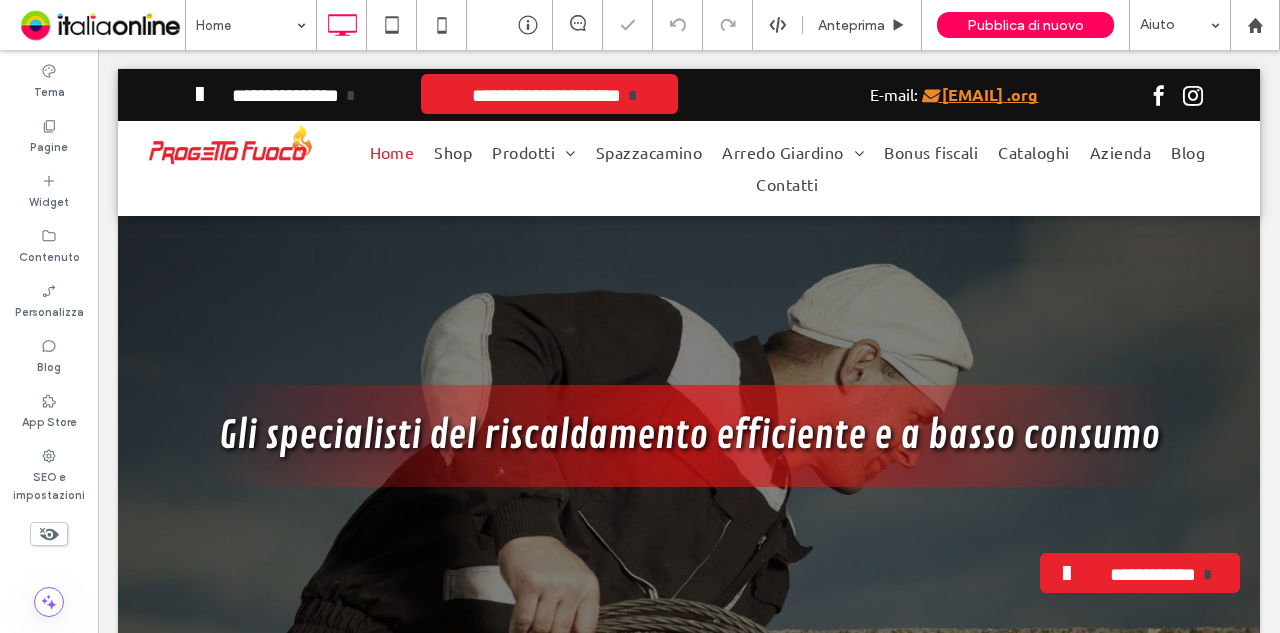 scroll, scrollTop: 0, scrollLeft: 0, axis: both 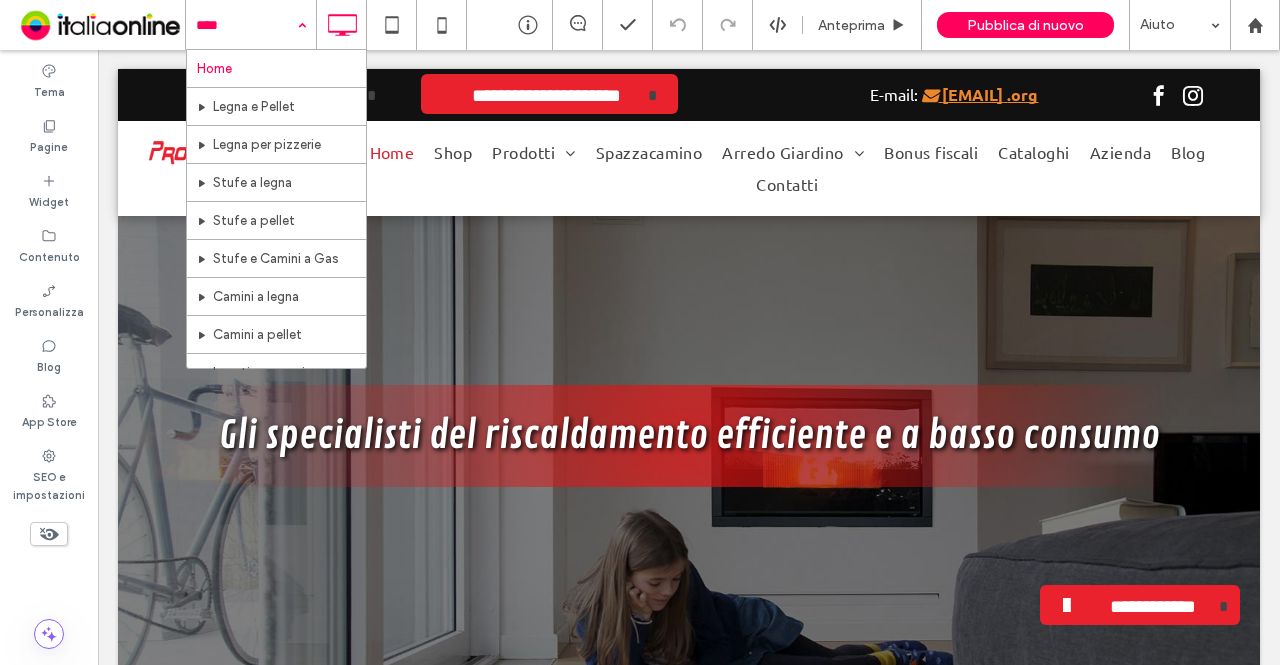click at bounding box center [246, 25] 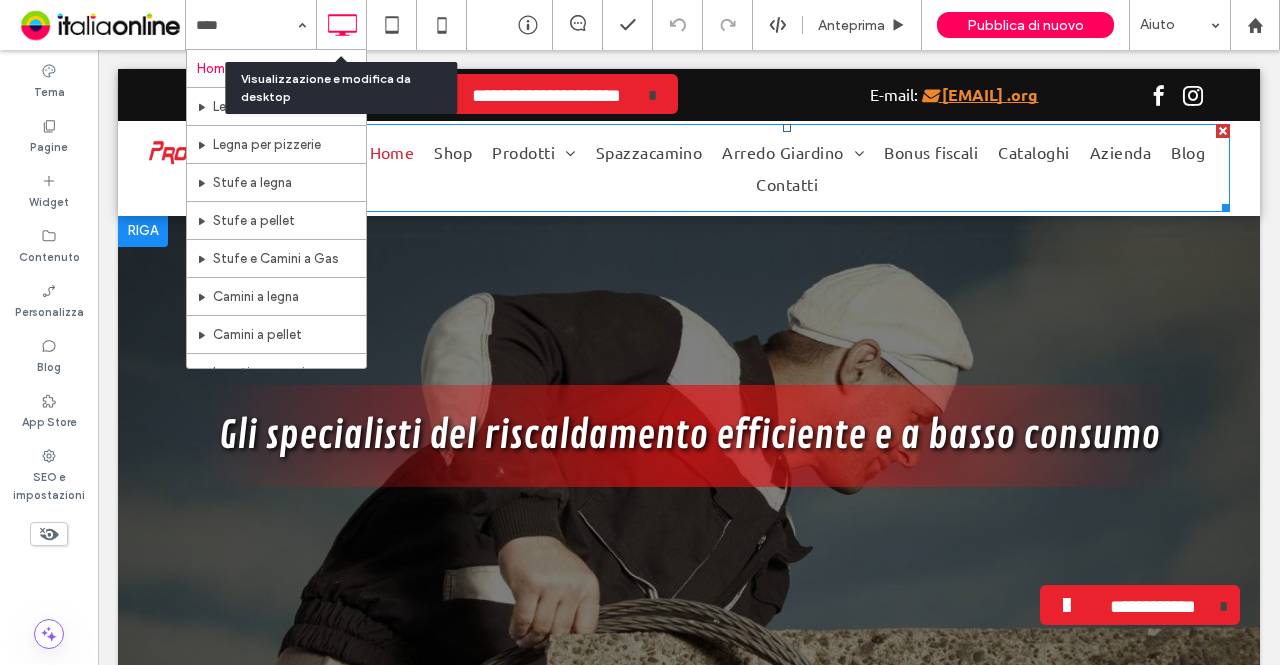 scroll, scrollTop: 128, scrollLeft: 0, axis: vertical 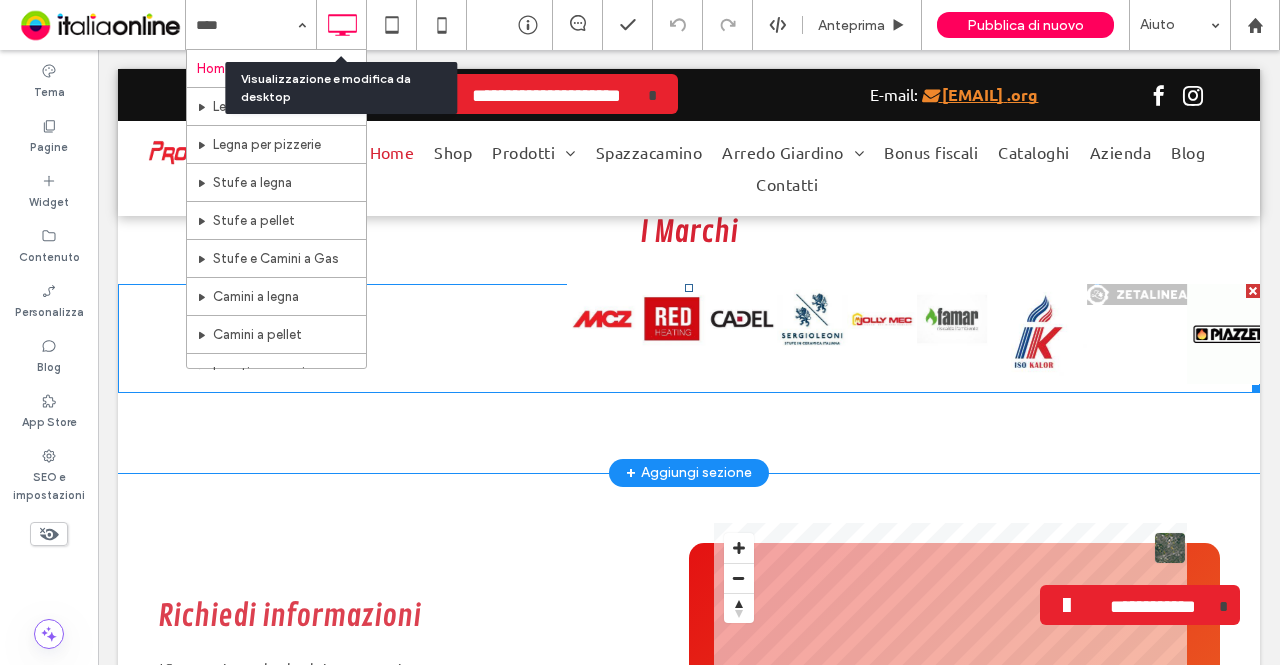 click at bounding box center (689, 338) 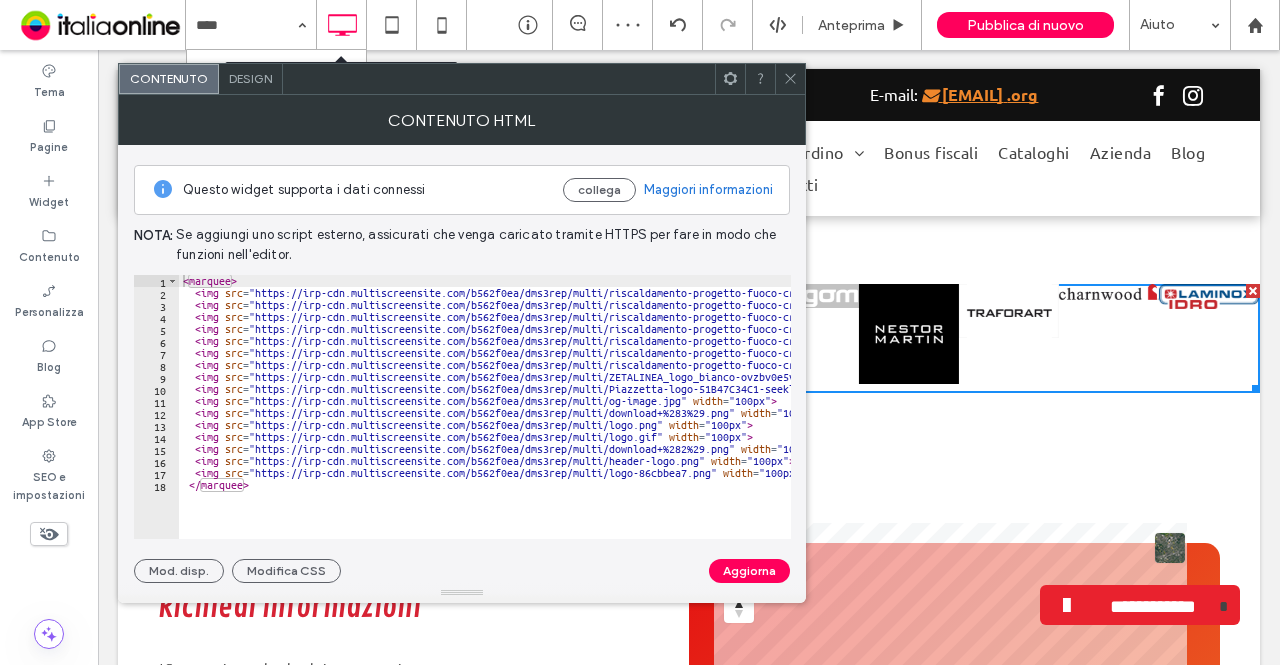 click on "Design" at bounding box center (250, 78) 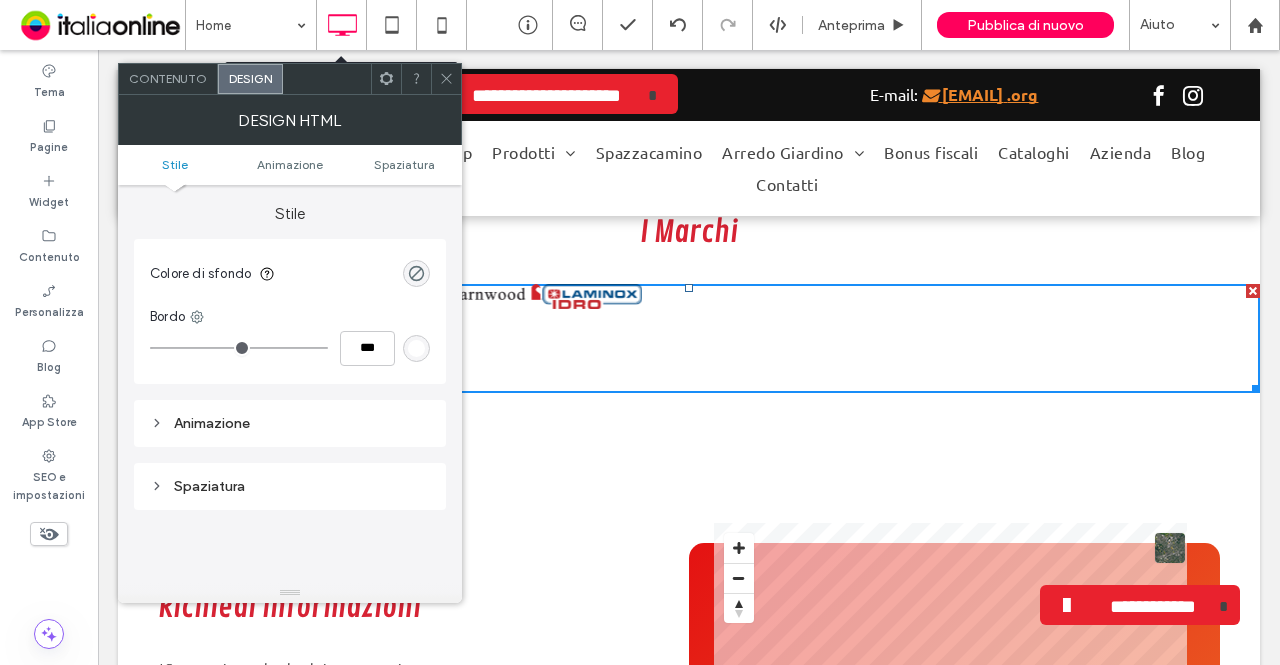 click on "Contenuto" at bounding box center [168, 79] 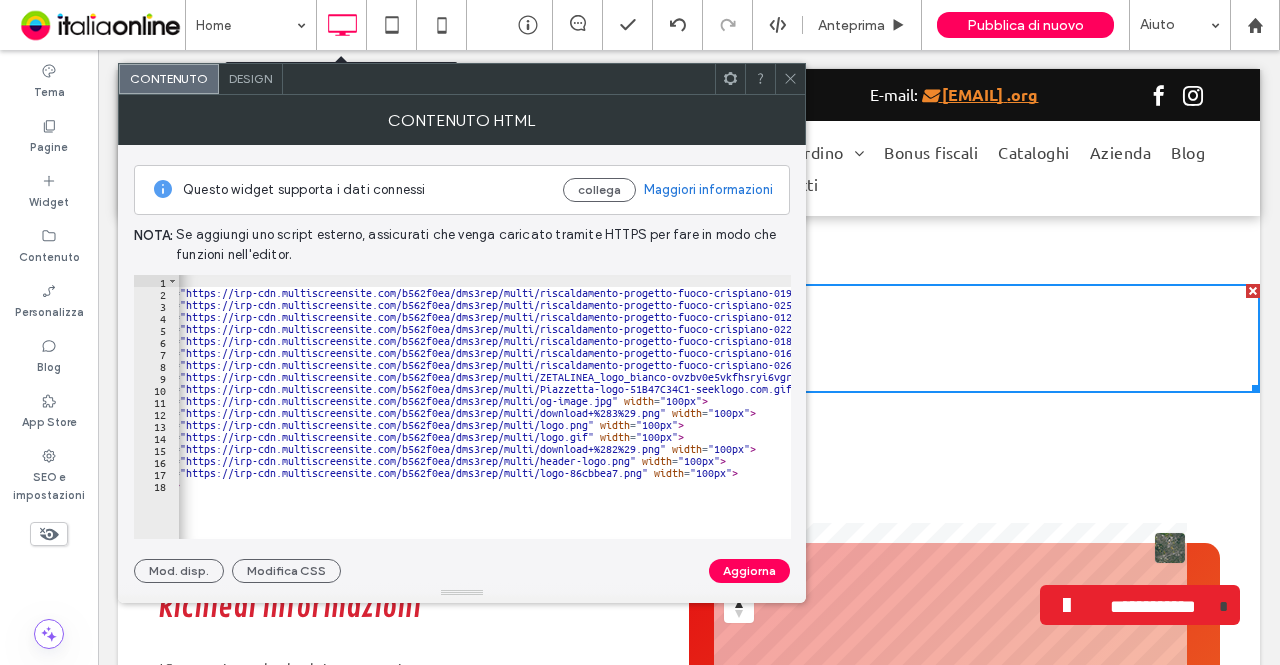 scroll, scrollTop: 0, scrollLeft: 0, axis: both 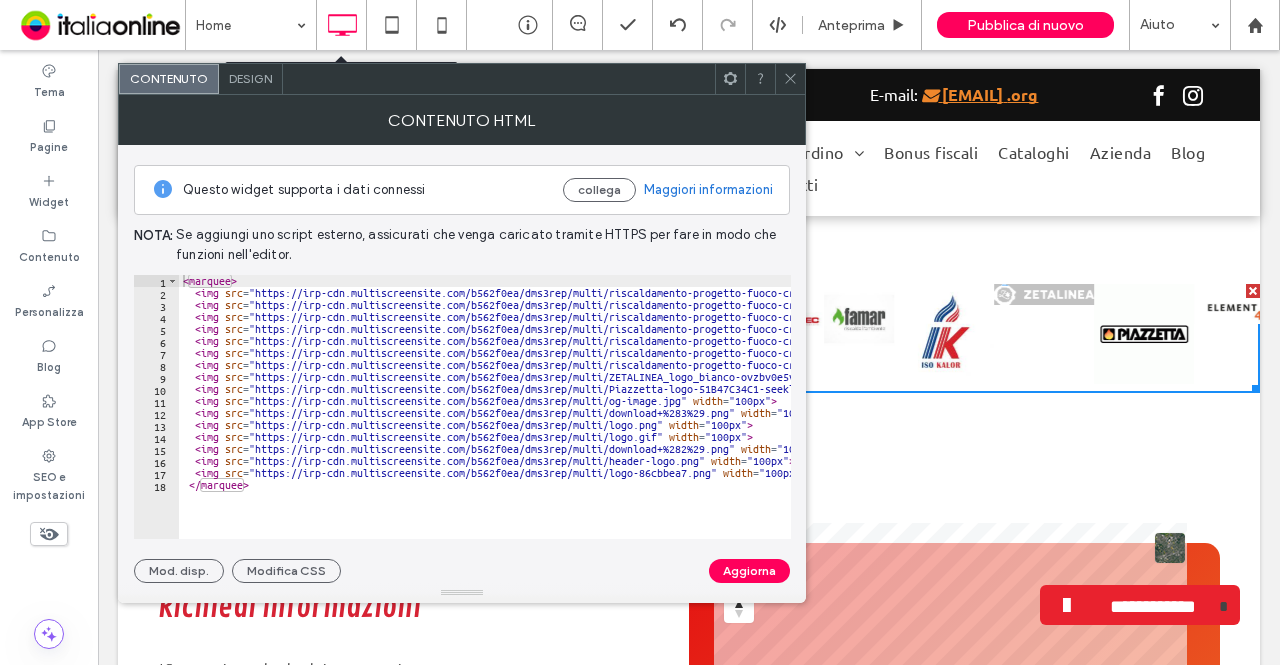 click 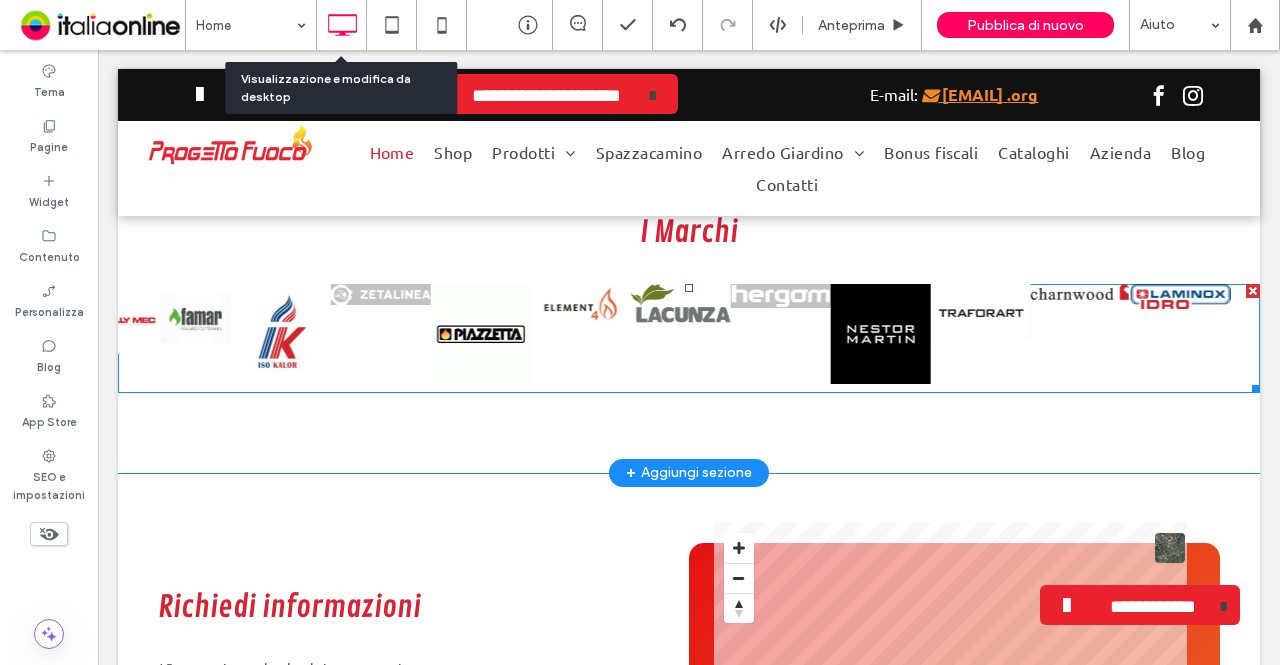 click at bounding box center [689, 338] 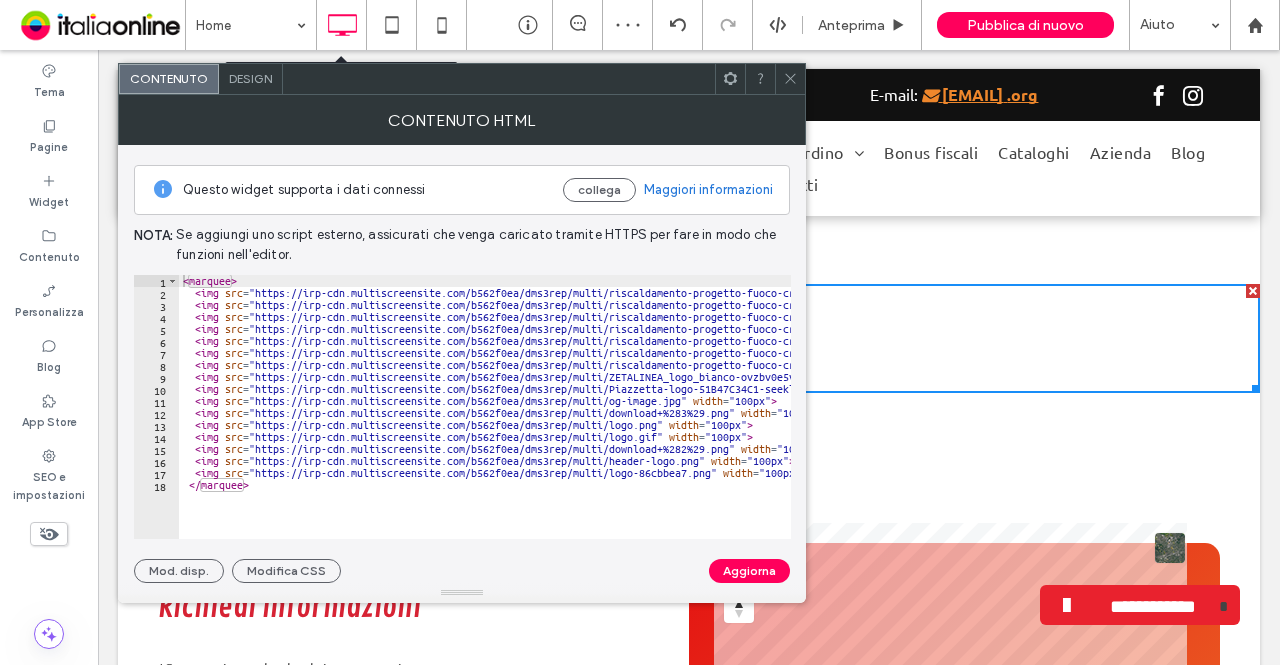 click at bounding box center [790, 79] 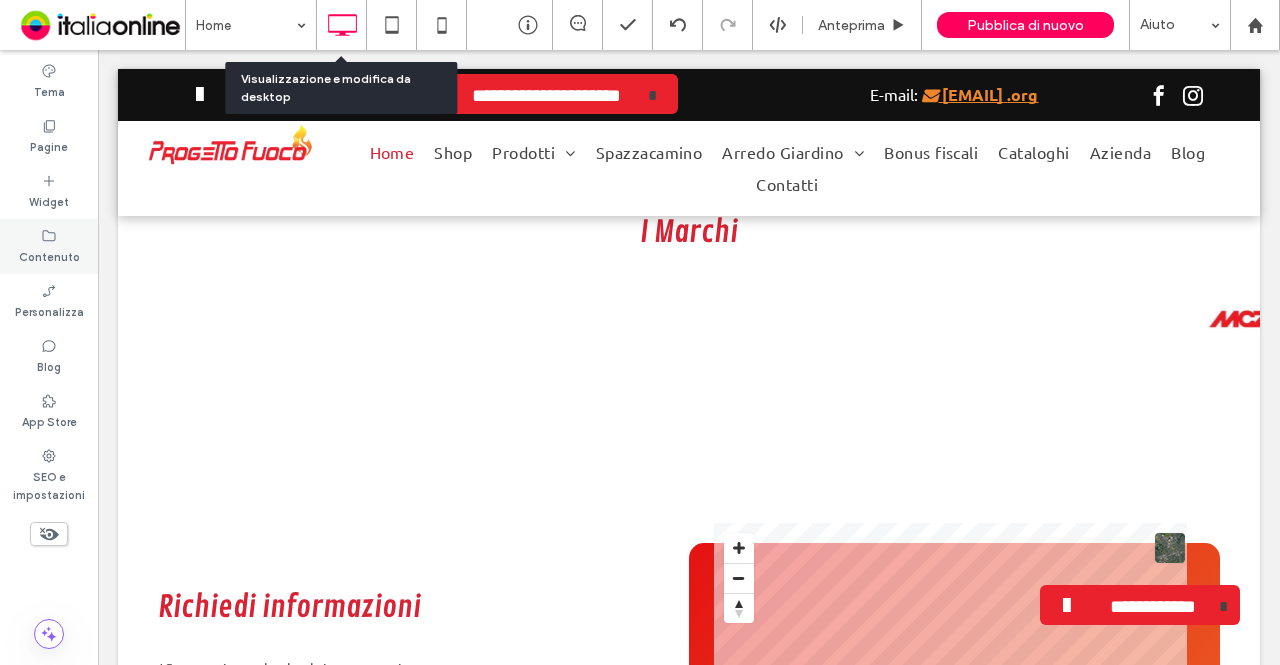click on "Contenuto" at bounding box center [49, 255] 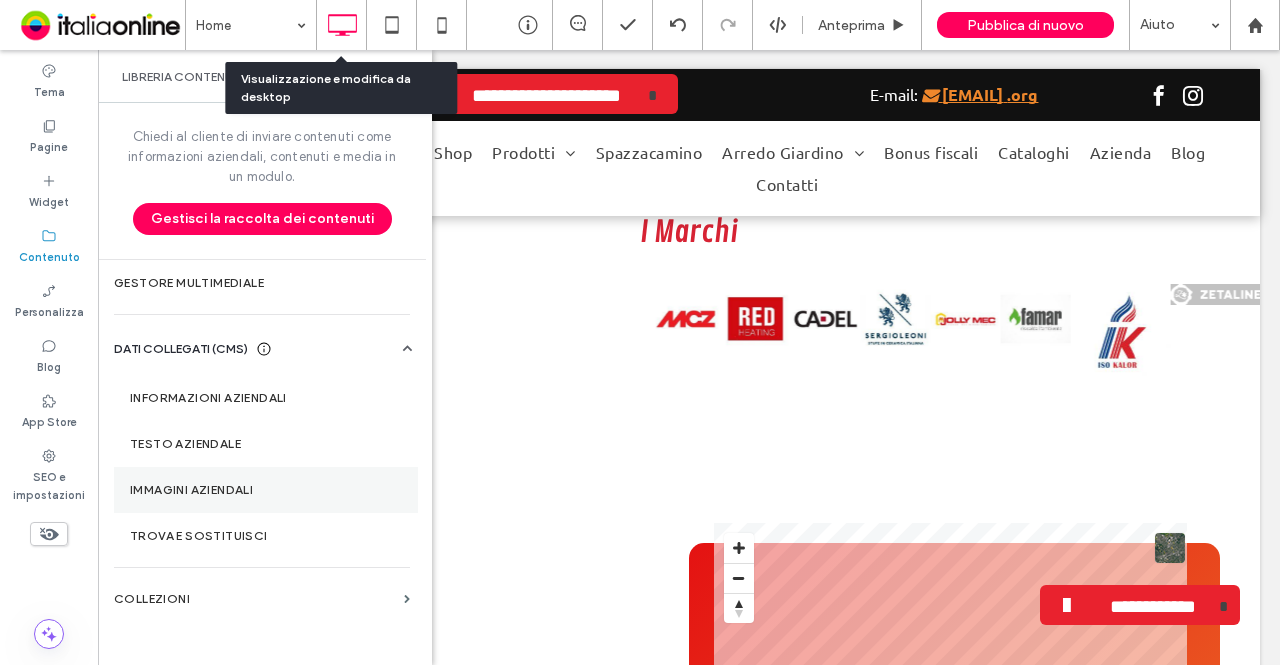 click on "Immagini aziendali" at bounding box center [266, 490] 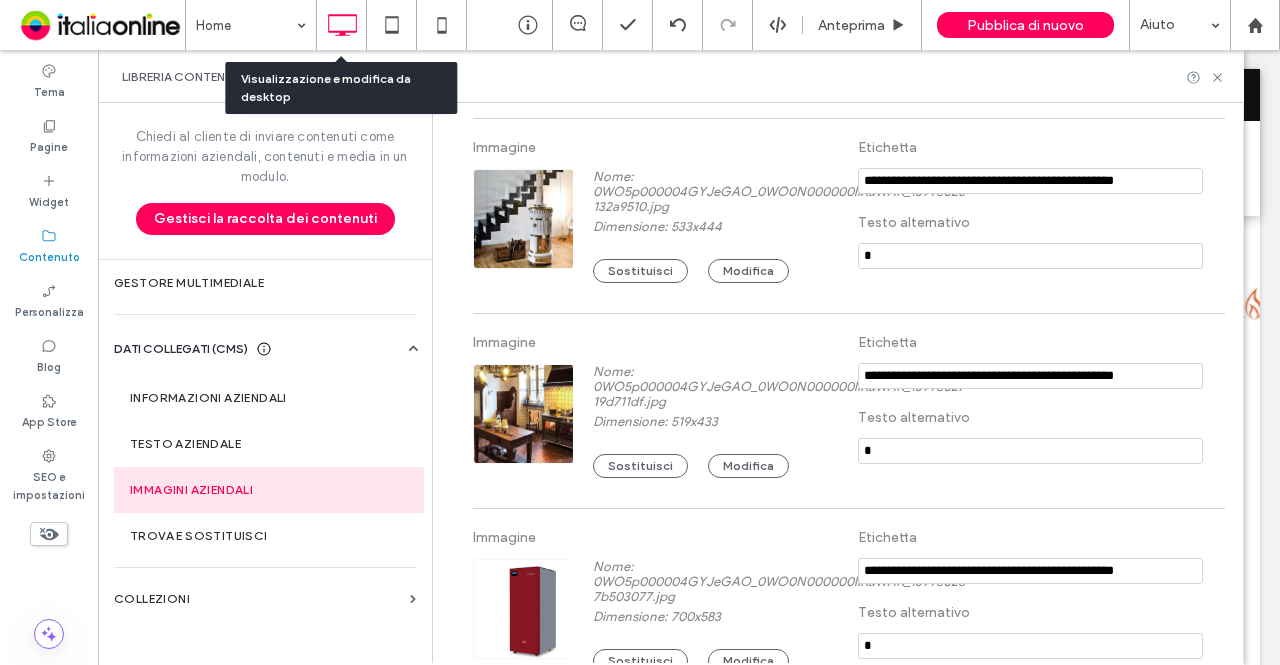 scroll, scrollTop: 0, scrollLeft: 0, axis: both 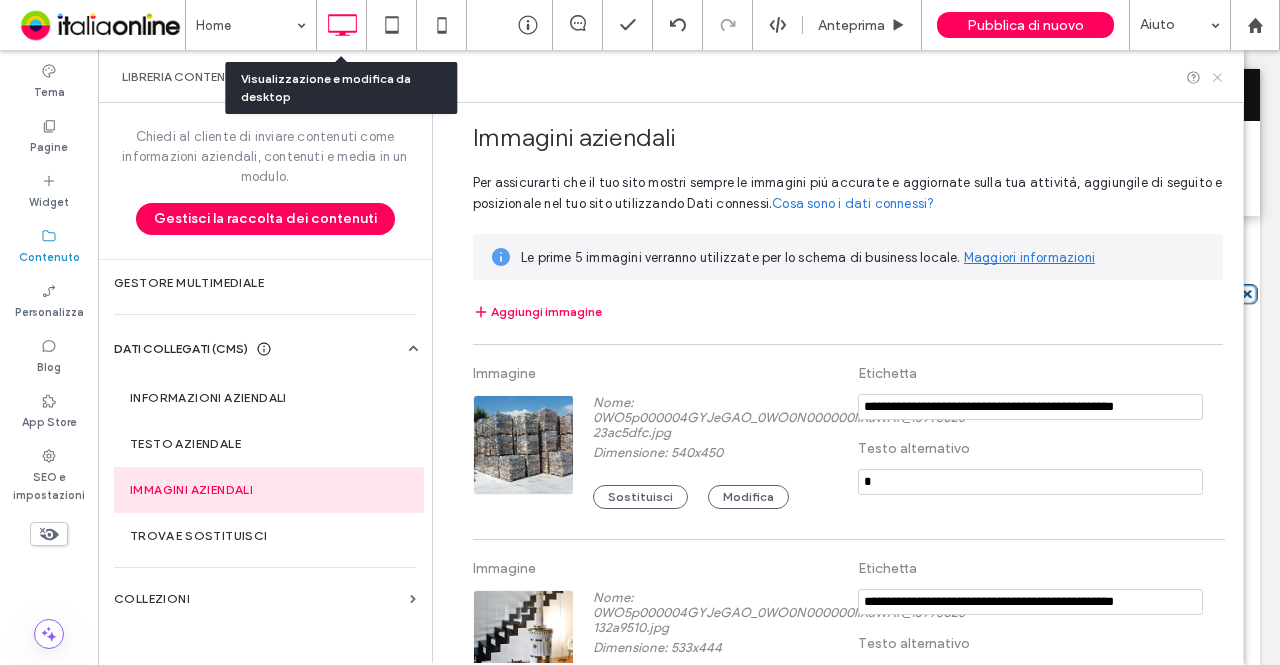 click 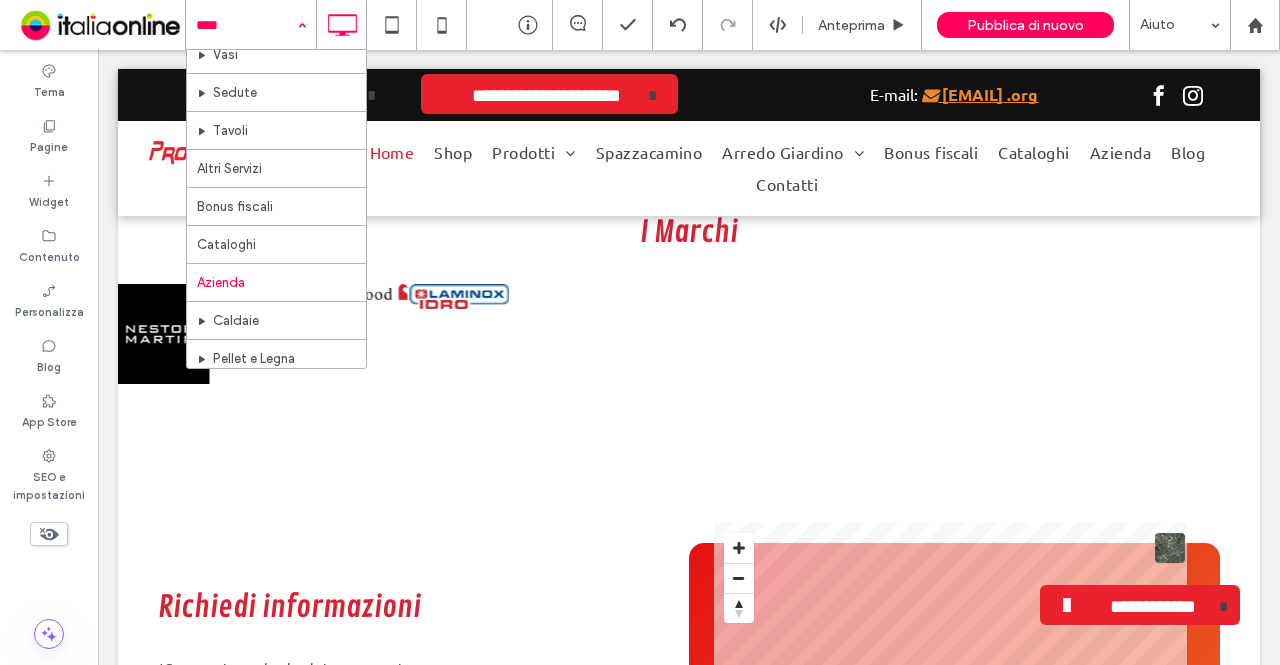 scroll, scrollTop: 700, scrollLeft: 0, axis: vertical 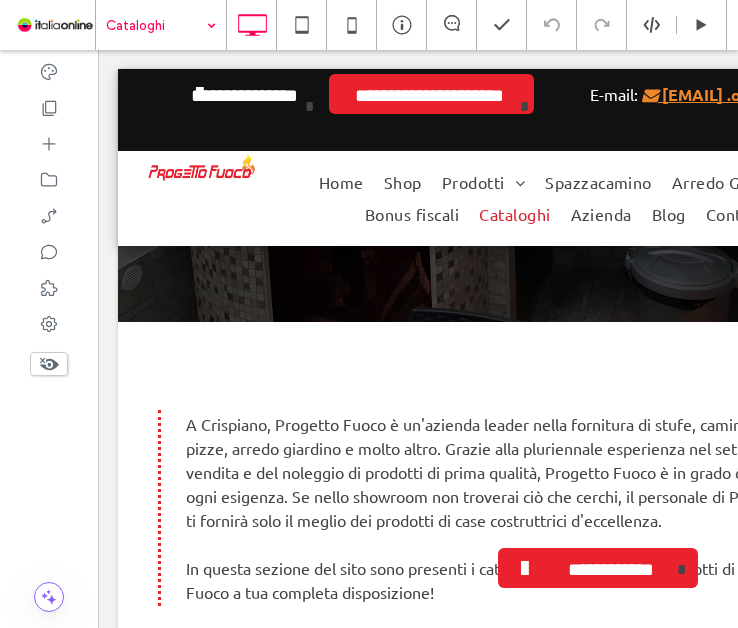 click on "Cataloghi" at bounding box center (161, 25) 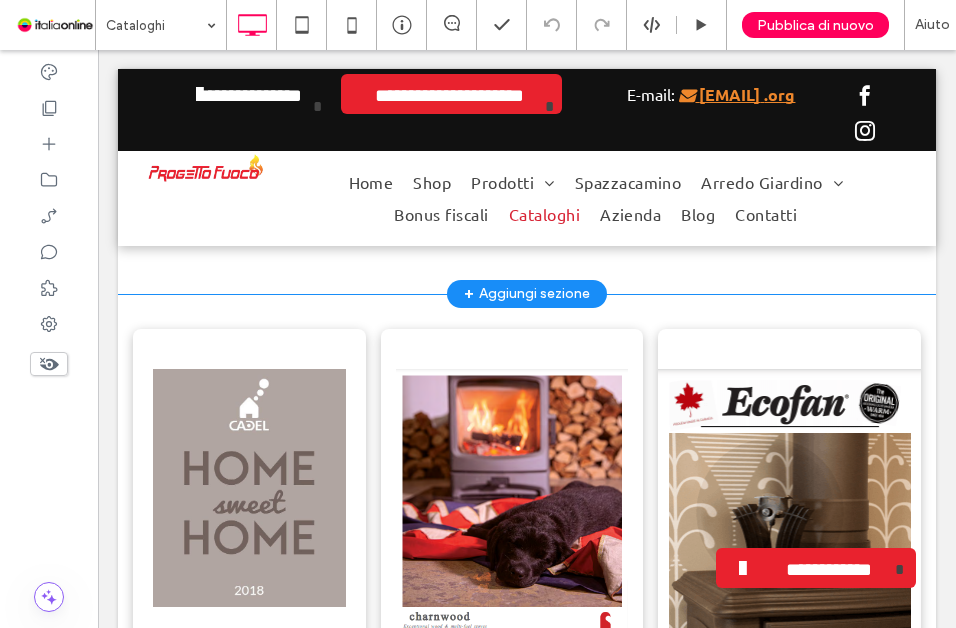 scroll, scrollTop: 1100, scrollLeft: 0, axis: vertical 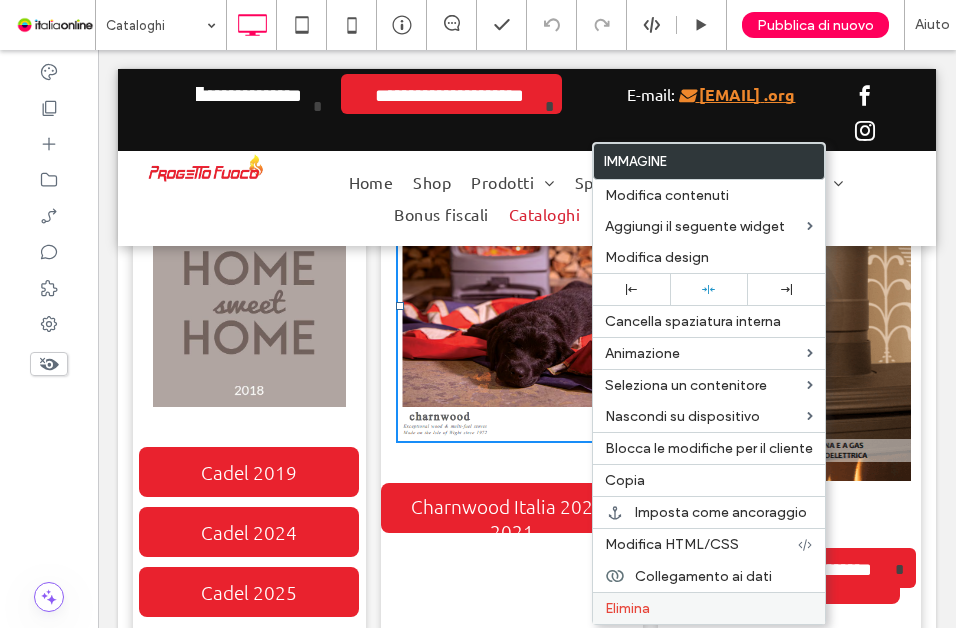 click on "Elimina" at bounding box center (627, 608) 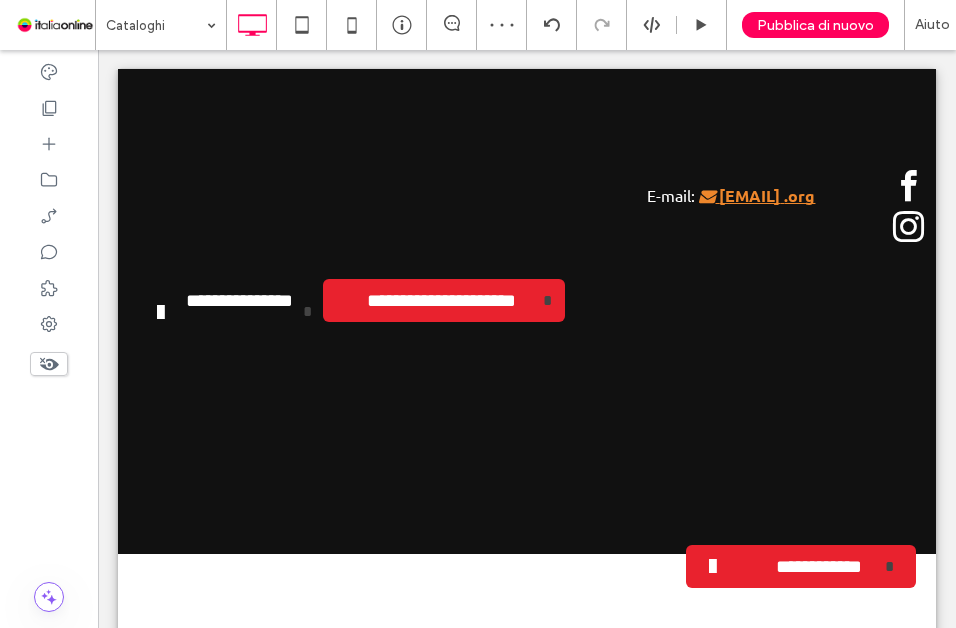 click on "**********" at bounding box center (527, 3247) 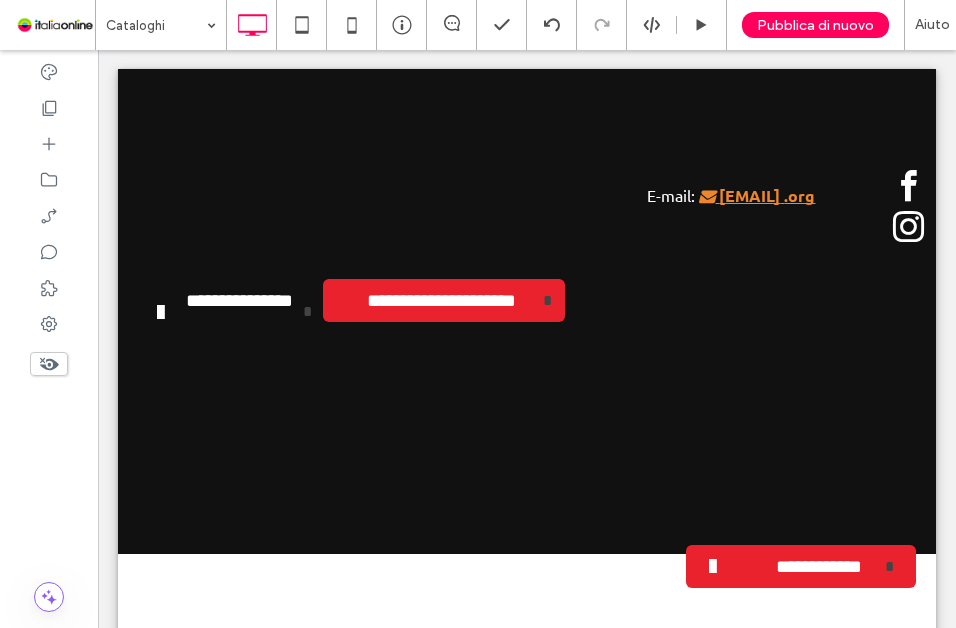 scroll, scrollTop: 632, scrollLeft: 0, axis: vertical 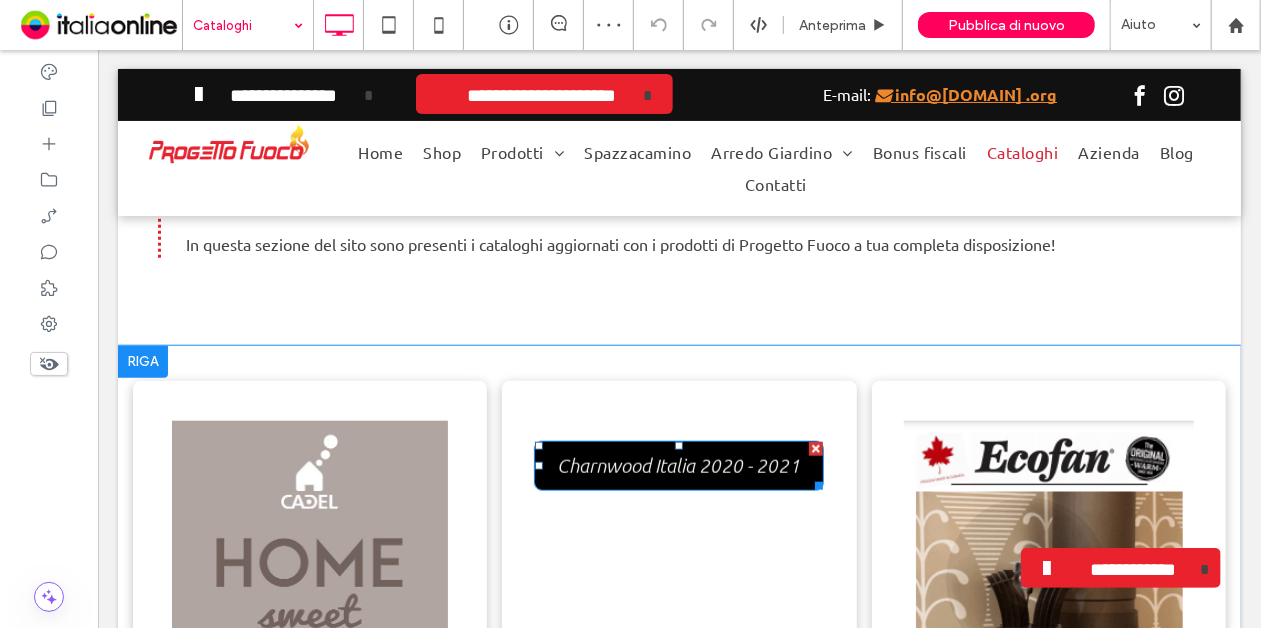 click at bounding box center (815, 448) 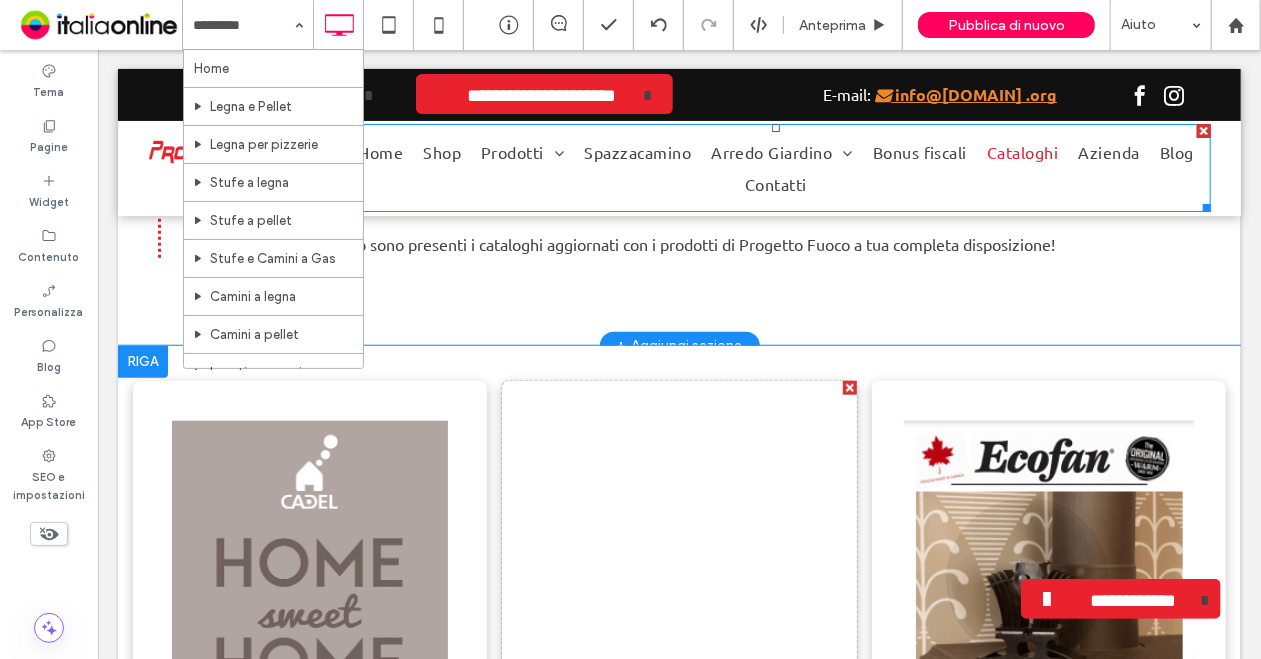 scroll, scrollTop: 132, scrollLeft: 0, axis: vertical 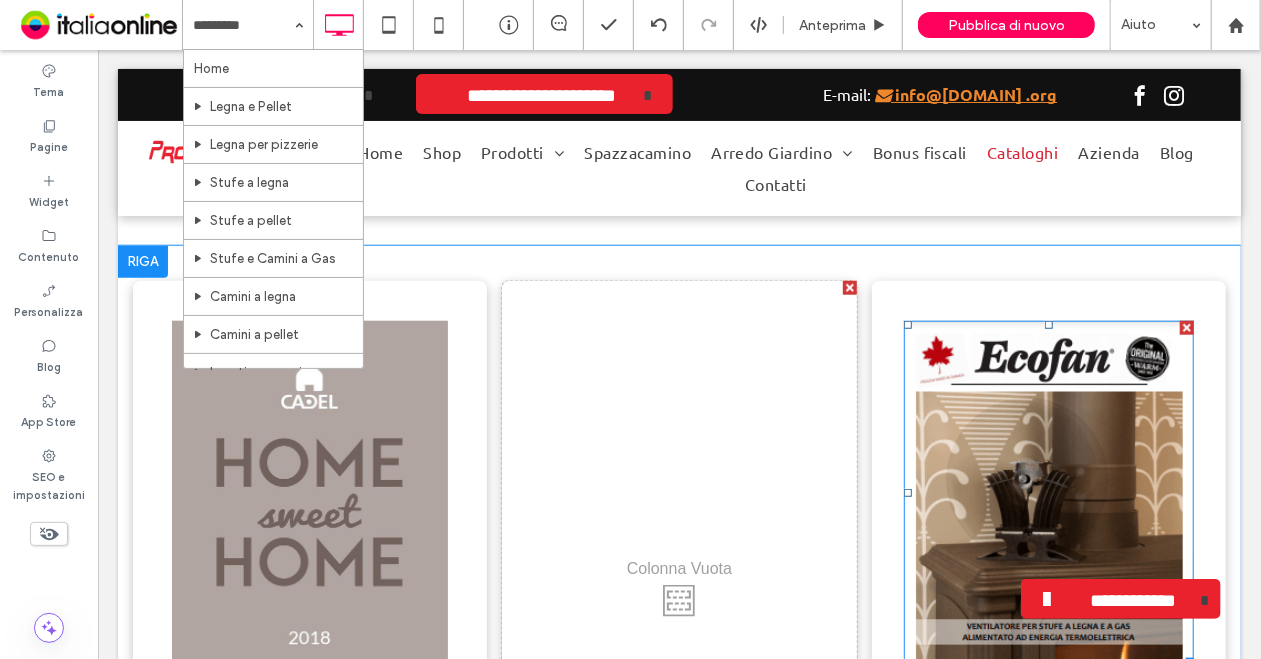 click at bounding box center (1186, 327) 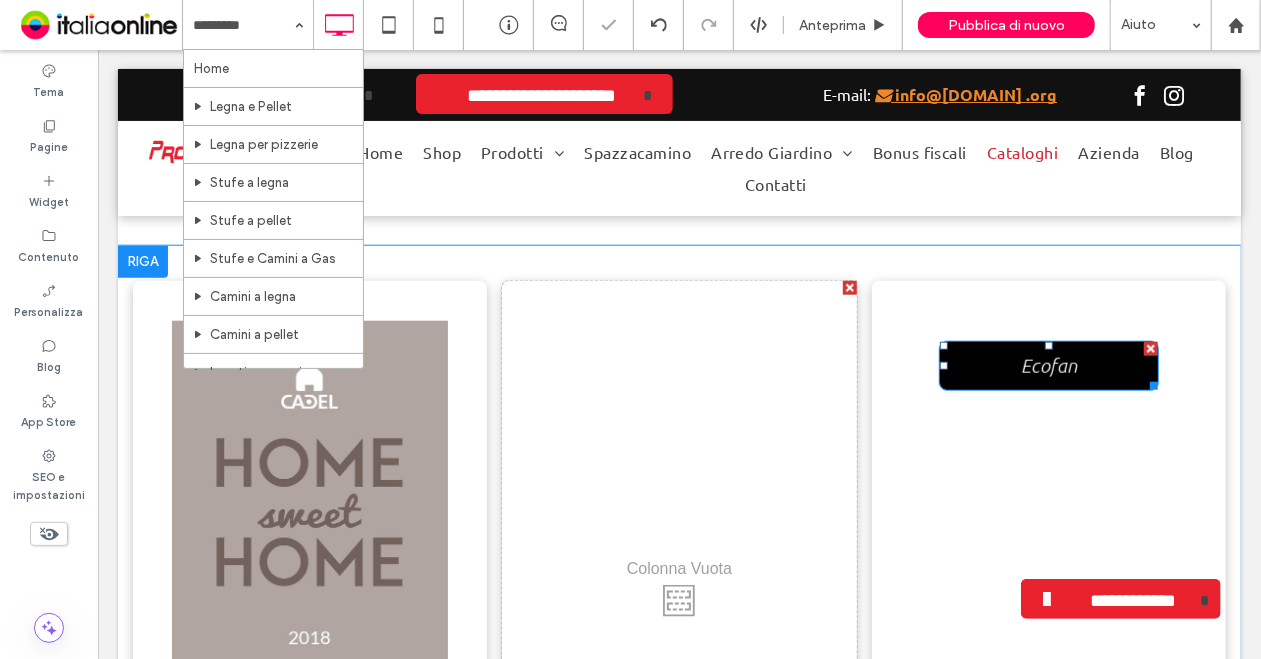 click at bounding box center (1150, 348) 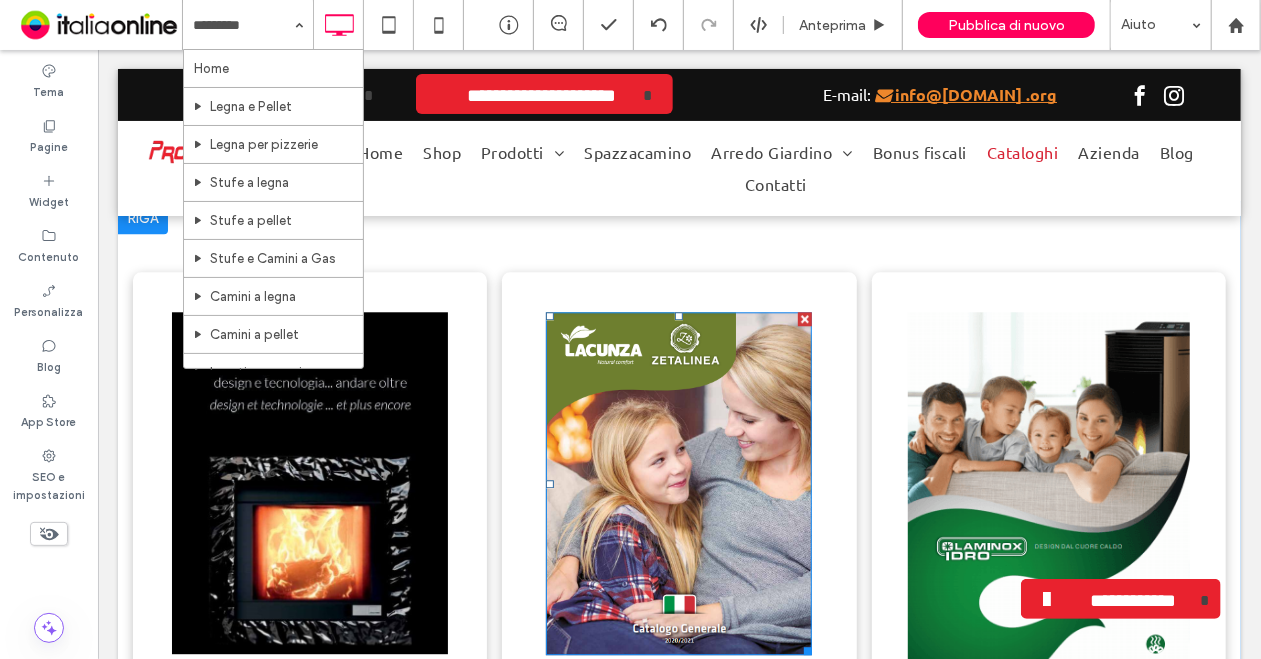 scroll, scrollTop: 2400, scrollLeft: 0, axis: vertical 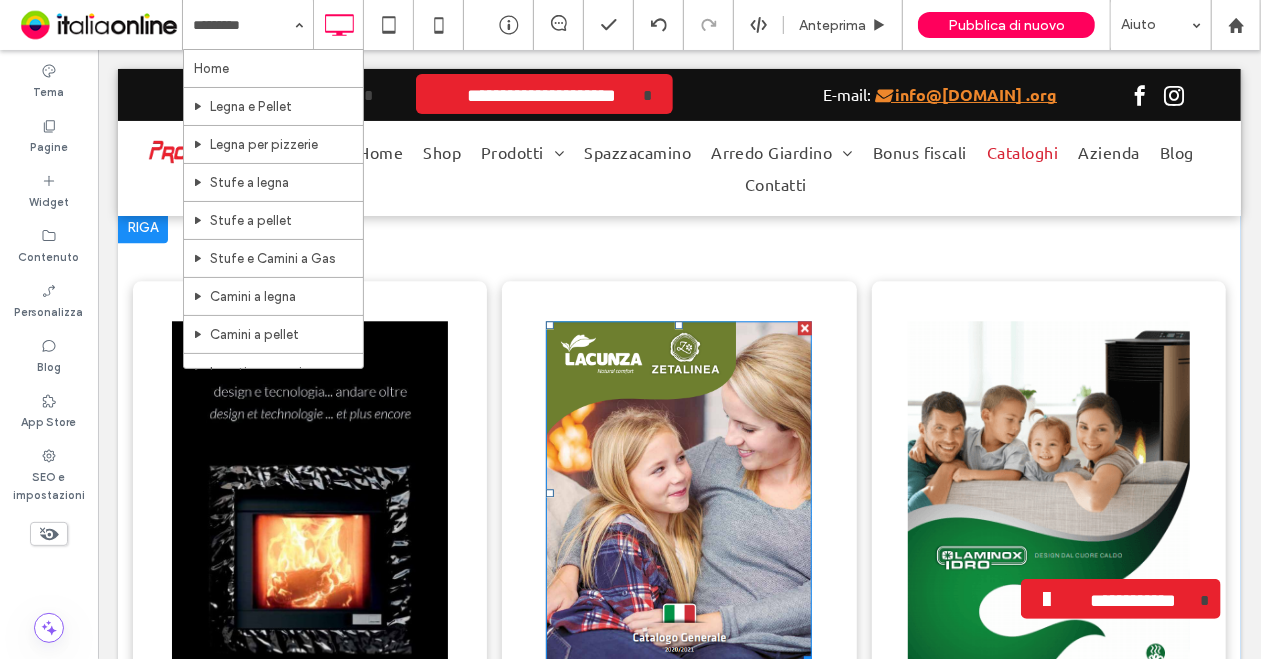 click at bounding box center (804, 327) 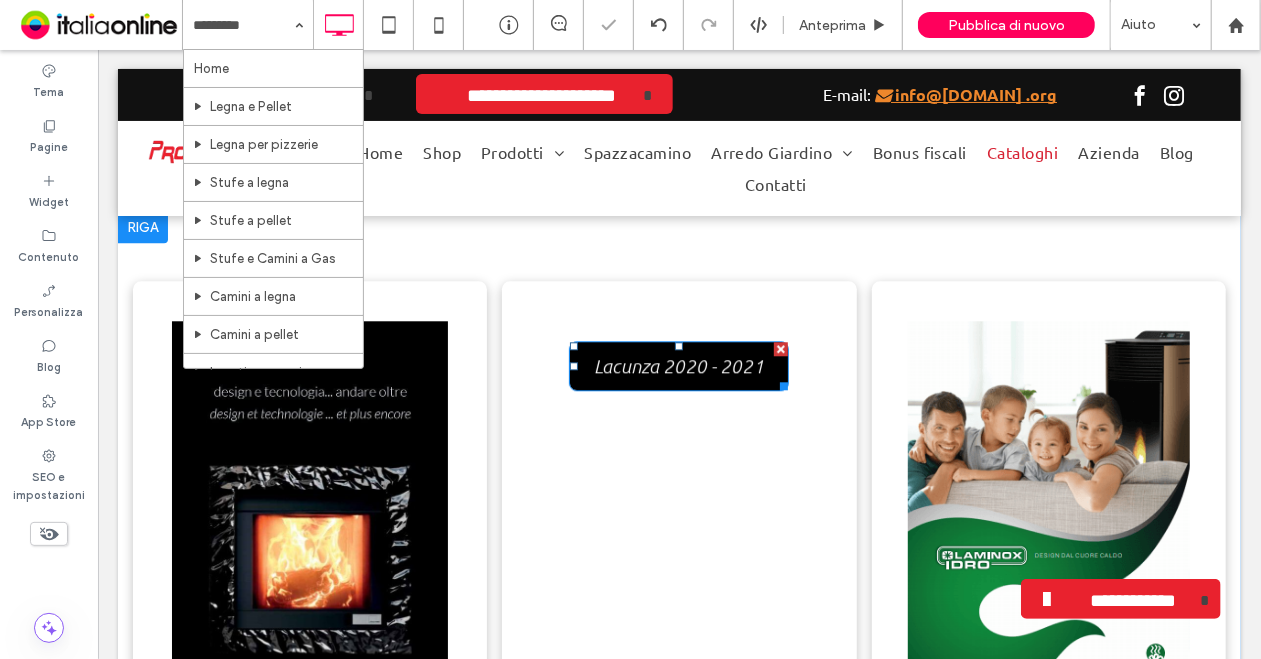 click at bounding box center (780, 348) 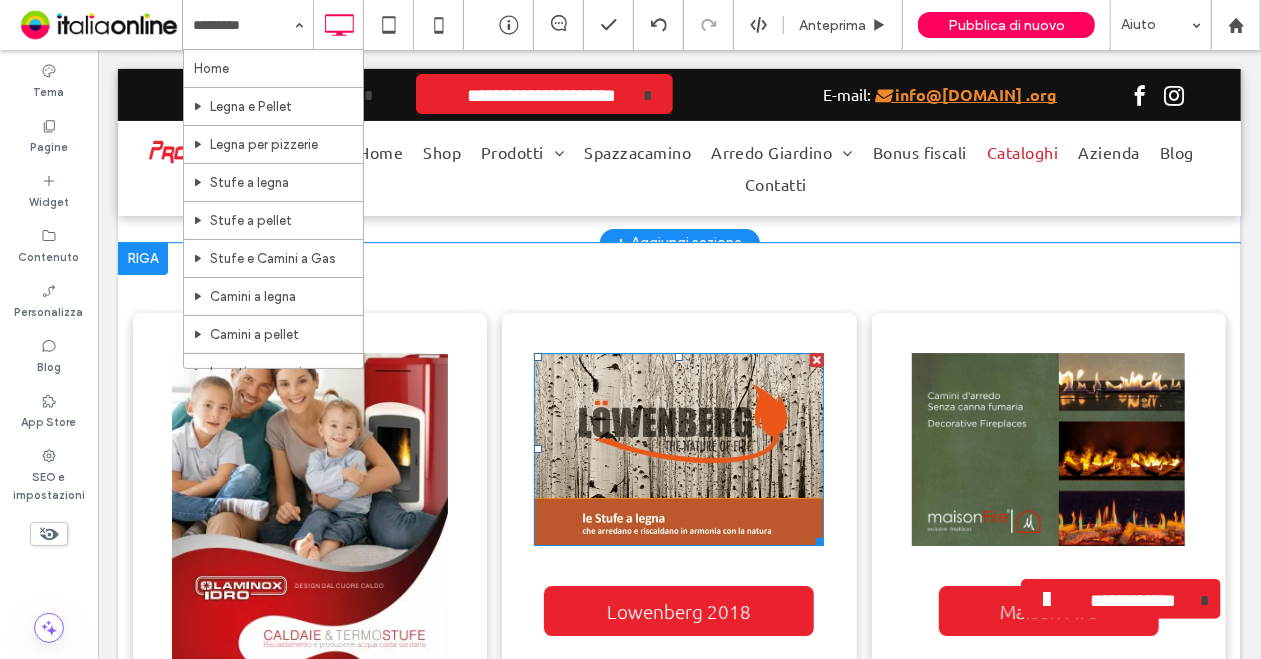 scroll, scrollTop: 3200, scrollLeft: 0, axis: vertical 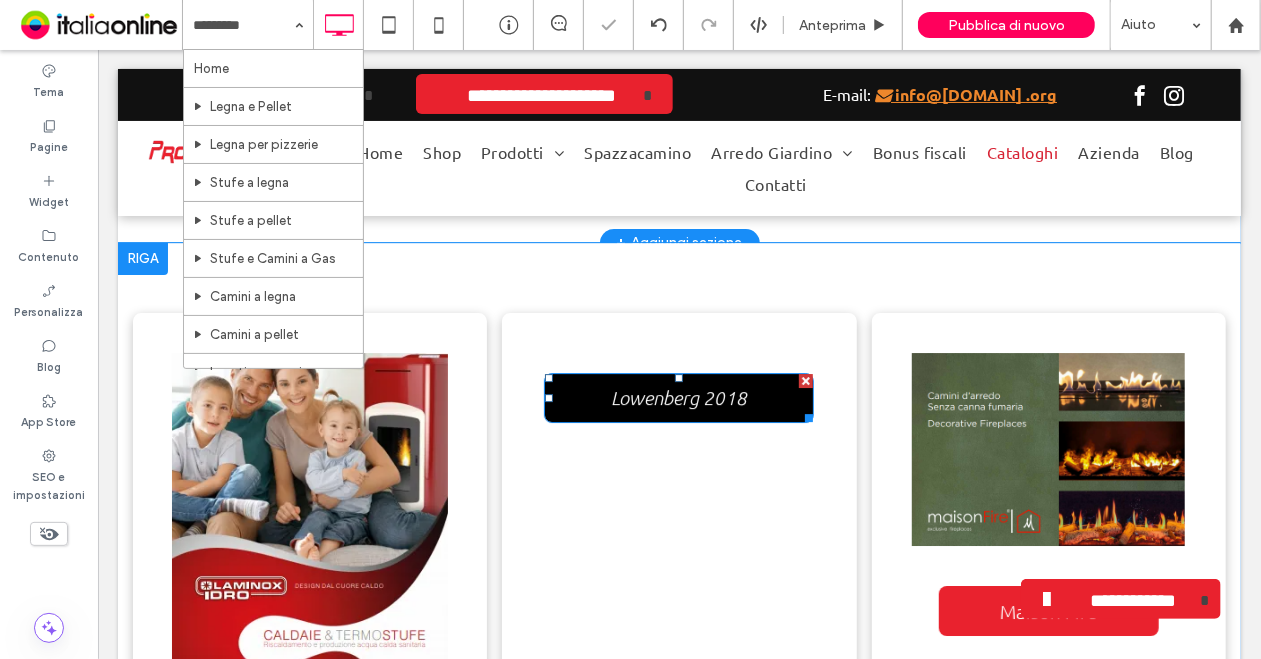 click at bounding box center [805, 380] 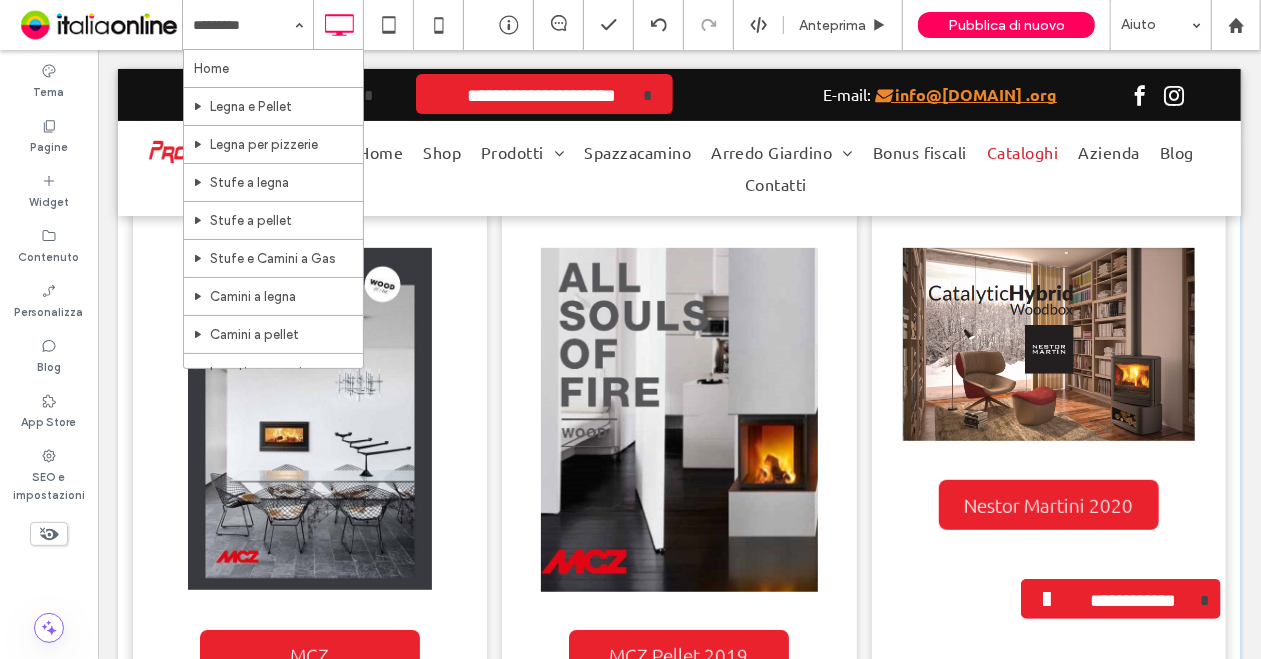 scroll, scrollTop: 4100, scrollLeft: 0, axis: vertical 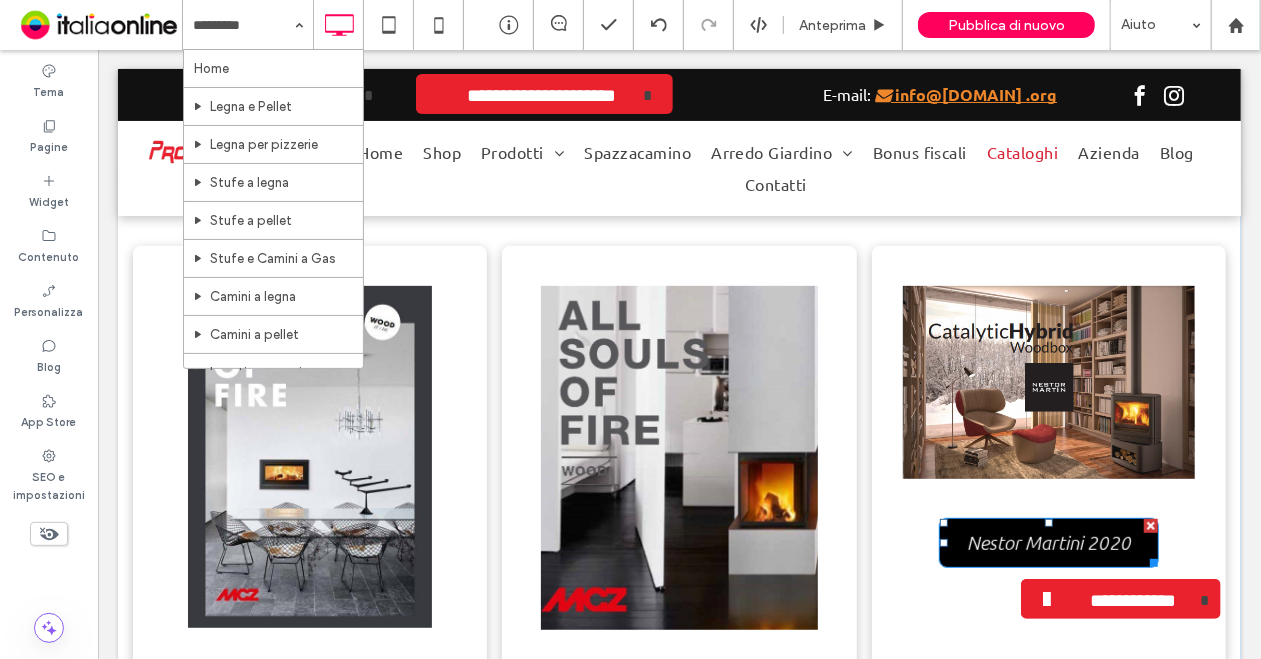 click at bounding box center (1150, 525) 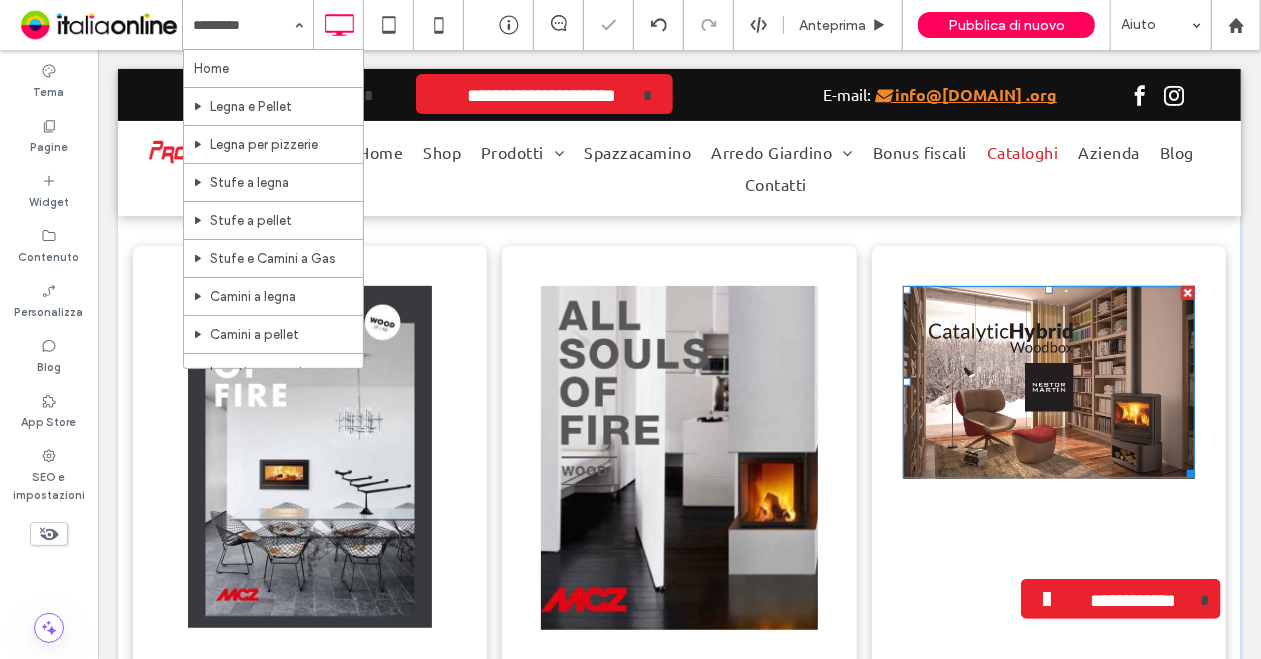 drag, startPoint x: 1177, startPoint y: 288, endPoint x: 1192, endPoint y: 358, distance: 71.5891 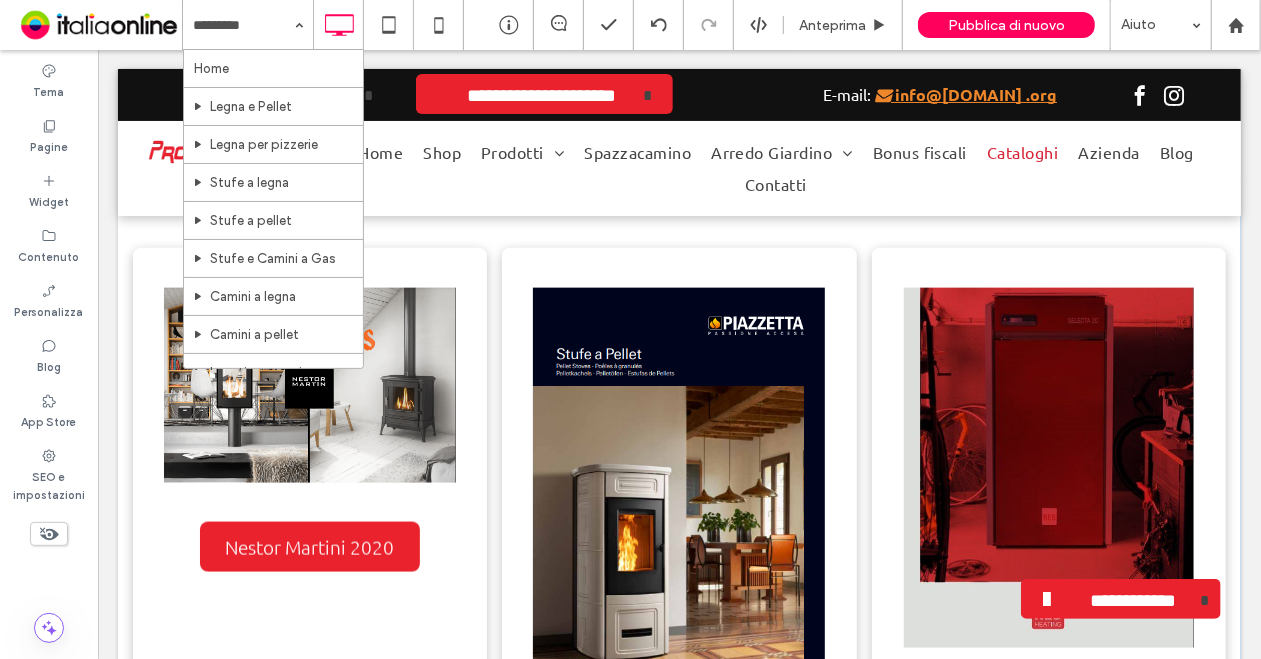scroll, scrollTop: 4900, scrollLeft: 0, axis: vertical 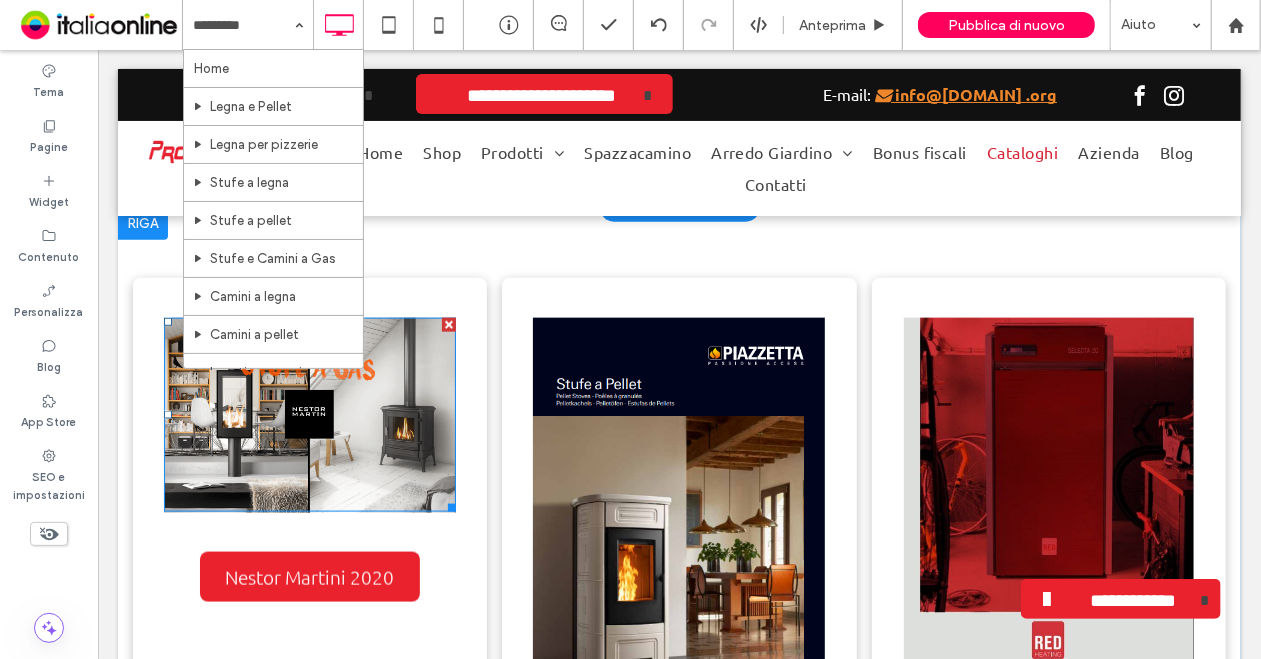 click at bounding box center [448, 324] 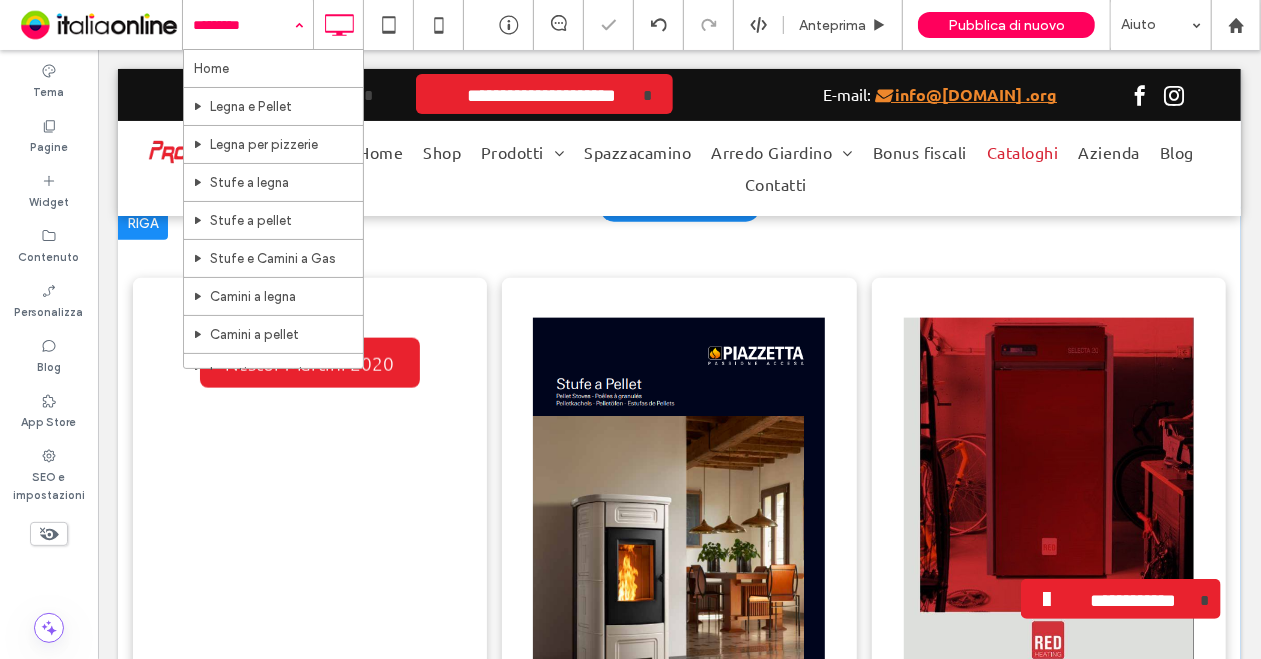click on "Home Legna e Pellet Legna per pizzerie Stufe a legna Stufe a pellet Stufe e Camini a Gas Camini a legna Camini a pellet Inserti per camino Caldaie Forni per pizze Cucine Spazzacamino Arredo Giardino Ciottoli Rivestimenti Prato Sintetico Bordi e bordure Vasi Sedute Tavoli Altri Servizi Bonus fiscali Cataloghi Azienda Caldaie Pellet e Legna Stufe e camini Blog Contatti" at bounding box center [248, 25] 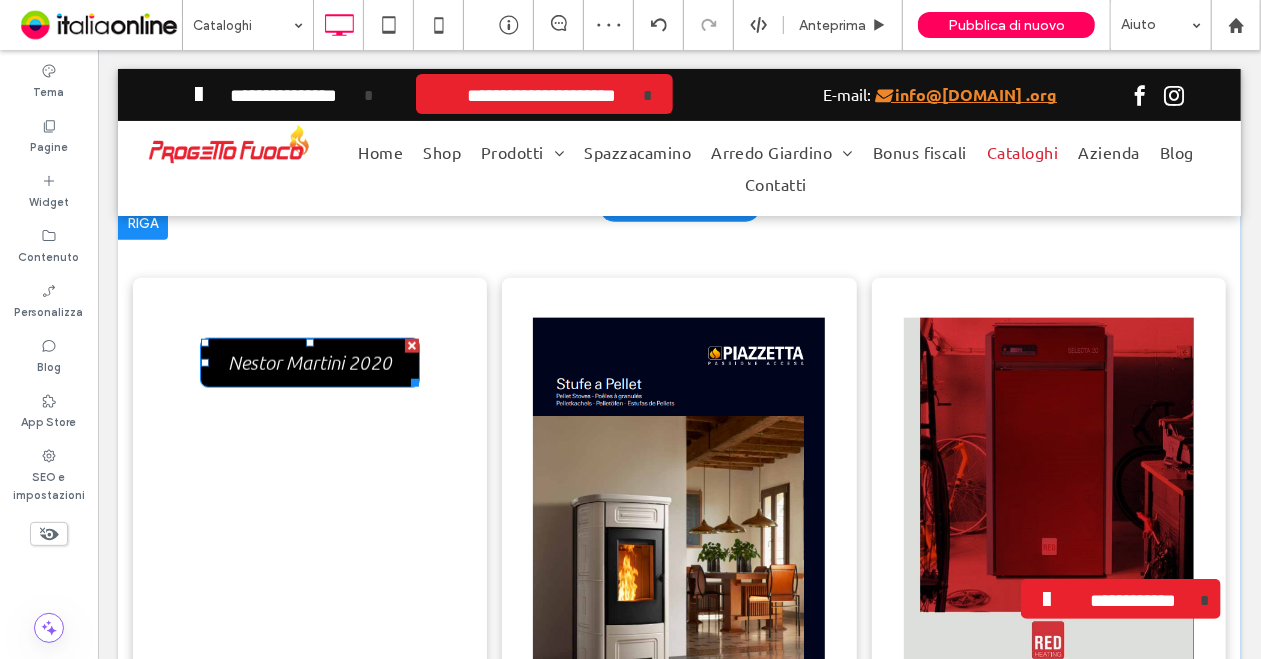 click at bounding box center [411, 345] 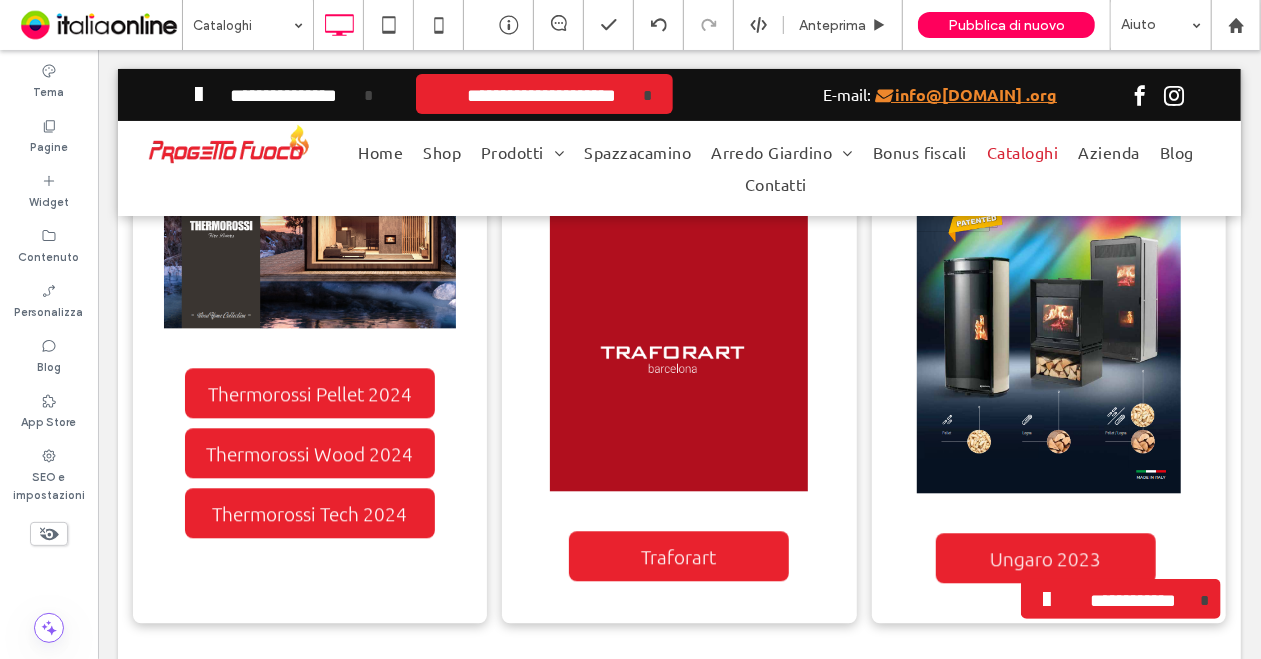 scroll, scrollTop: 6100, scrollLeft: 0, axis: vertical 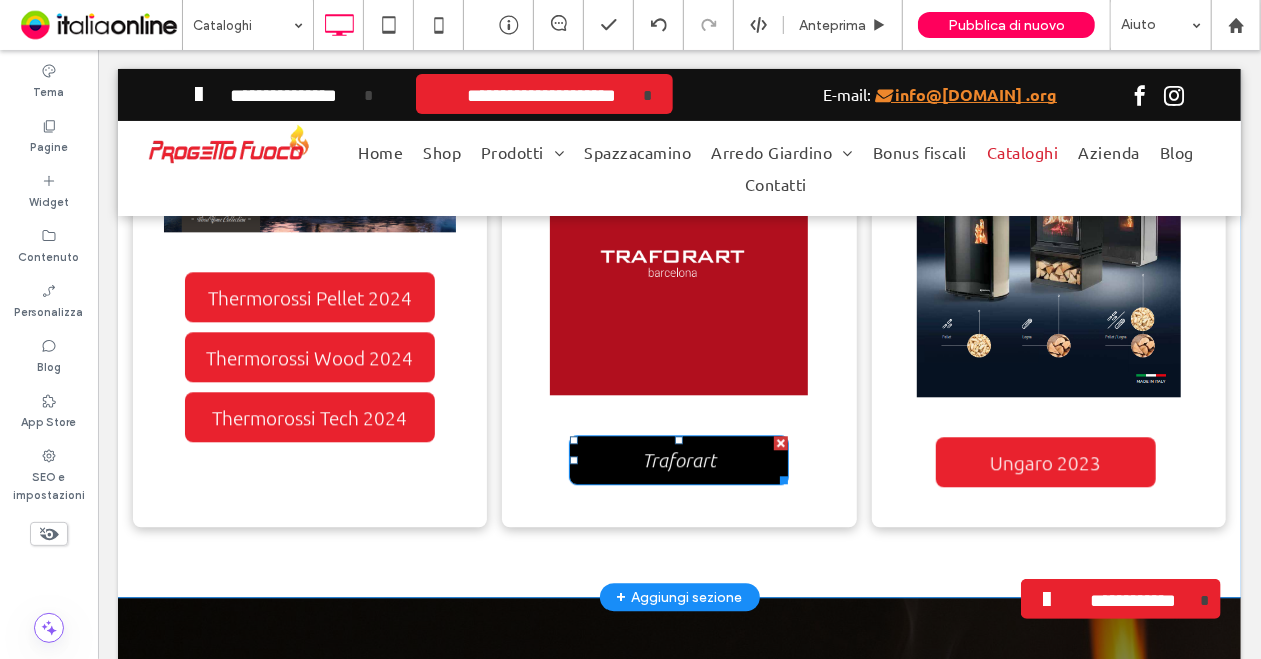 click at bounding box center [780, 442] 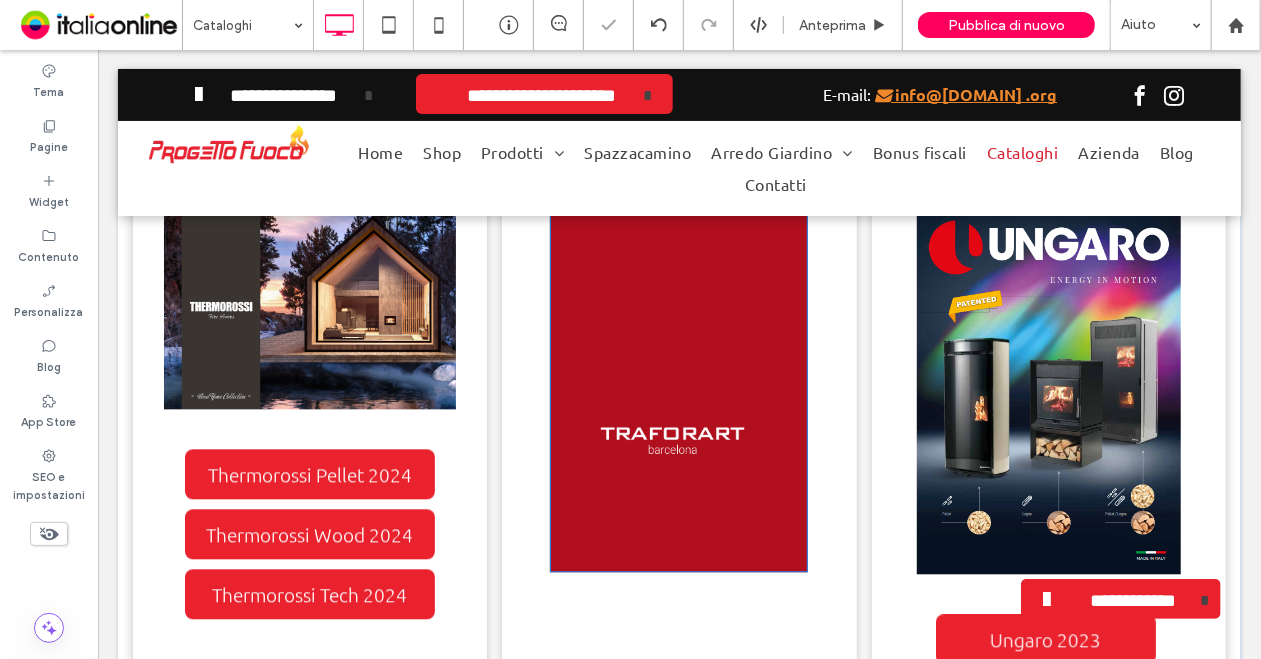 scroll, scrollTop: 5800, scrollLeft: 0, axis: vertical 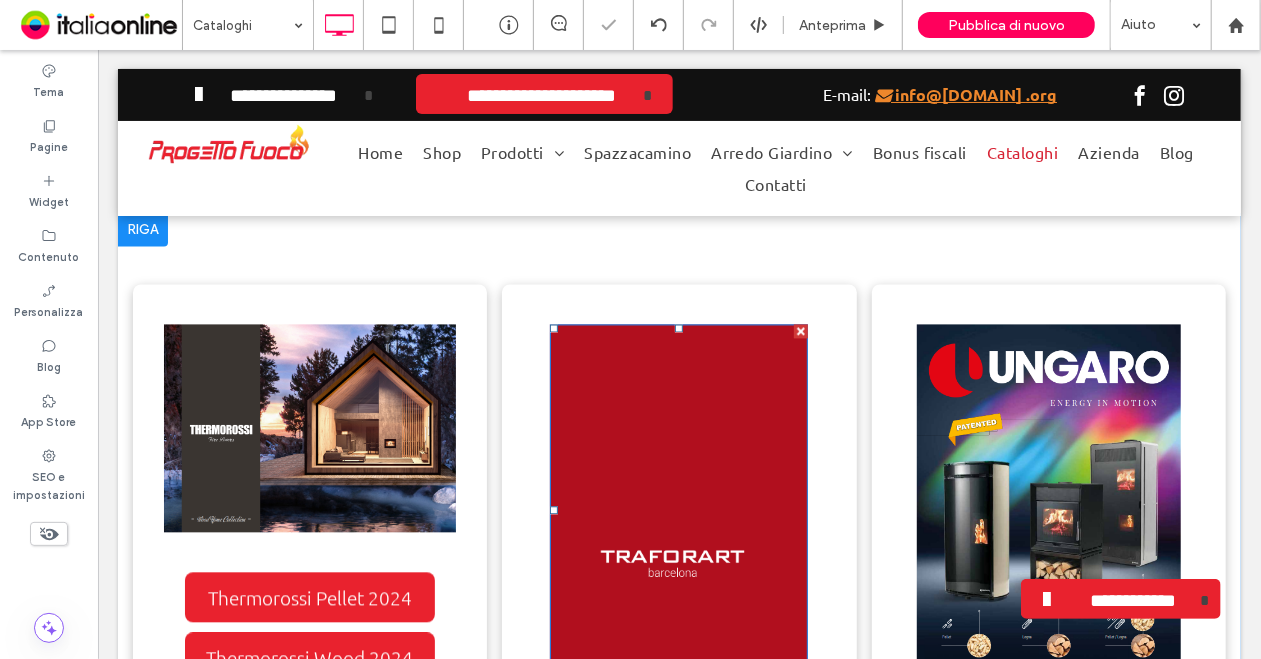 click at bounding box center (800, 330) 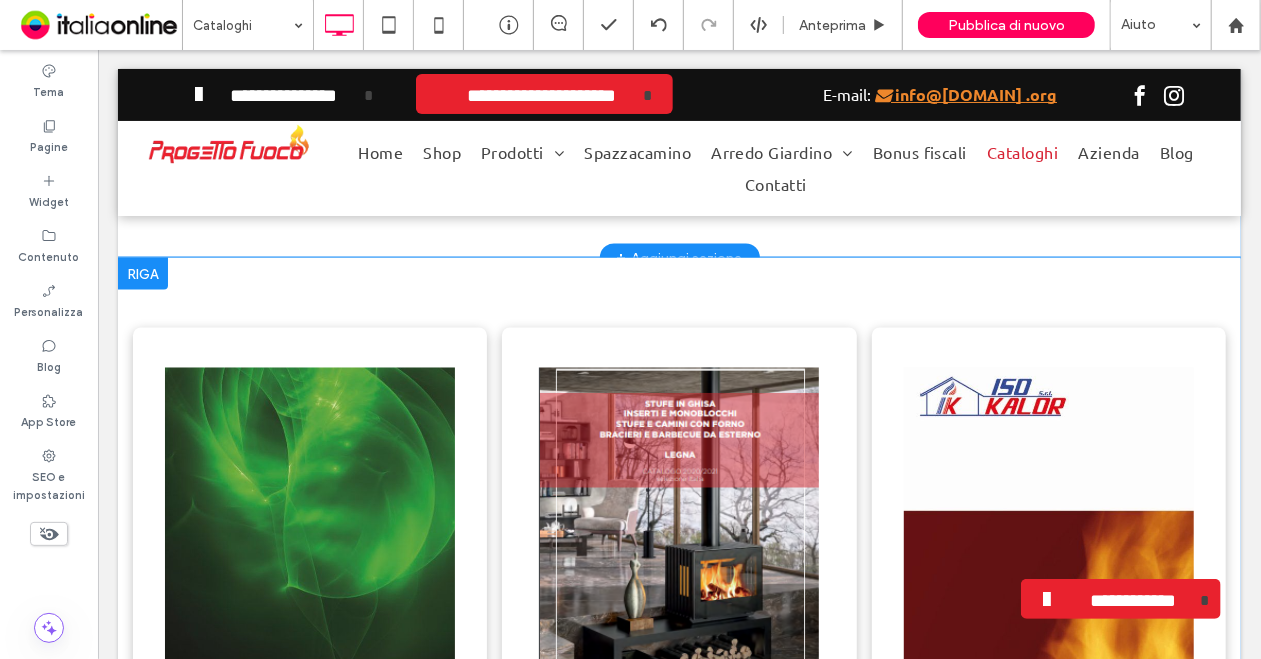 scroll, scrollTop: 1600, scrollLeft: 0, axis: vertical 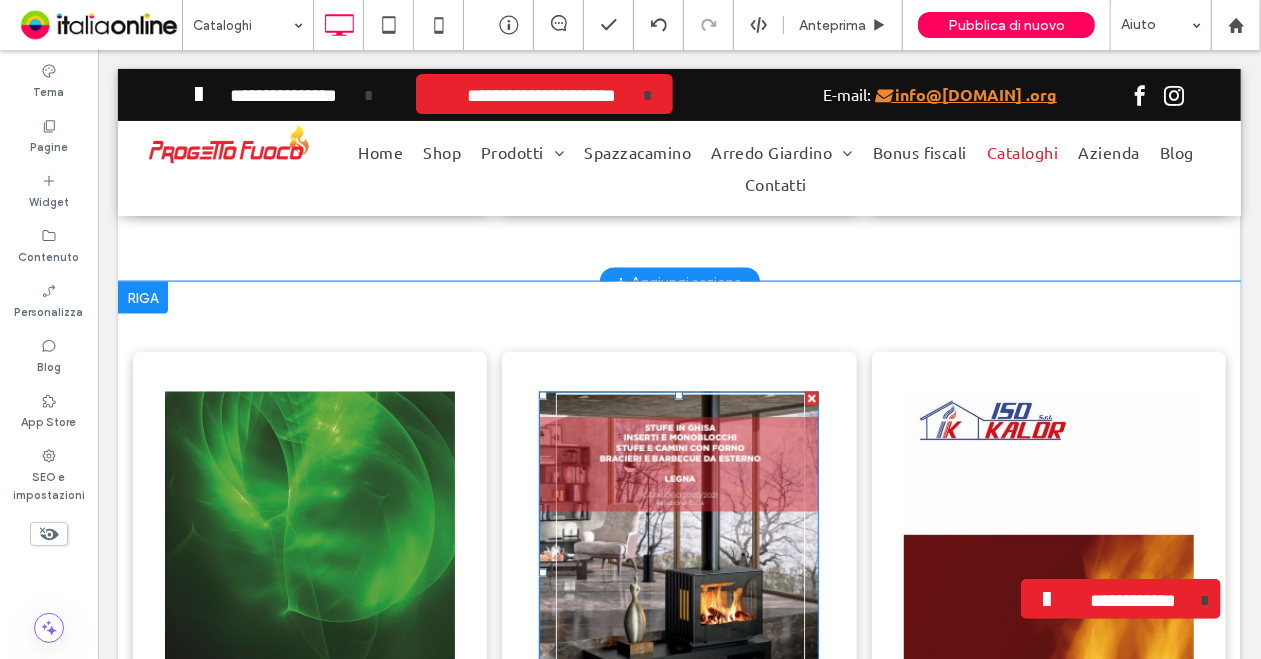 click at bounding box center (811, 398) 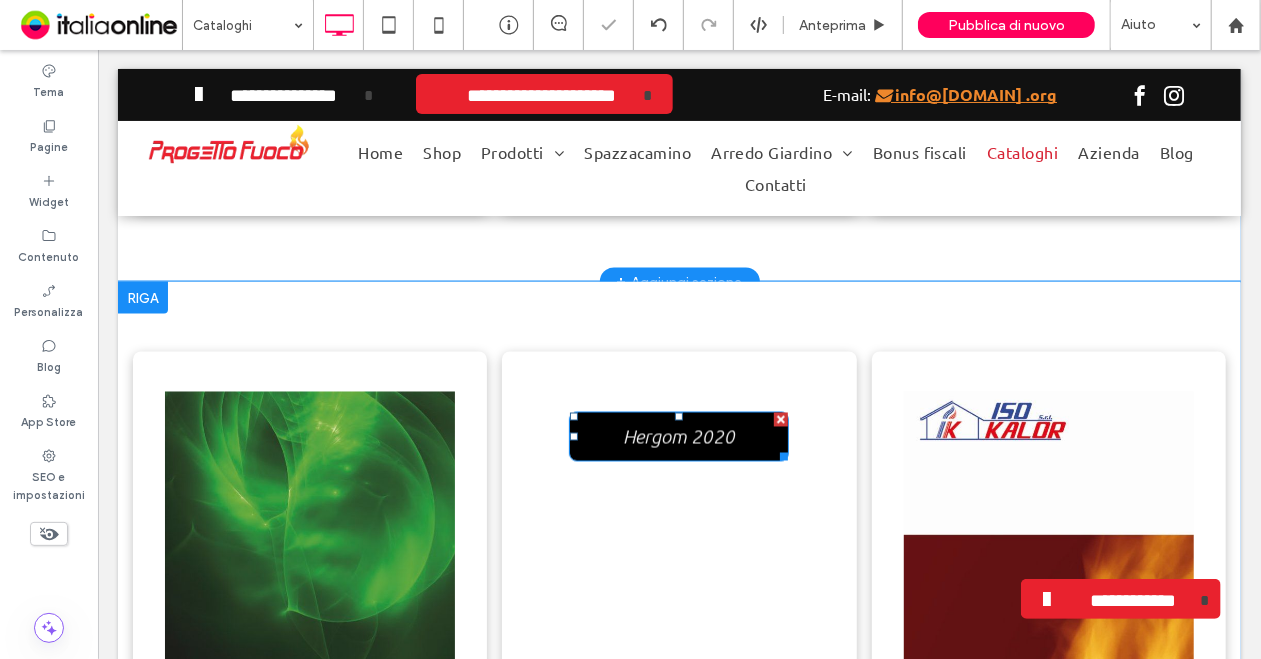 click at bounding box center (780, 419) 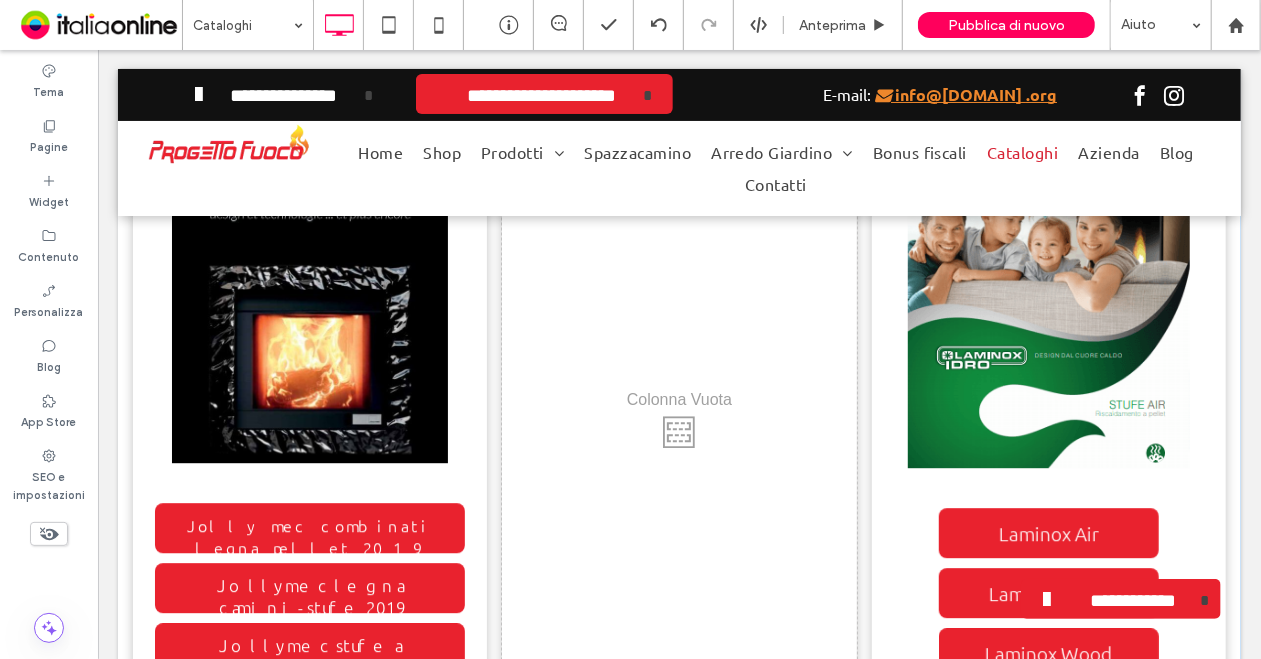 scroll, scrollTop: 2800, scrollLeft: 0, axis: vertical 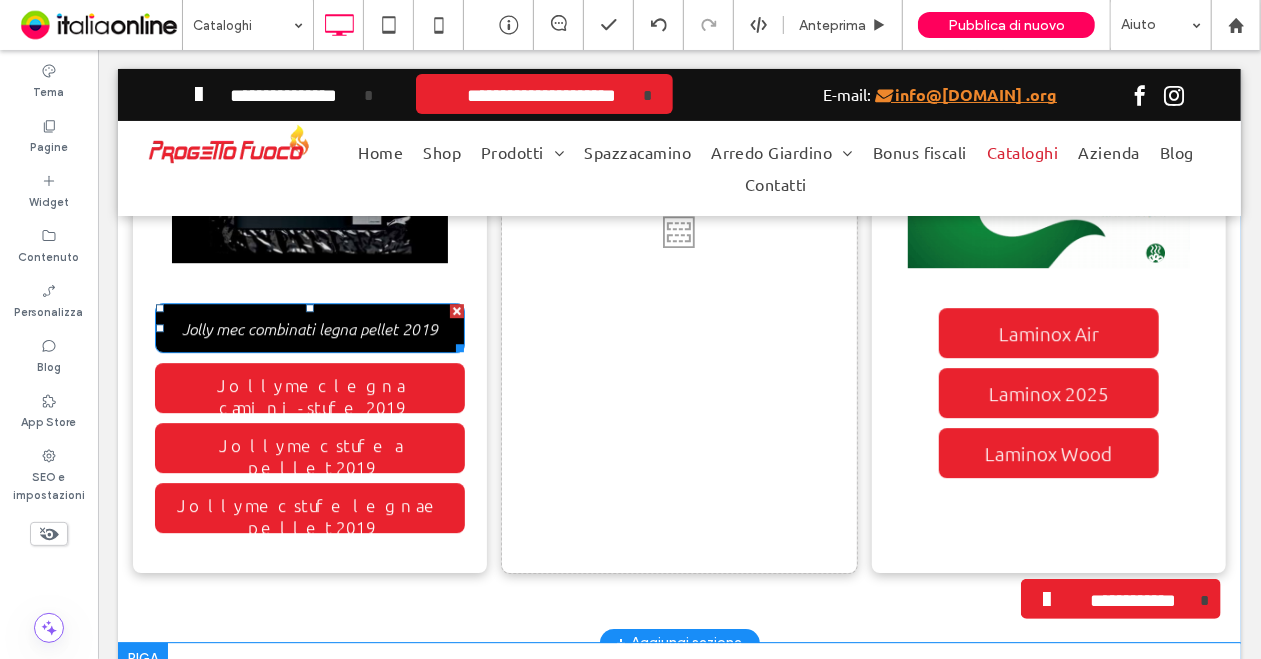 click at bounding box center (456, 310) 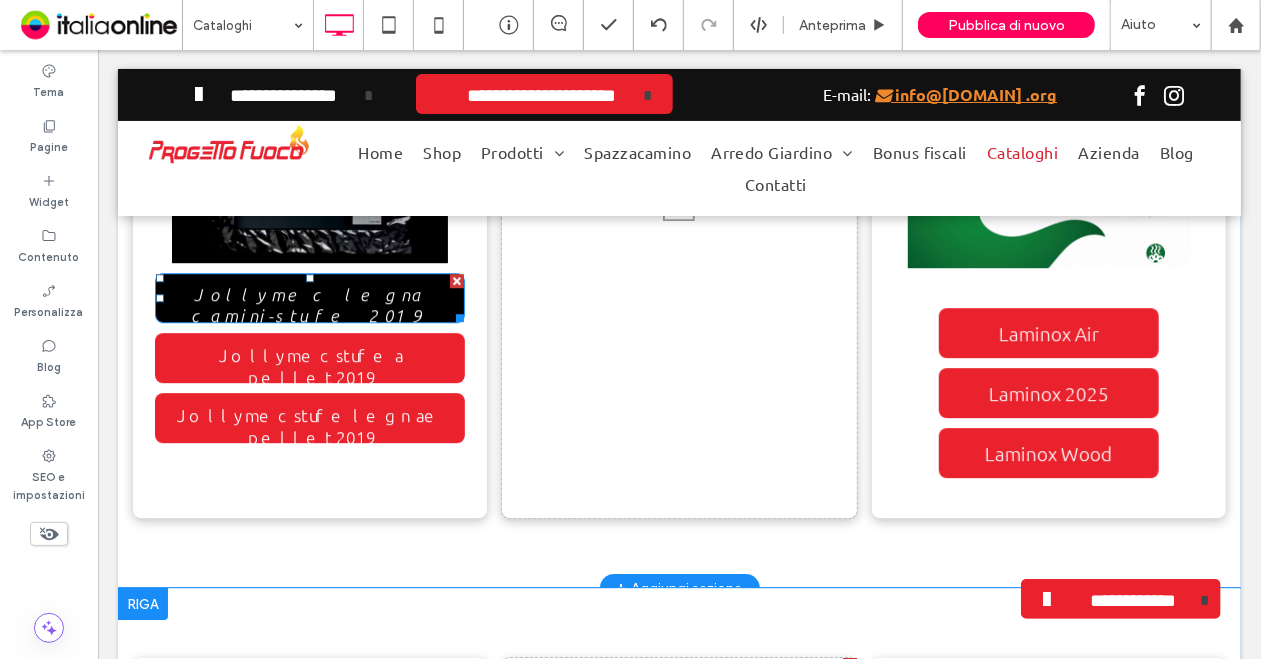 click at bounding box center [456, 280] 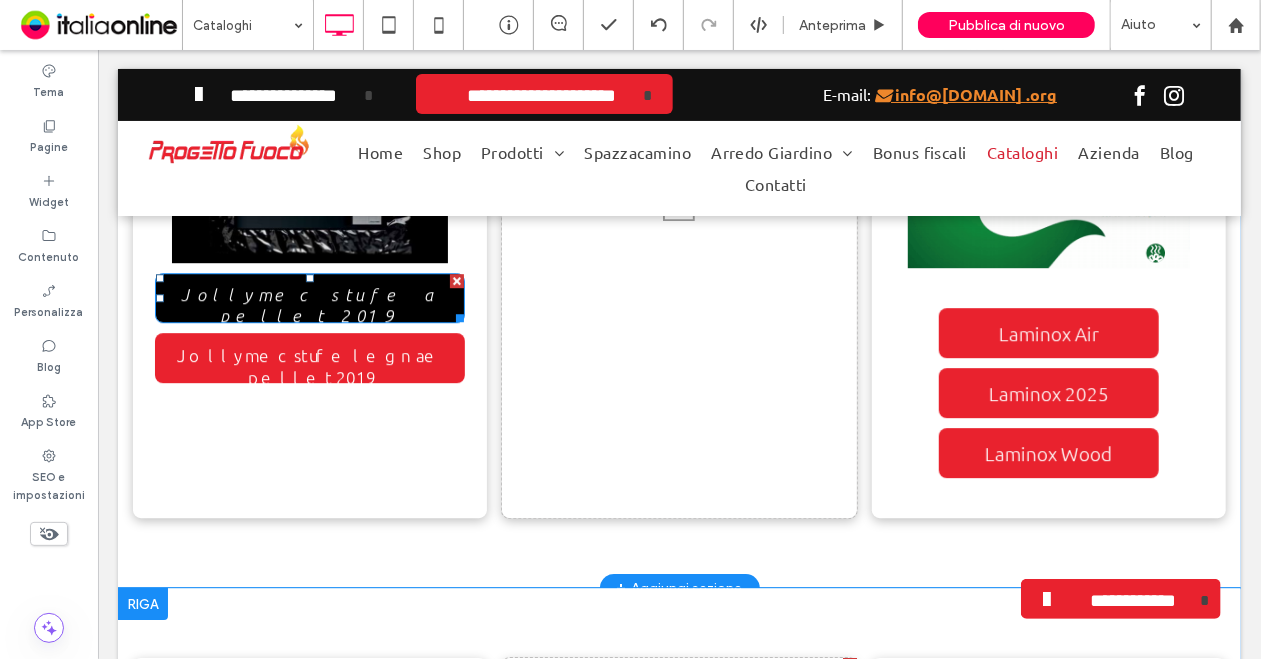 click at bounding box center (456, 280) 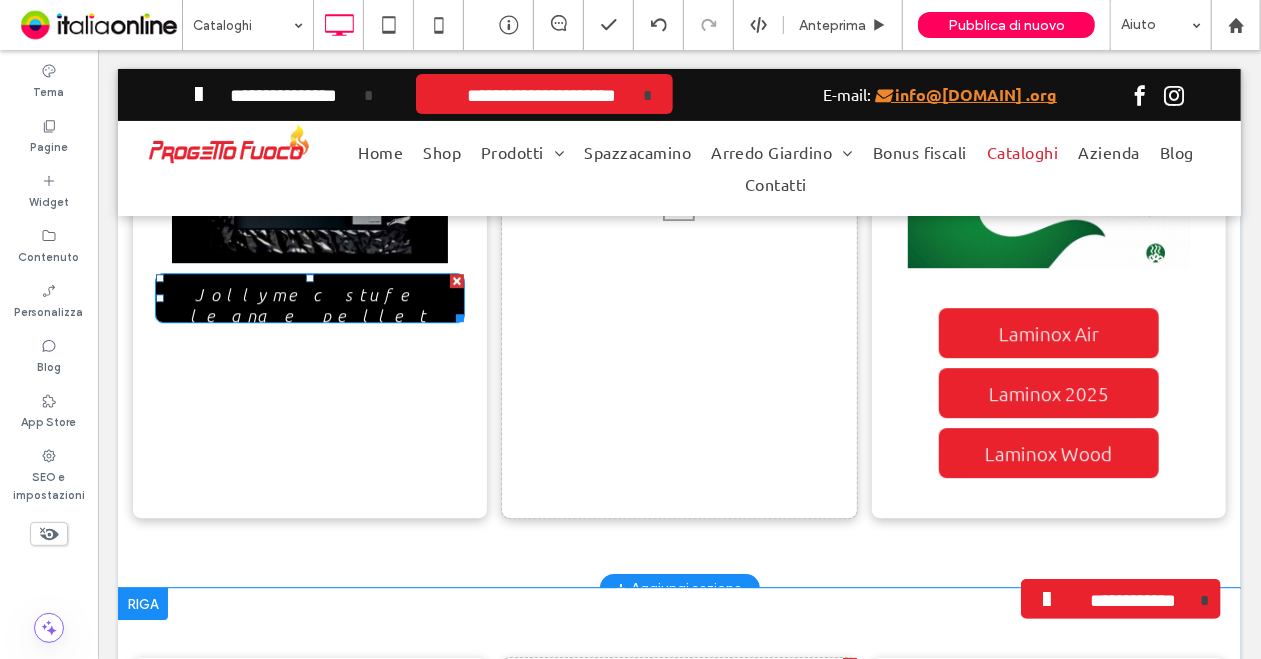 drag, startPoint x: 454, startPoint y: 278, endPoint x: 537, endPoint y: 415, distance: 160.18115 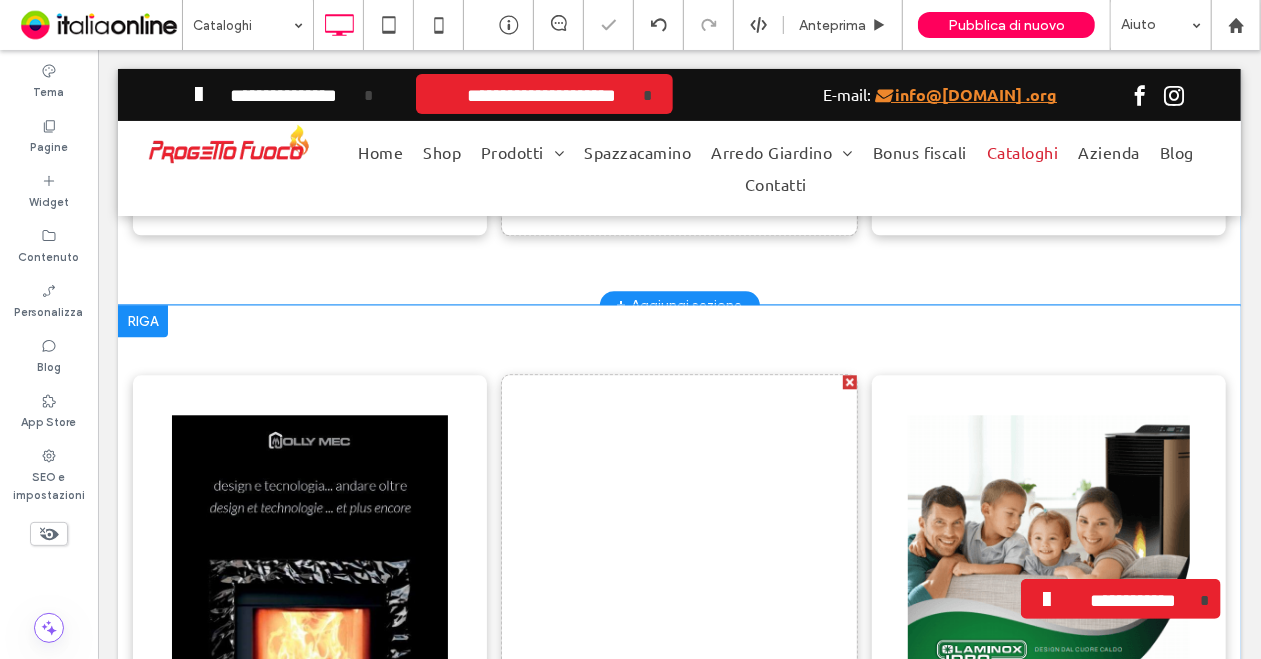 scroll, scrollTop: 2300, scrollLeft: 0, axis: vertical 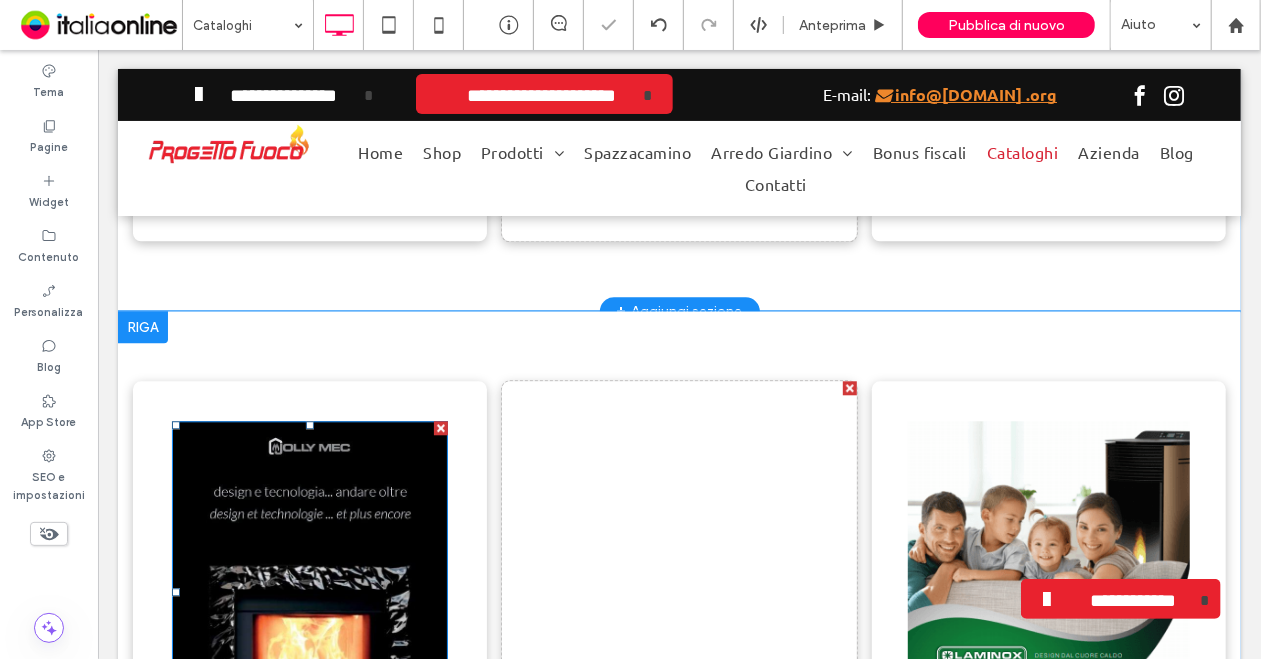 click at bounding box center (440, 427) 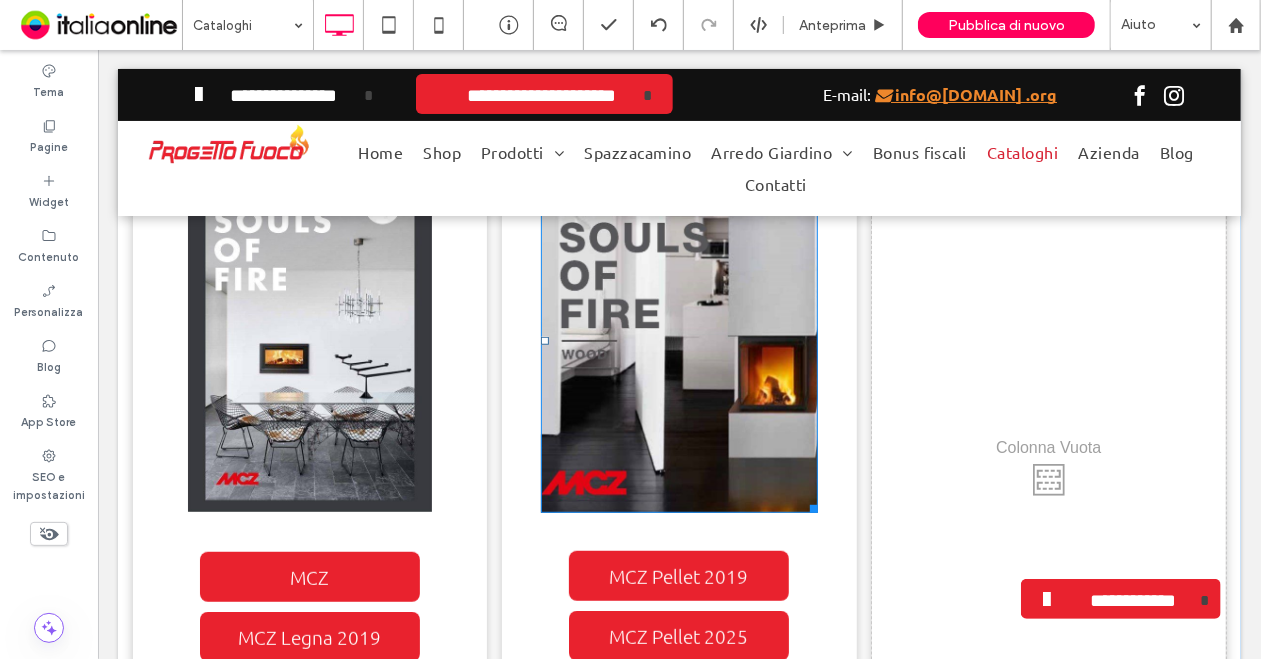 scroll, scrollTop: 4300, scrollLeft: 0, axis: vertical 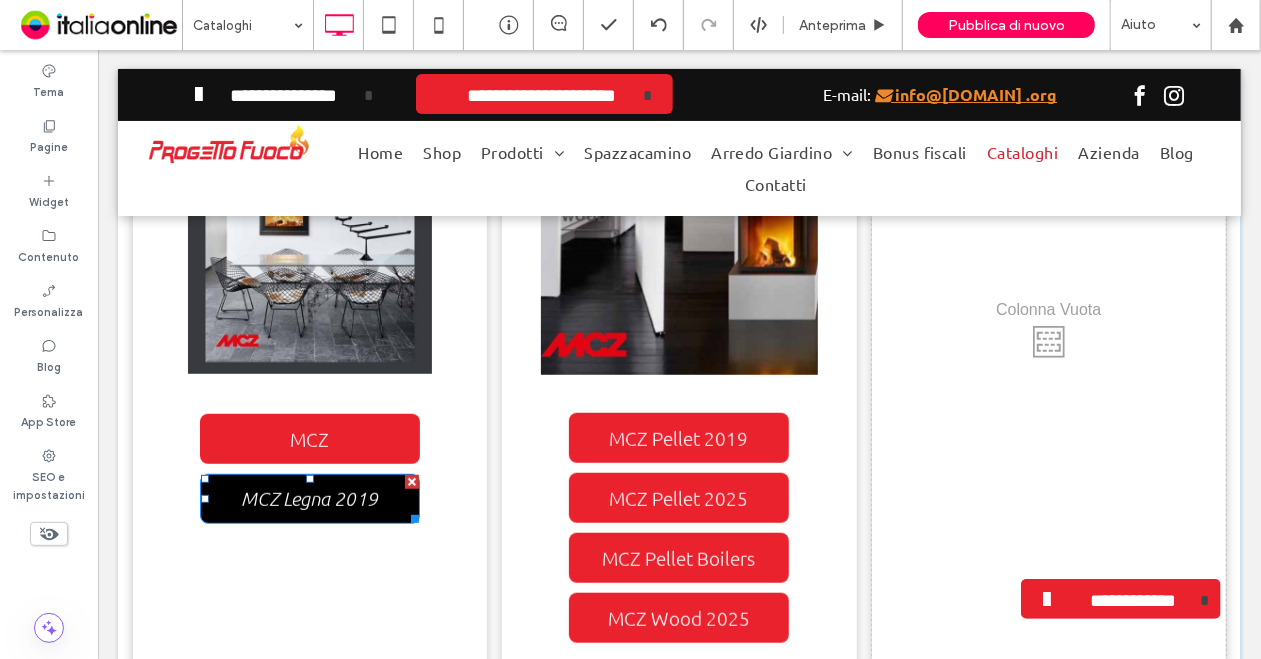 click at bounding box center [411, 481] 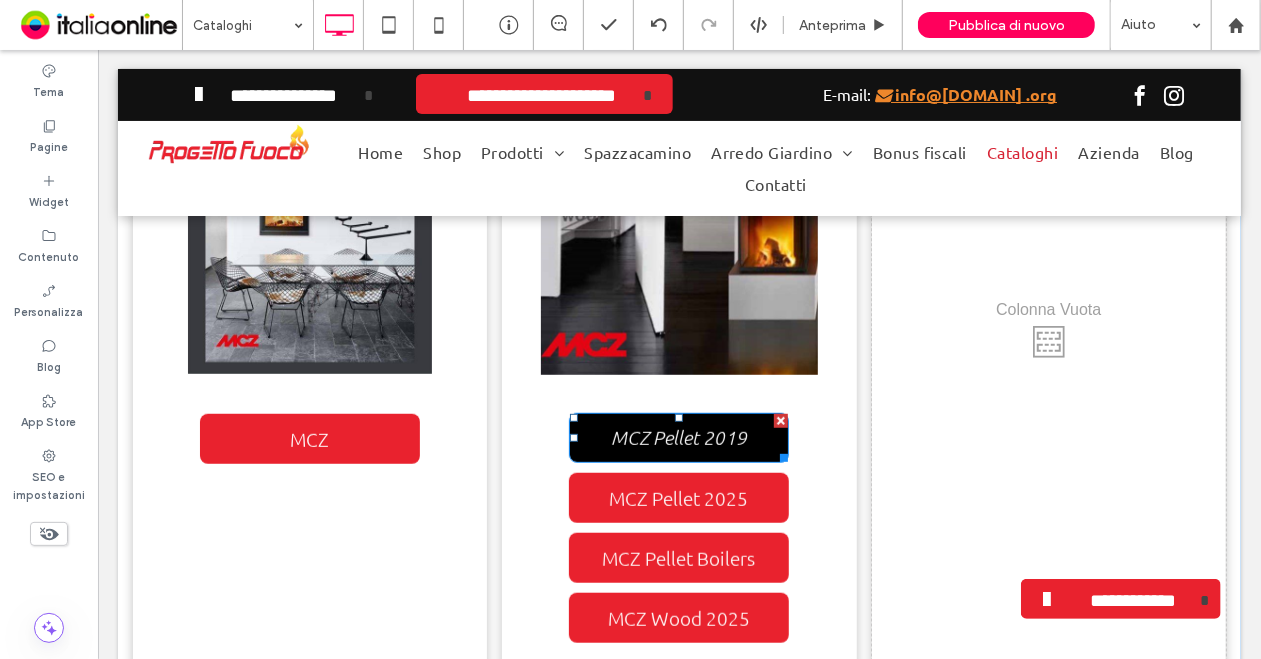 click at bounding box center (780, 420) 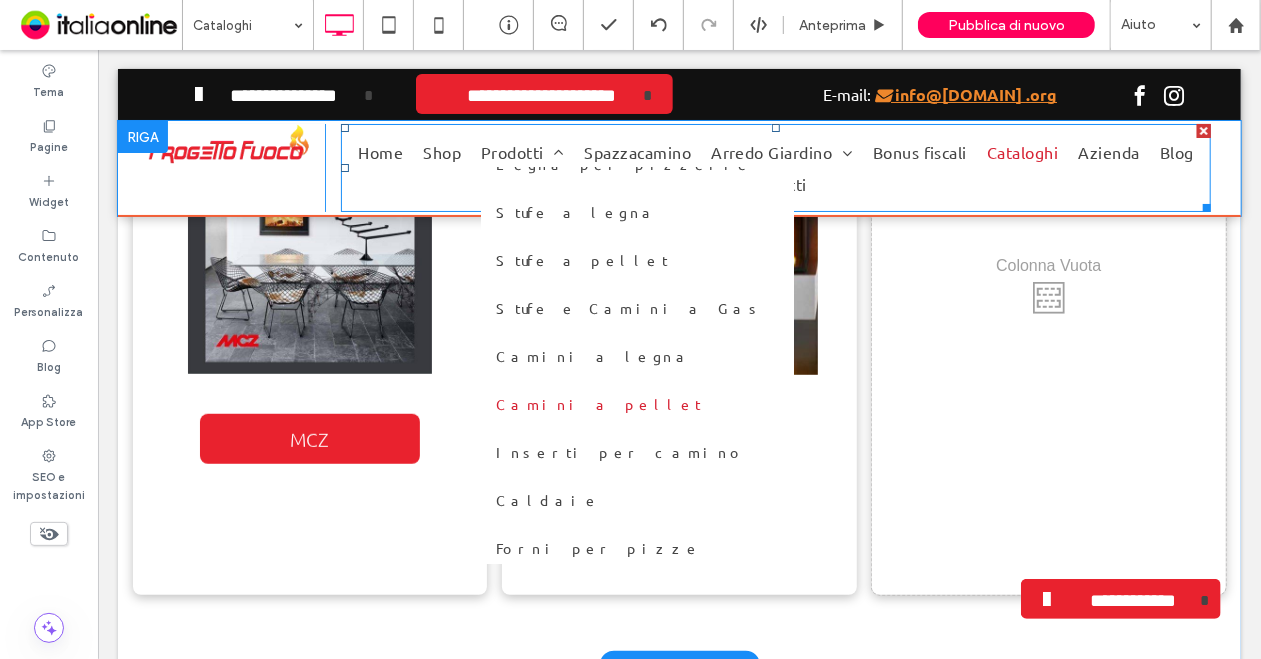 scroll, scrollTop: 0, scrollLeft: 0, axis: both 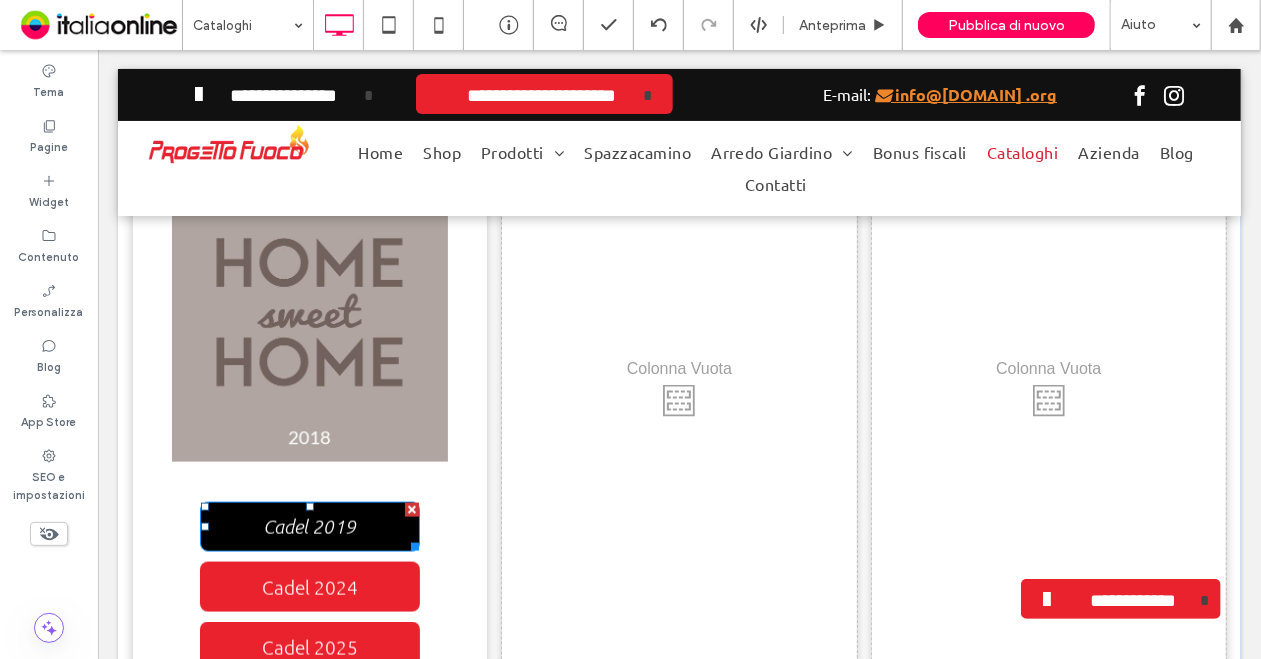click at bounding box center [411, 509] 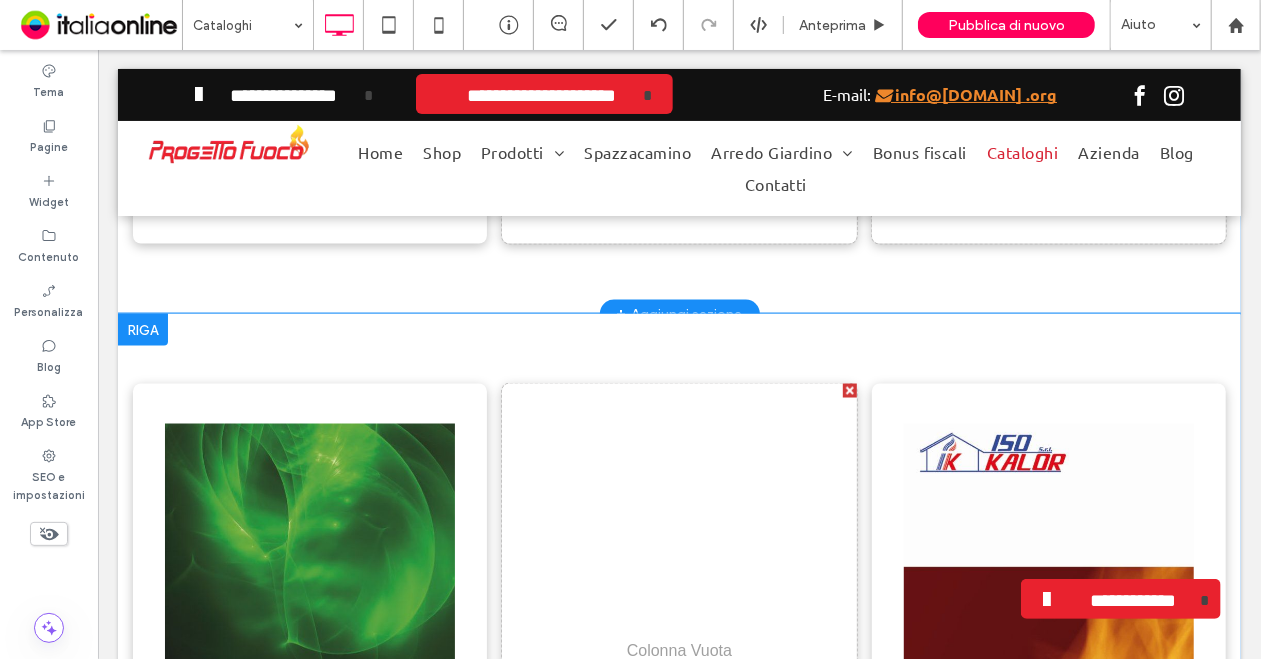 scroll, scrollTop: 1800, scrollLeft: 0, axis: vertical 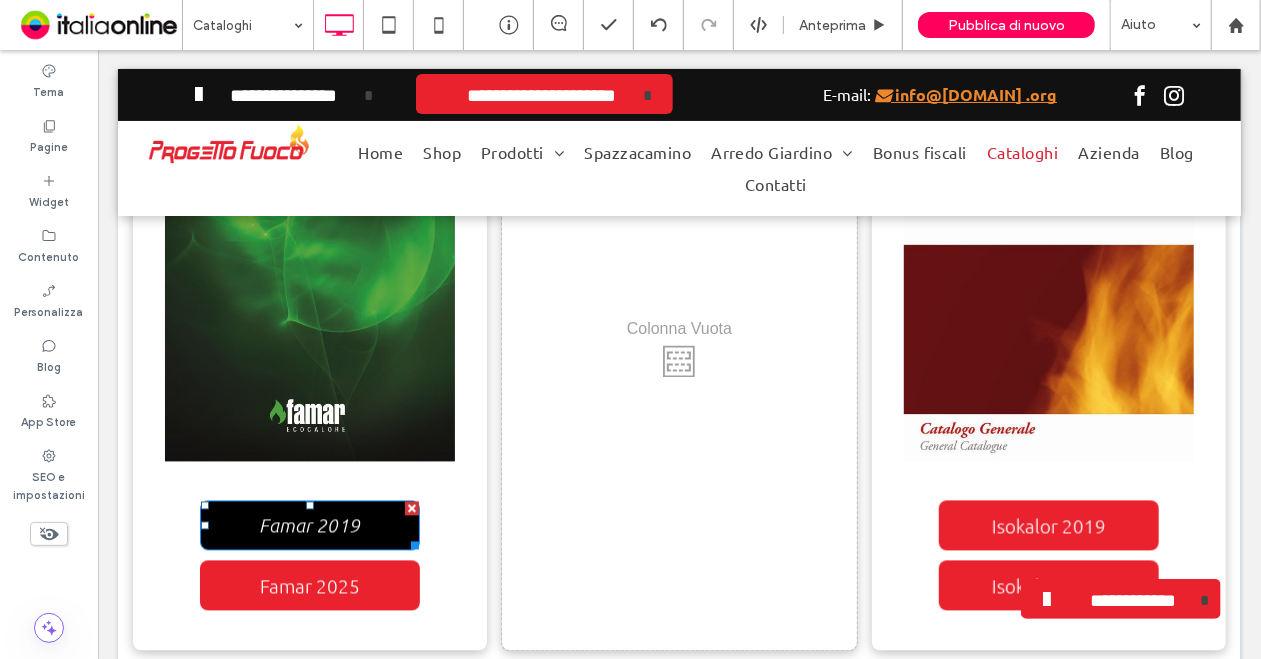 click at bounding box center (411, 508) 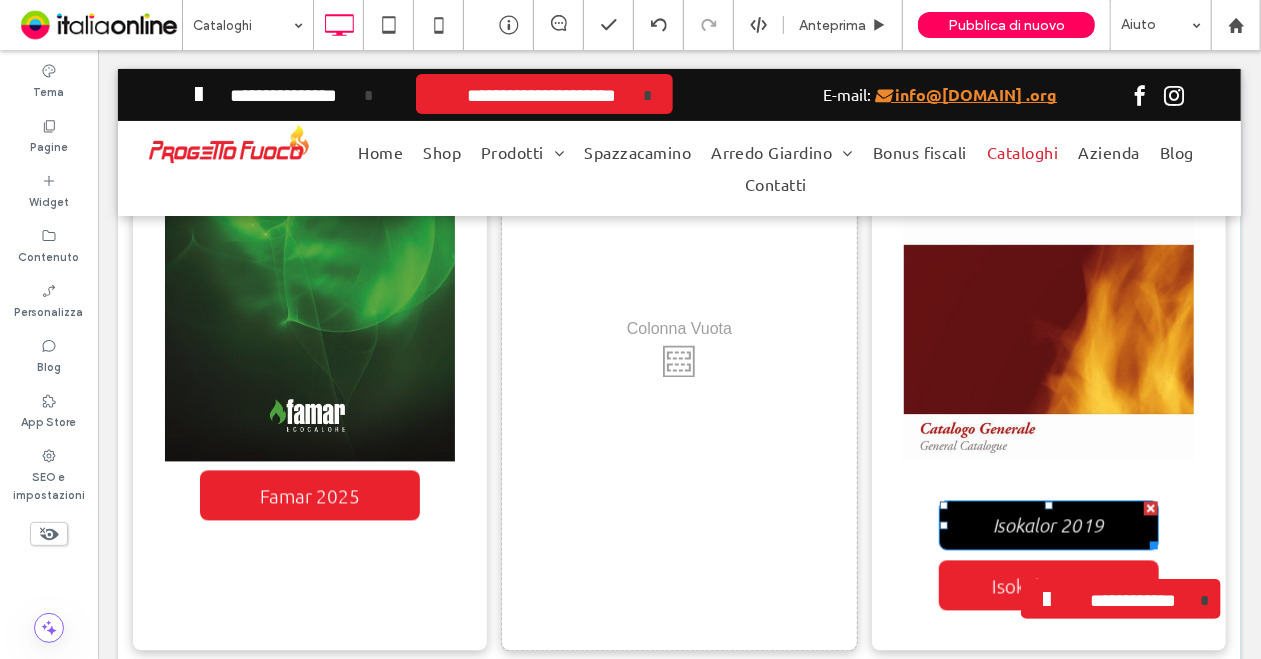 click at bounding box center (1150, 508) 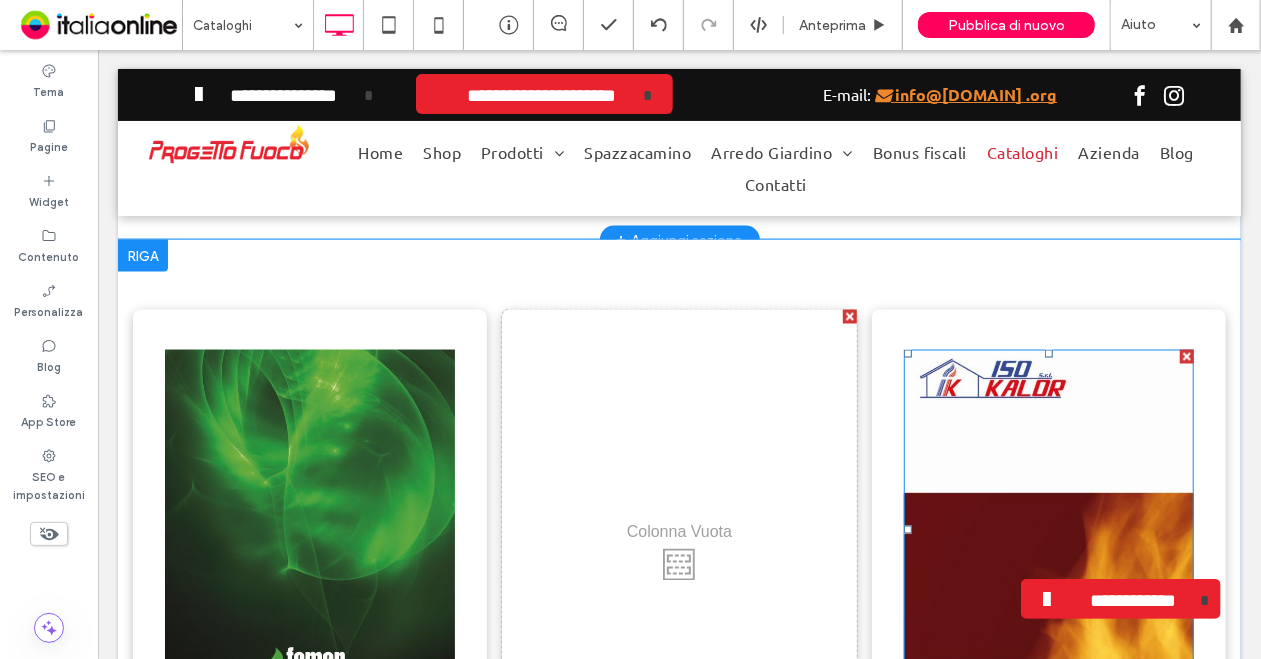 scroll, scrollTop: 1500, scrollLeft: 0, axis: vertical 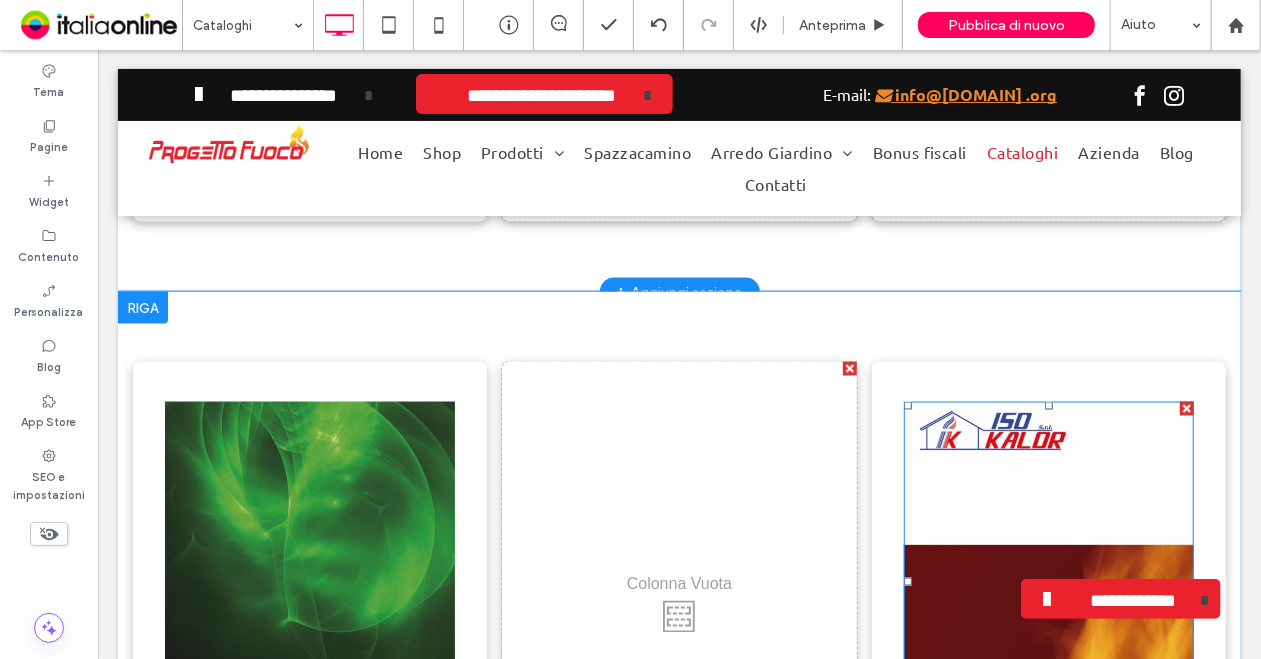 click at bounding box center (1186, 408) 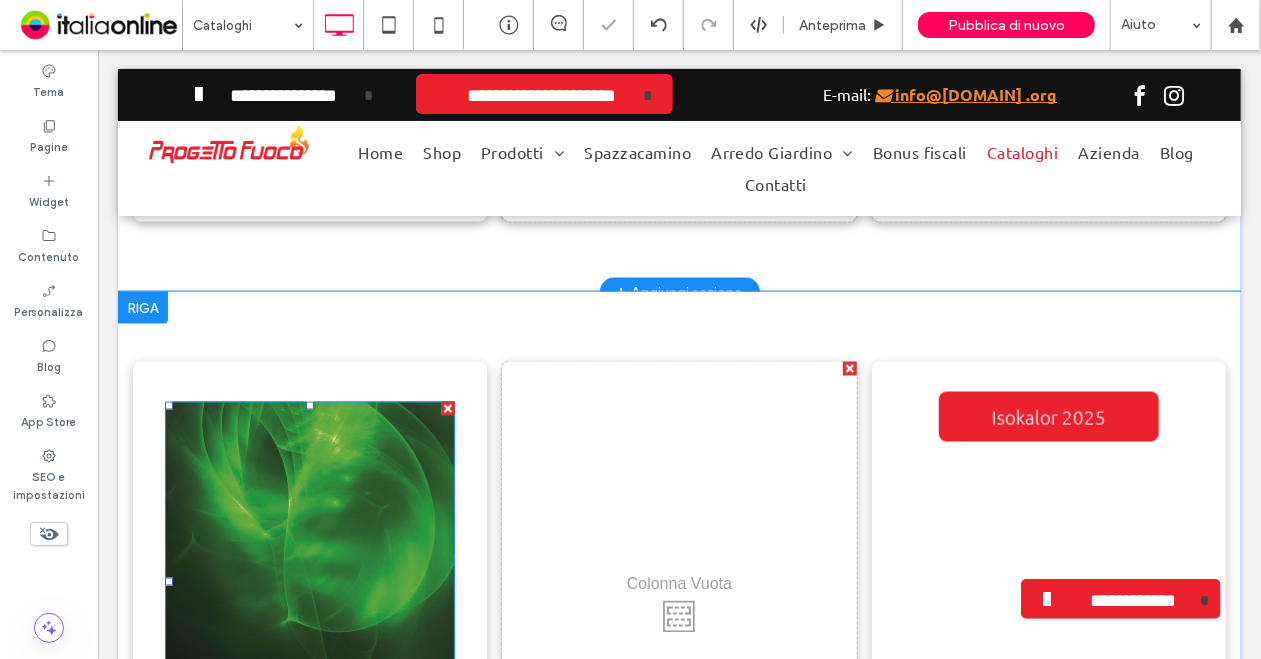 click at bounding box center [447, 408] 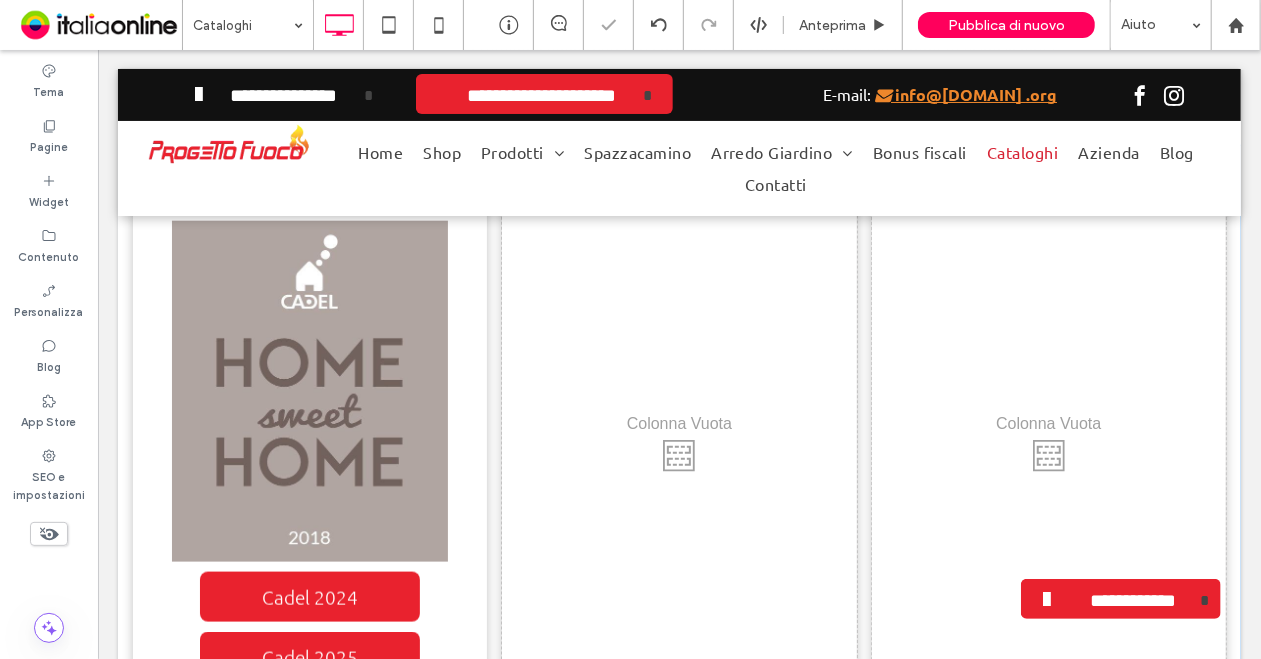 scroll, scrollTop: 1000, scrollLeft: 0, axis: vertical 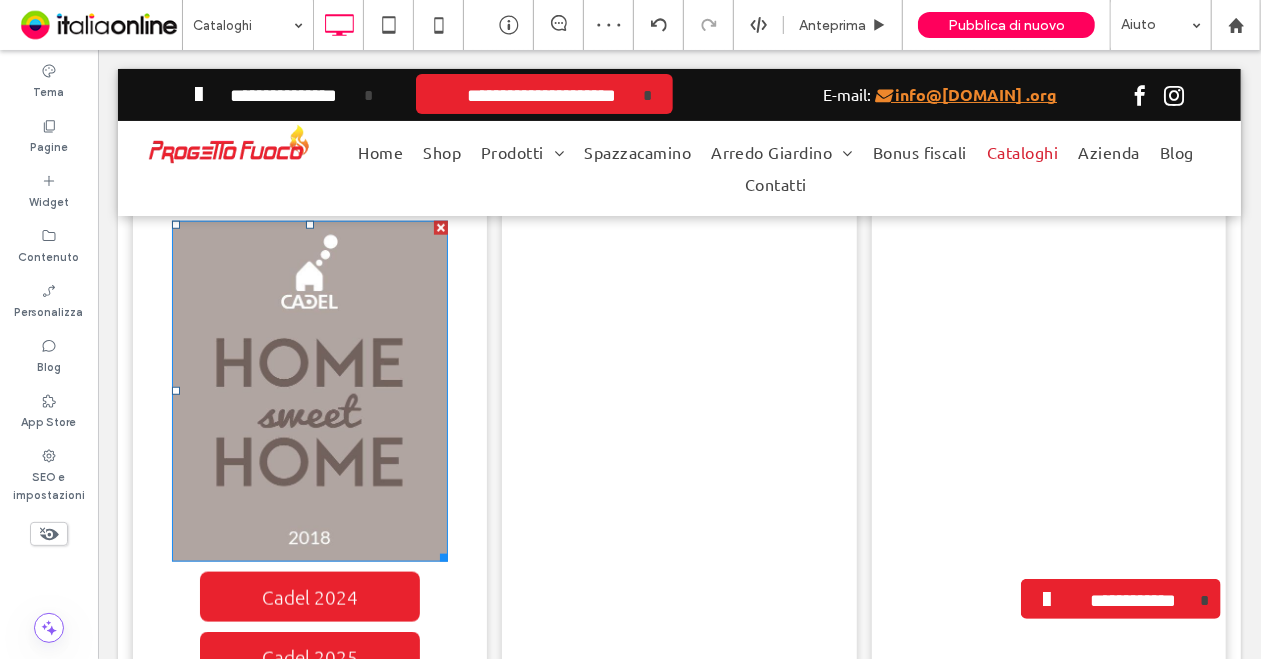 click at bounding box center [440, 227] 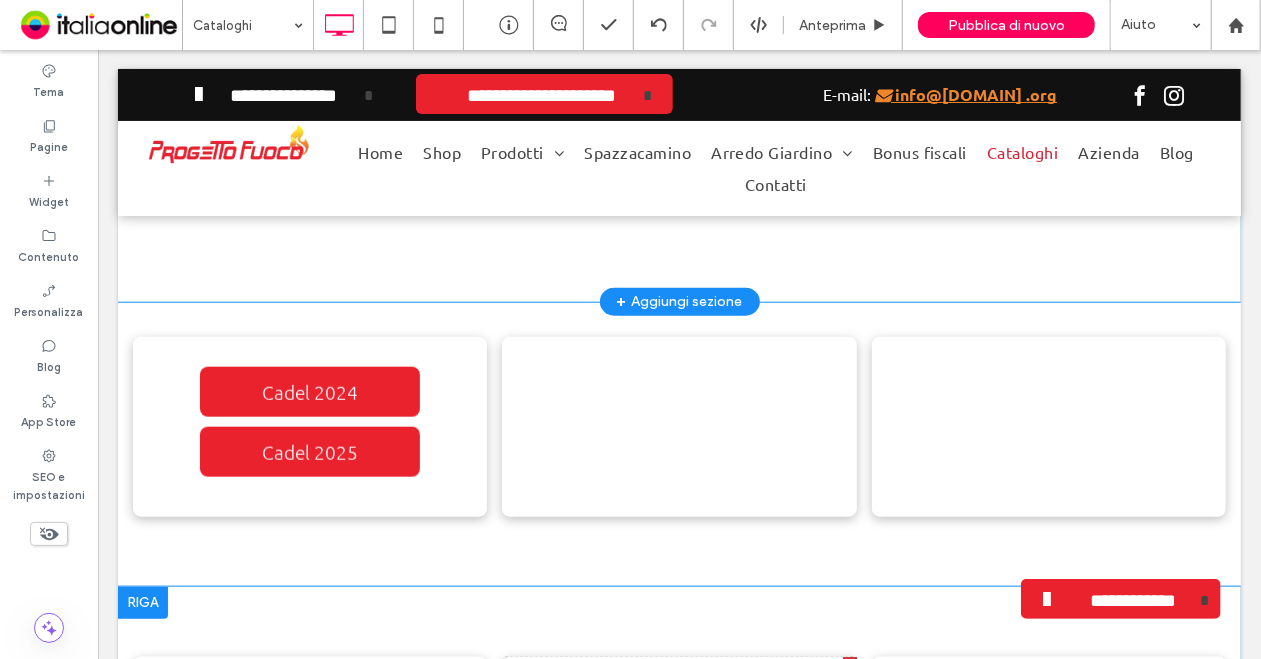 scroll, scrollTop: 1000, scrollLeft: 0, axis: vertical 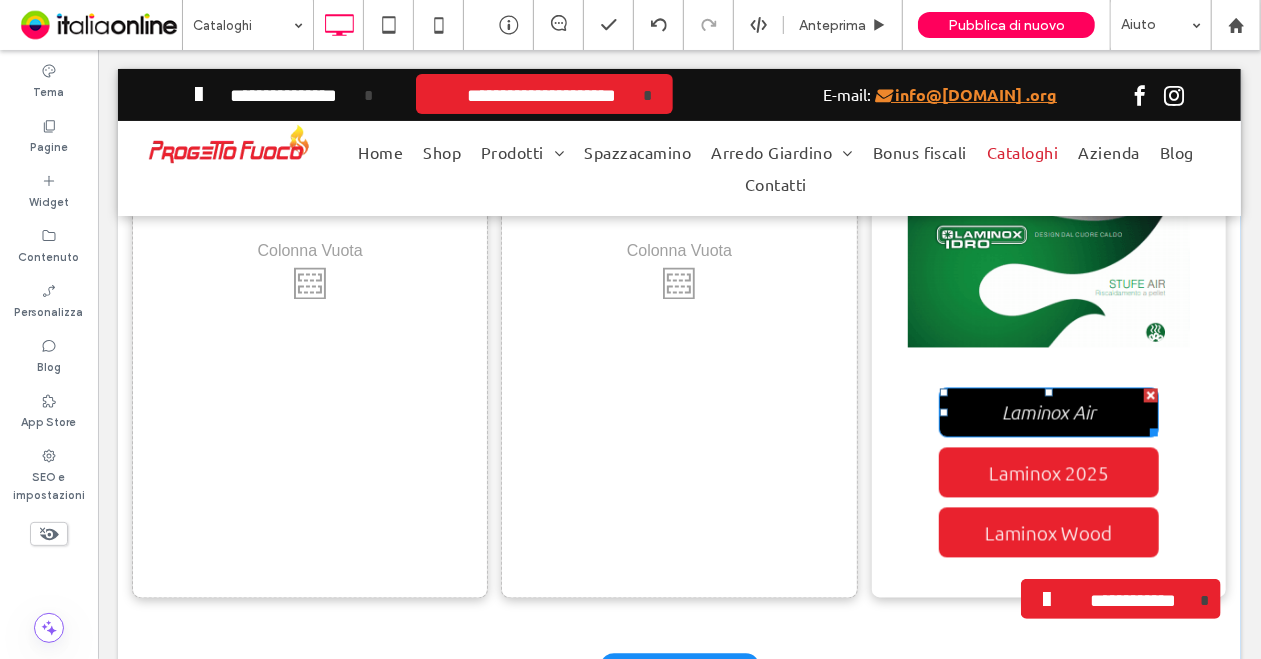 click at bounding box center [1150, 395] 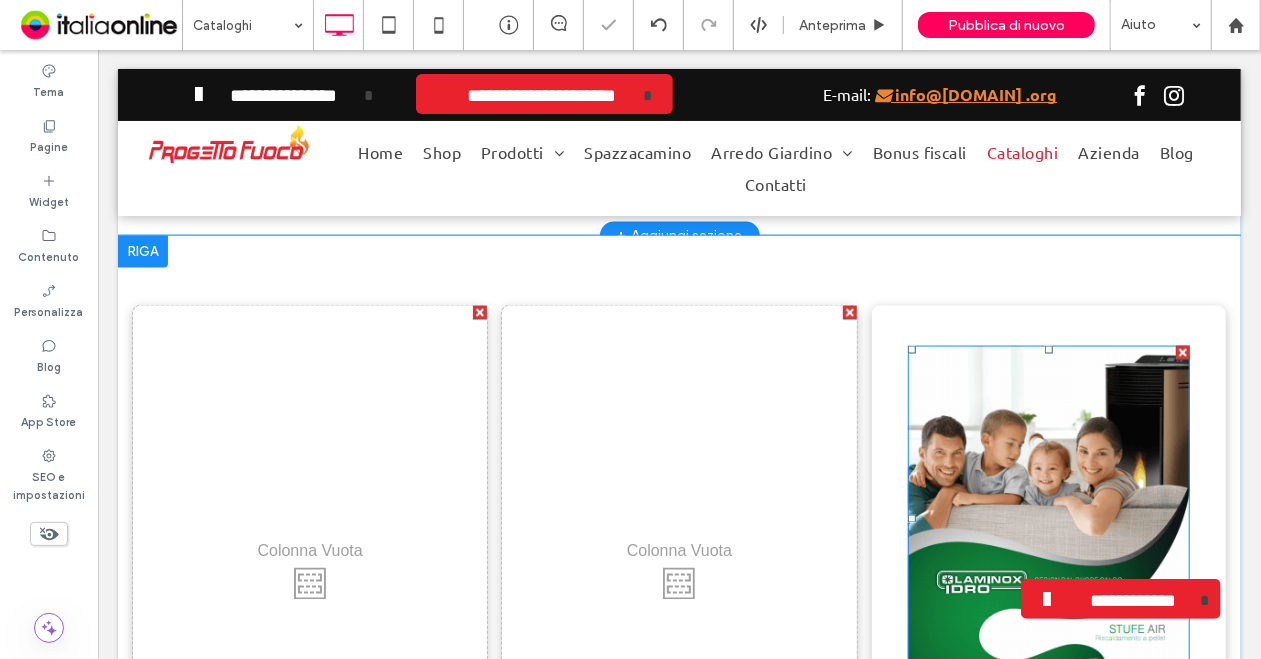 scroll, scrollTop: 1454, scrollLeft: 0, axis: vertical 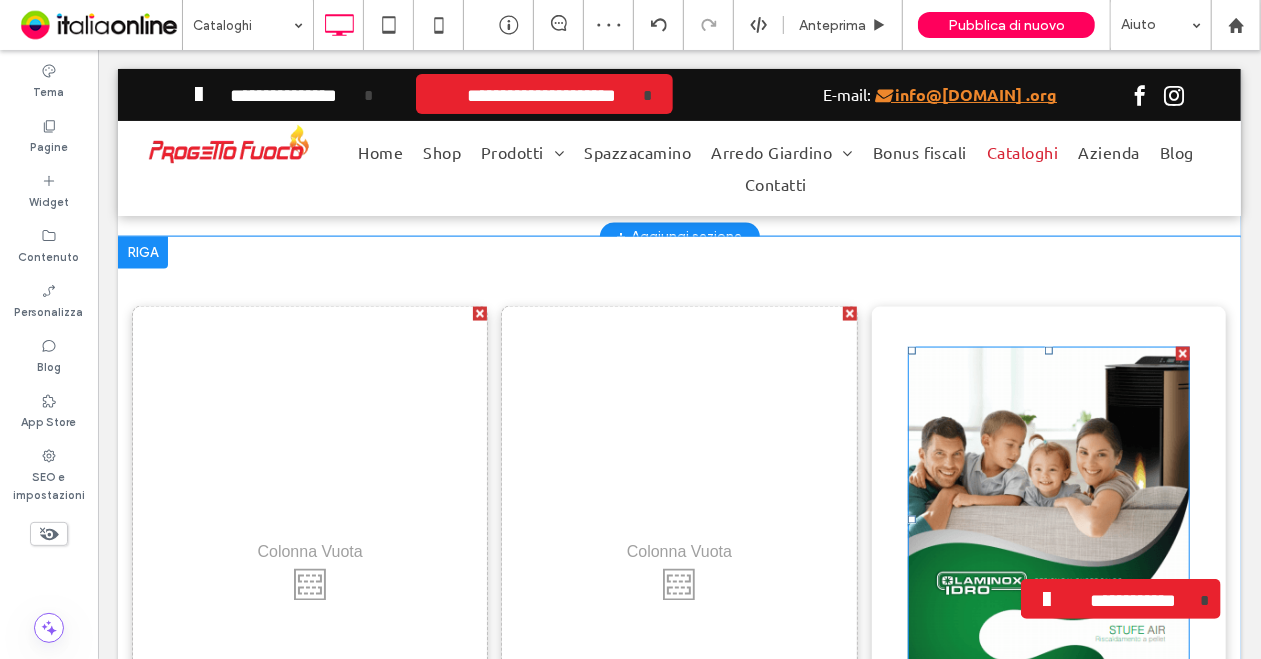 click at bounding box center [1182, 353] 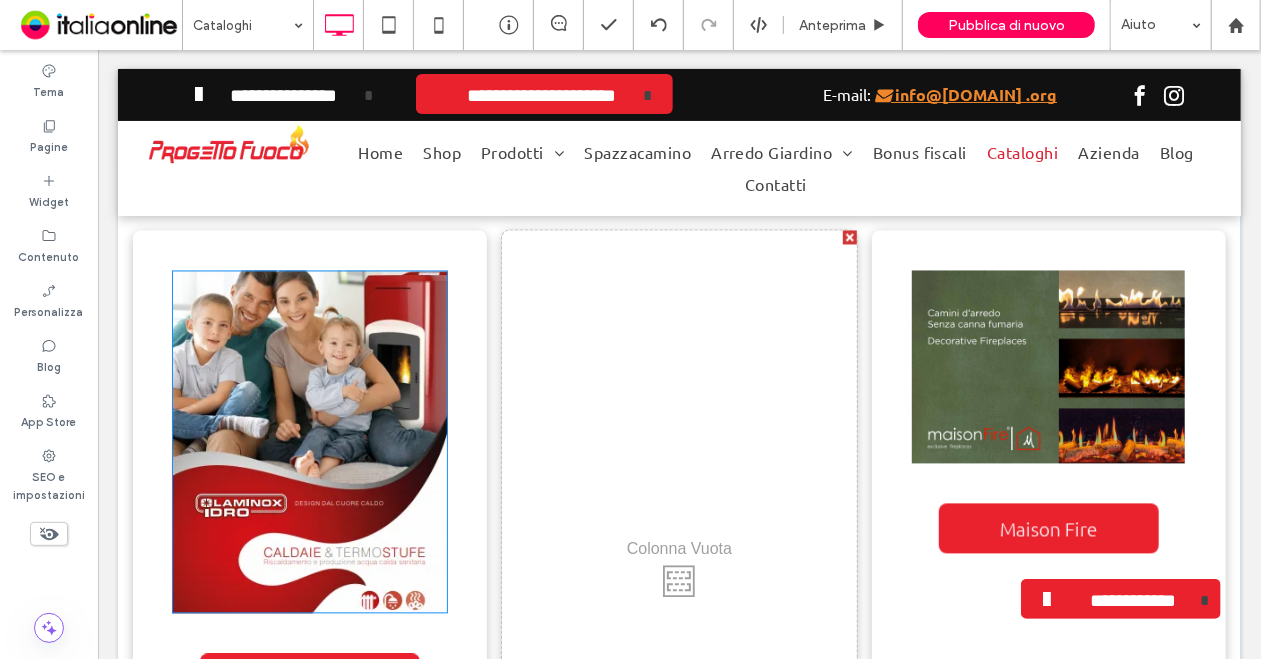 scroll, scrollTop: 1854, scrollLeft: 0, axis: vertical 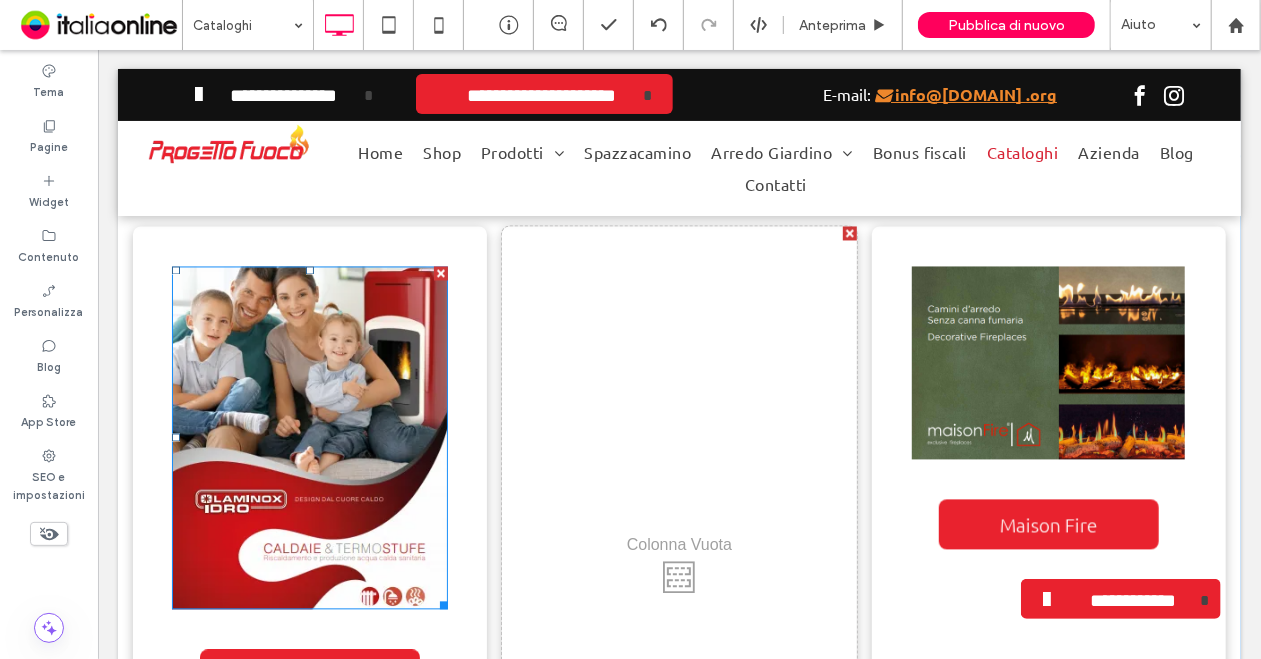 click at bounding box center [440, 273] 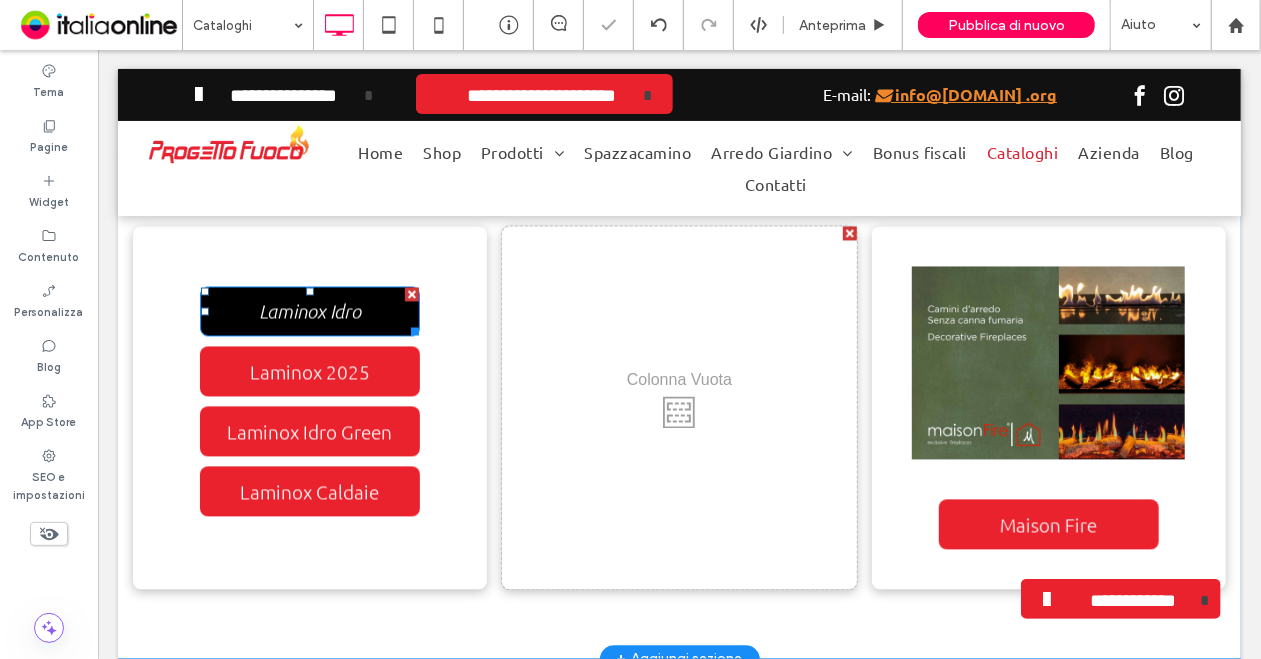 click at bounding box center (411, 294) 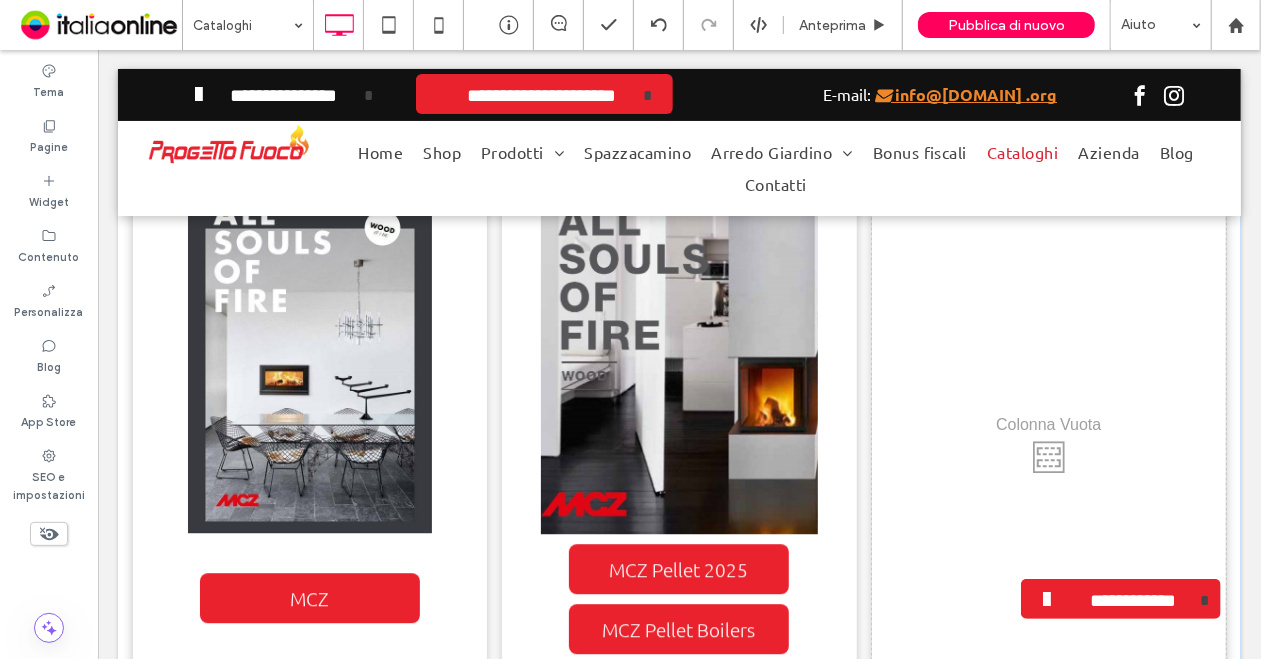 scroll, scrollTop: 2454, scrollLeft: 0, axis: vertical 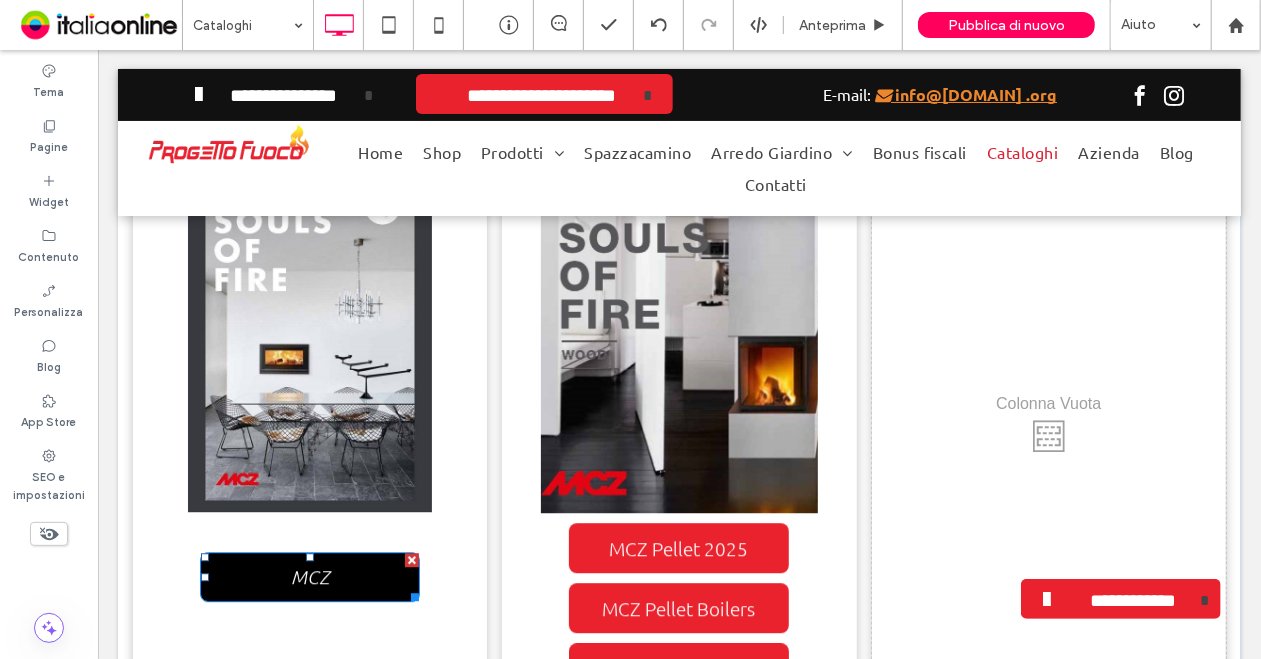 click at bounding box center [411, 559] 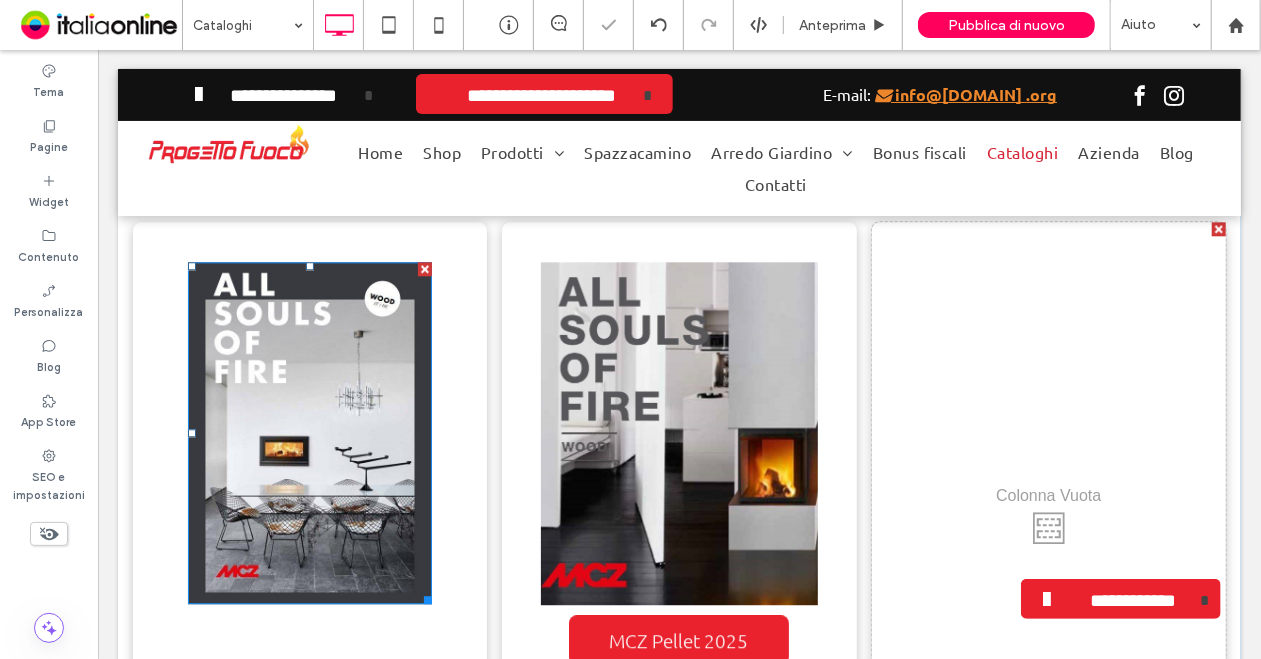 scroll, scrollTop: 2254, scrollLeft: 0, axis: vertical 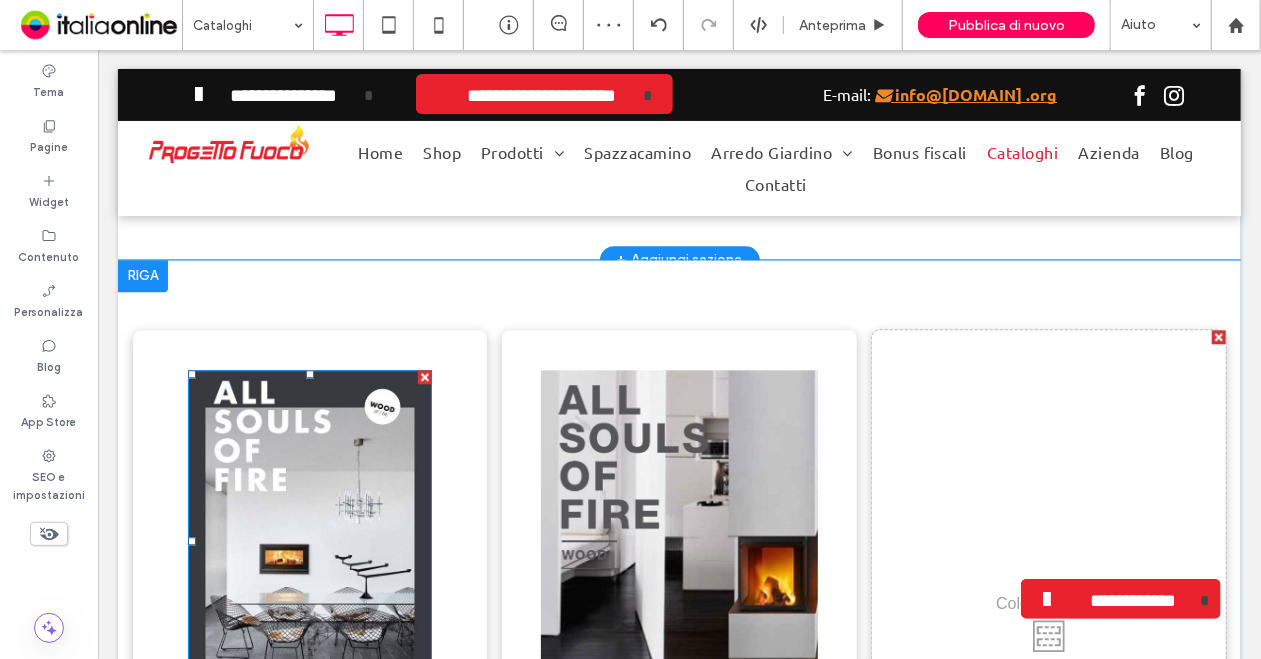 click at bounding box center [424, 376] 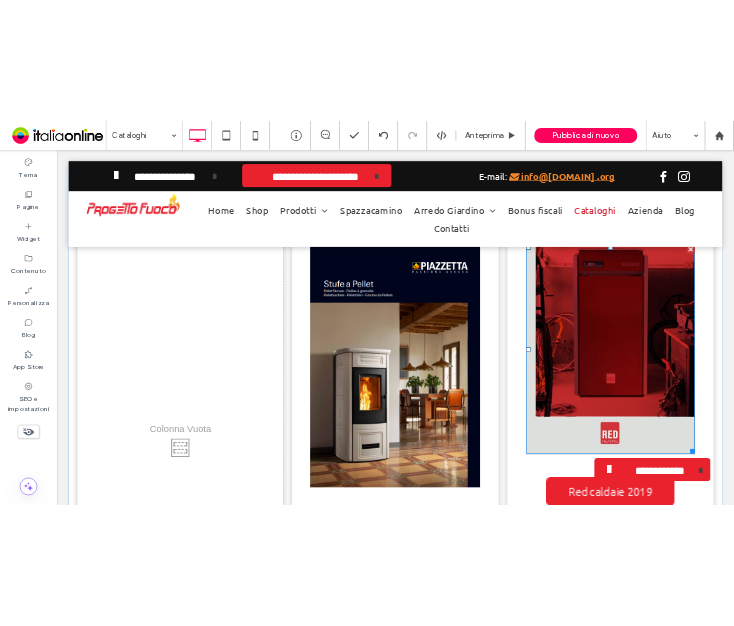 scroll, scrollTop: 3254, scrollLeft: 0, axis: vertical 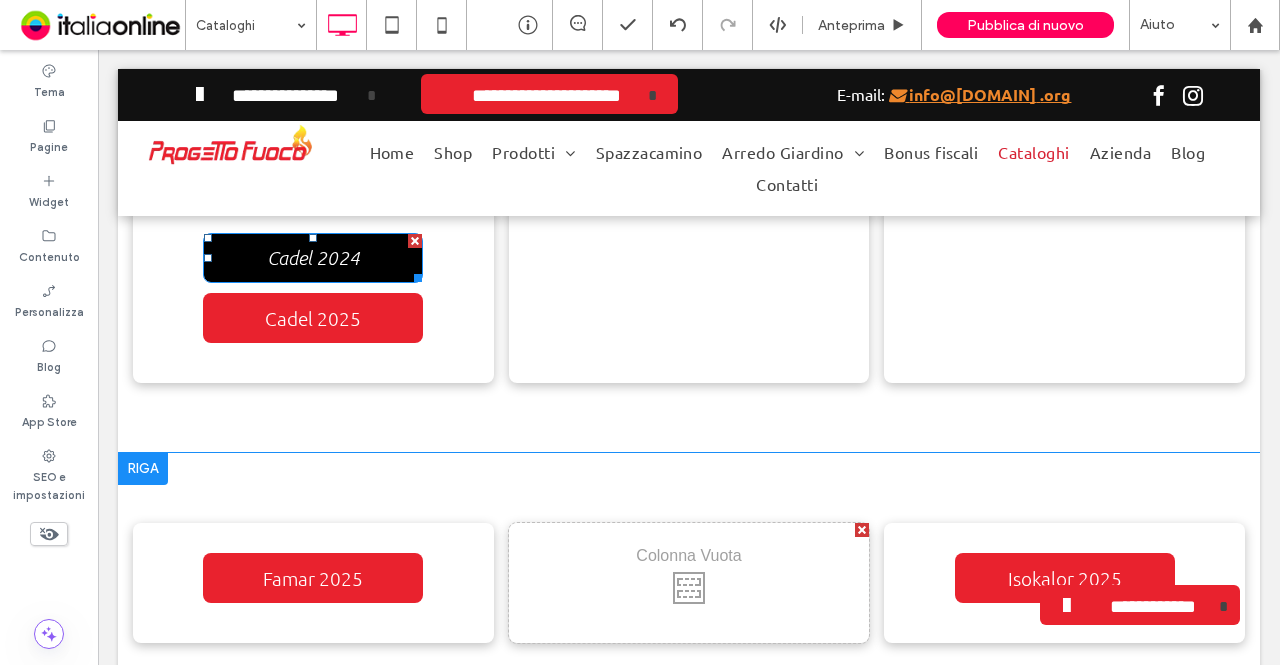 click on "Cadel 2024" at bounding box center [313, 258] 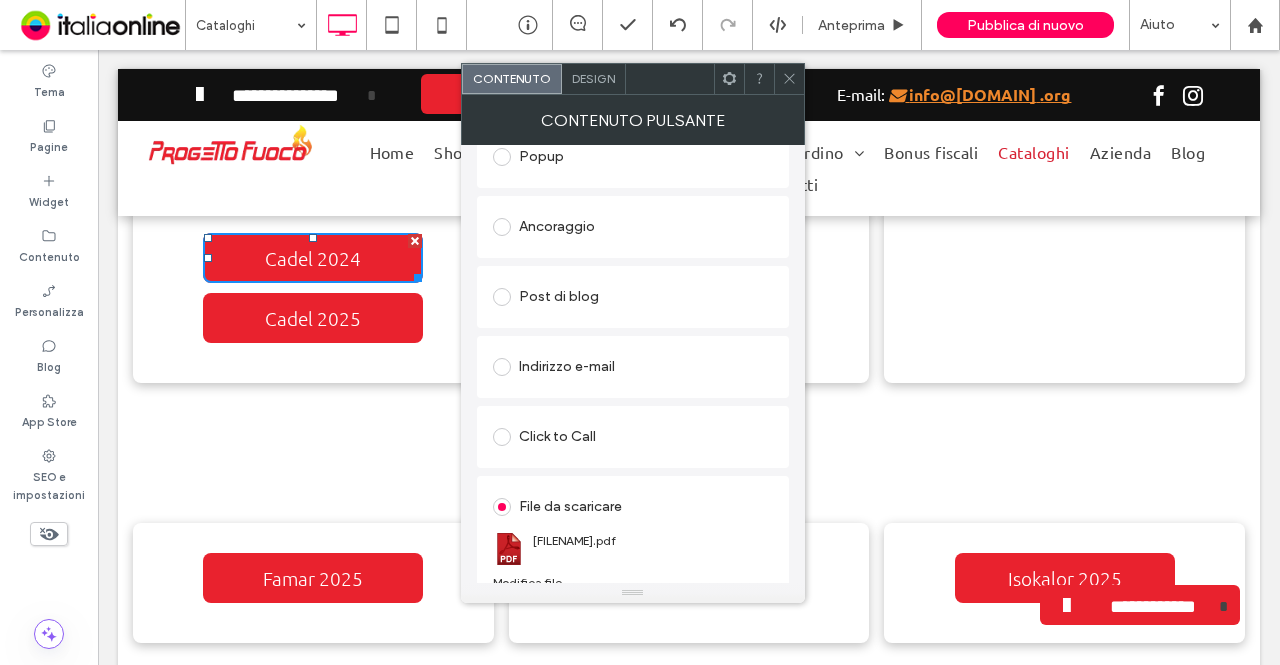 scroll, scrollTop: 404, scrollLeft: 0, axis: vertical 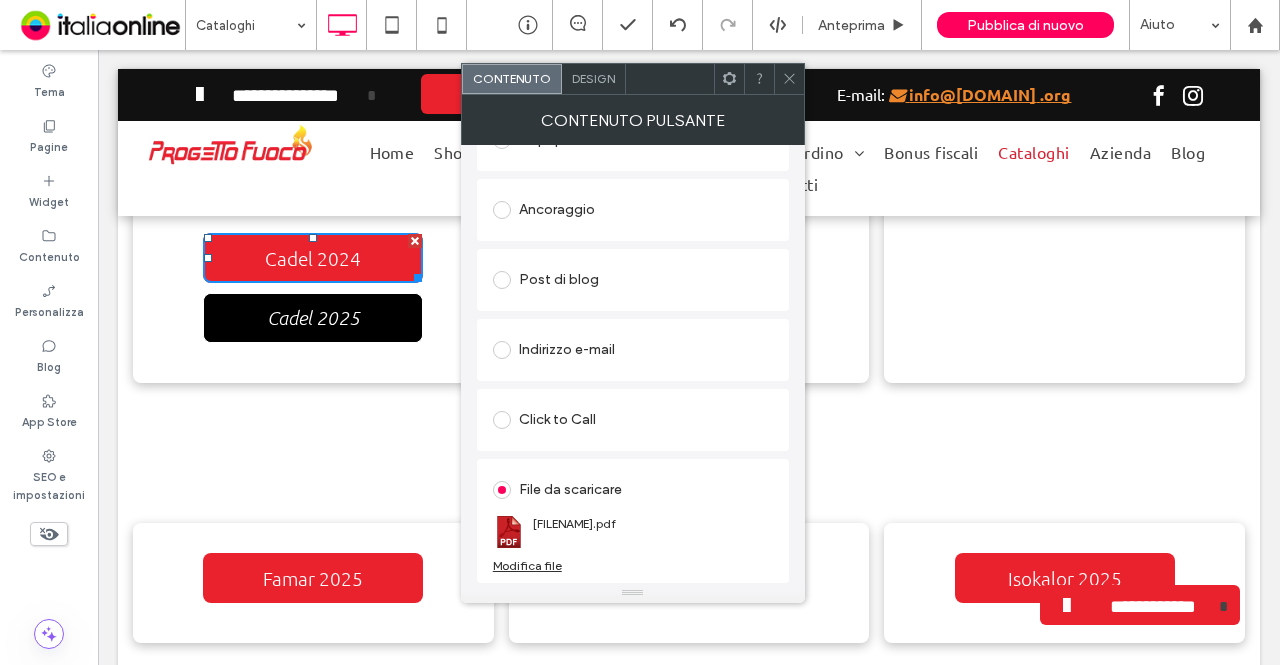 click on "Cadel 2025" at bounding box center [313, 318] 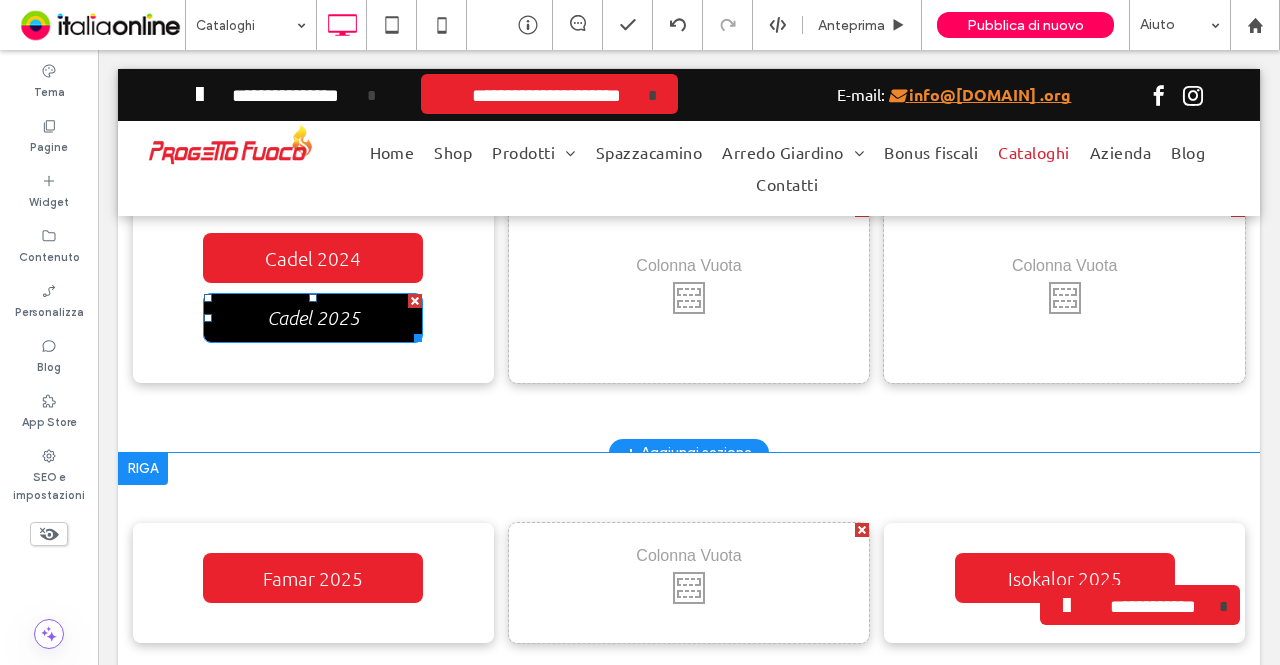 click on "Cadel 2025" at bounding box center [313, 318] 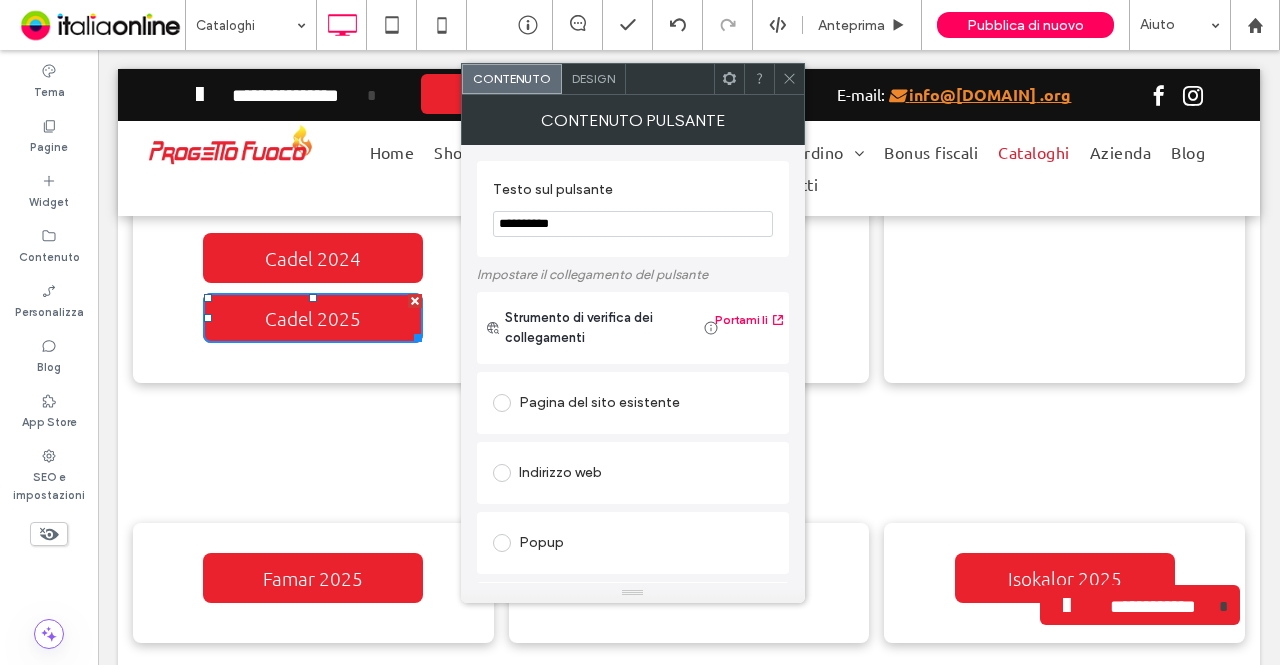 scroll, scrollTop: 404, scrollLeft: 0, axis: vertical 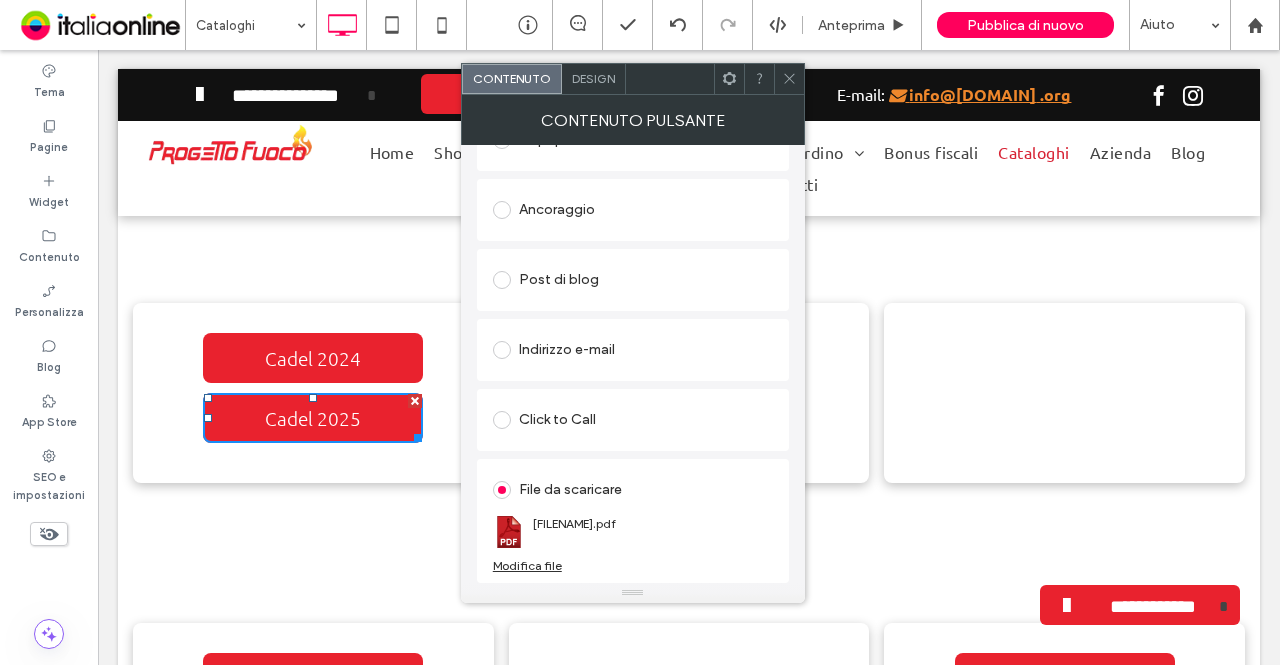 click on "Cadel 2024
Cadel 2025
Click To Paste" at bounding box center (313, 393) 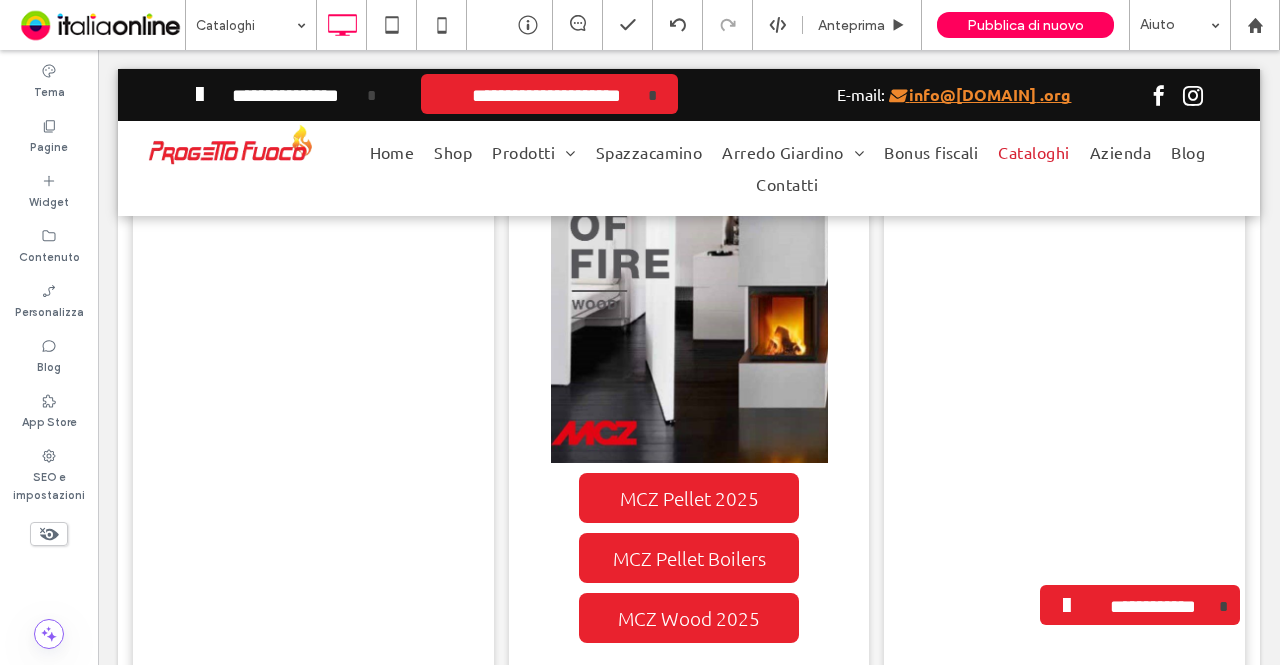 scroll, scrollTop: 2554, scrollLeft: 0, axis: vertical 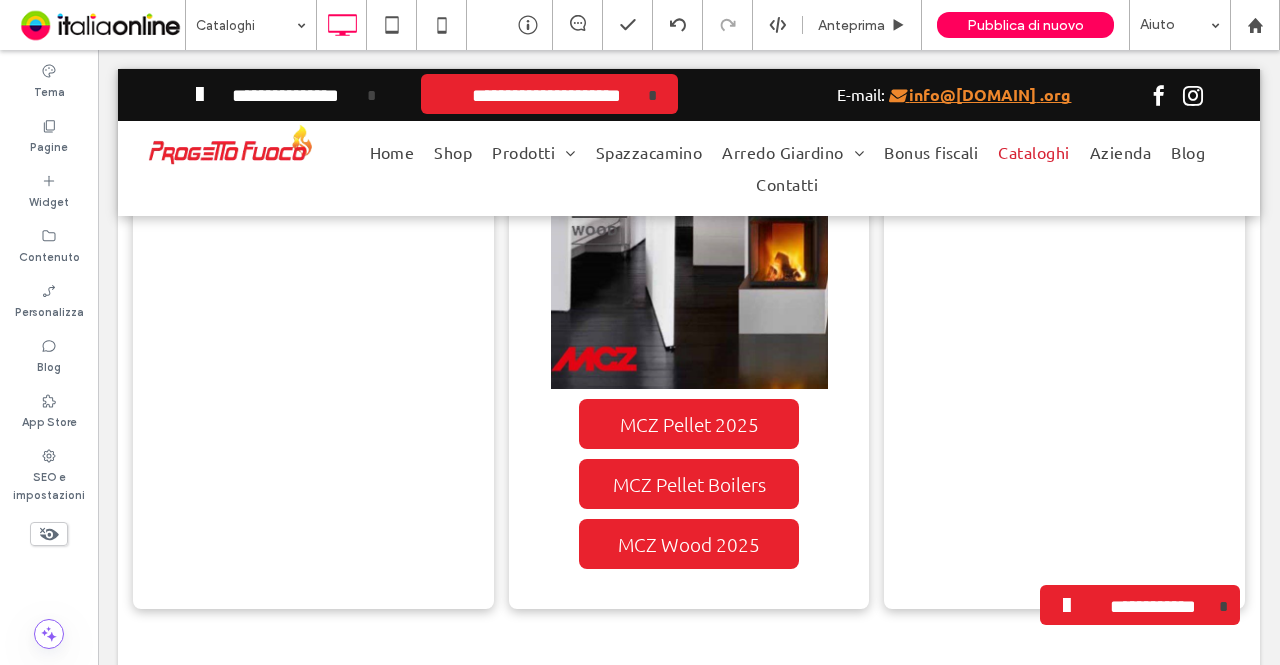 click at bounding box center (689, 218) 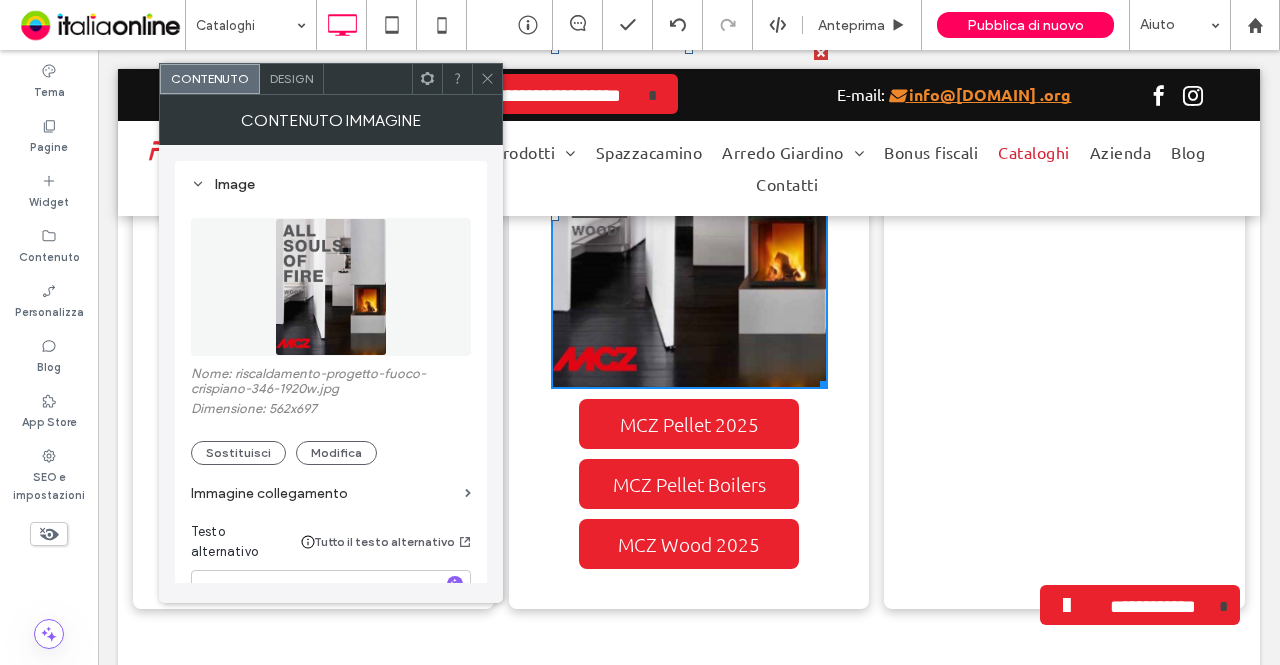 click on "Design" at bounding box center (291, 78) 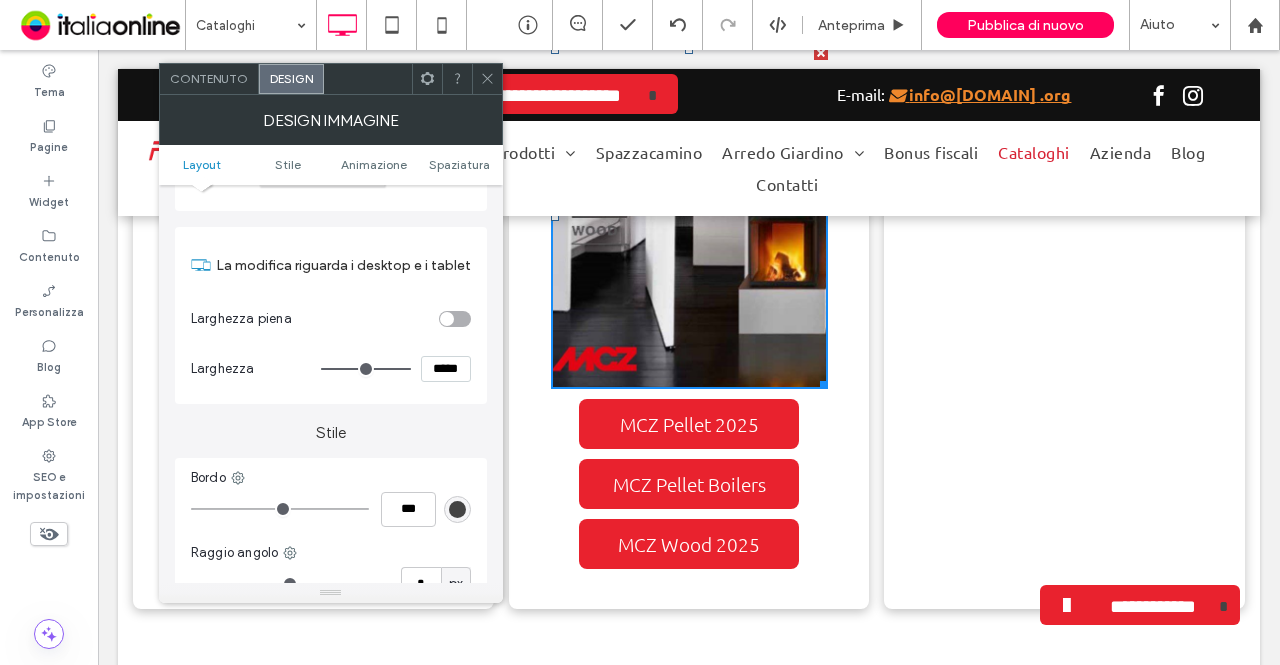 scroll, scrollTop: 300, scrollLeft: 0, axis: vertical 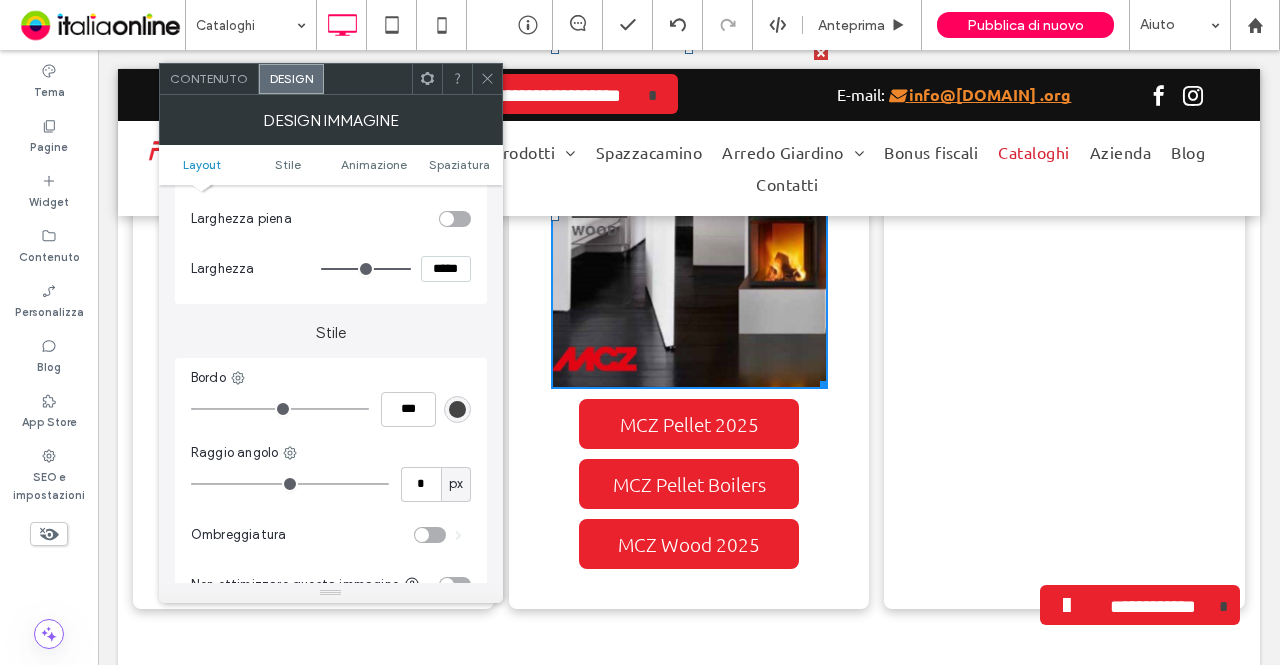 click 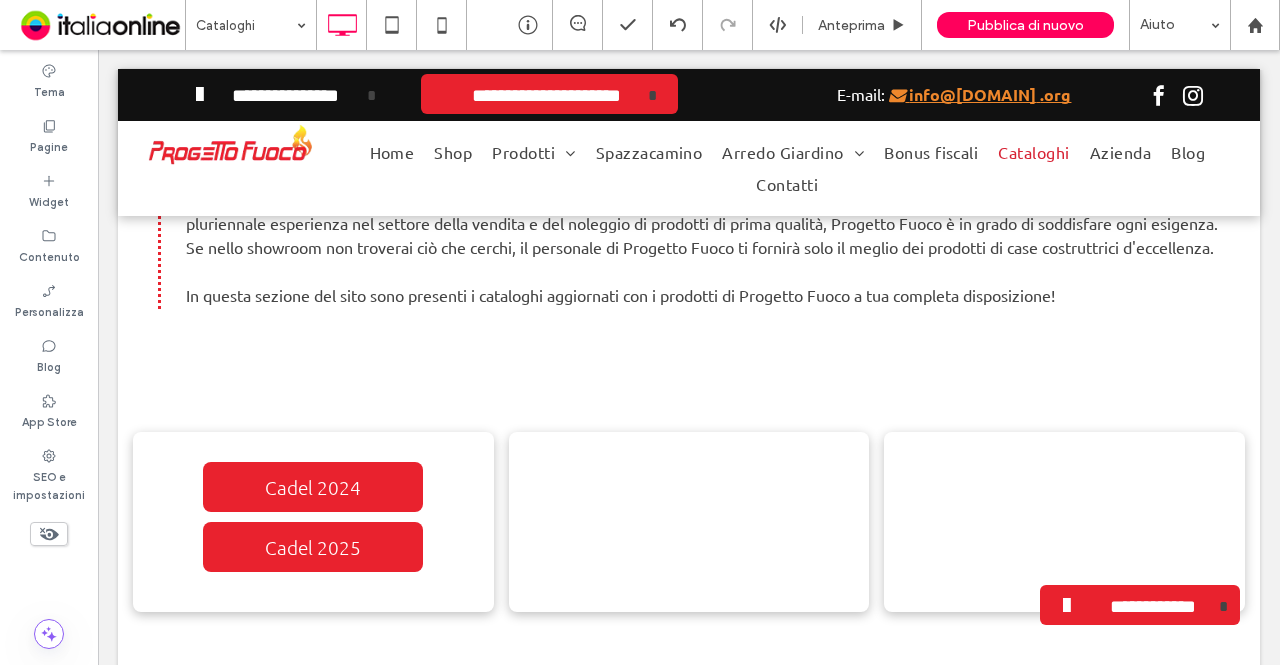 scroll, scrollTop: 754, scrollLeft: 0, axis: vertical 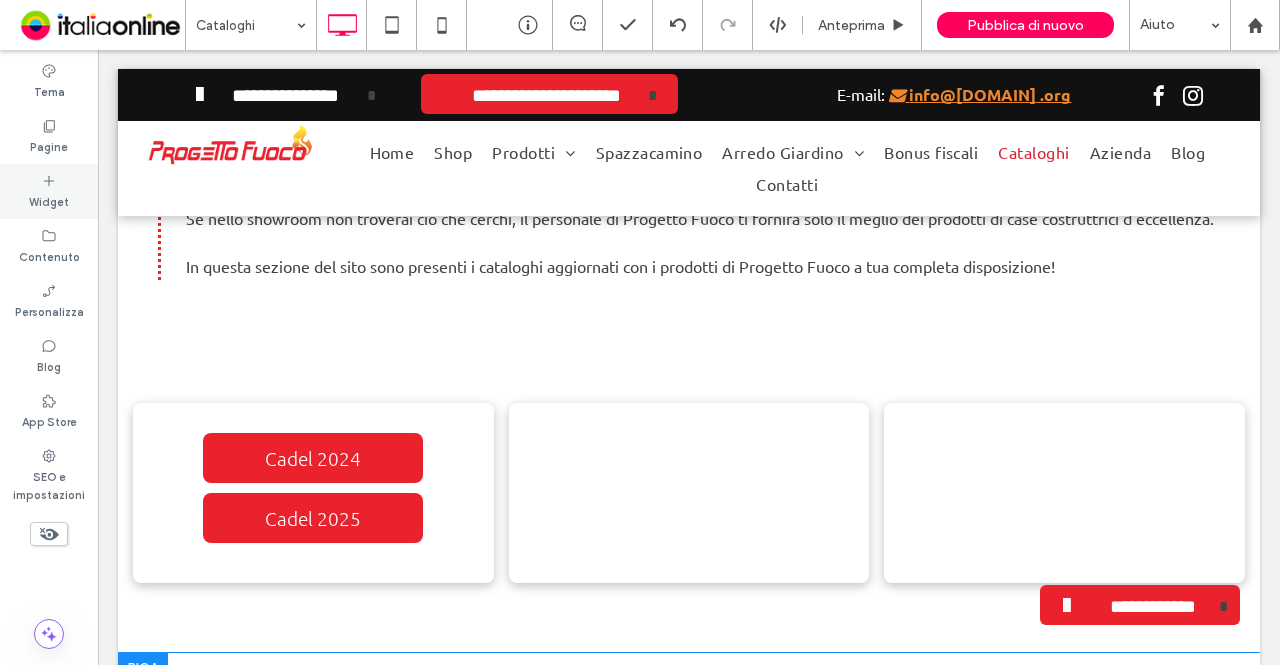 click on "Widget" at bounding box center [49, 200] 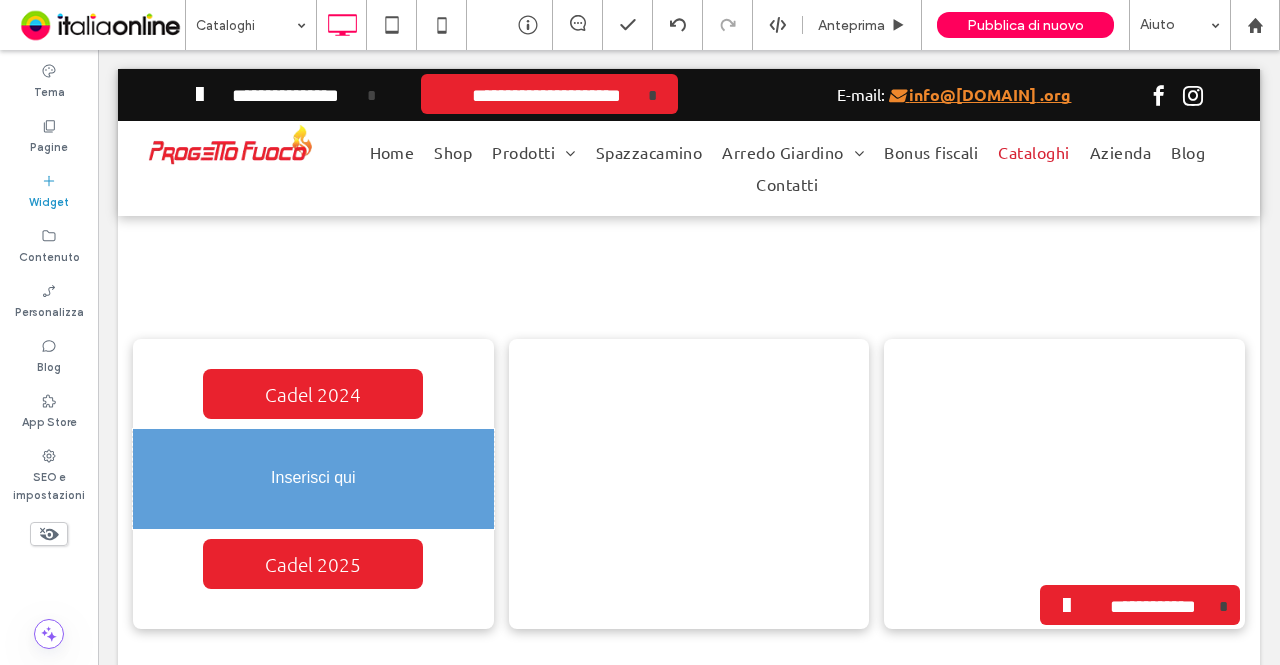 scroll, scrollTop: 850, scrollLeft: 0, axis: vertical 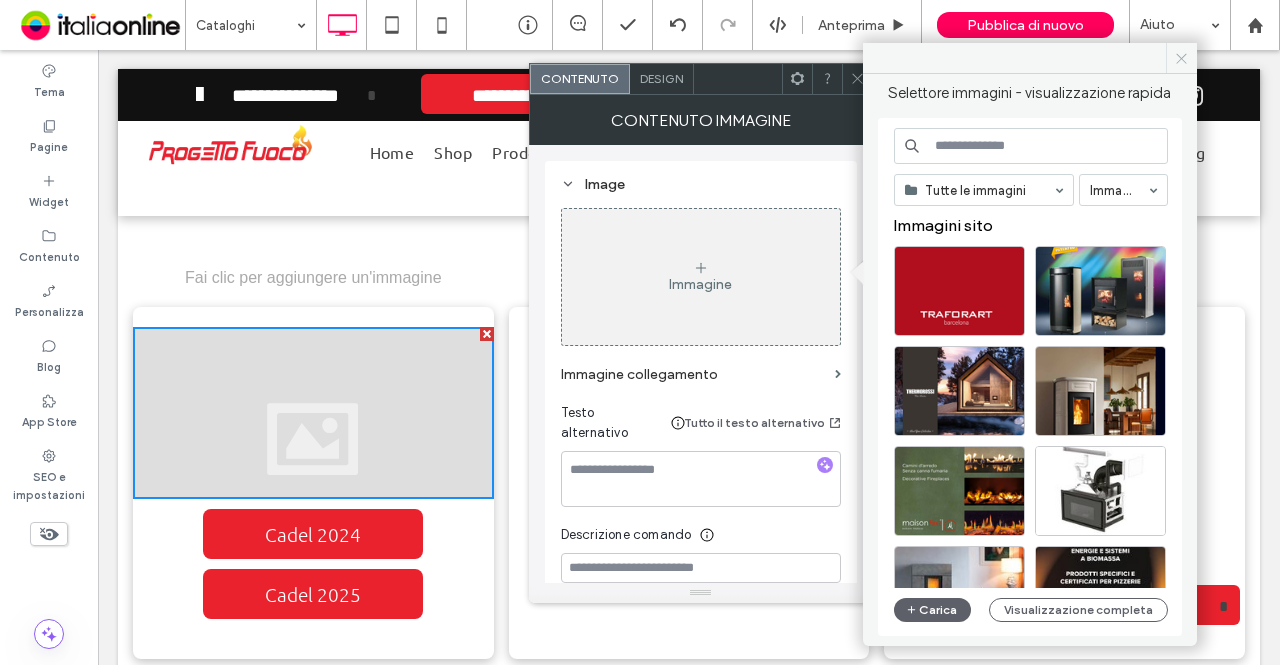 click 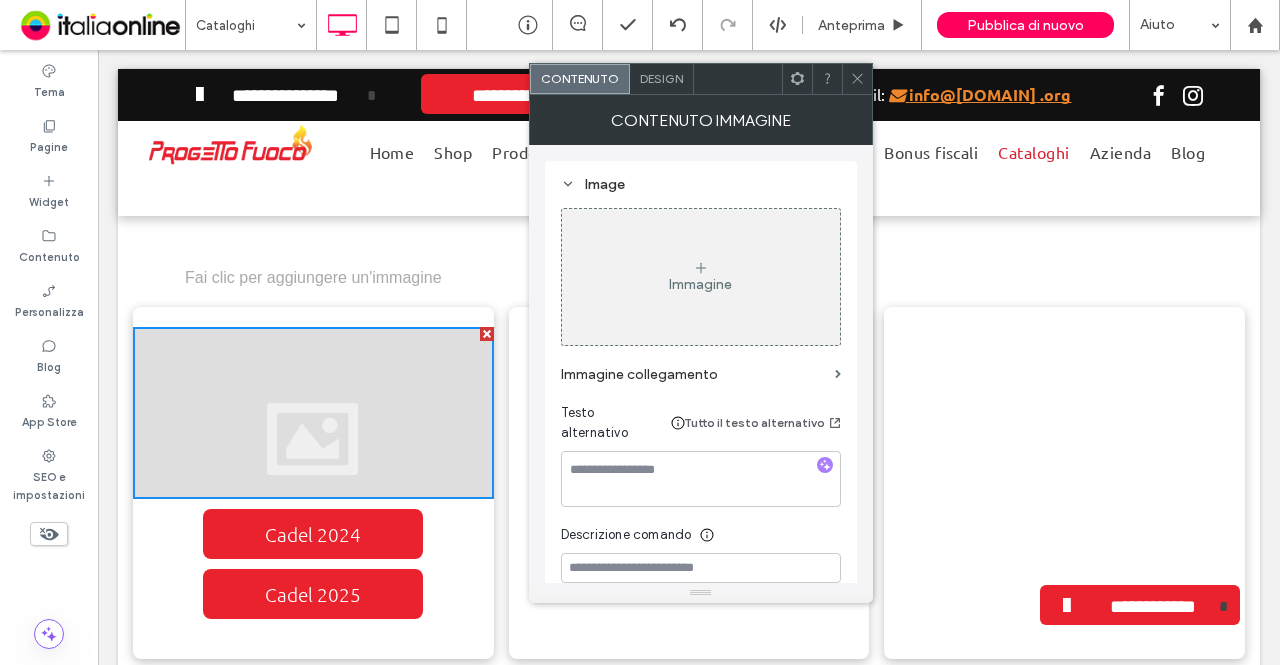 click at bounding box center [487, 334] 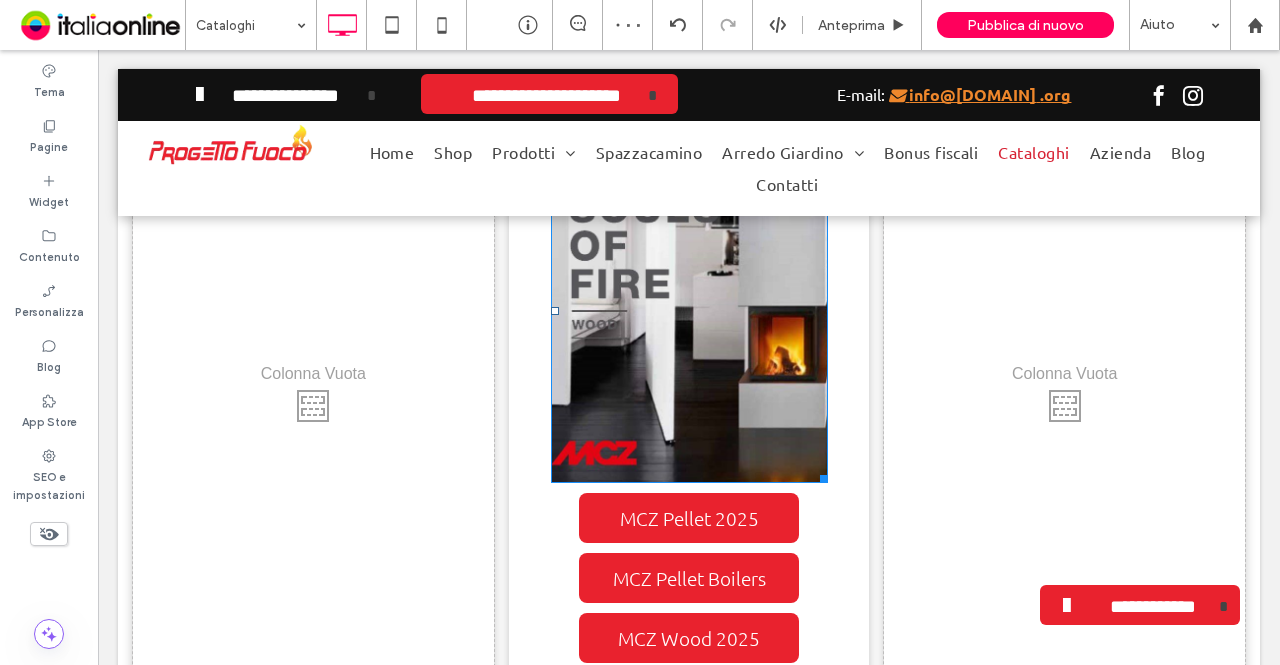 scroll, scrollTop: 2550, scrollLeft: 0, axis: vertical 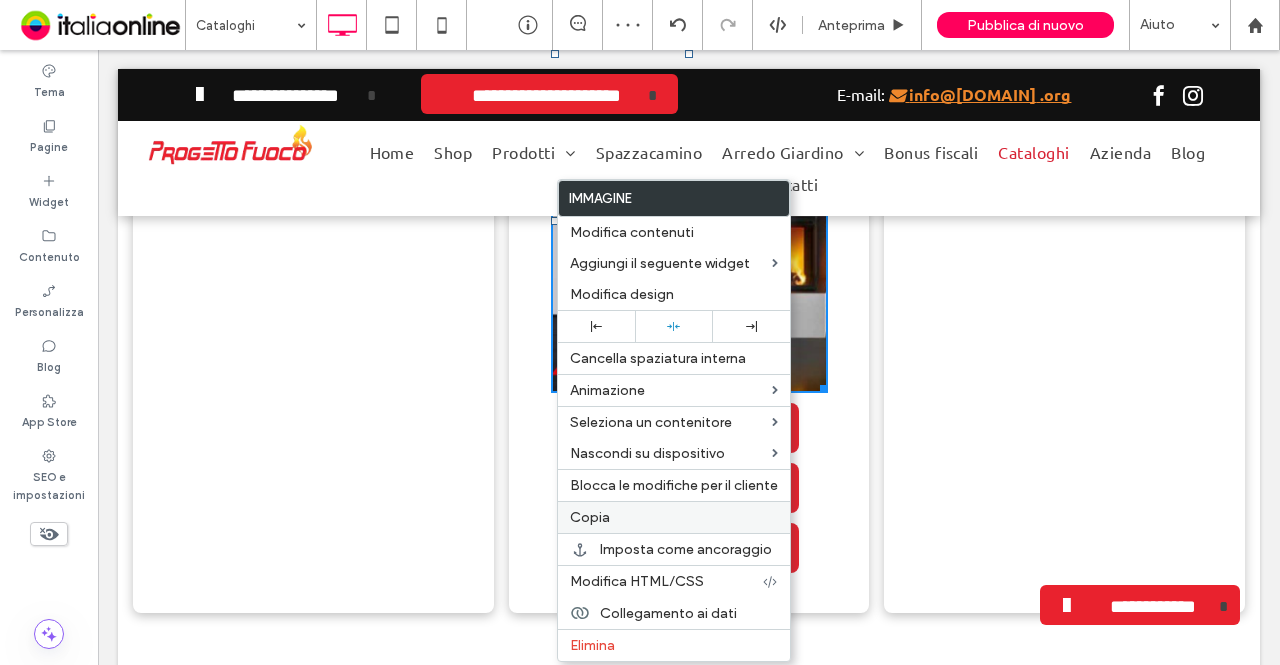 click on "Copia" at bounding box center [590, 517] 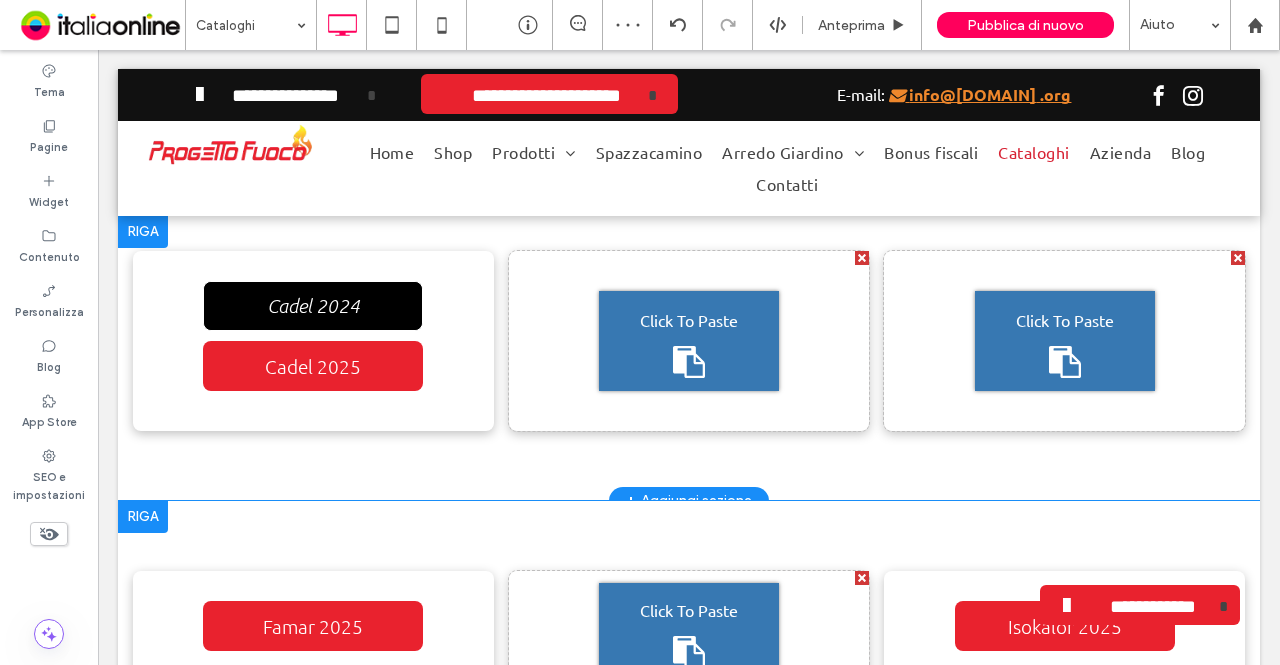 scroll, scrollTop: 750, scrollLeft: 0, axis: vertical 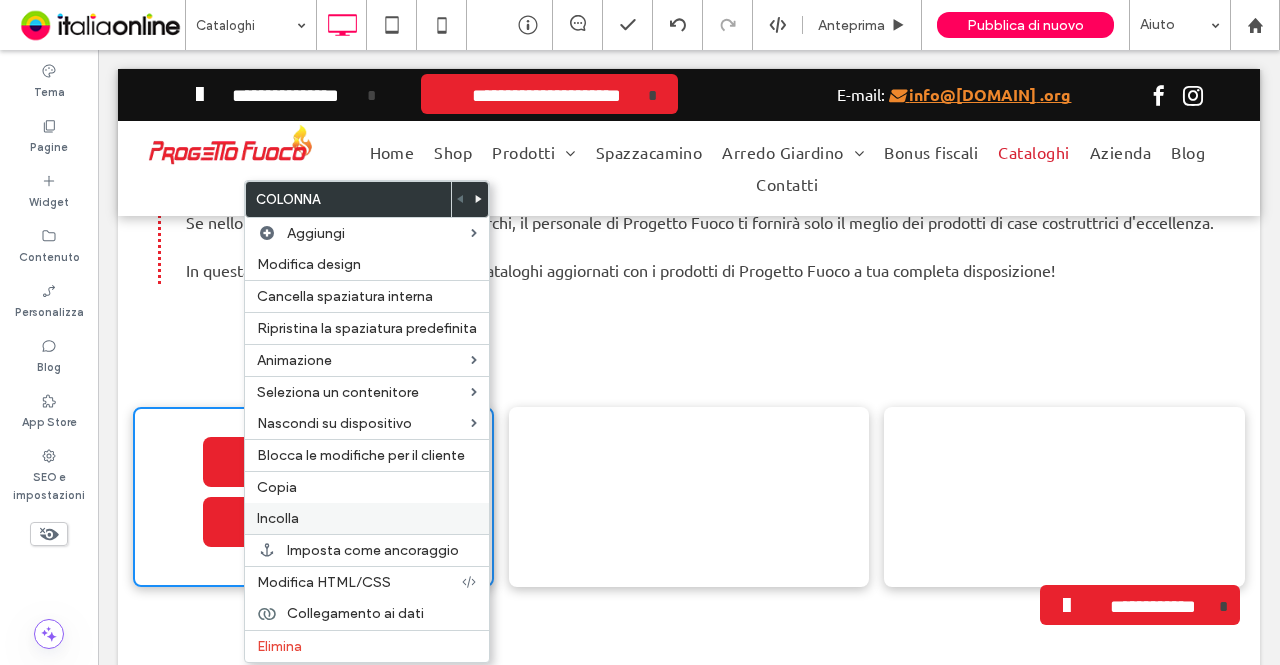click on "Incolla" at bounding box center (278, 518) 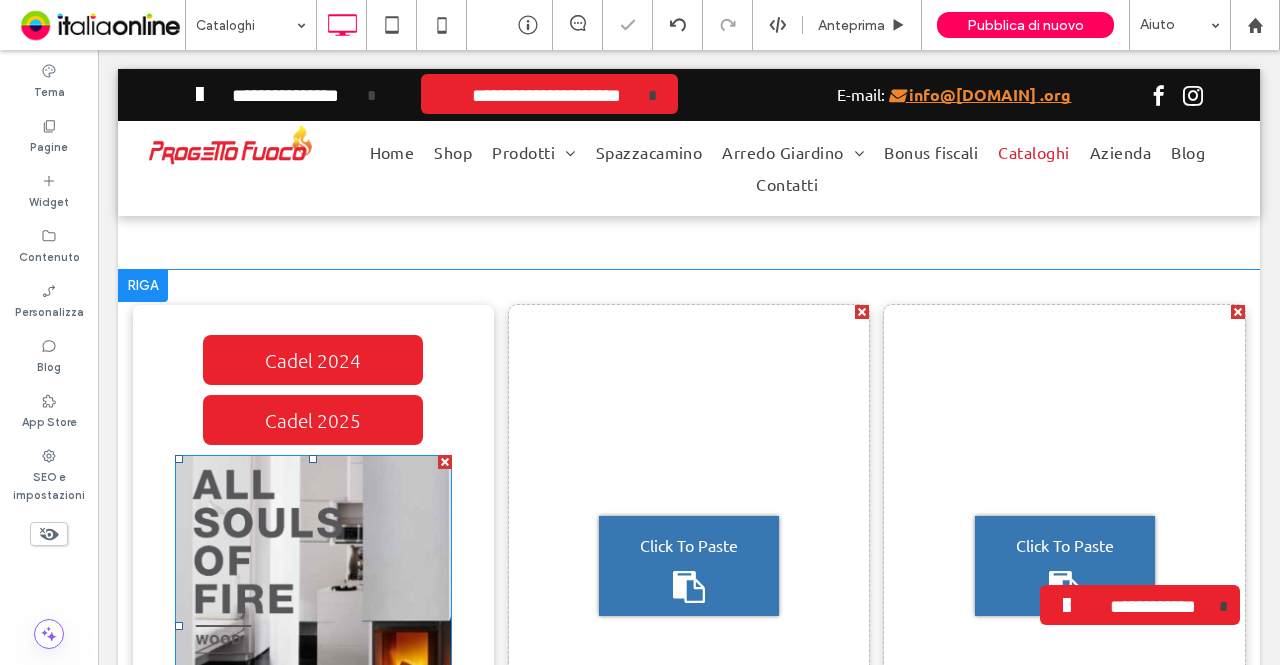 scroll, scrollTop: 950, scrollLeft: 0, axis: vertical 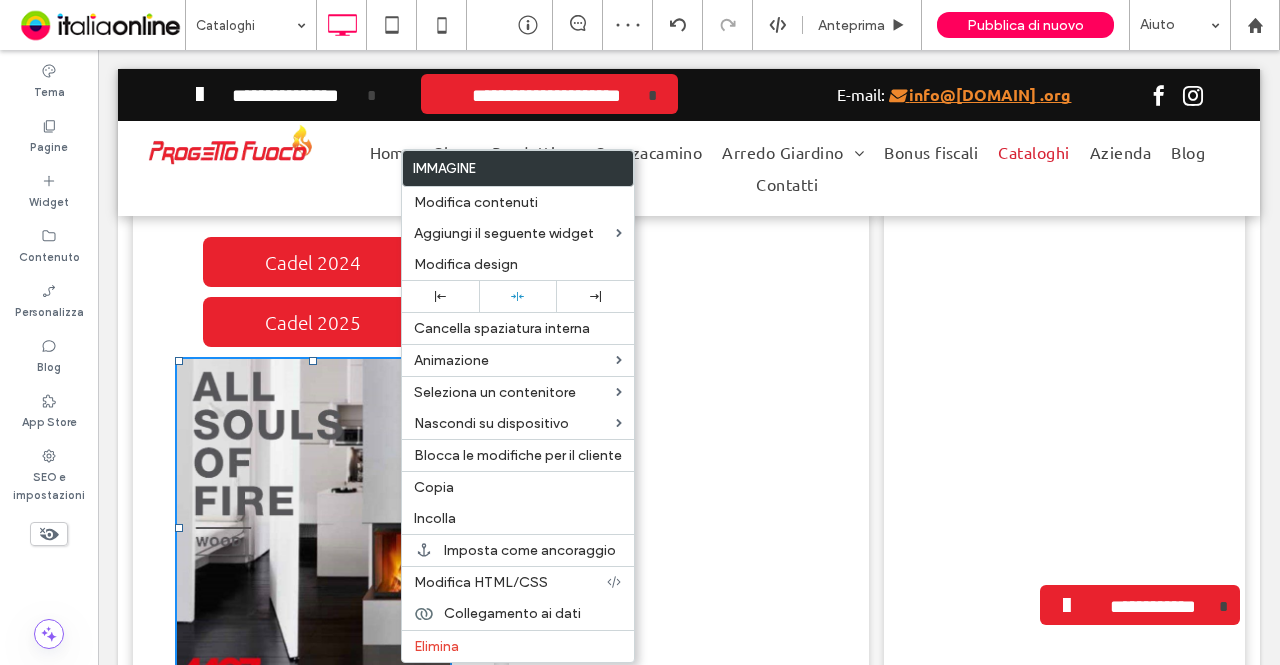 click at bounding box center (313, 529) 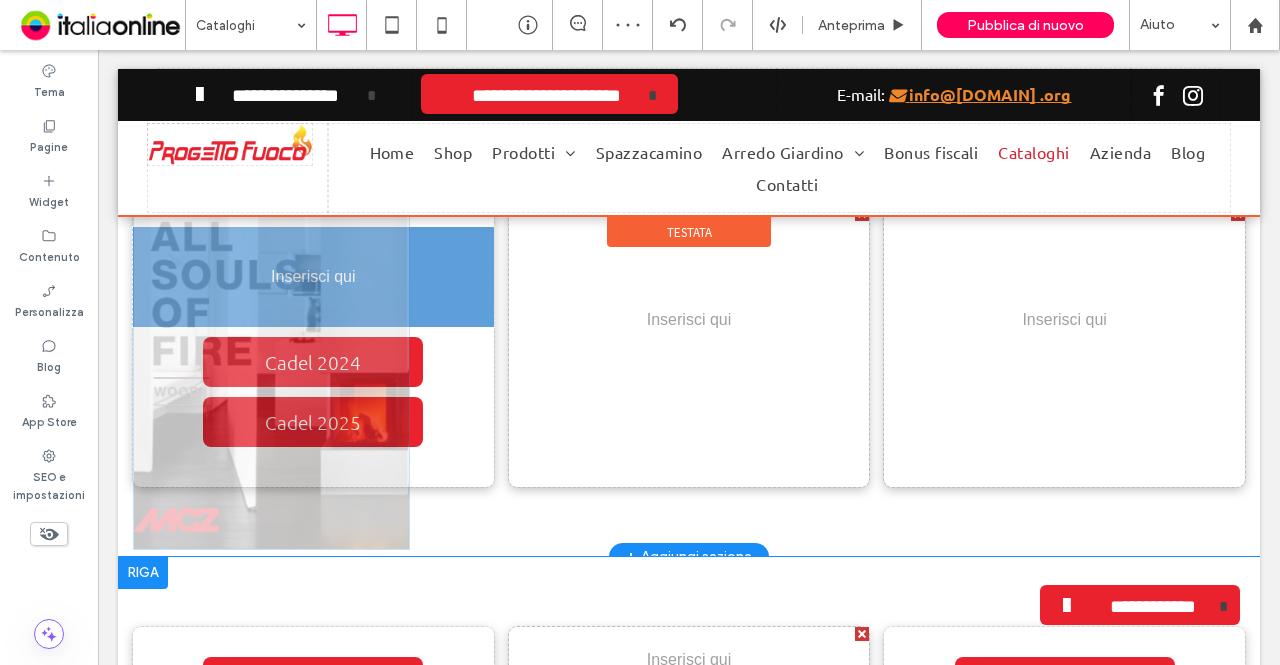 drag, startPoint x: 345, startPoint y: 501, endPoint x: 260, endPoint y: 282, distance: 234.917 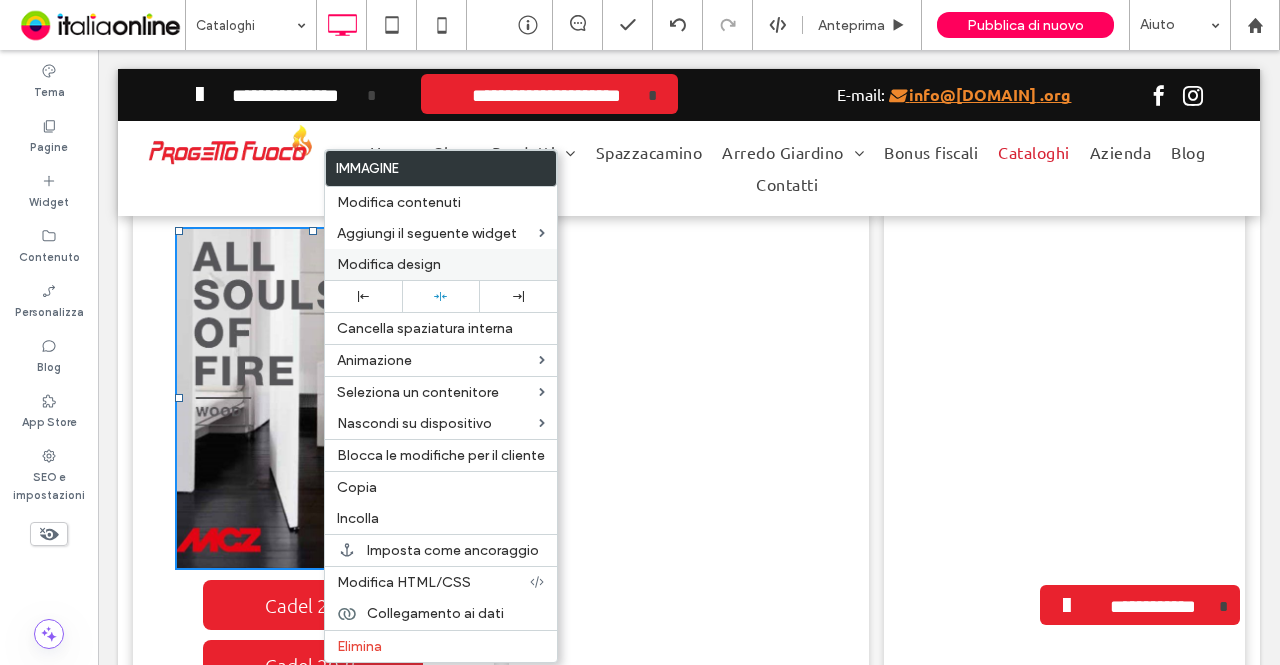 click on "Modifica design" at bounding box center (389, 264) 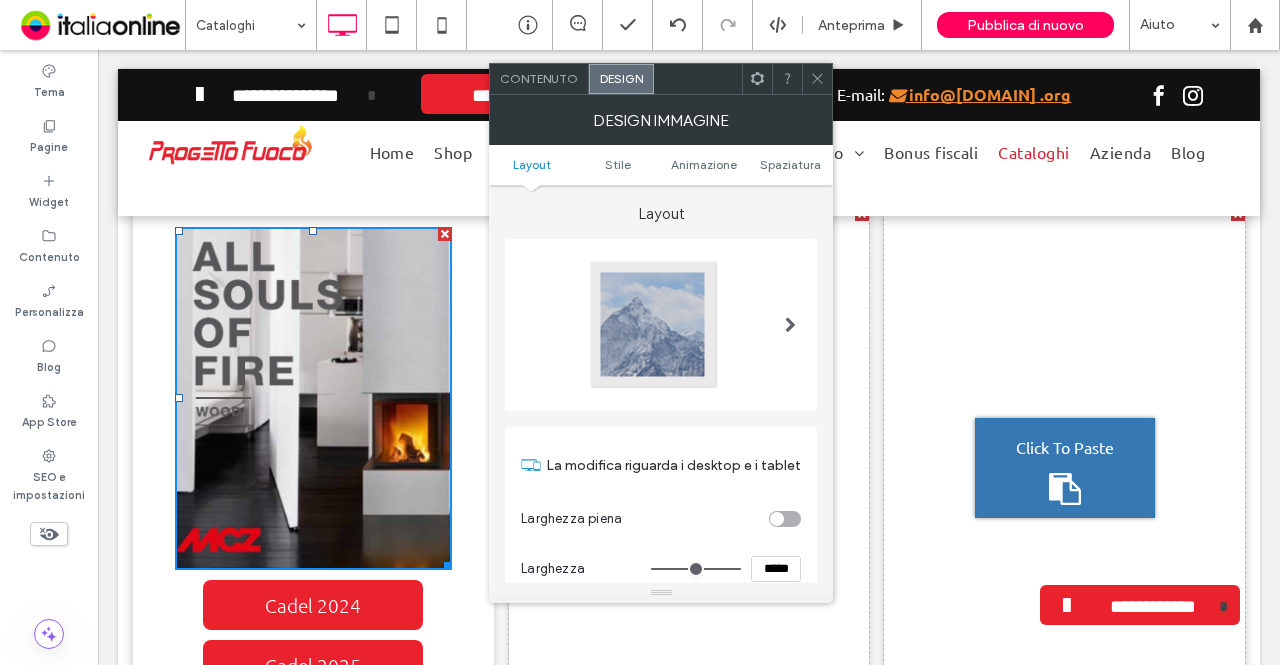click on "Contenuto" at bounding box center (539, 79) 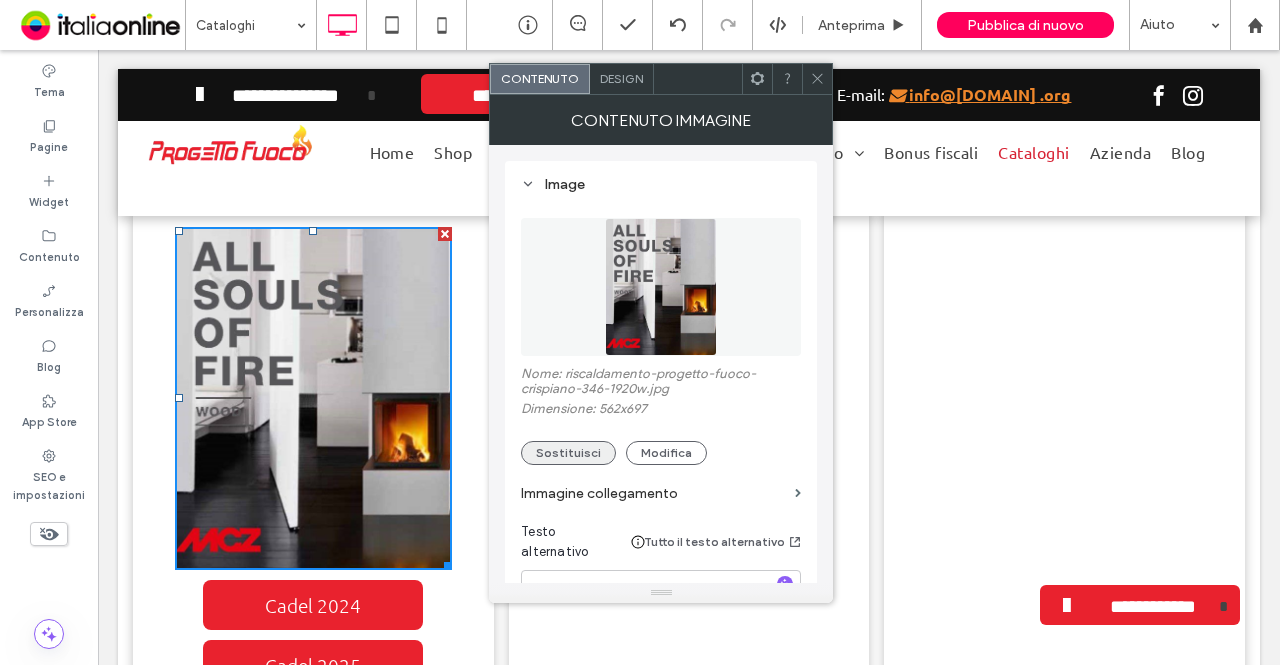 click on "Sostituisci" at bounding box center [568, 453] 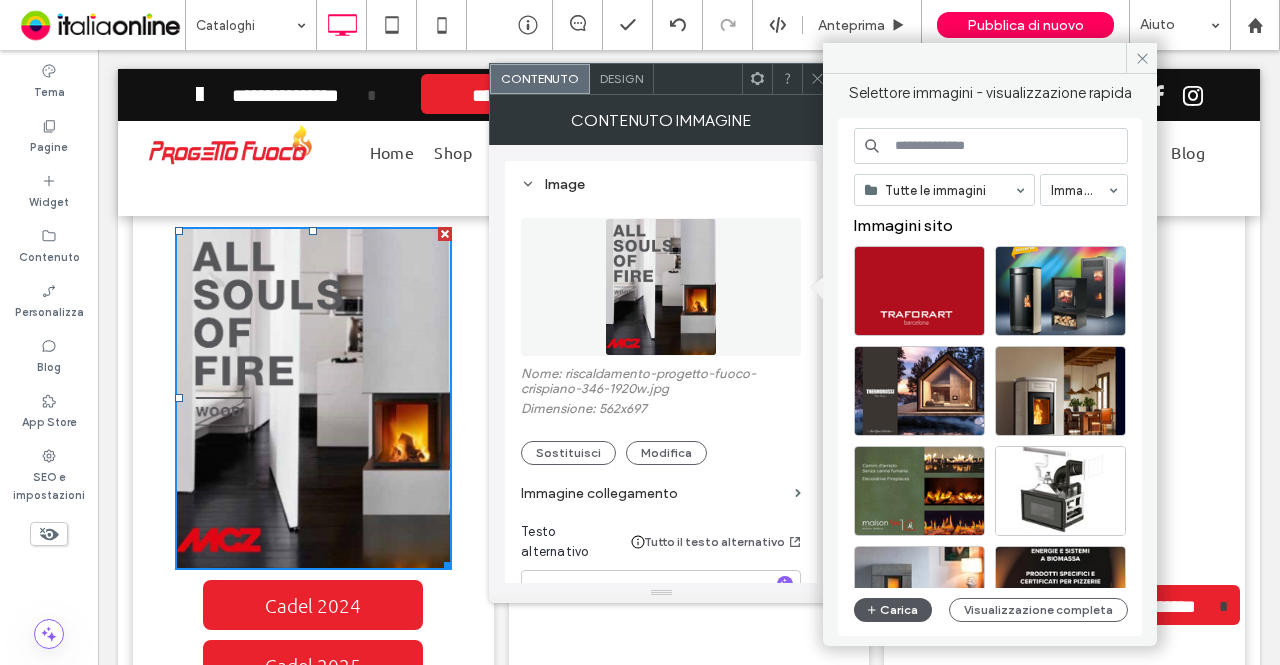 click on "Carica" at bounding box center (893, 610) 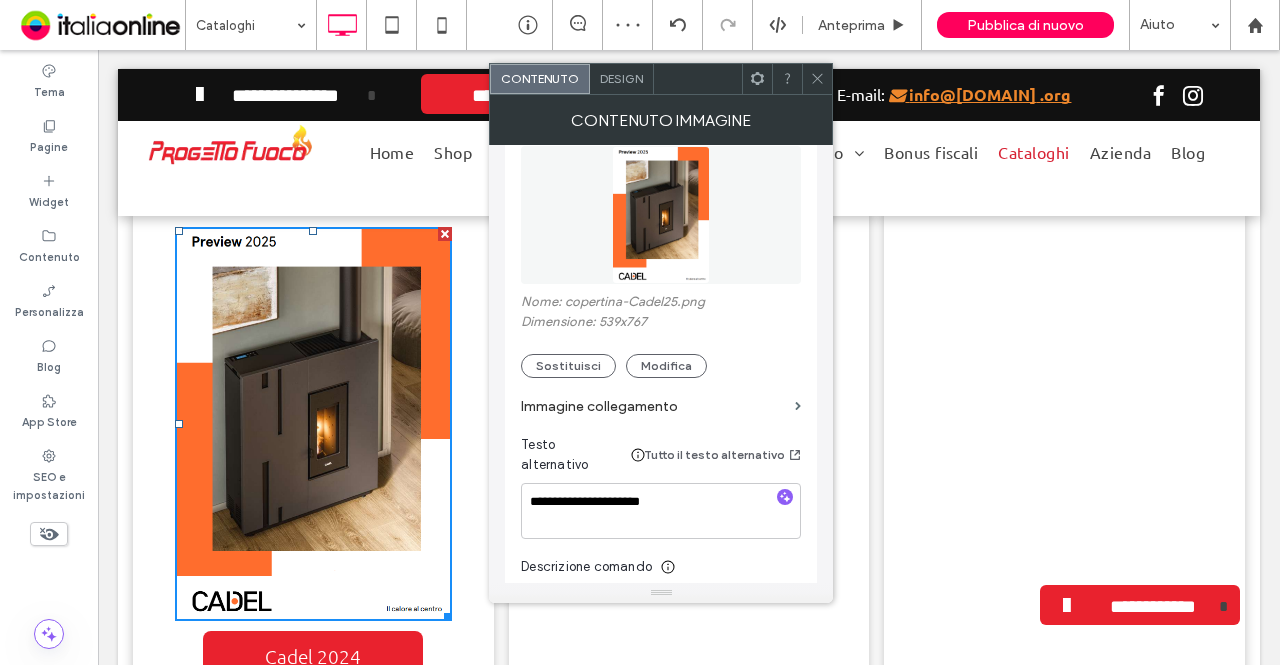 scroll, scrollTop: 100, scrollLeft: 0, axis: vertical 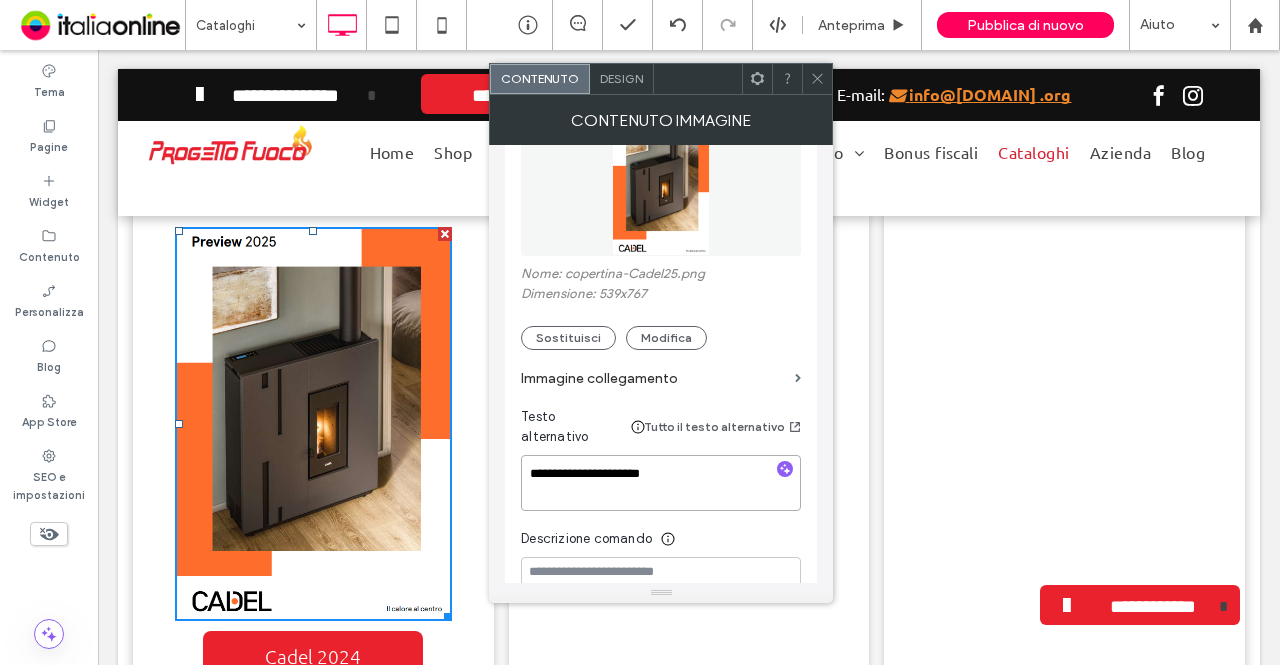 click on "**********" at bounding box center (661, 483) 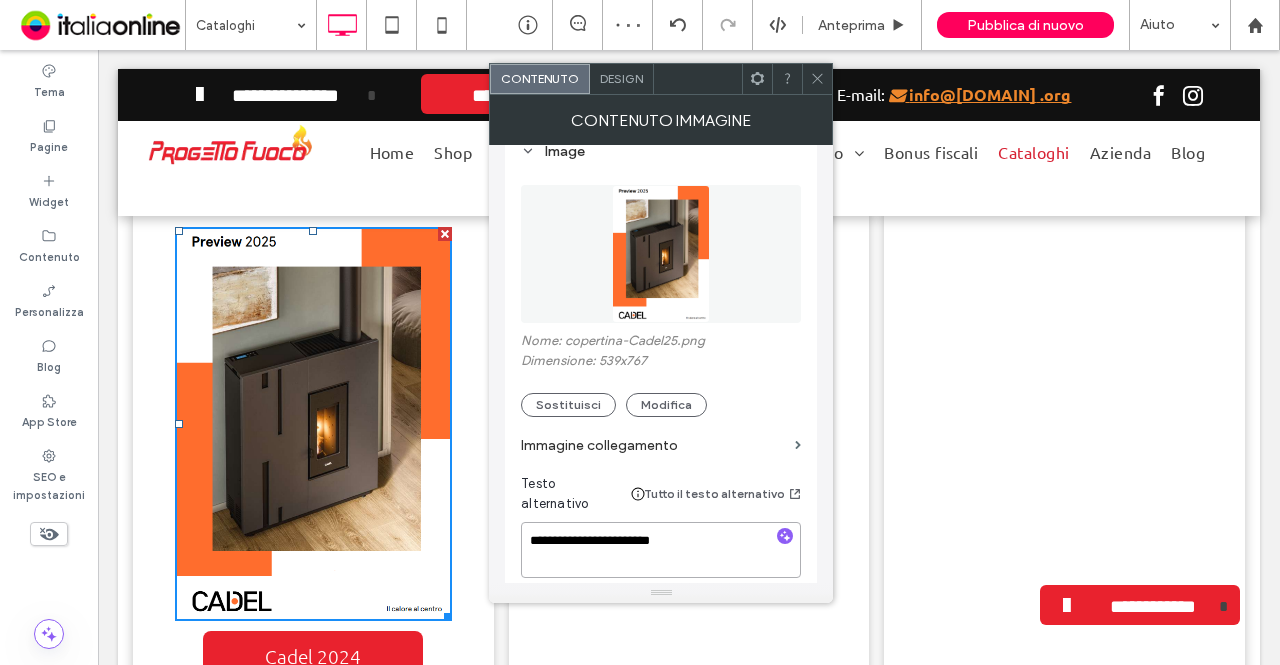 scroll, scrollTop: 0, scrollLeft: 0, axis: both 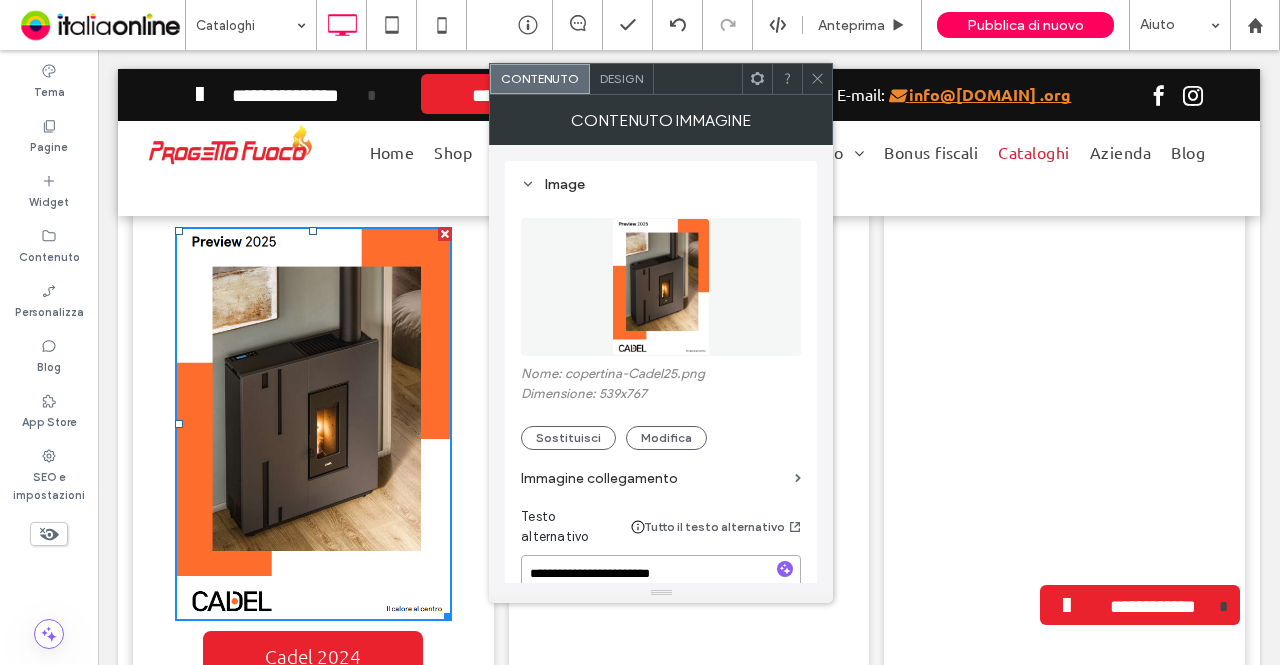 type on "**********" 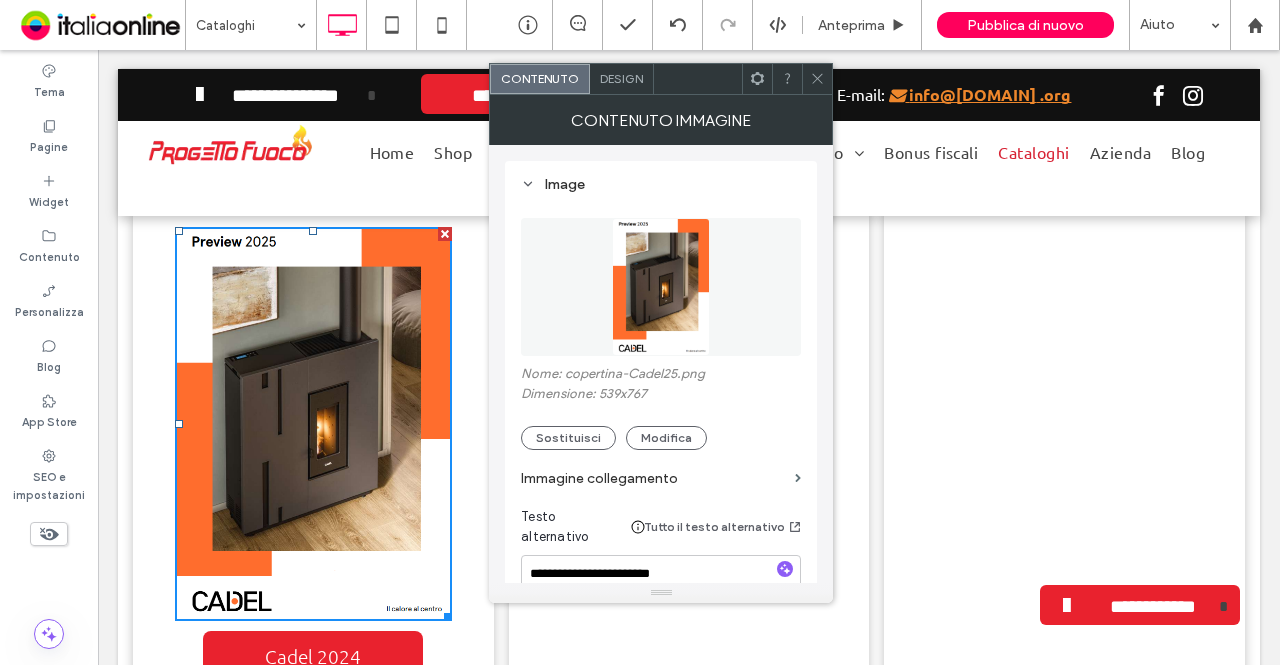 click 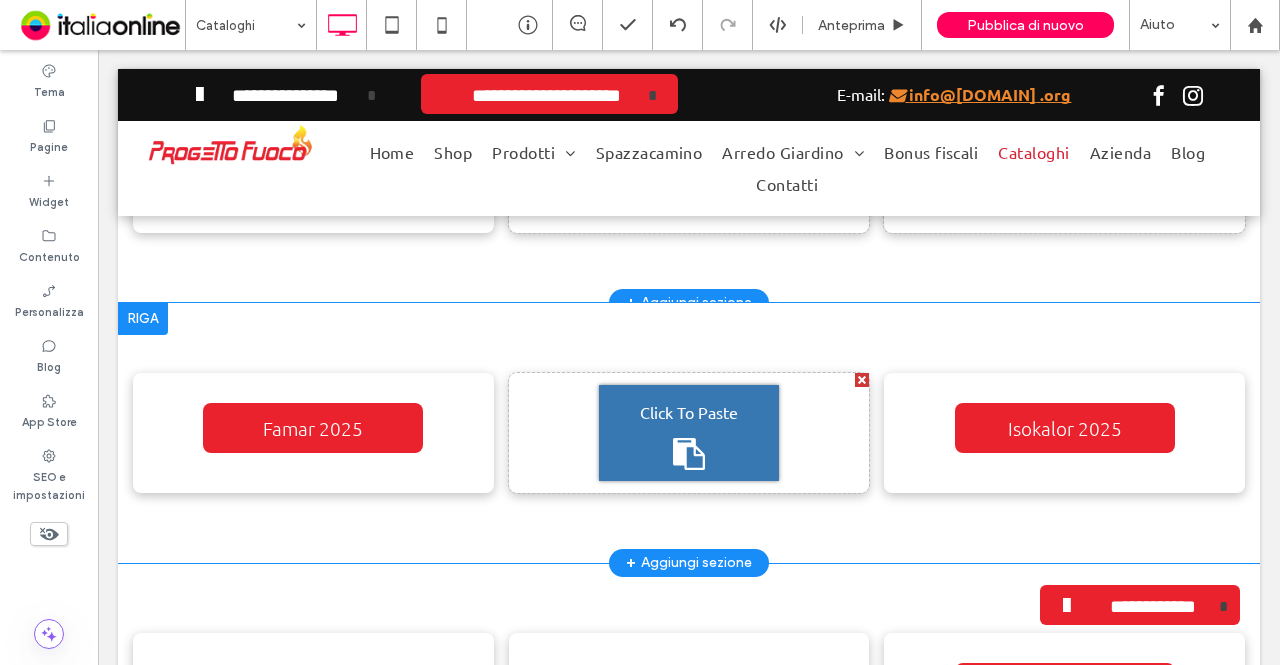 scroll, scrollTop: 1650, scrollLeft: 0, axis: vertical 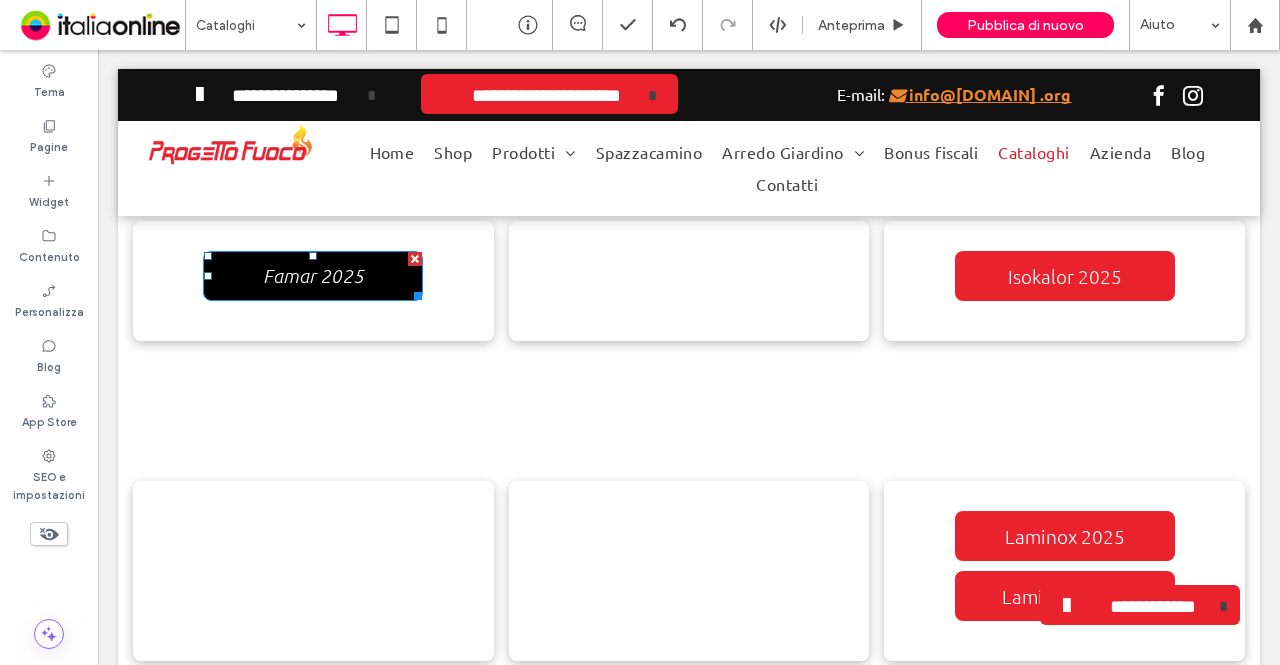 click on "Famar 2025" at bounding box center (313, 276) 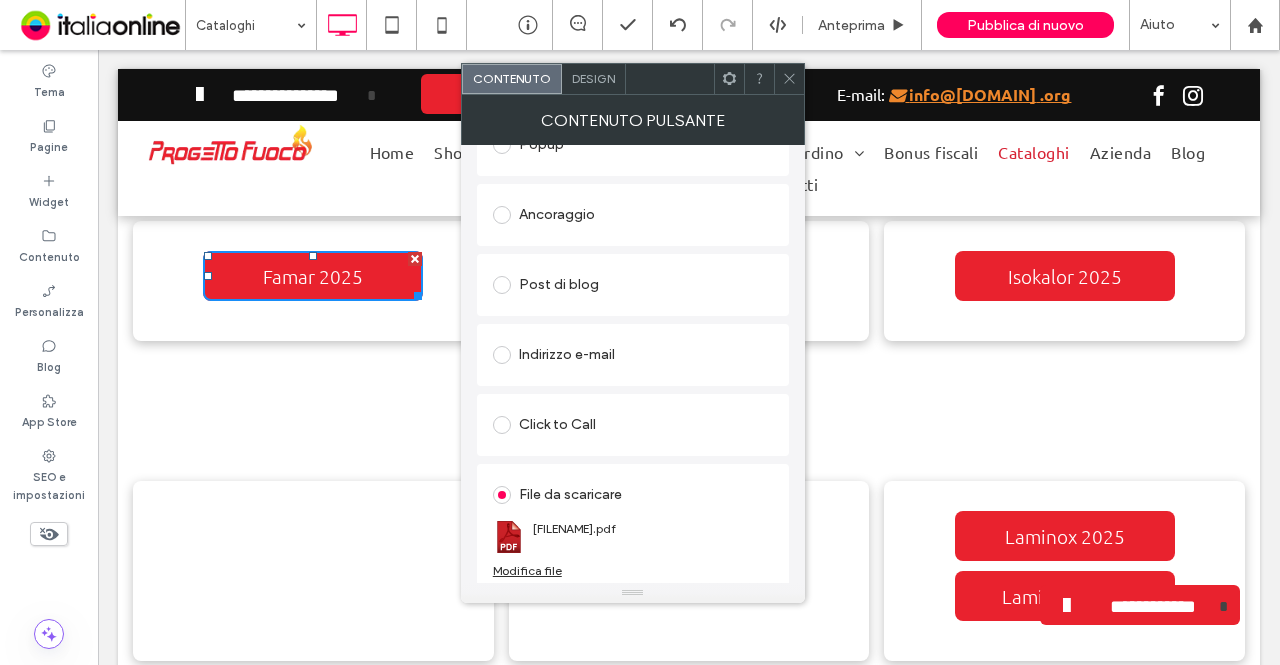 scroll, scrollTop: 404, scrollLeft: 0, axis: vertical 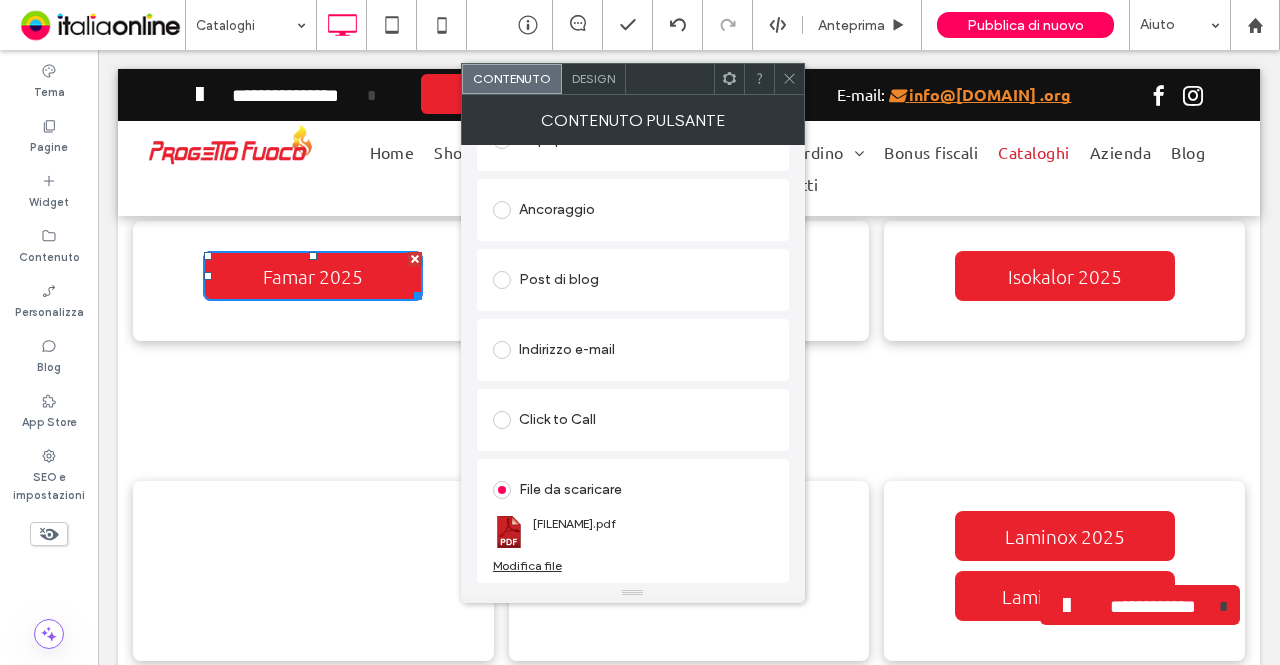 click on "Famar 2025
Click To Paste
Click To Paste
Isokalor 2025
Click To Paste
Riga + Aggiungi sezione" at bounding box center [689, 281] 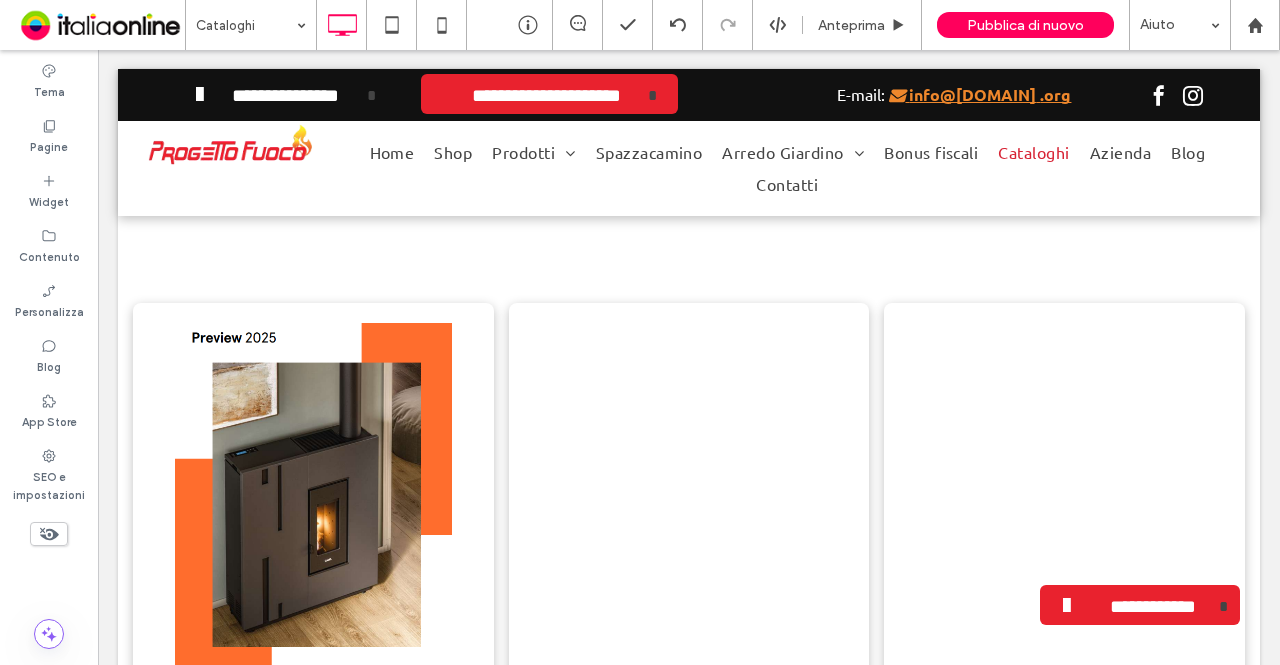 scroll, scrollTop: 850, scrollLeft: 0, axis: vertical 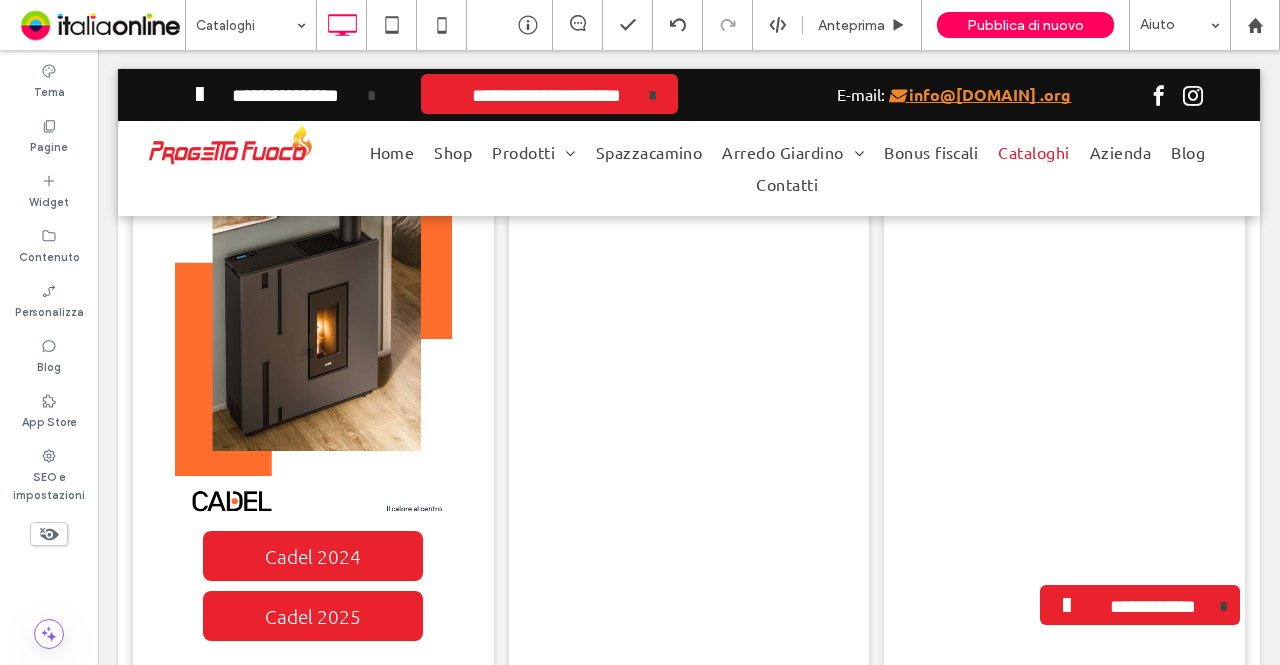 click on "Click To Paste" at bounding box center (689, 394) 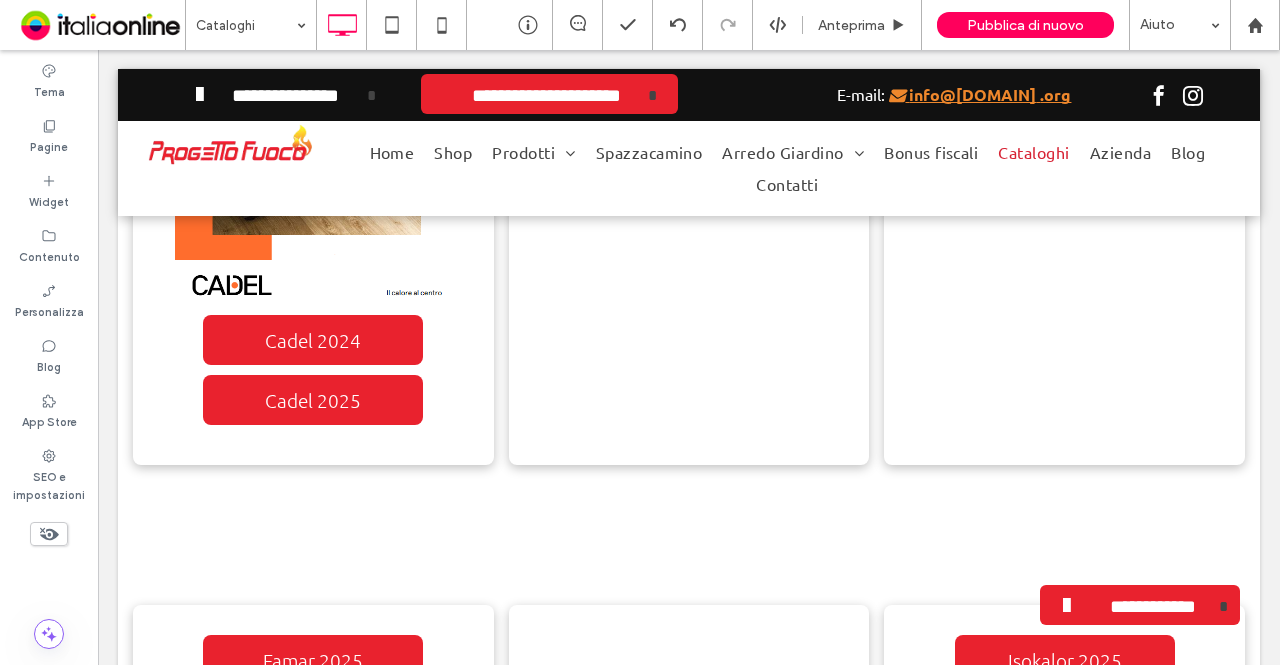 scroll, scrollTop: 1150, scrollLeft: 0, axis: vertical 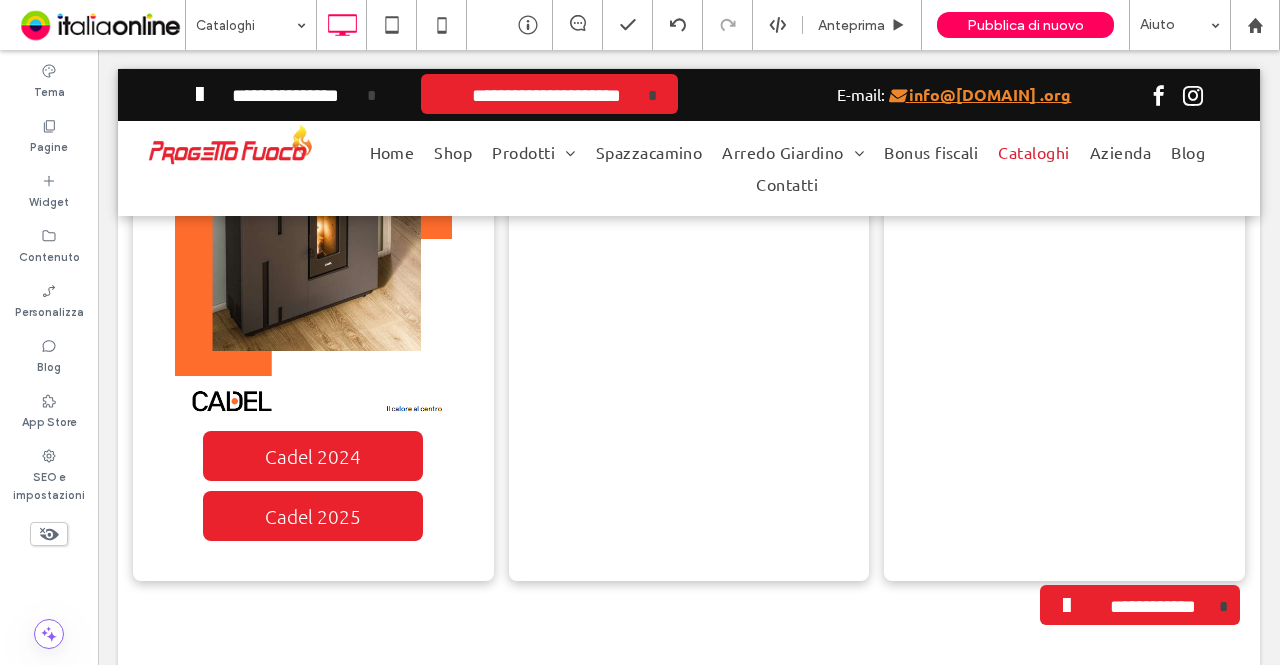 click on "Click To Paste" at bounding box center [689, 273] 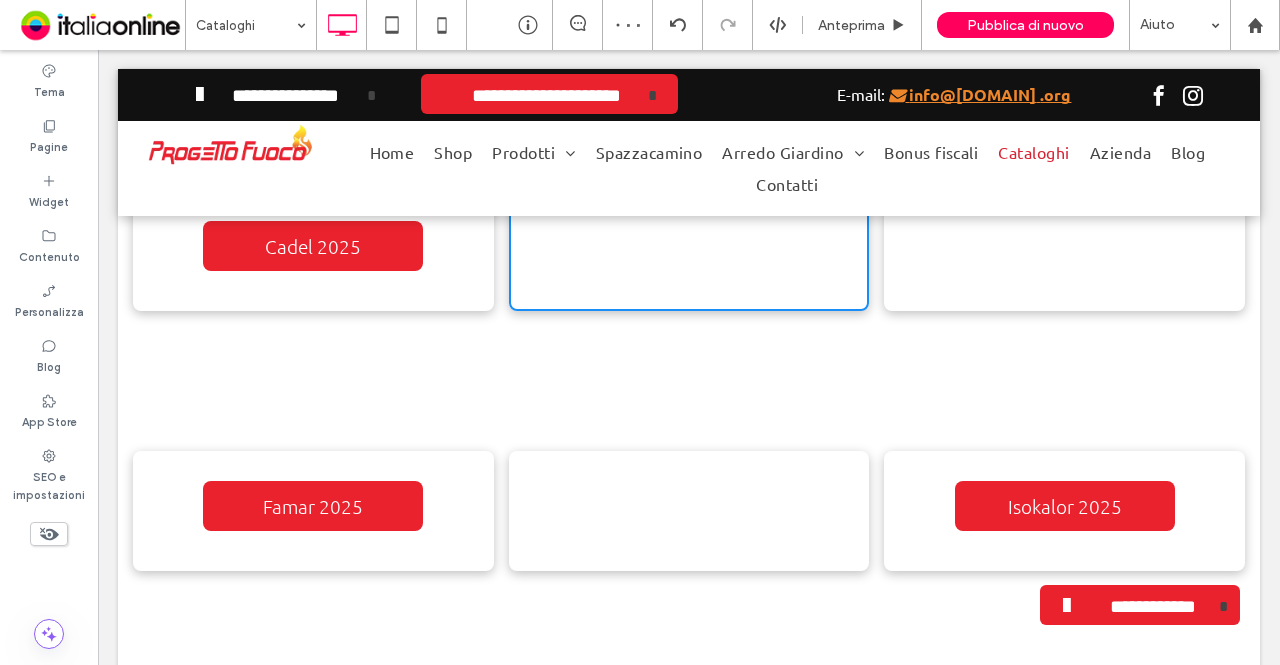 scroll, scrollTop: 1450, scrollLeft: 0, axis: vertical 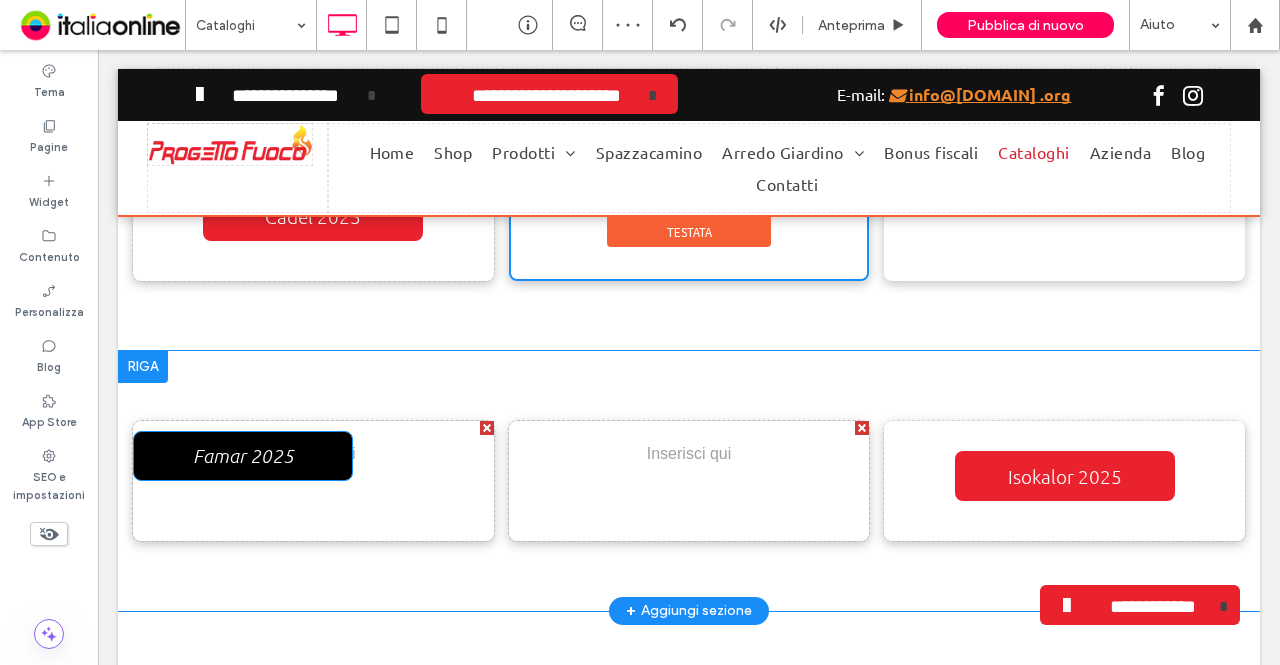 drag, startPoint x: 330, startPoint y: 503, endPoint x: 767, endPoint y: 294, distance: 484.40686 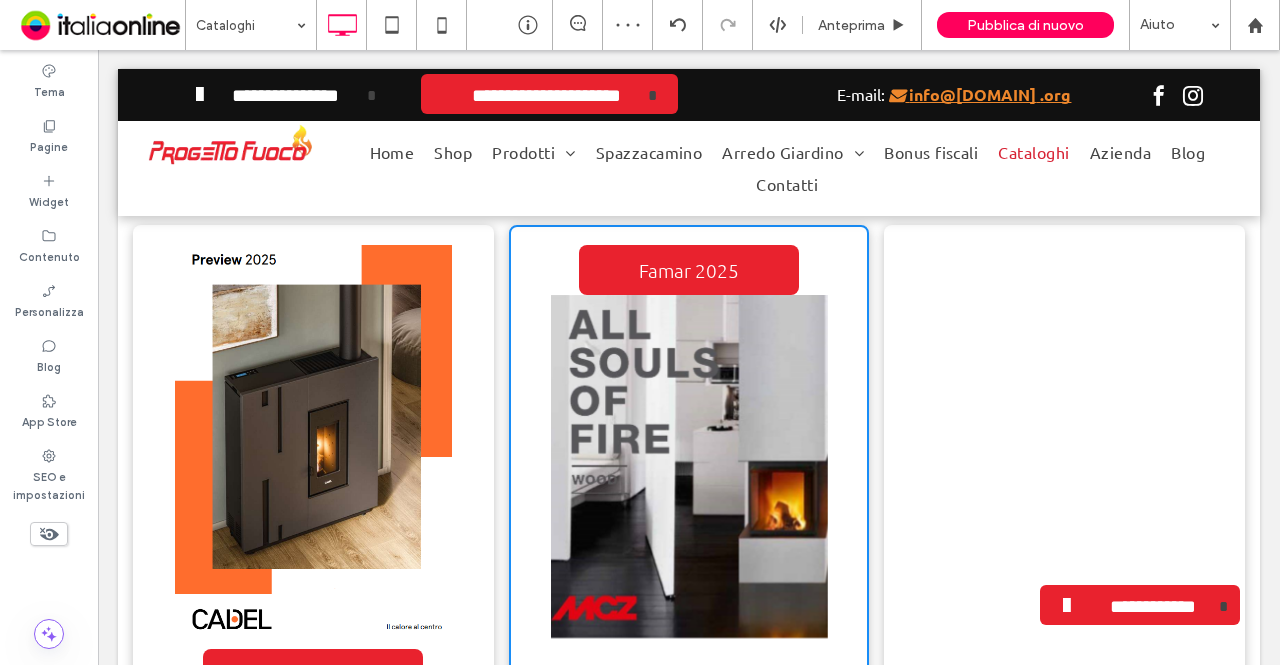 scroll, scrollTop: 950, scrollLeft: 0, axis: vertical 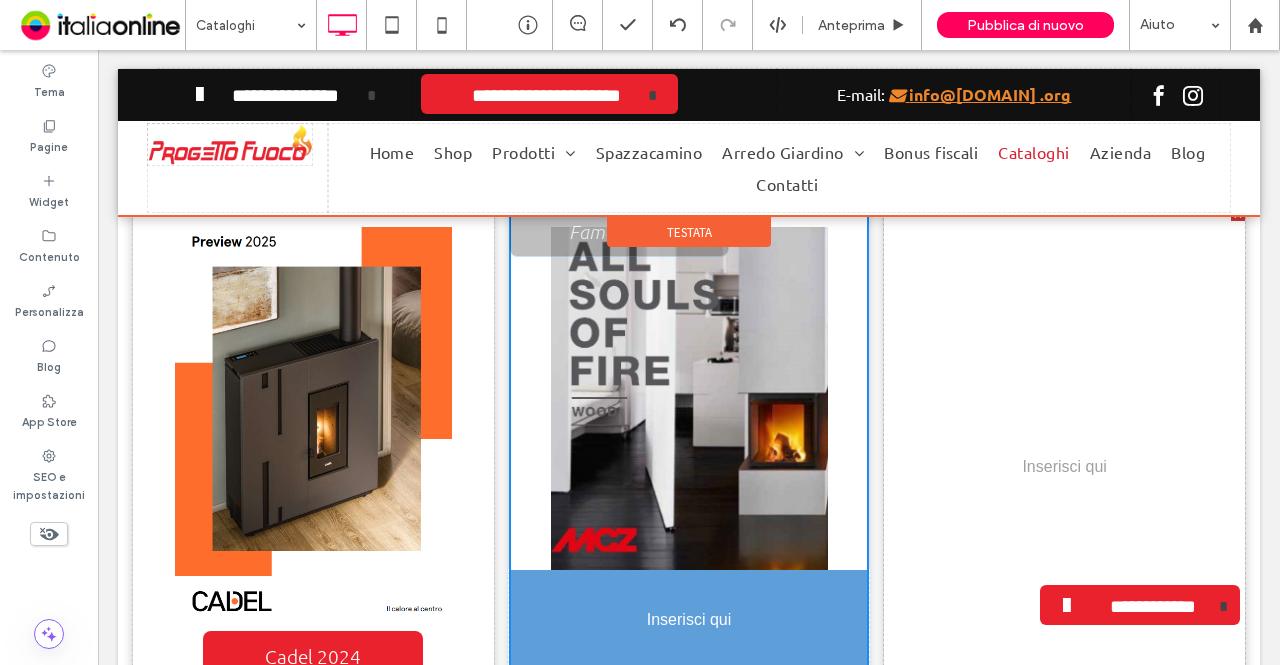 drag, startPoint x: 728, startPoint y: 269, endPoint x: 711, endPoint y: 623, distance: 354.40796 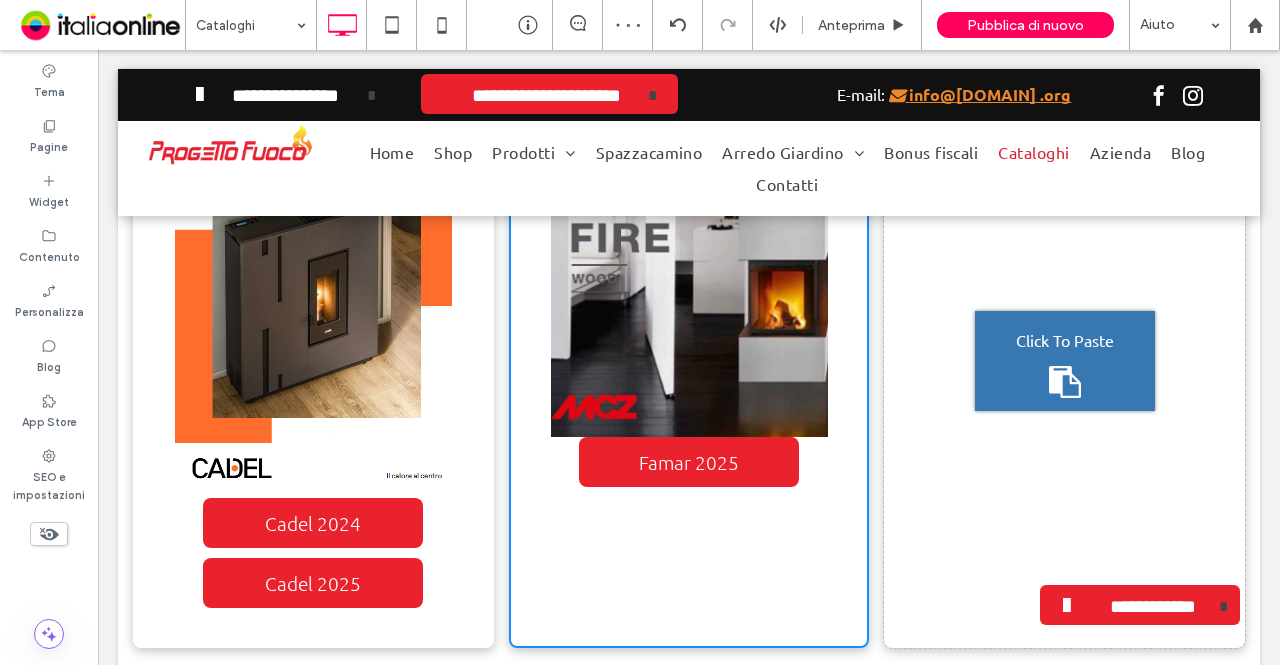 scroll, scrollTop: 1050, scrollLeft: 0, axis: vertical 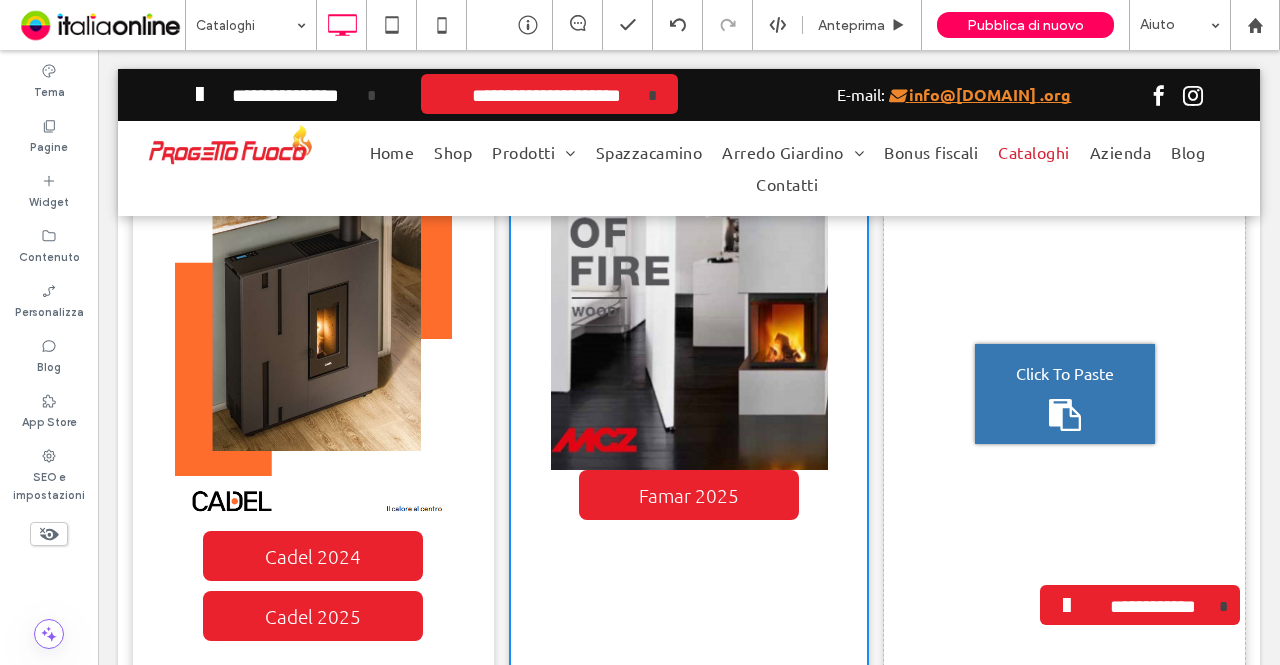 click on "Click To Paste" at bounding box center (1065, 373) 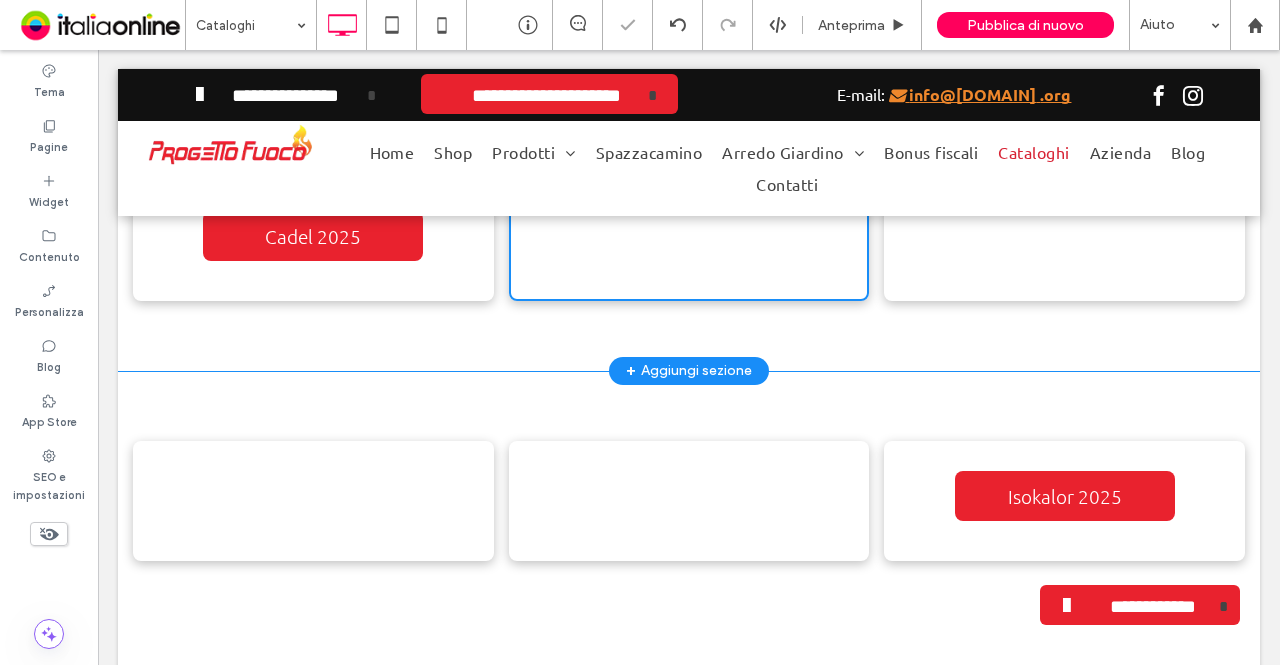 scroll, scrollTop: 1450, scrollLeft: 0, axis: vertical 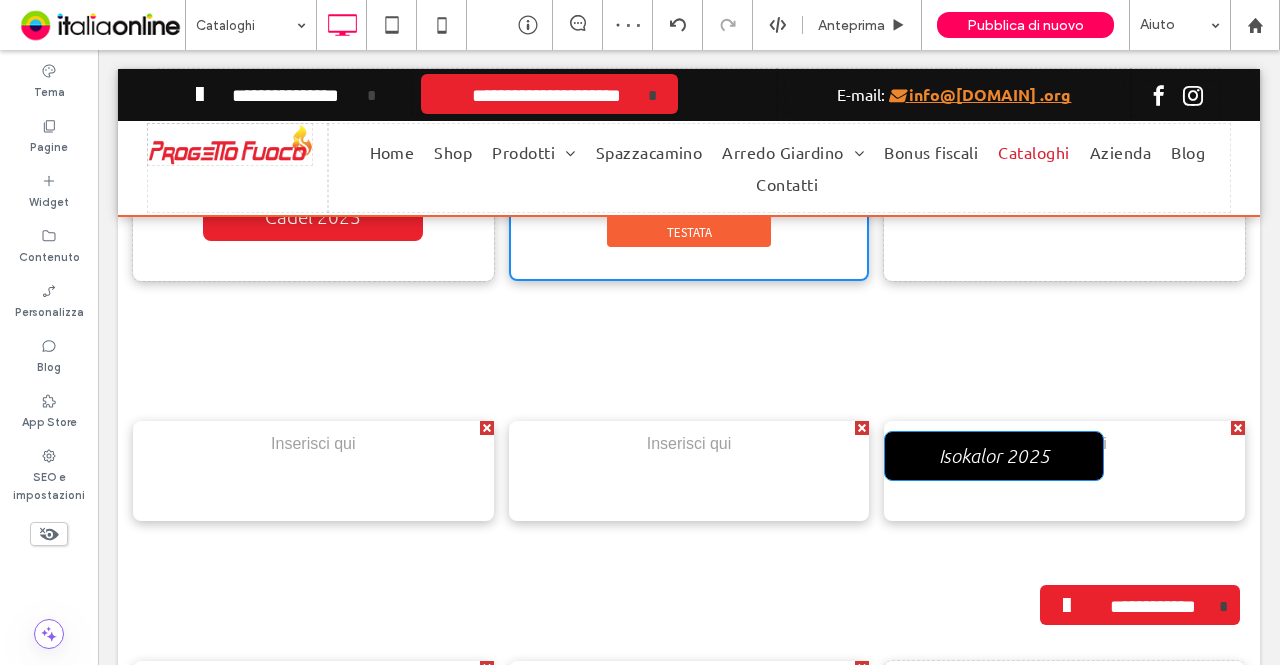 drag, startPoint x: 1088, startPoint y: 497, endPoint x: 1054, endPoint y: 233, distance: 266.1804 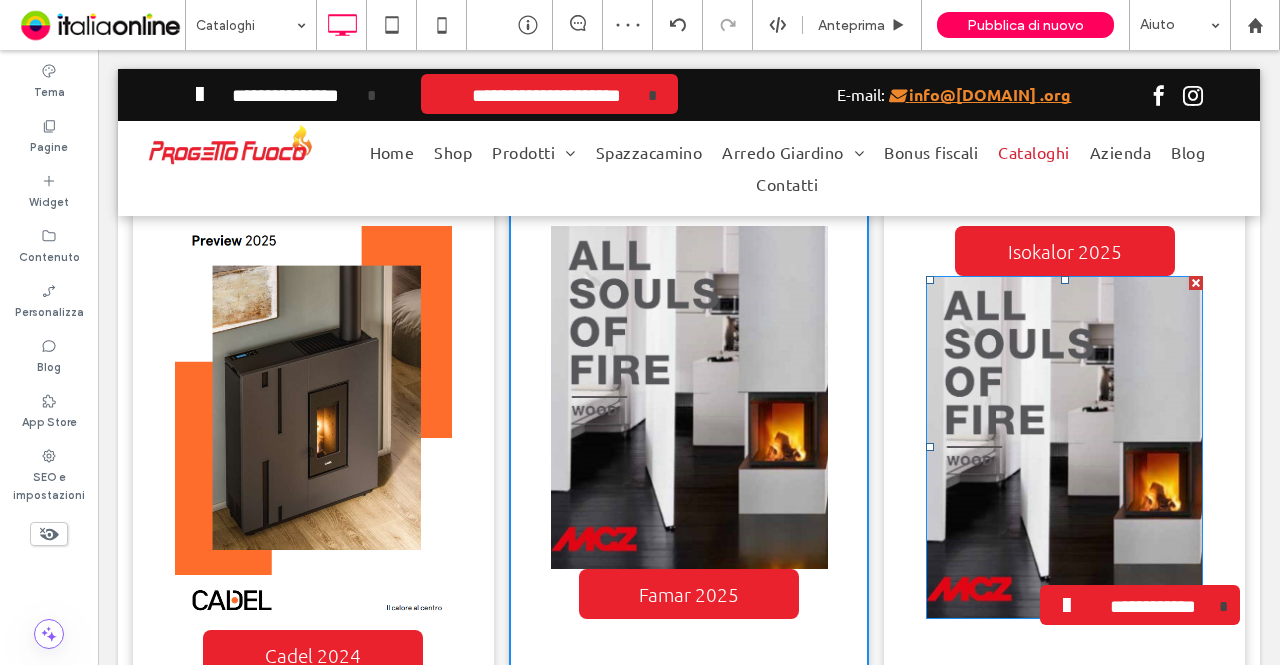 scroll, scrollTop: 950, scrollLeft: 0, axis: vertical 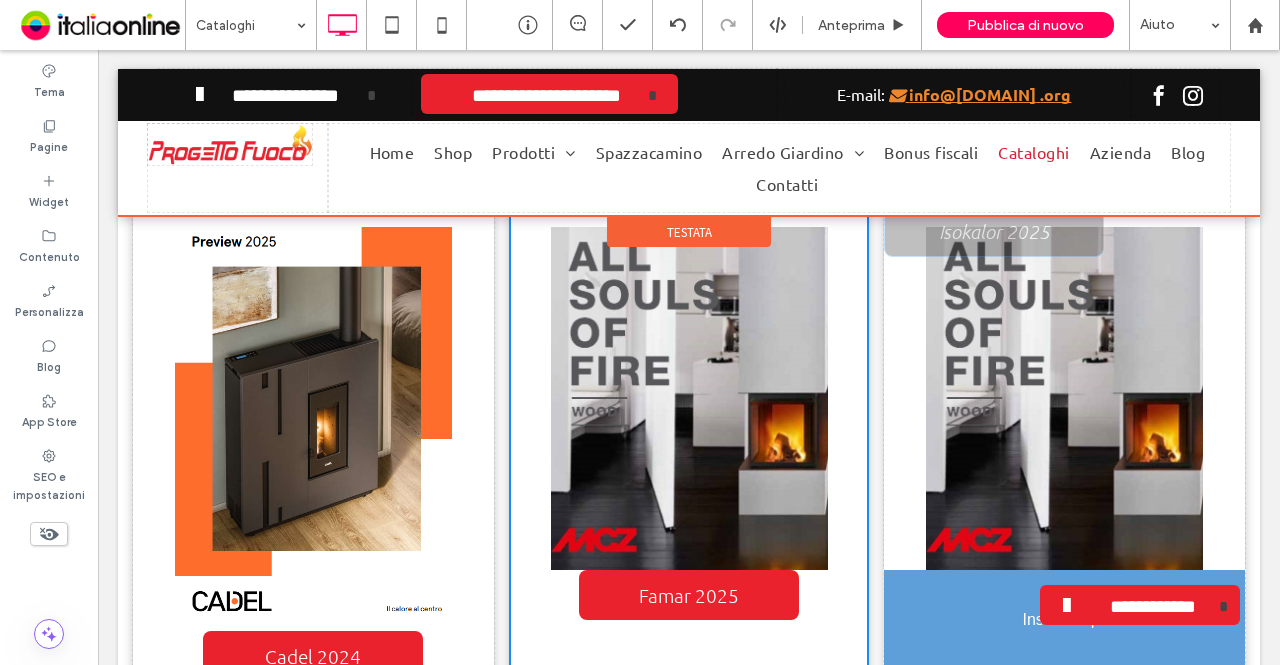 drag, startPoint x: 1102, startPoint y: 267, endPoint x: 1167, endPoint y: 680, distance: 418.0837 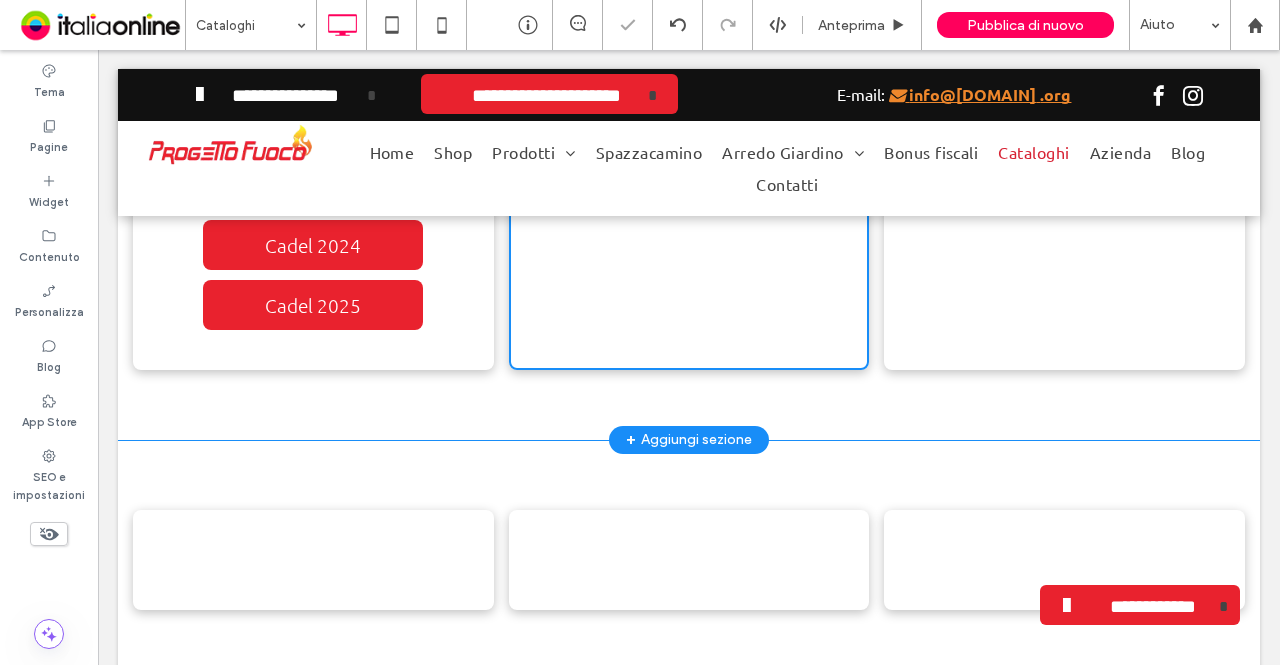 scroll, scrollTop: 1450, scrollLeft: 0, axis: vertical 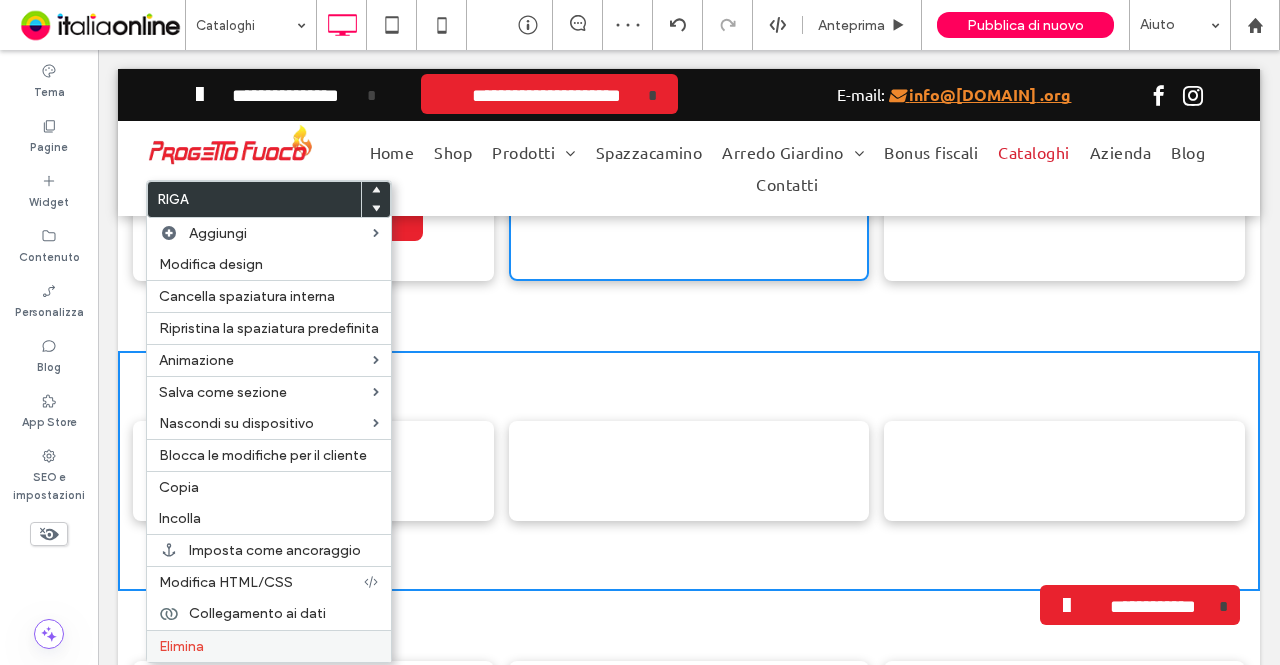 click on "Elimina" at bounding box center [269, 646] 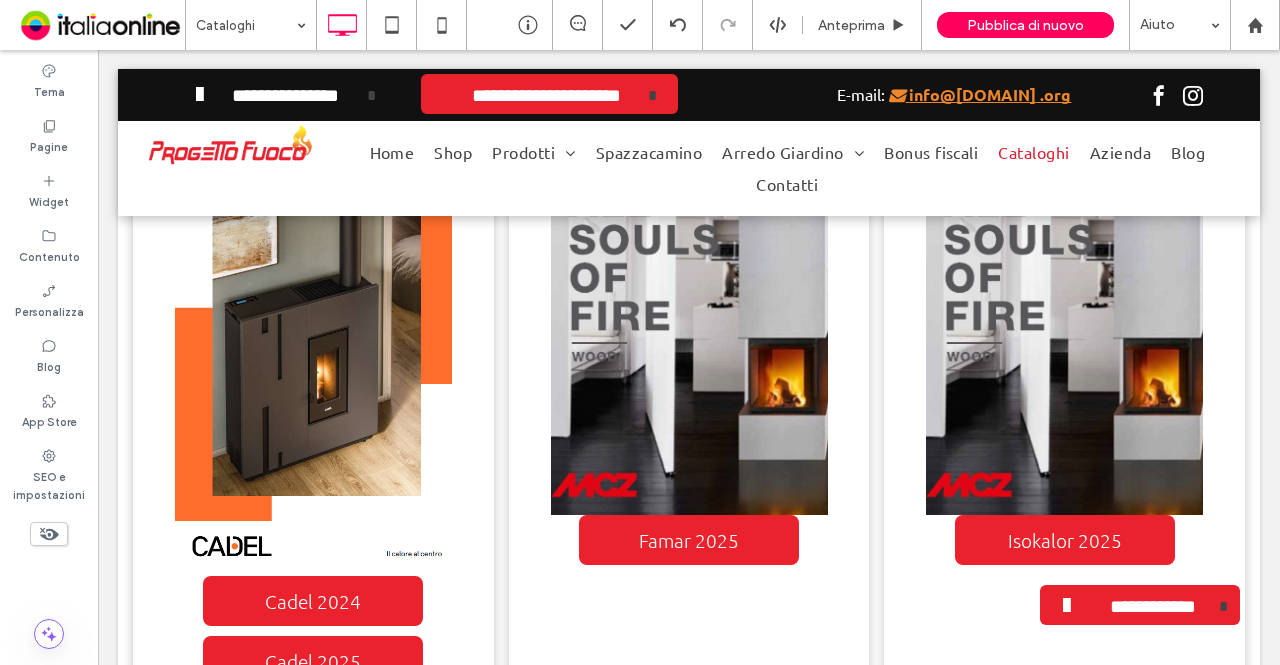 scroll, scrollTop: 850, scrollLeft: 0, axis: vertical 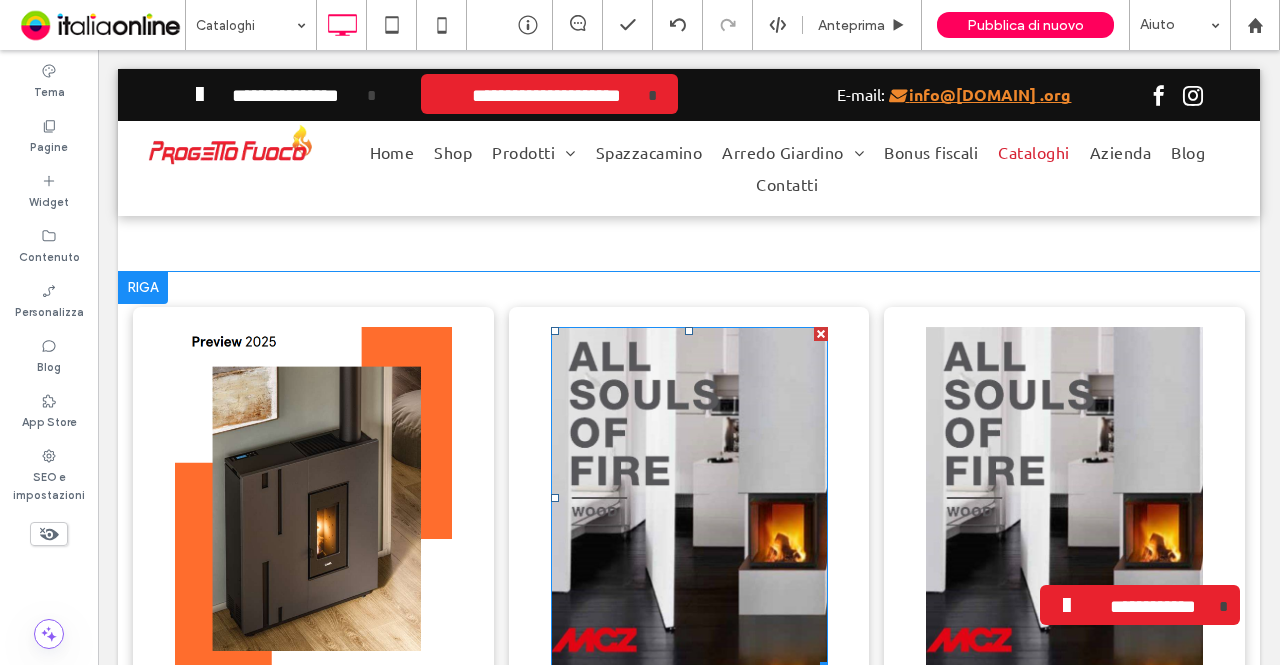 click at bounding box center (689, 499) 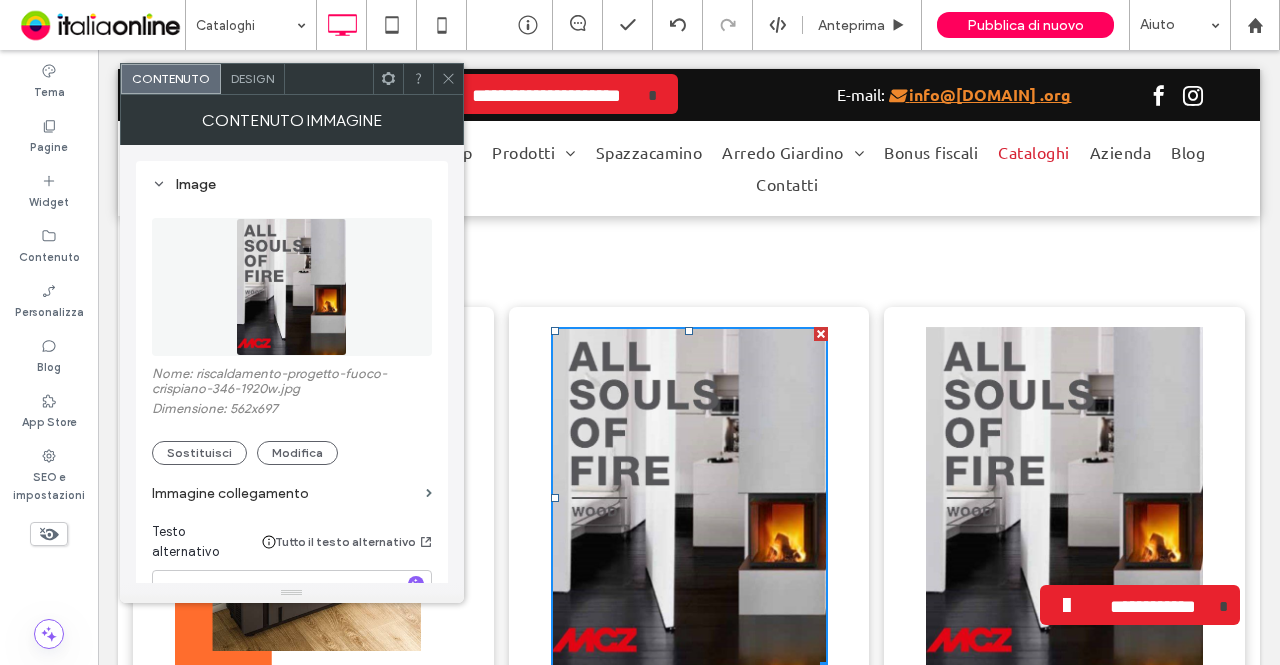 drag, startPoint x: 211, startPoint y: 453, endPoint x: 223, endPoint y: 475, distance: 25.059929 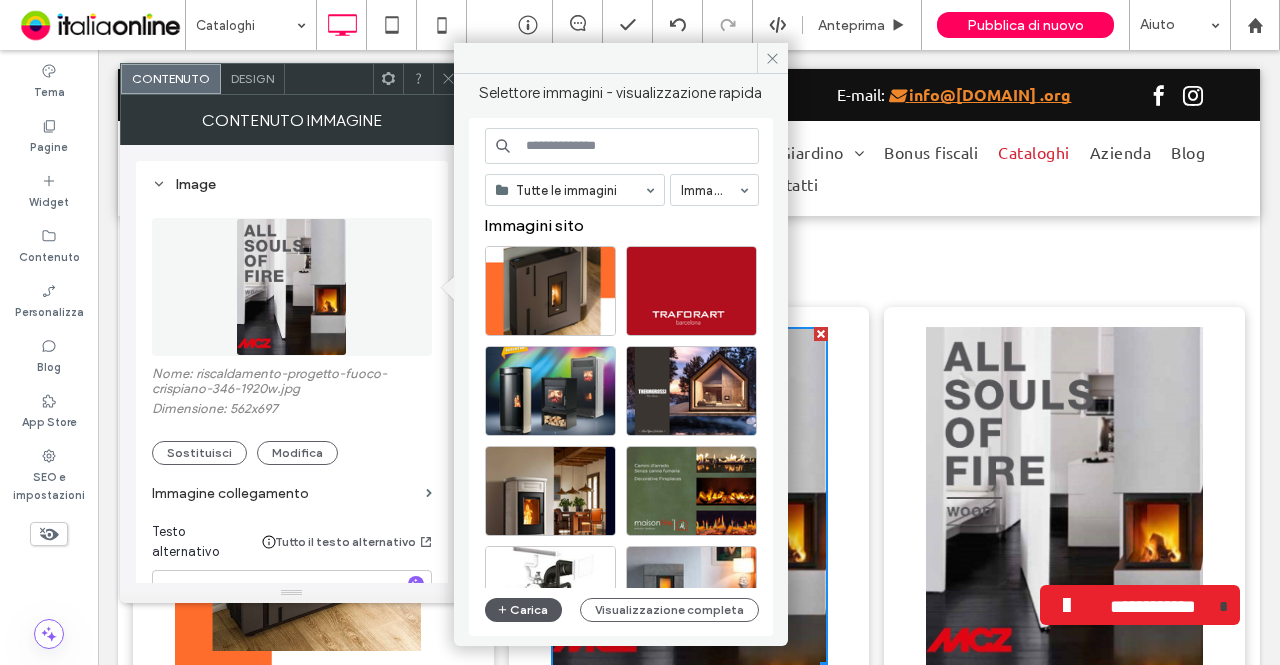 click on "Carica" at bounding box center (524, 610) 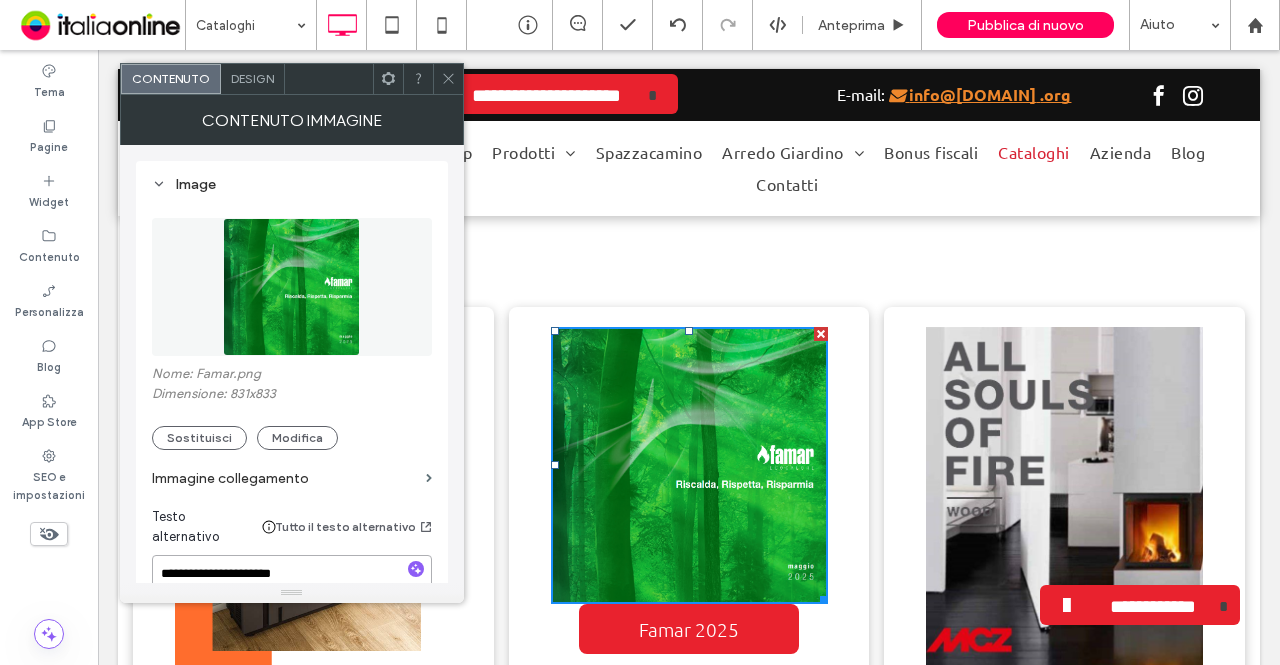 click on "**********" at bounding box center [292, 583] 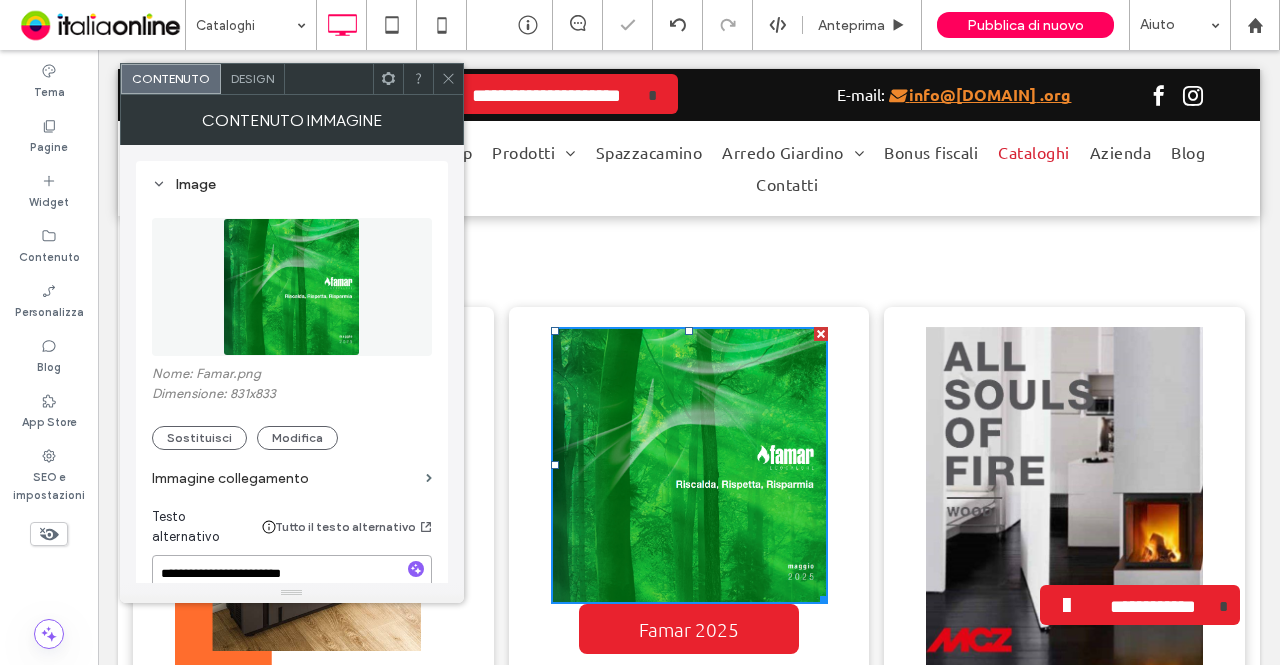 scroll, scrollTop: 100, scrollLeft: 0, axis: vertical 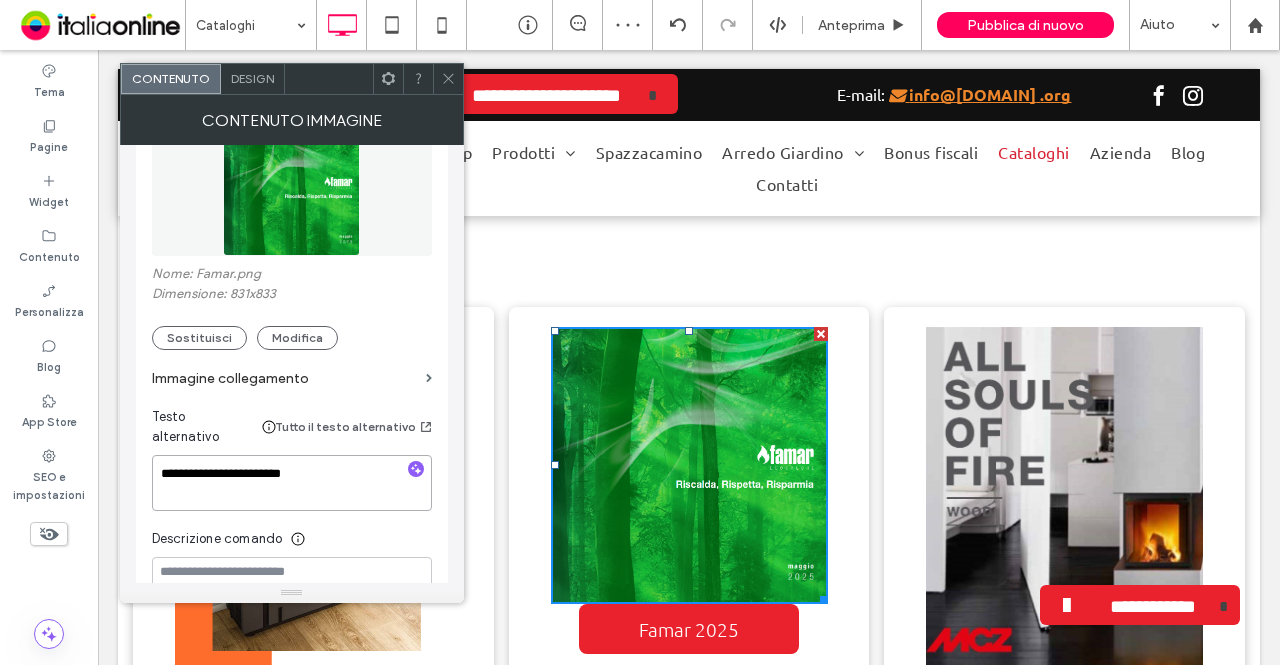 type on "**********" 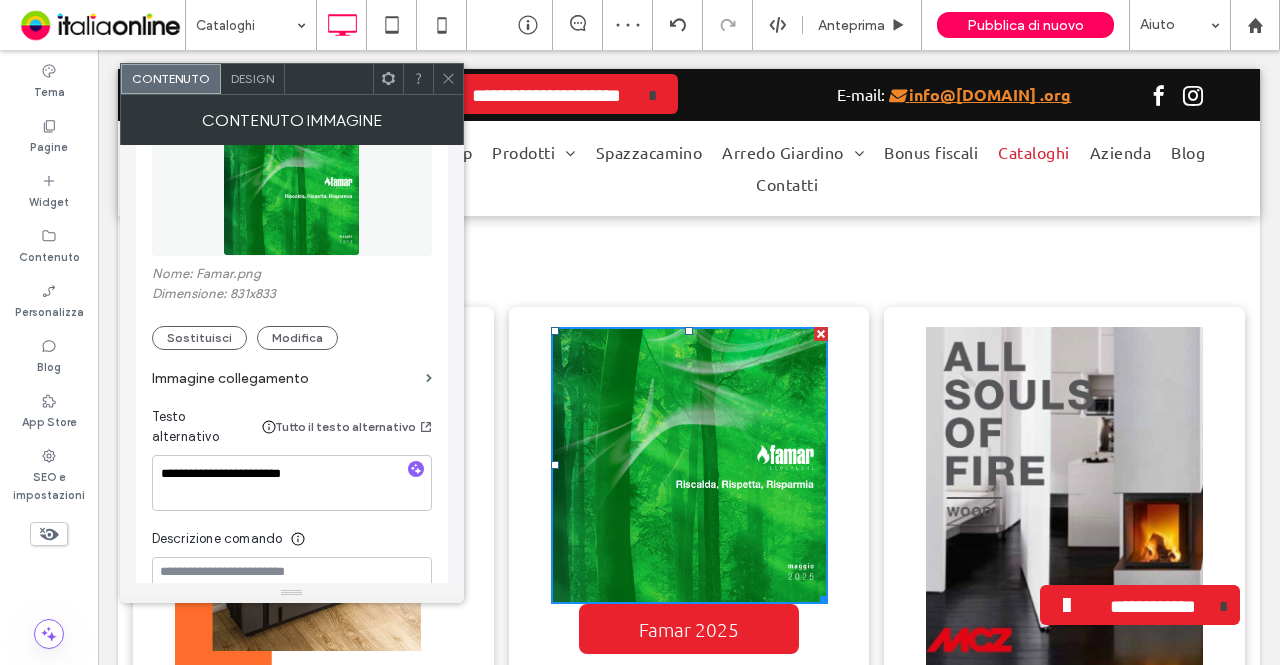 click at bounding box center (448, 79) 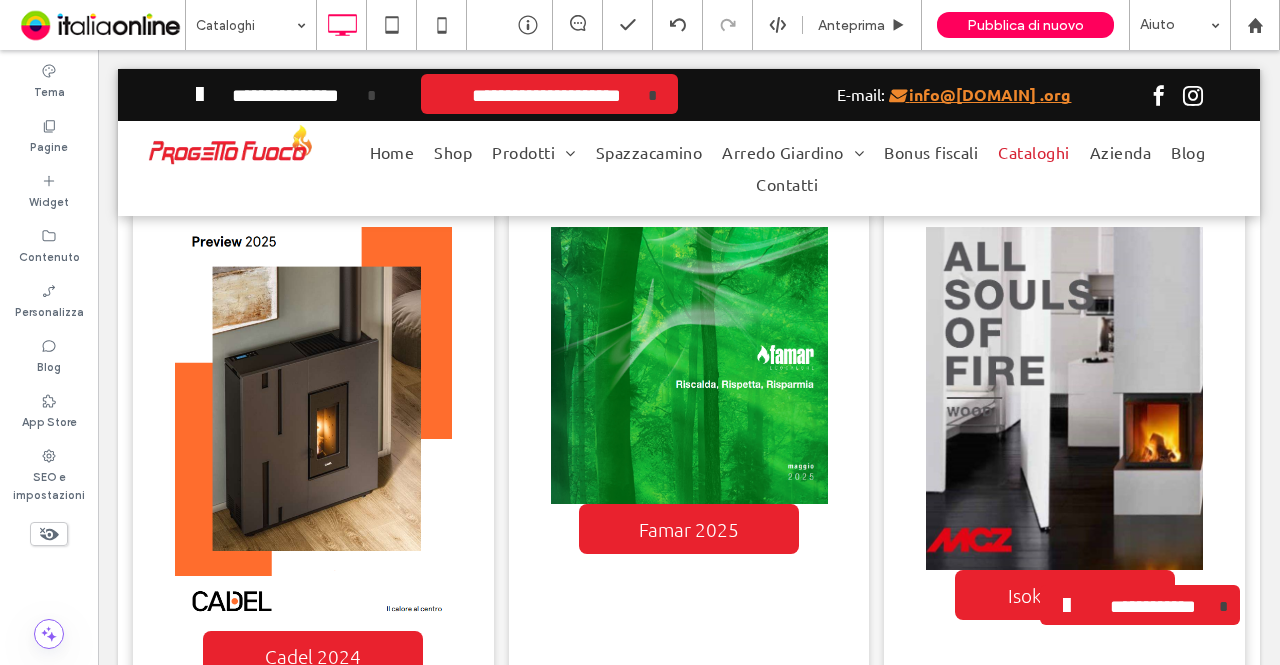 scroll, scrollTop: 1050, scrollLeft: 0, axis: vertical 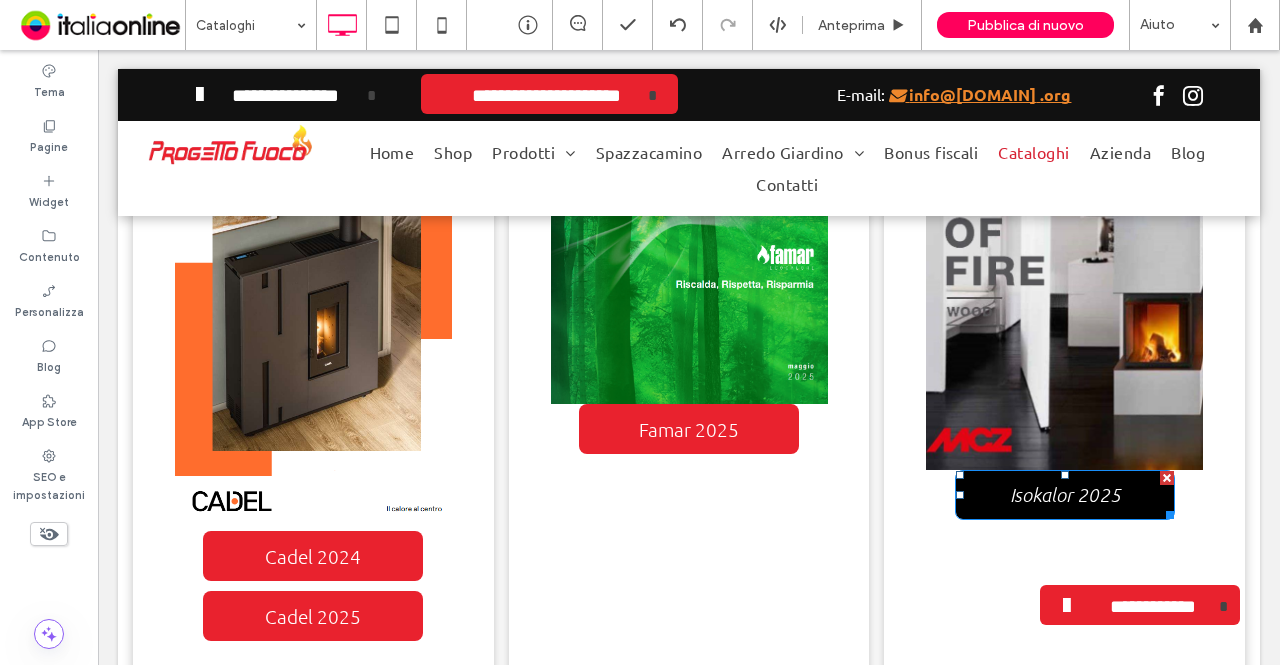 click on "Isokalor 2025" at bounding box center [1064, 495] 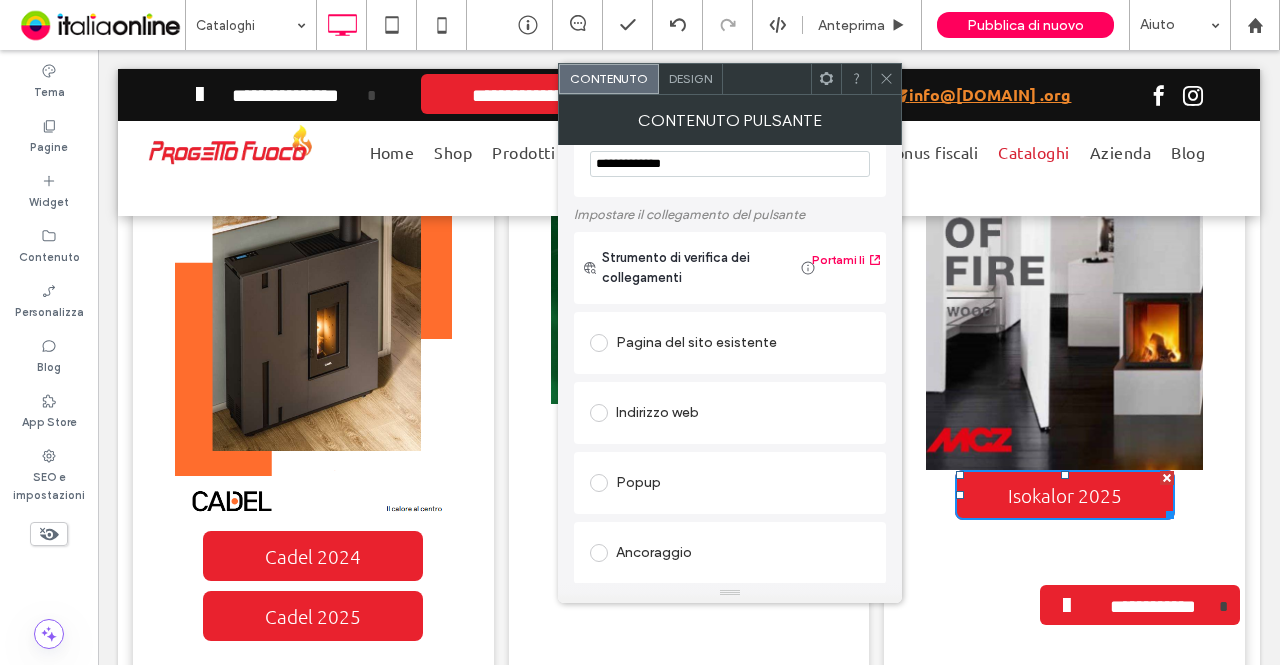 scroll, scrollTop: 0, scrollLeft: 0, axis: both 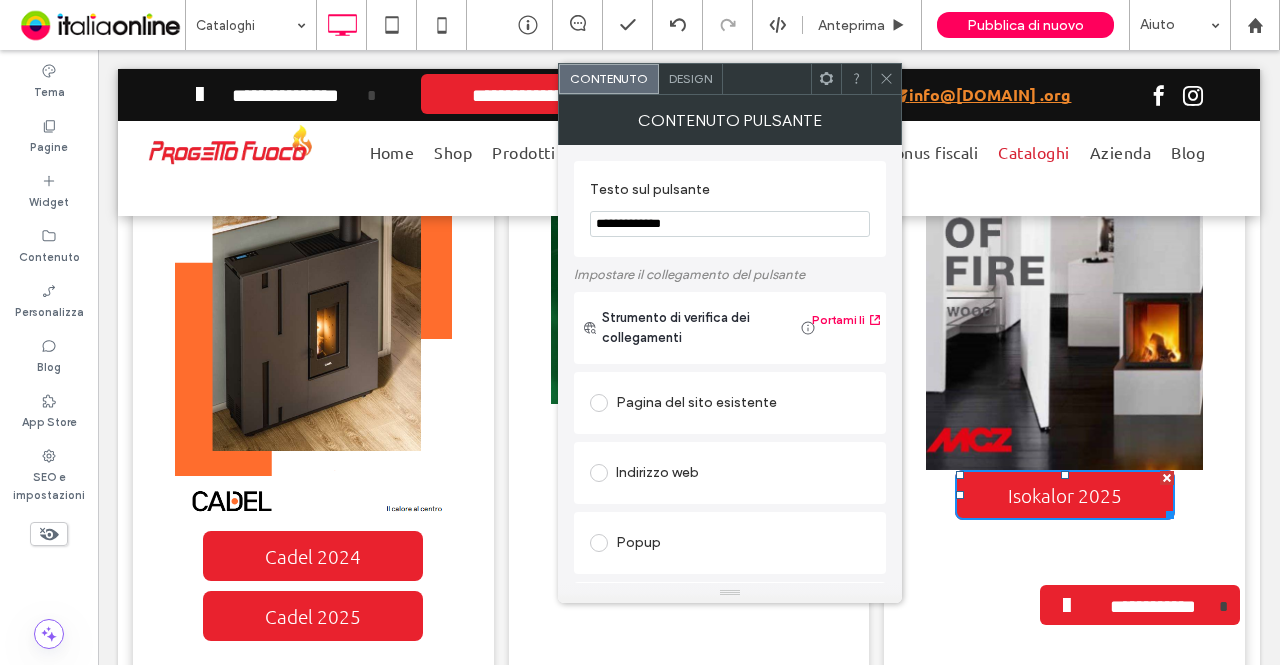 click on "Cadel 2024
Cadel 2025
Click To Paste" at bounding box center [313, 394] 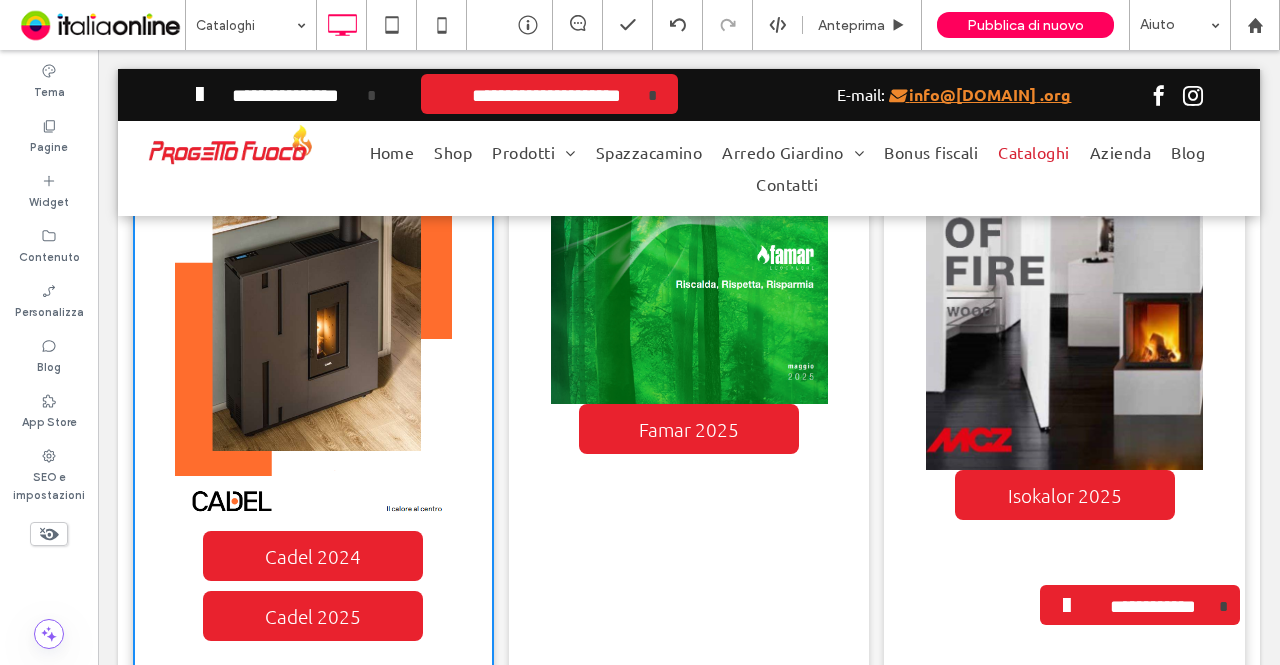 type on "*" 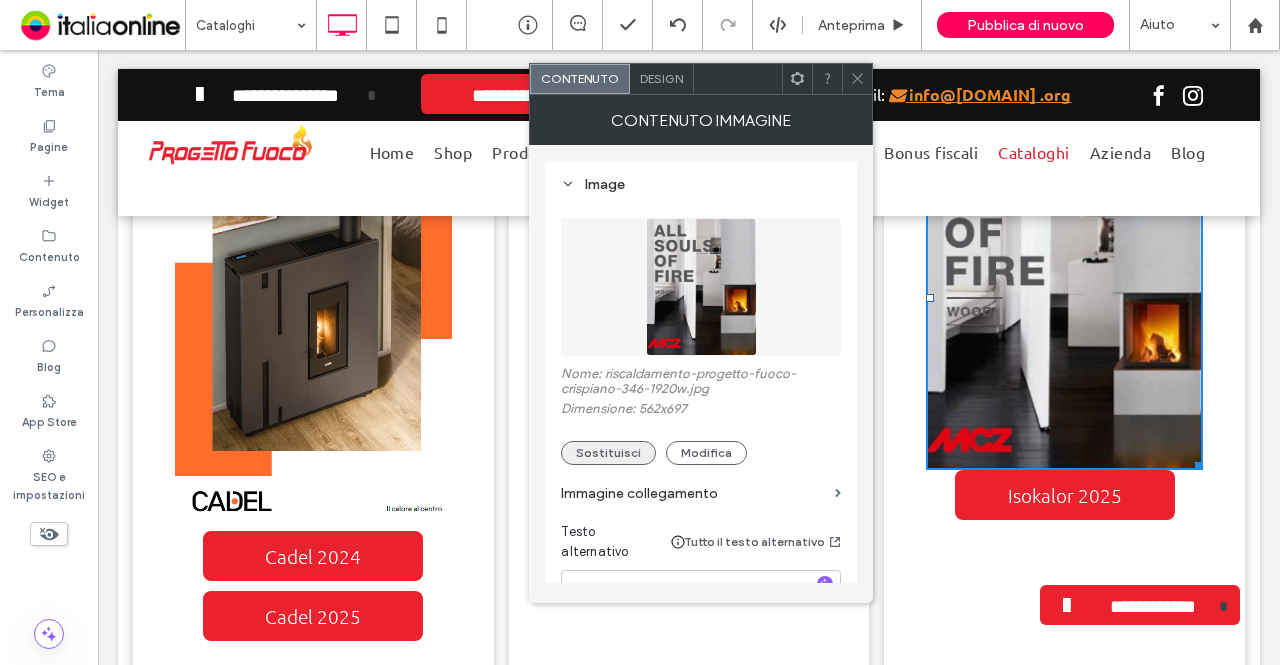 click on "Sostituisci" at bounding box center (608, 453) 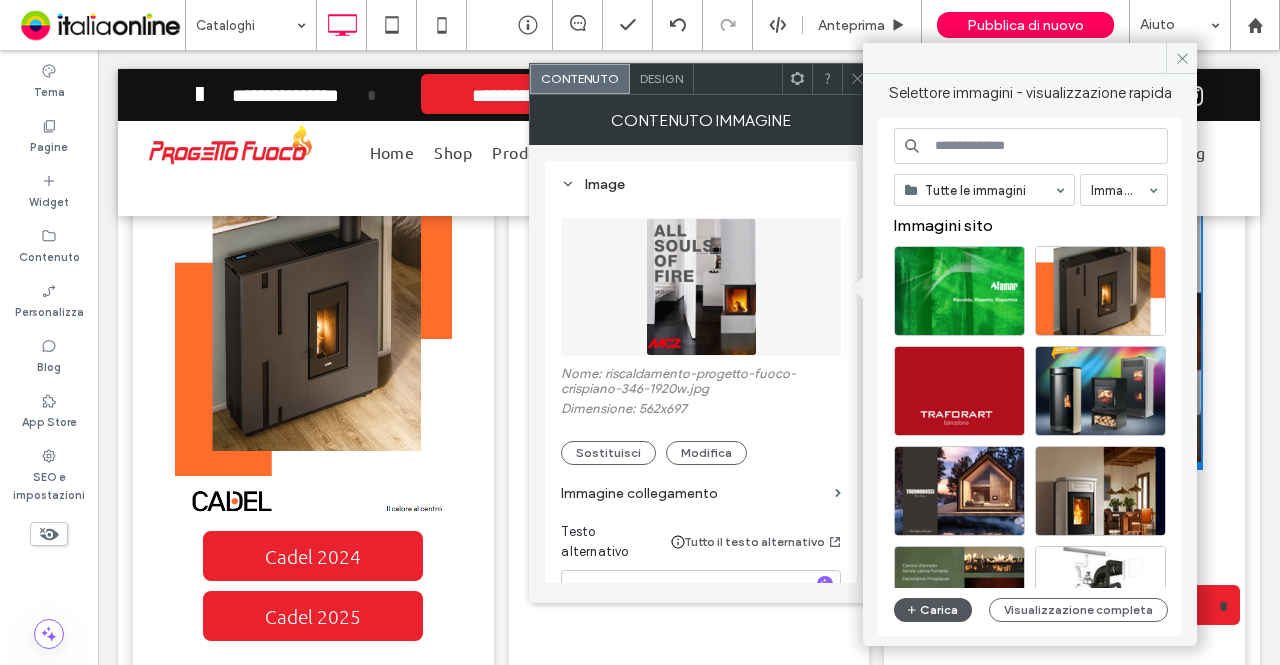 click on "Carica" at bounding box center (933, 610) 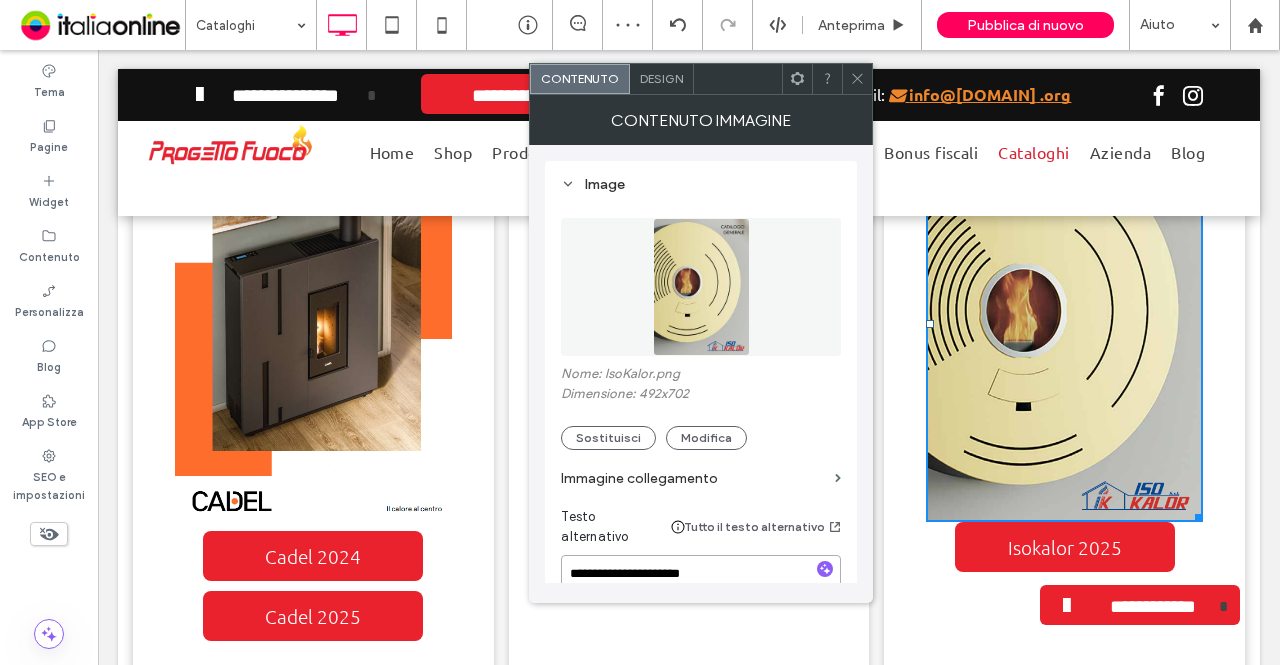 click on "**********" at bounding box center [701, 583] 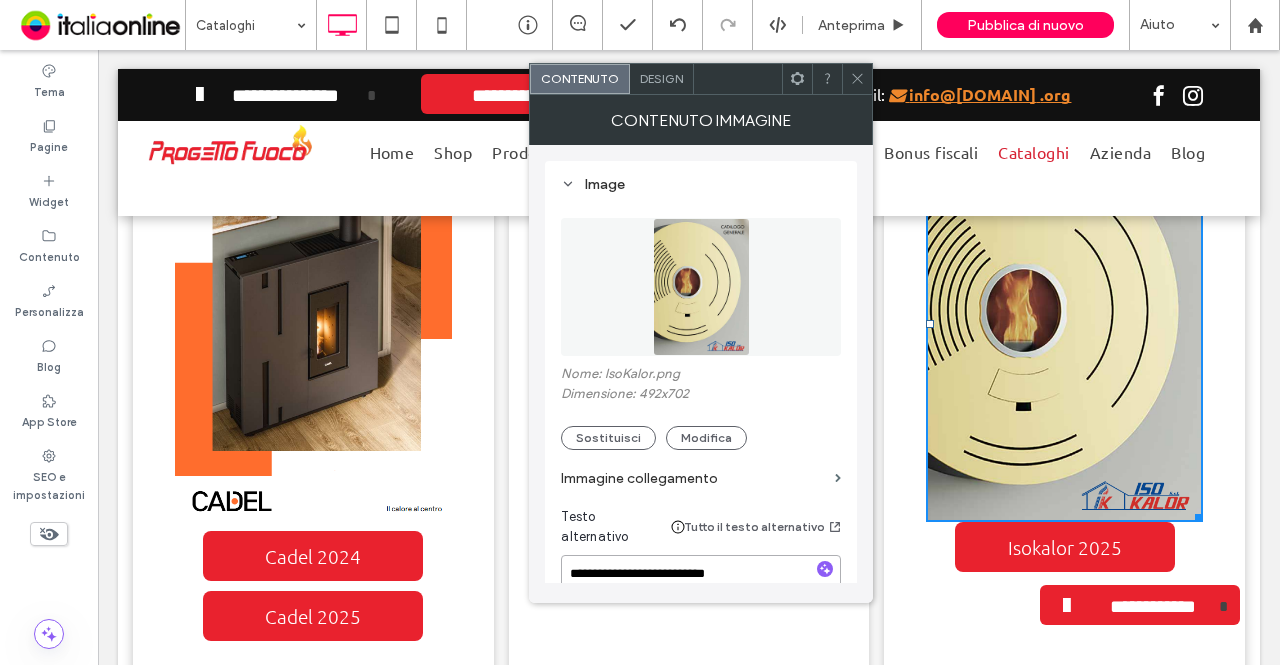 type on "**********" 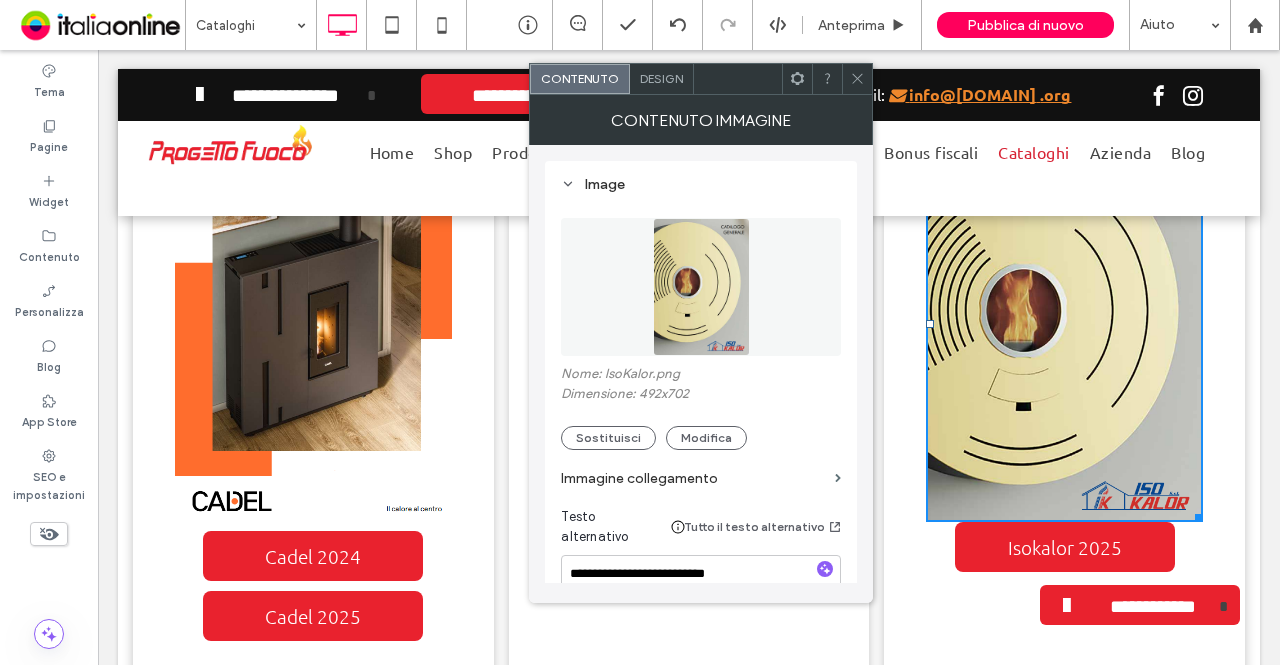 click 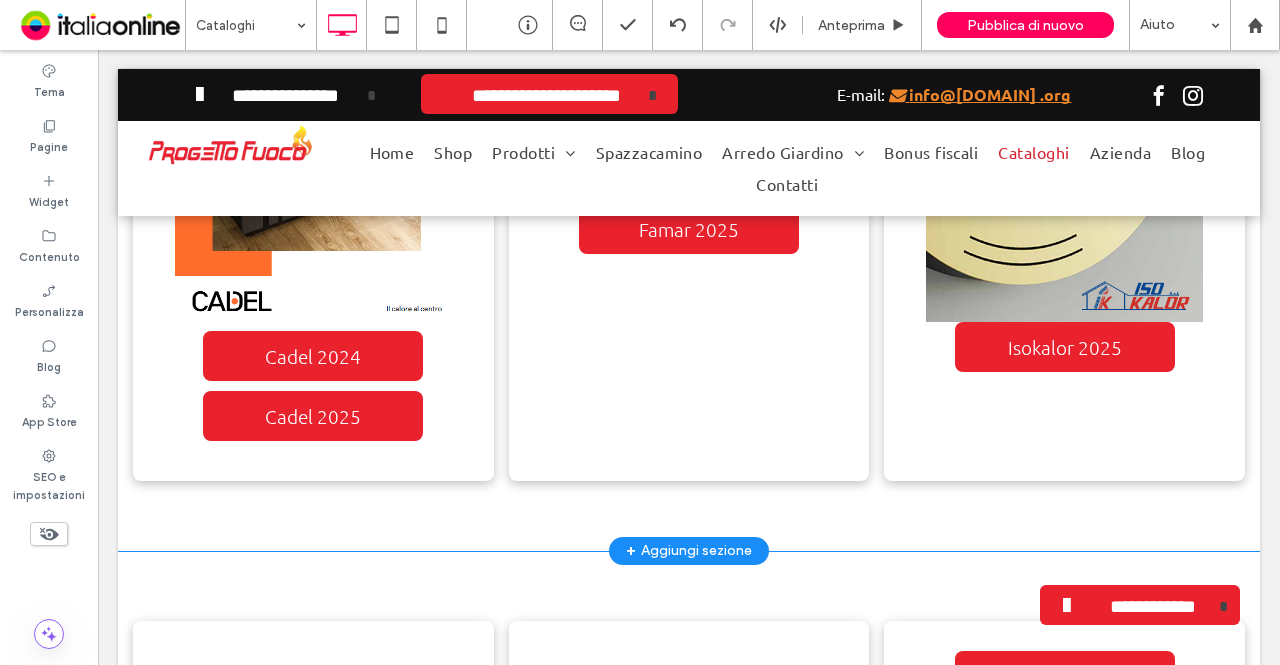 scroll, scrollTop: 1550, scrollLeft: 0, axis: vertical 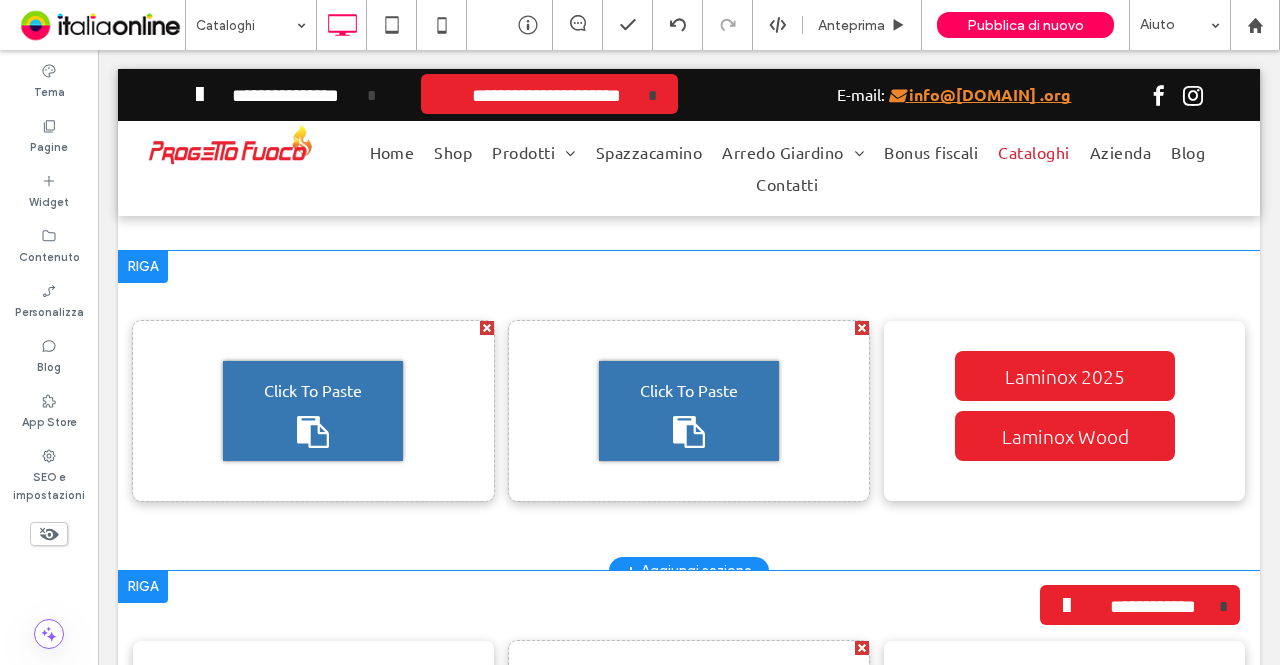 click on "Click To Paste
Click To Paste
Laminox 2025
Laminox Wood
Click To Paste
Riga + Aggiungi sezione" at bounding box center [689, 411] 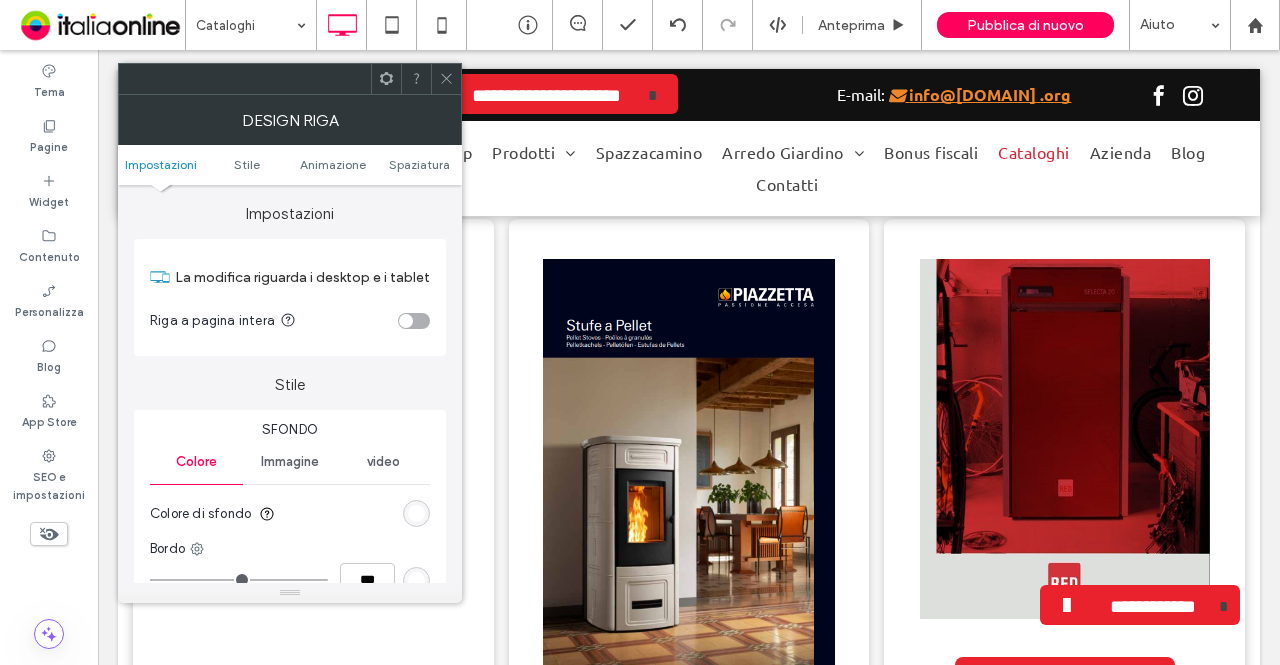 scroll, scrollTop: 3250, scrollLeft: 0, axis: vertical 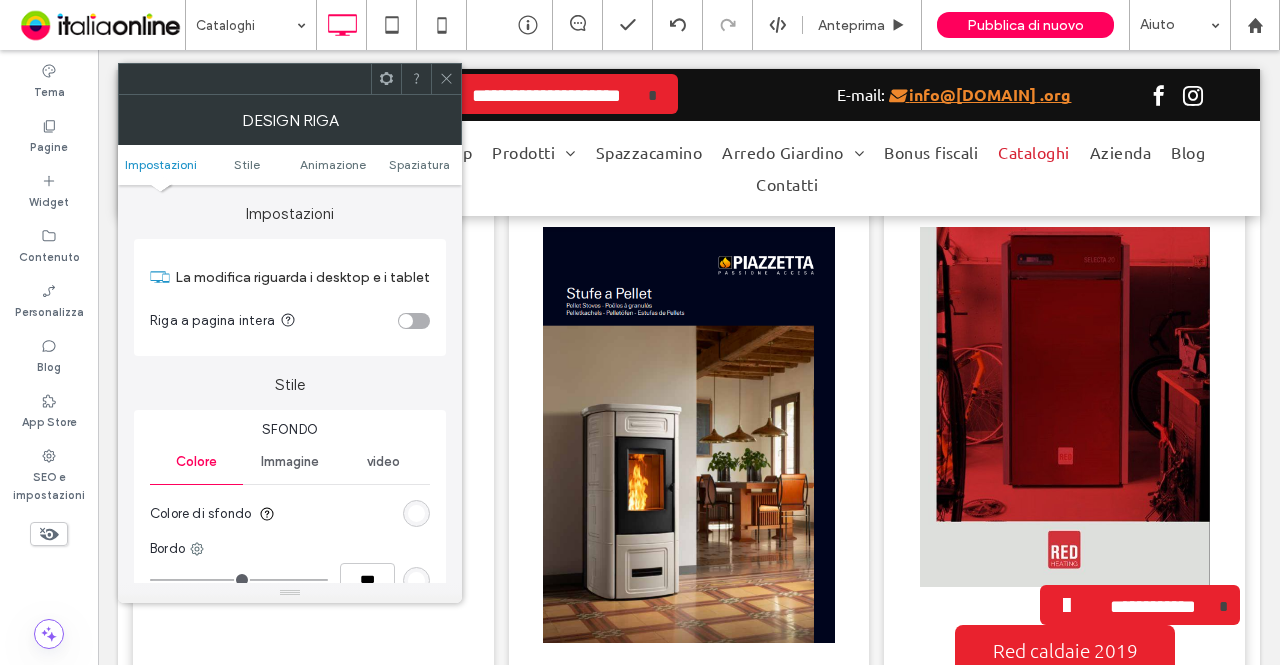 drag, startPoint x: 1082, startPoint y: 364, endPoint x: 1248, endPoint y: 273, distance: 189.30663 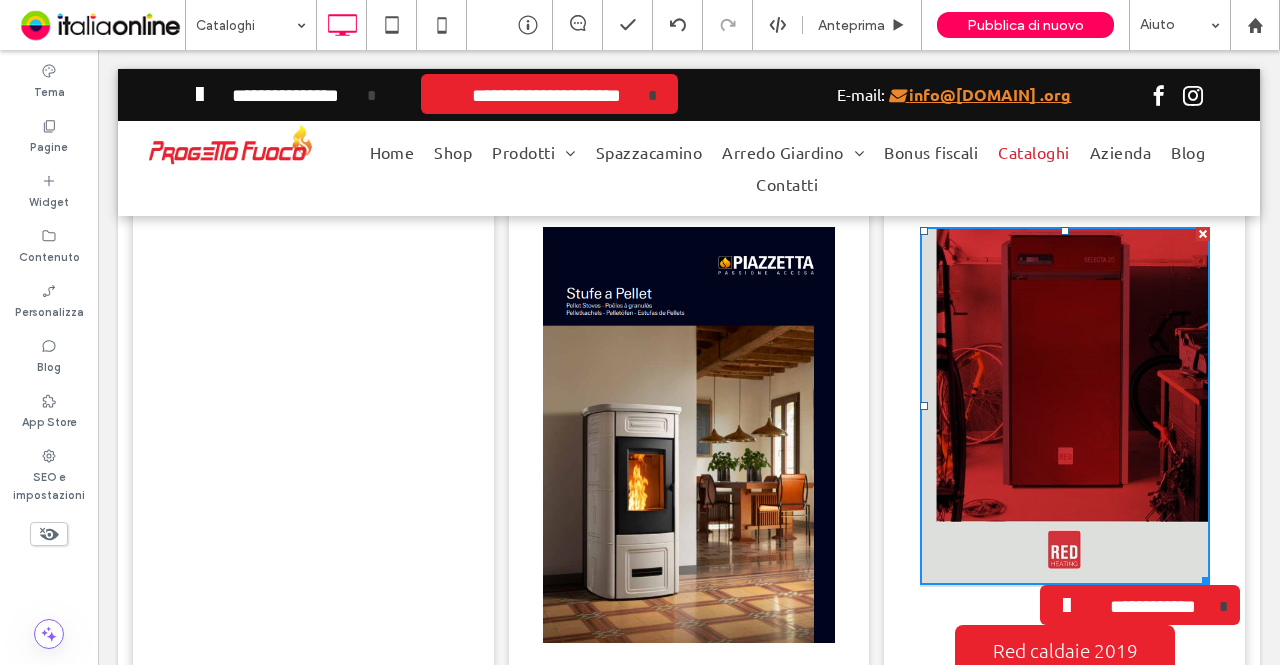 click at bounding box center (1203, 234) 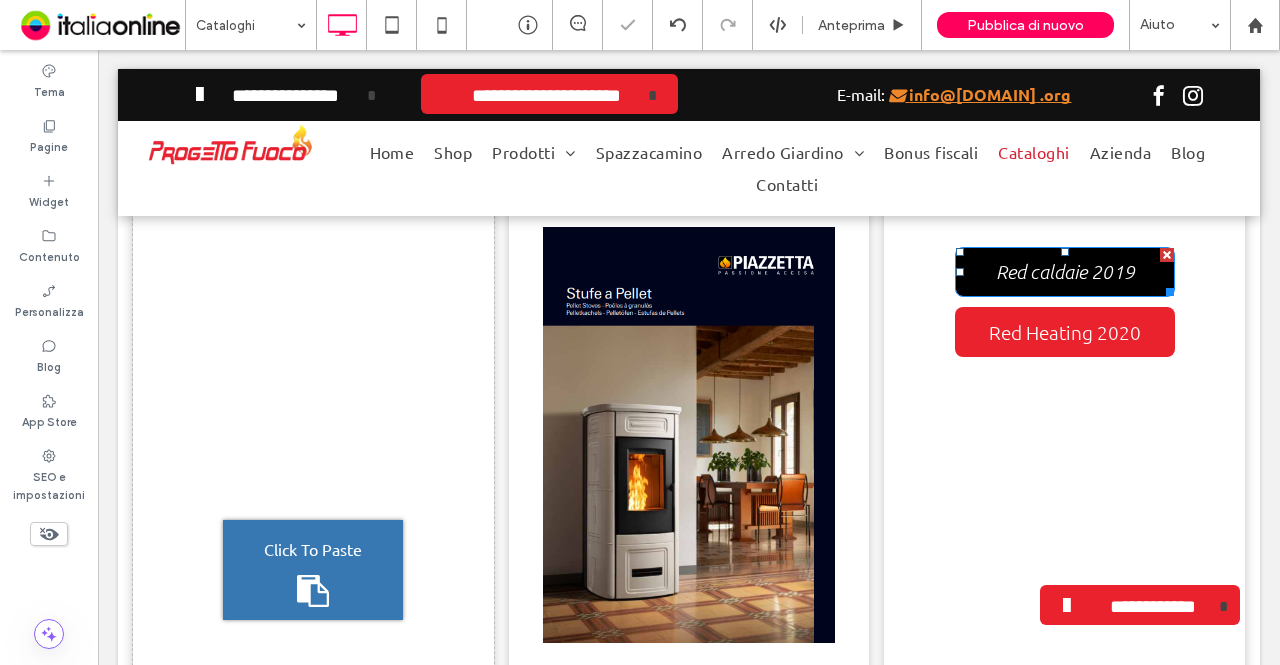click at bounding box center (1167, 255) 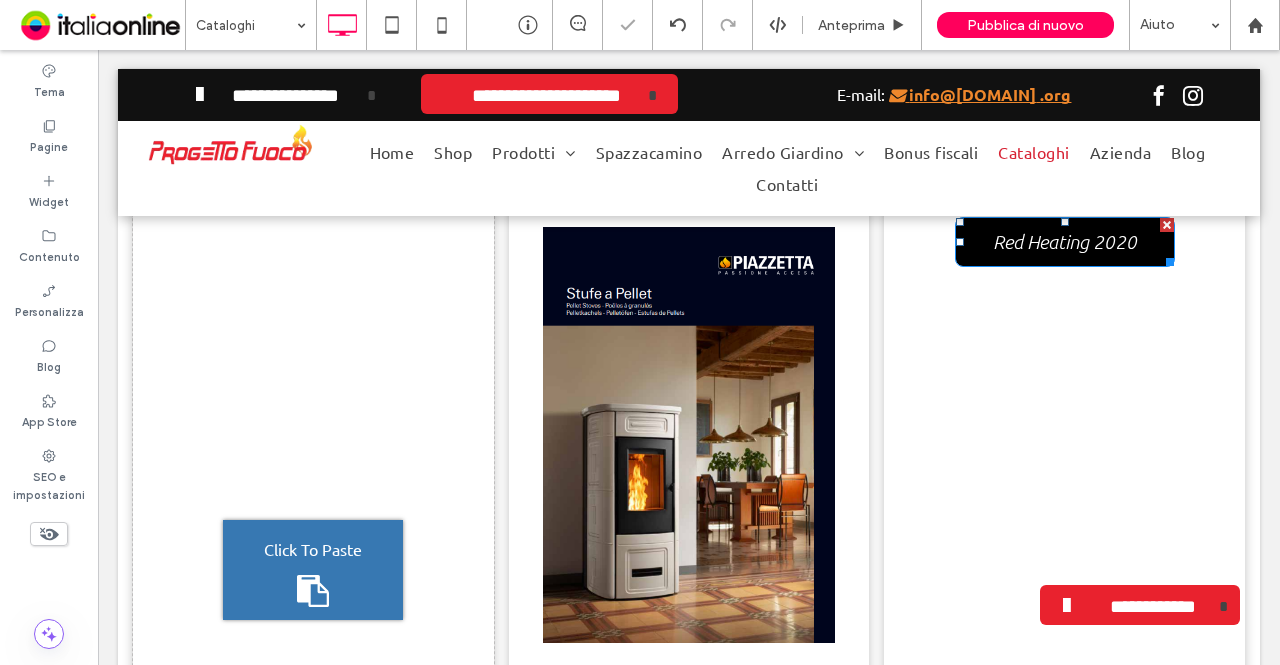 click at bounding box center [1167, 225] 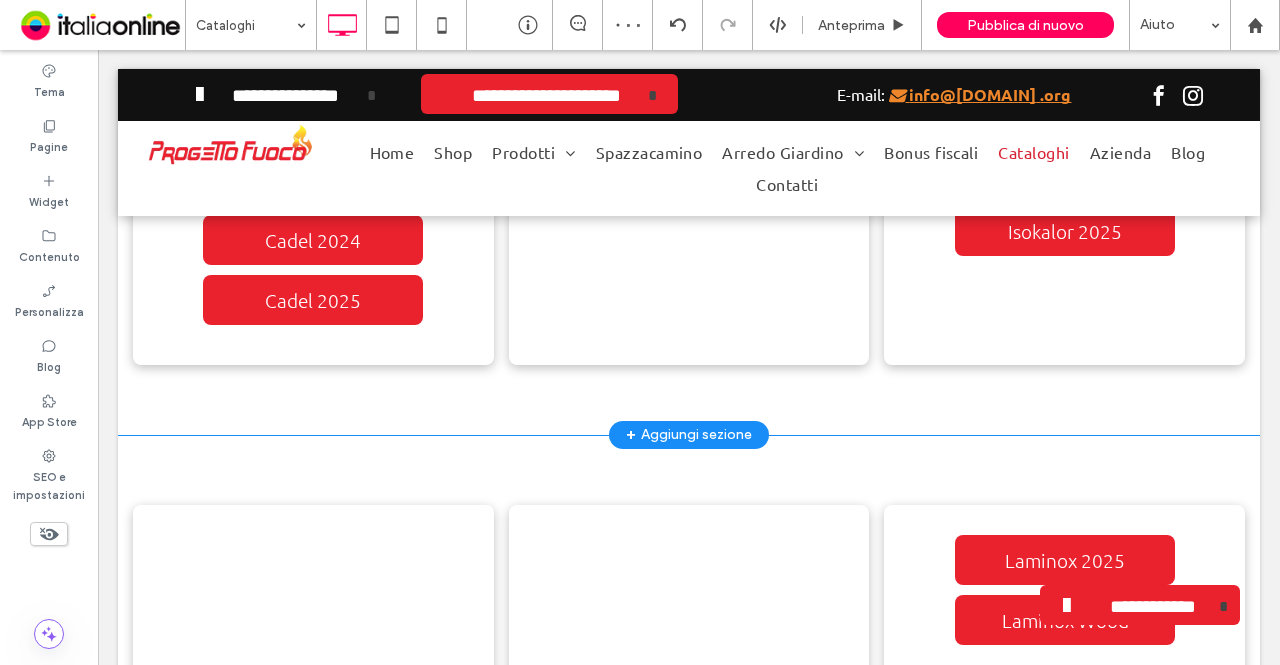 scroll, scrollTop: 1550, scrollLeft: 0, axis: vertical 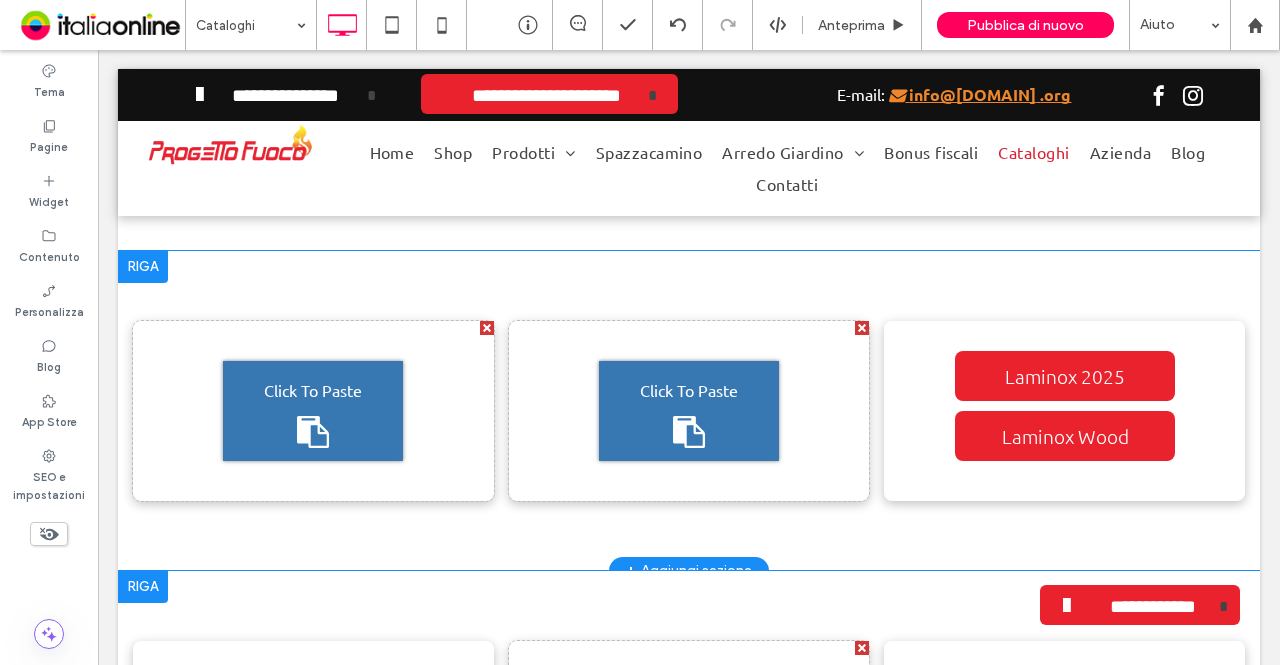 click on "Click To Paste" at bounding box center (313, 390) 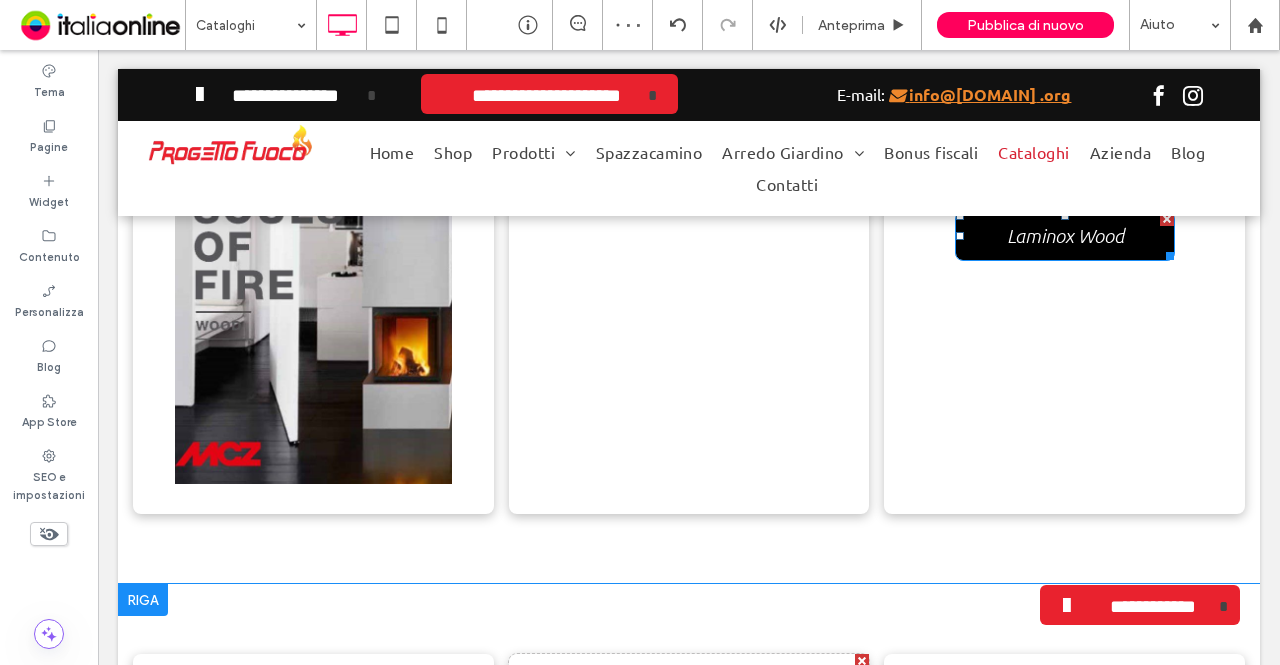 scroll, scrollTop: 1650, scrollLeft: 0, axis: vertical 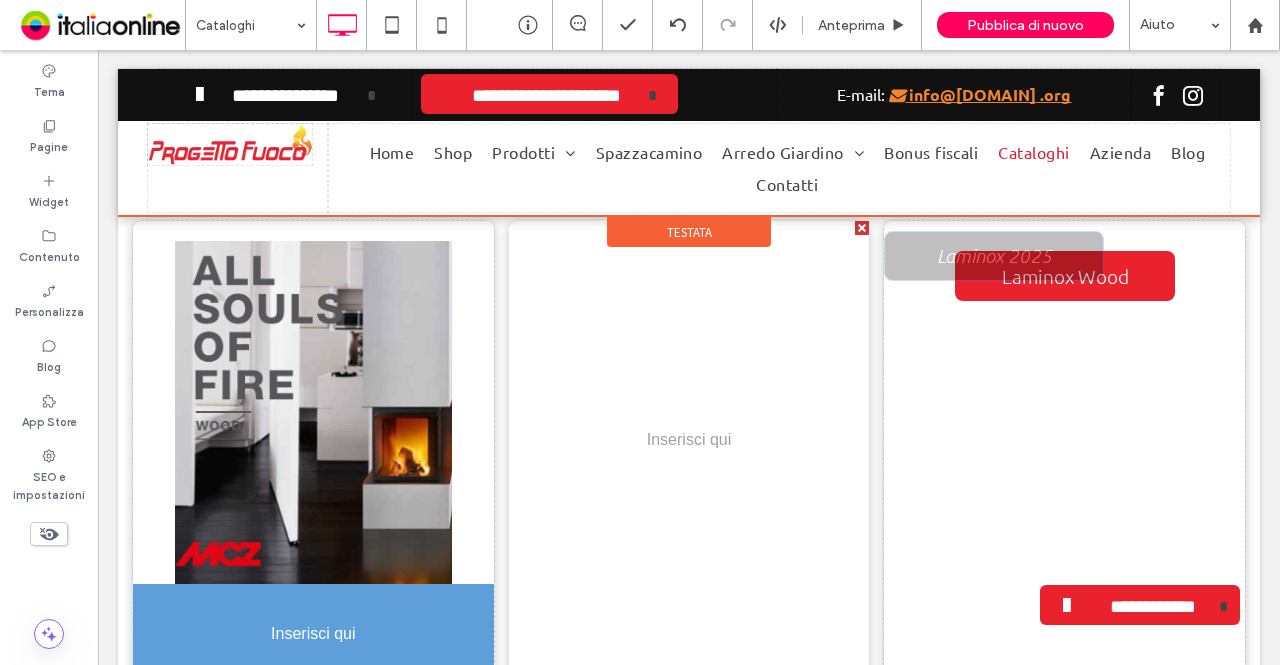 drag, startPoint x: 1087, startPoint y: 299, endPoint x: 327, endPoint y: 636, distance: 831.3657 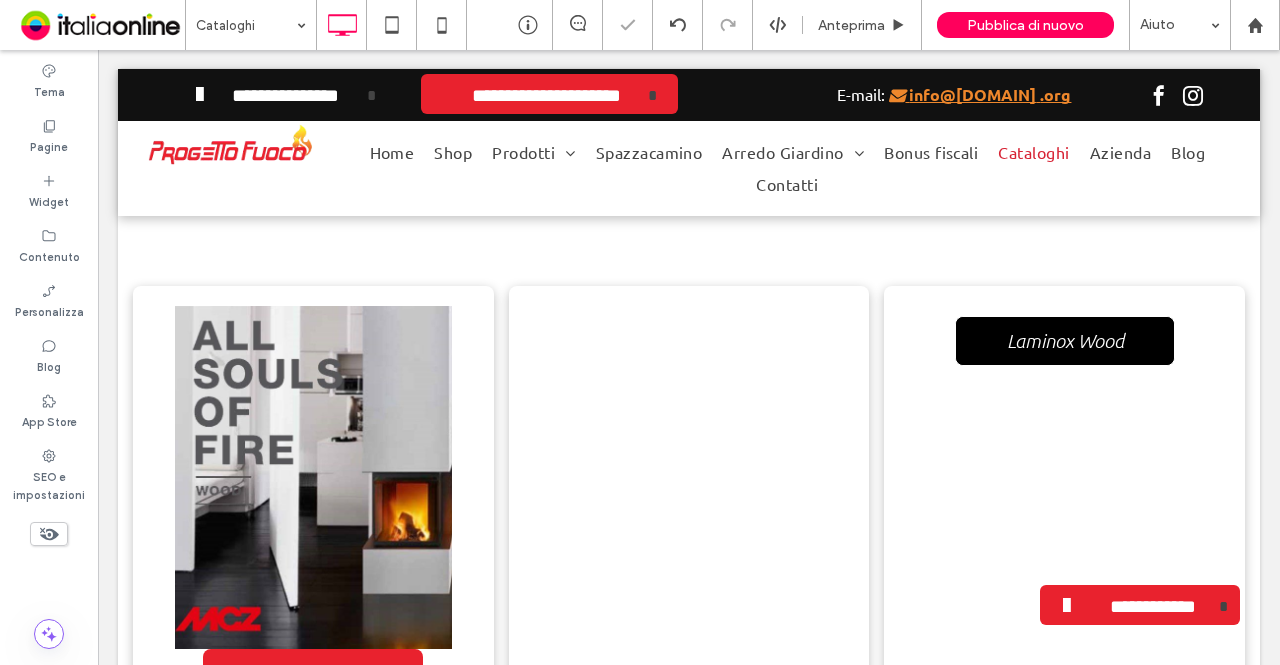 scroll, scrollTop: 1650, scrollLeft: 0, axis: vertical 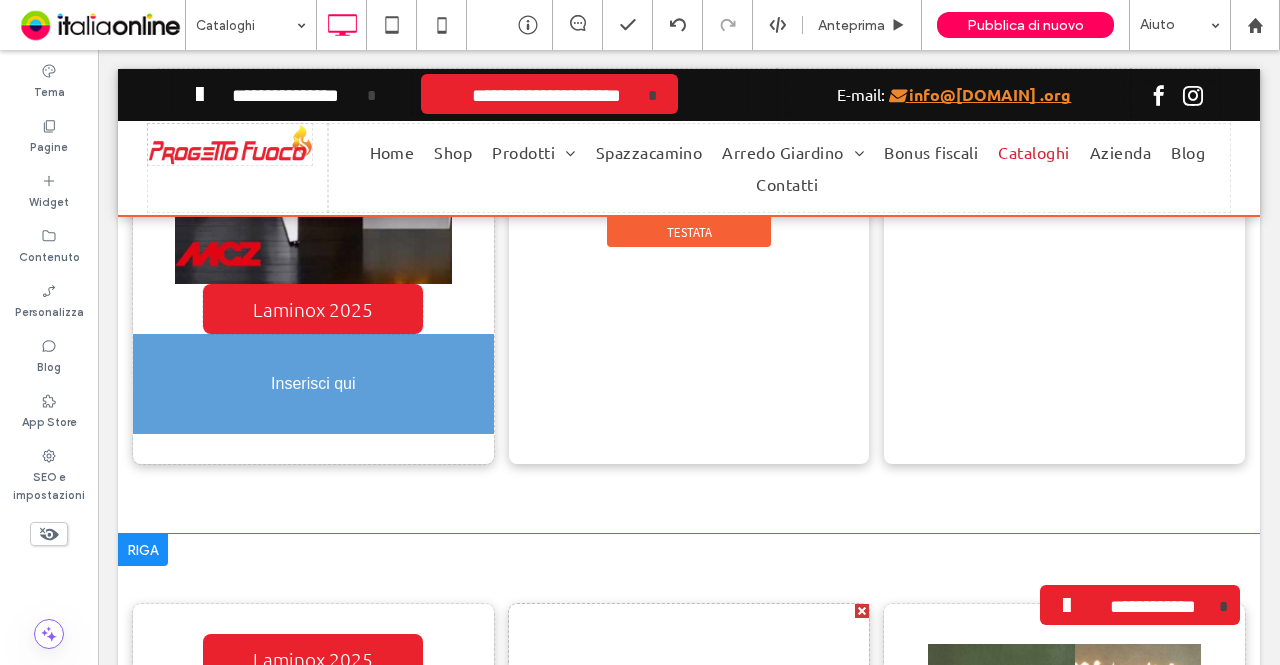 drag, startPoint x: 1016, startPoint y: 301, endPoint x: 291, endPoint y: 436, distance: 737.46185 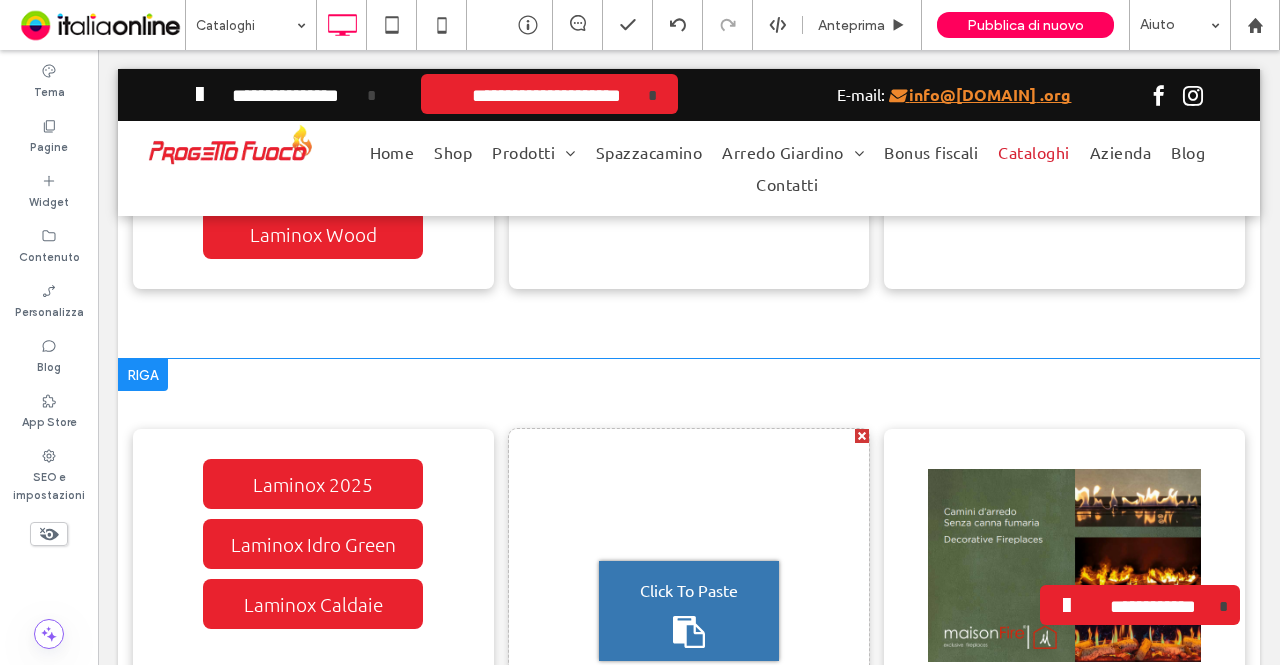 scroll, scrollTop: 1850, scrollLeft: 0, axis: vertical 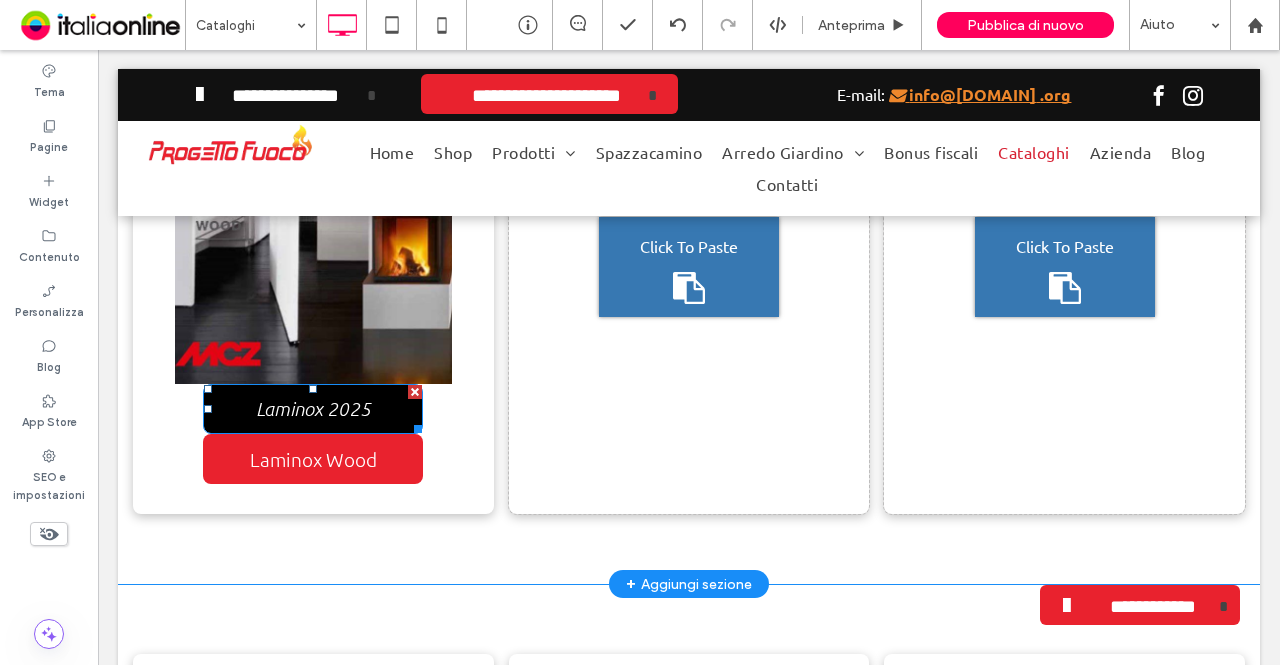 click on "Laminox 2025" at bounding box center (313, 409) 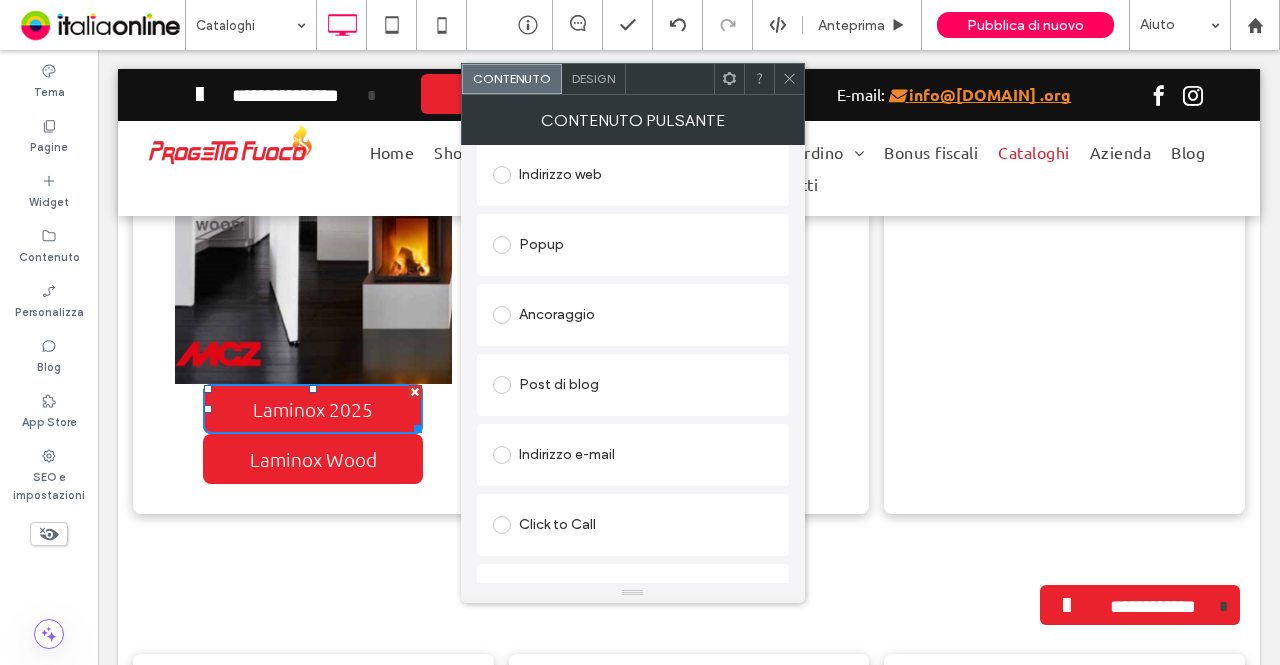 scroll, scrollTop: 404, scrollLeft: 0, axis: vertical 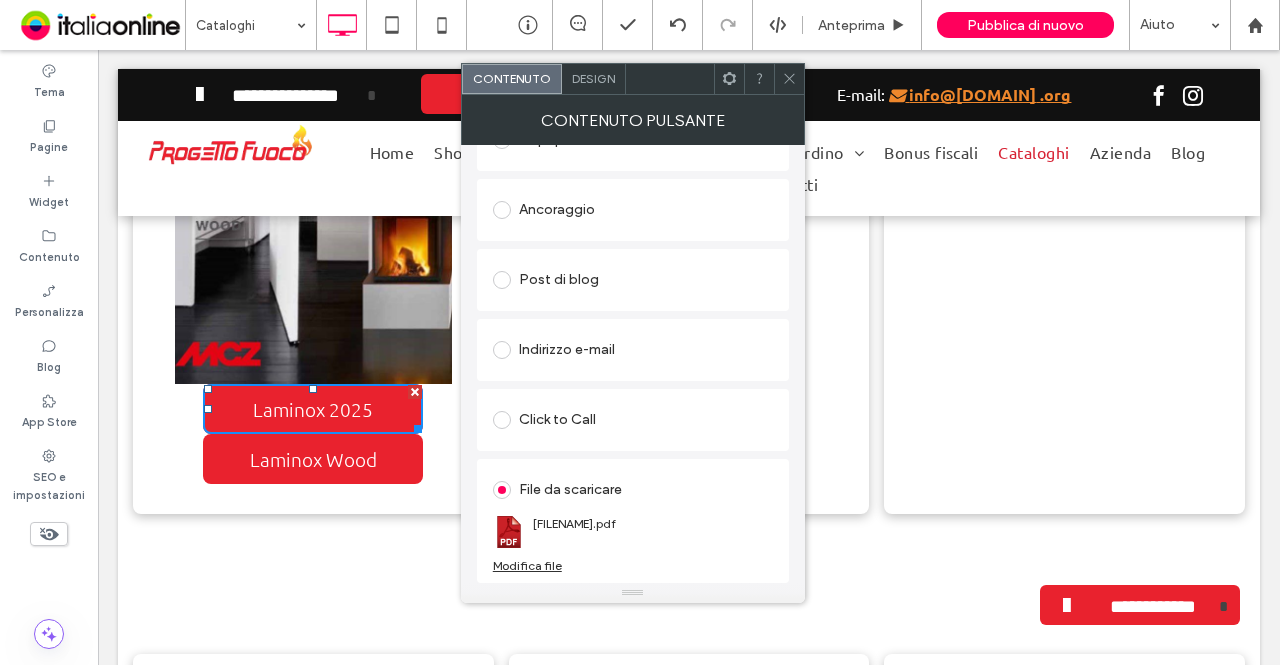click 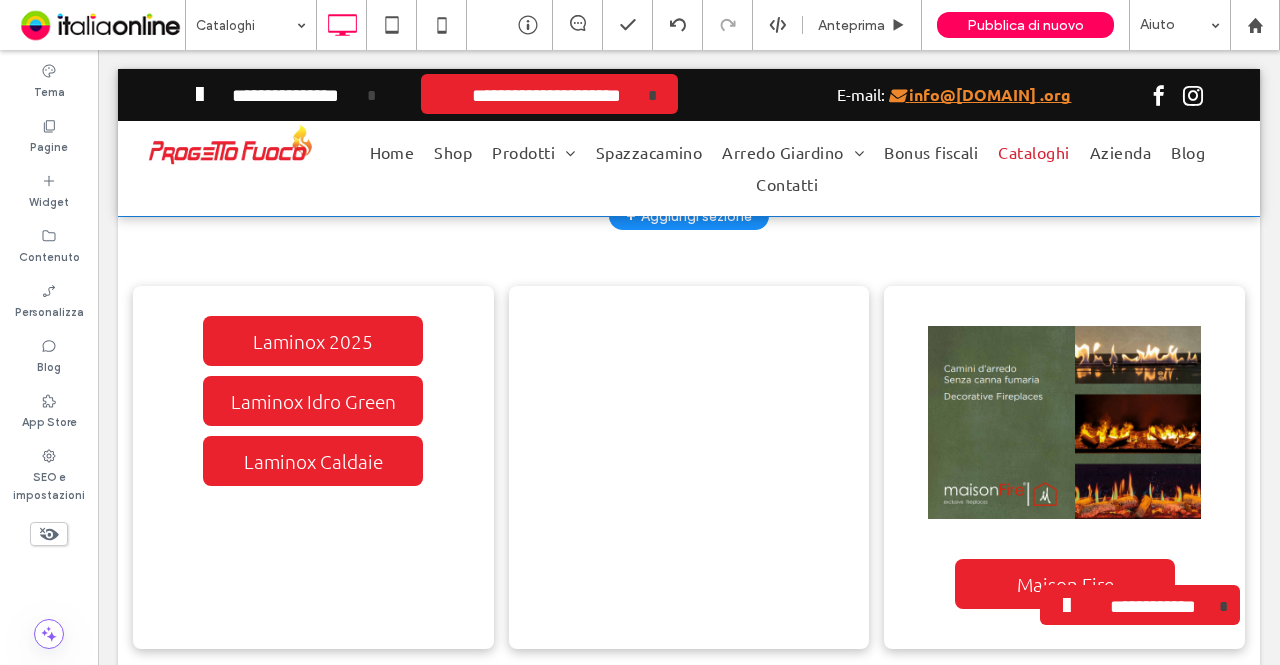scroll, scrollTop: 2250, scrollLeft: 0, axis: vertical 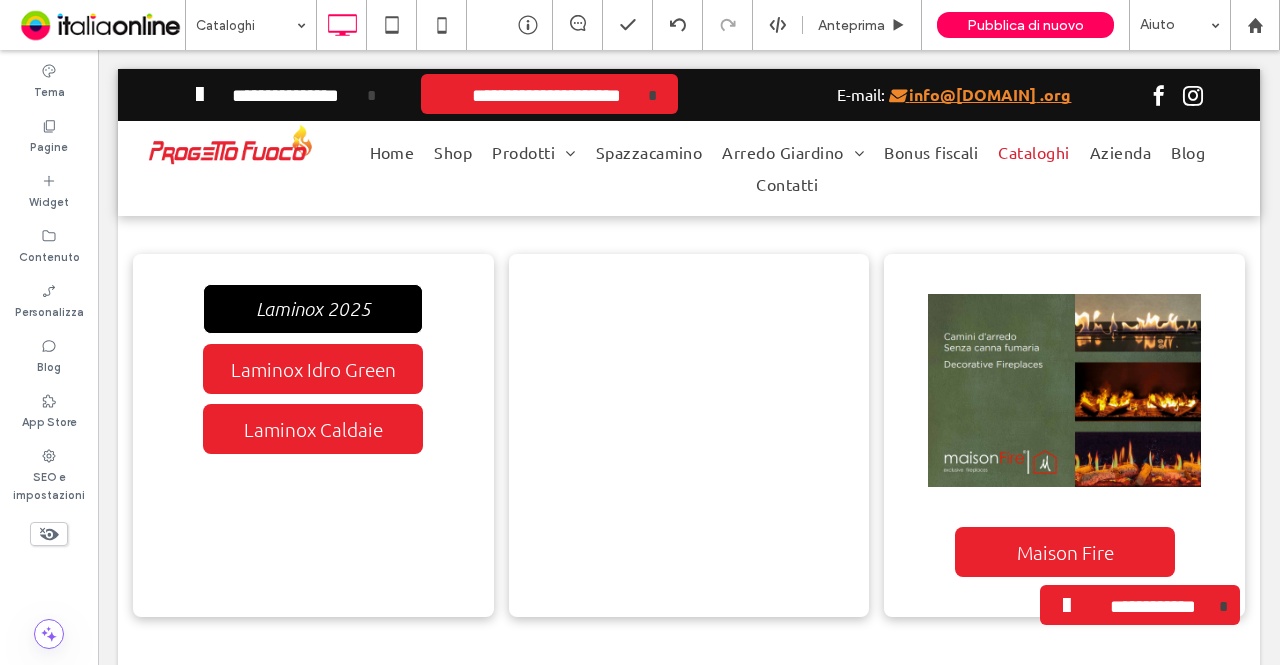 click on "Laminox 2025" at bounding box center (313, 309) 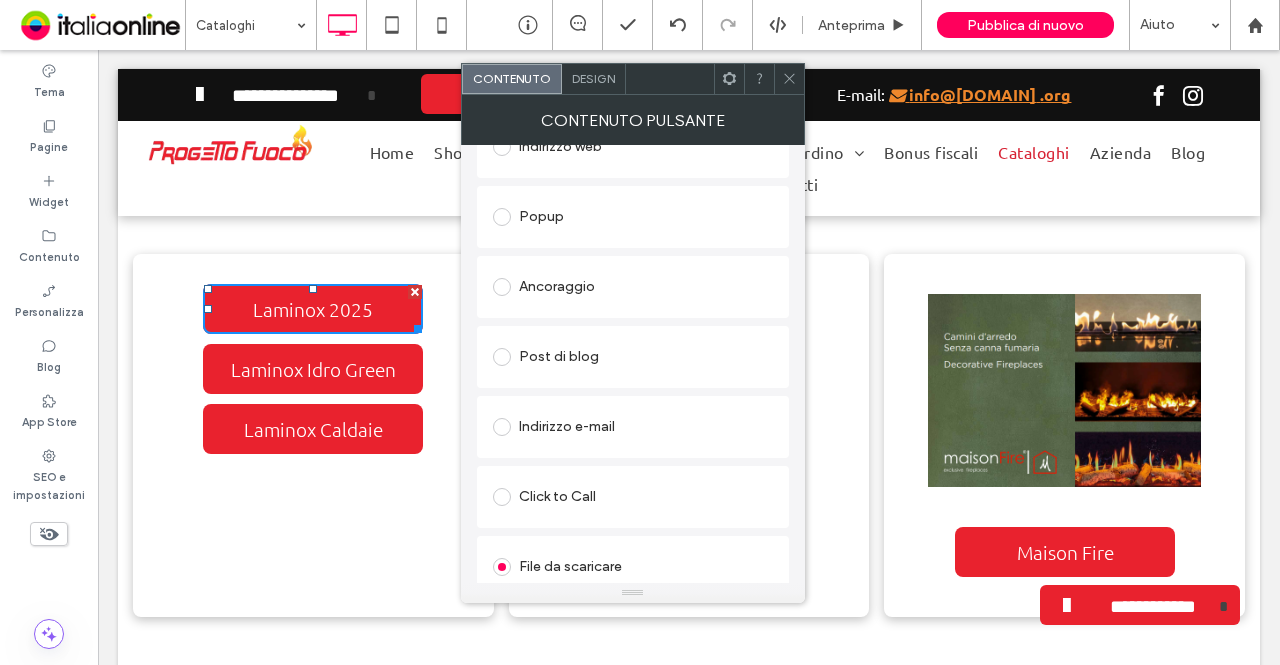 scroll, scrollTop: 404, scrollLeft: 0, axis: vertical 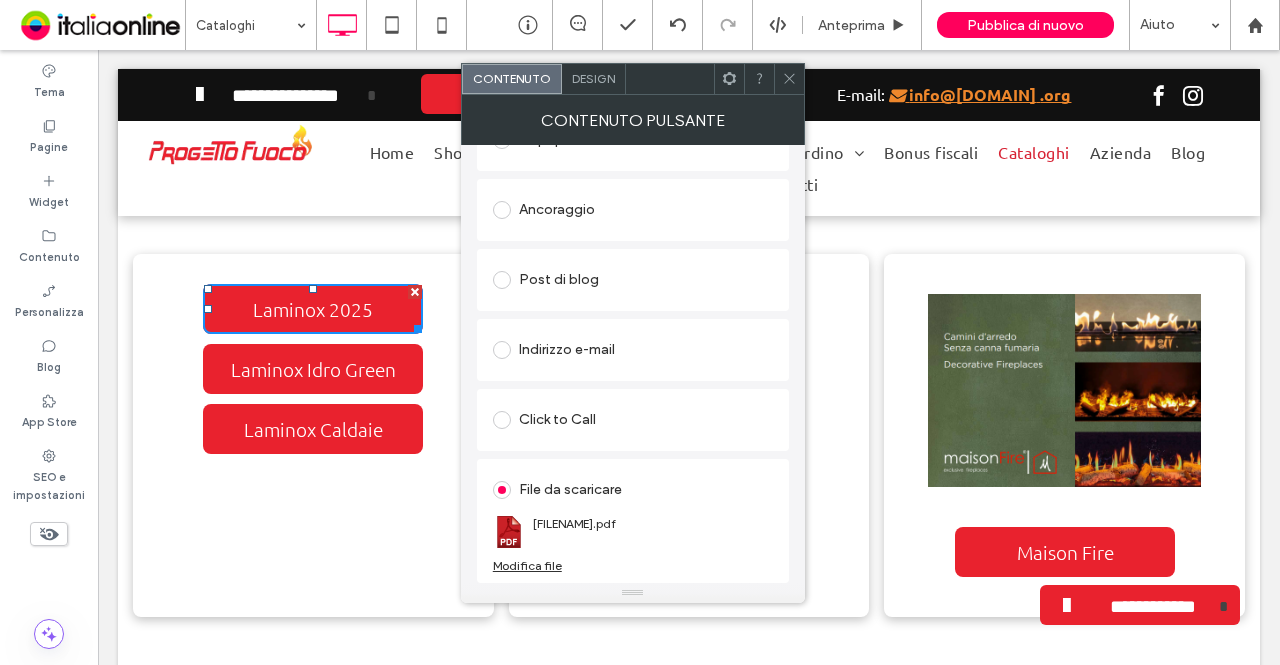 click 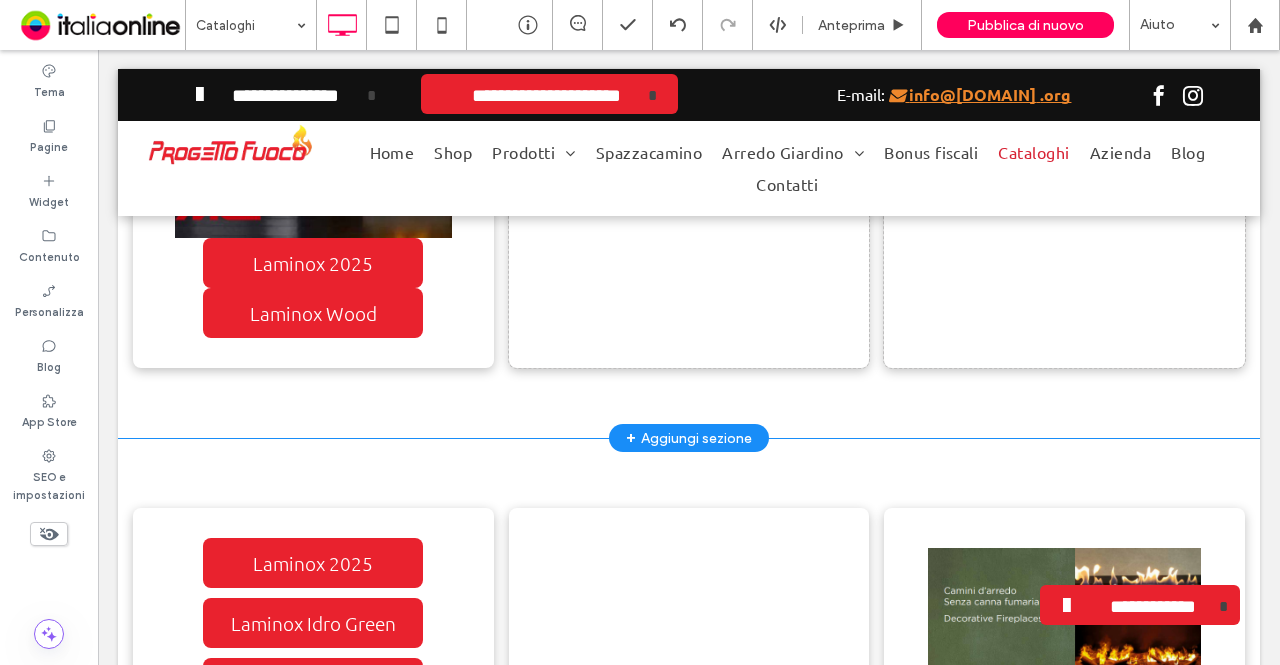 scroll, scrollTop: 1950, scrollLeft: 0, axis: vertical 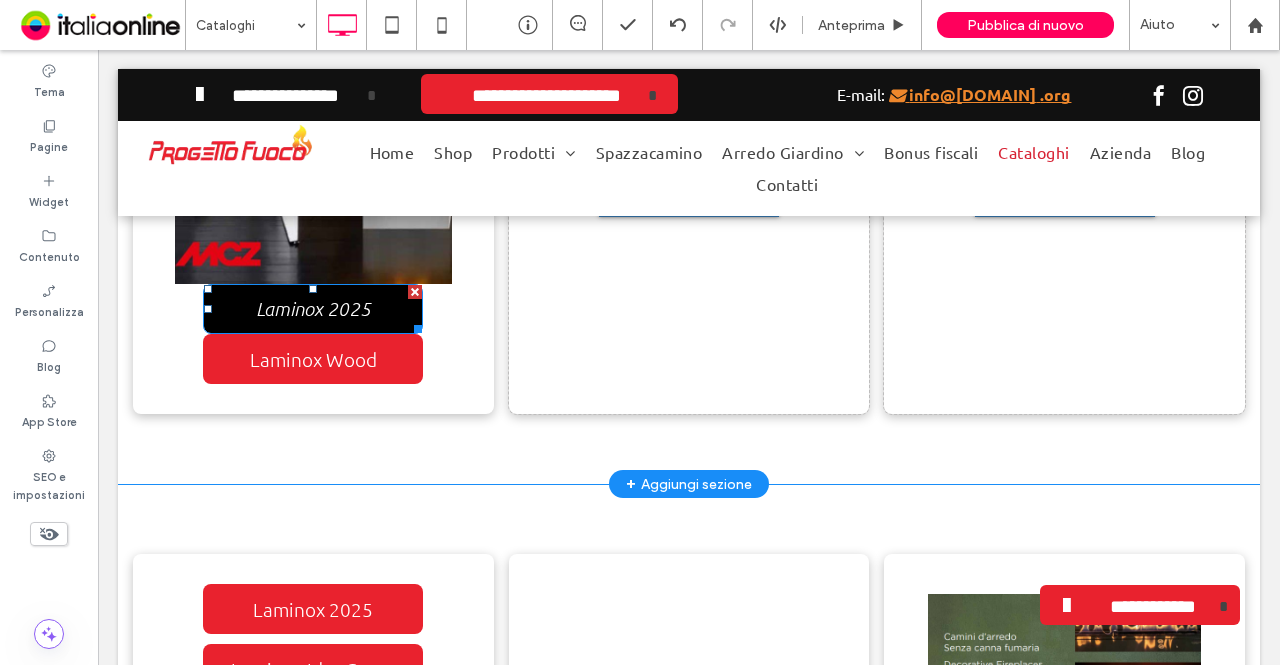 click on "Laminox 2025" at bounding box center (313, 309) 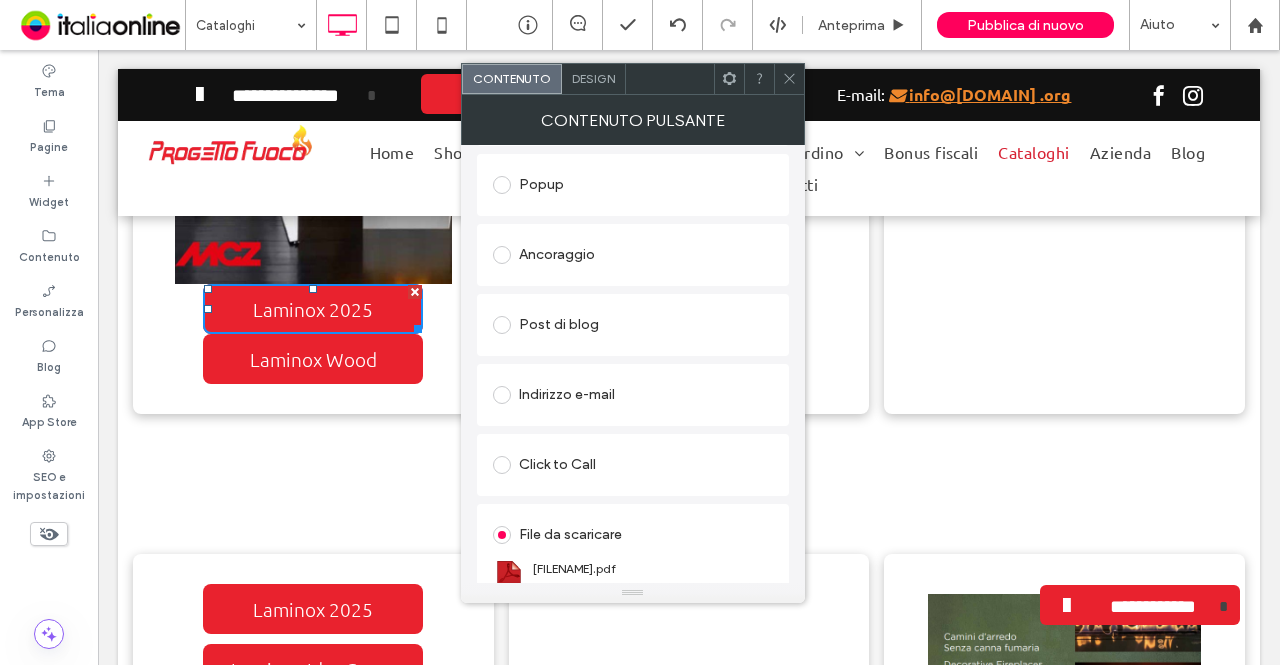 scroll, scrollTop: 404, scrollLeft: 0, axis: vertical 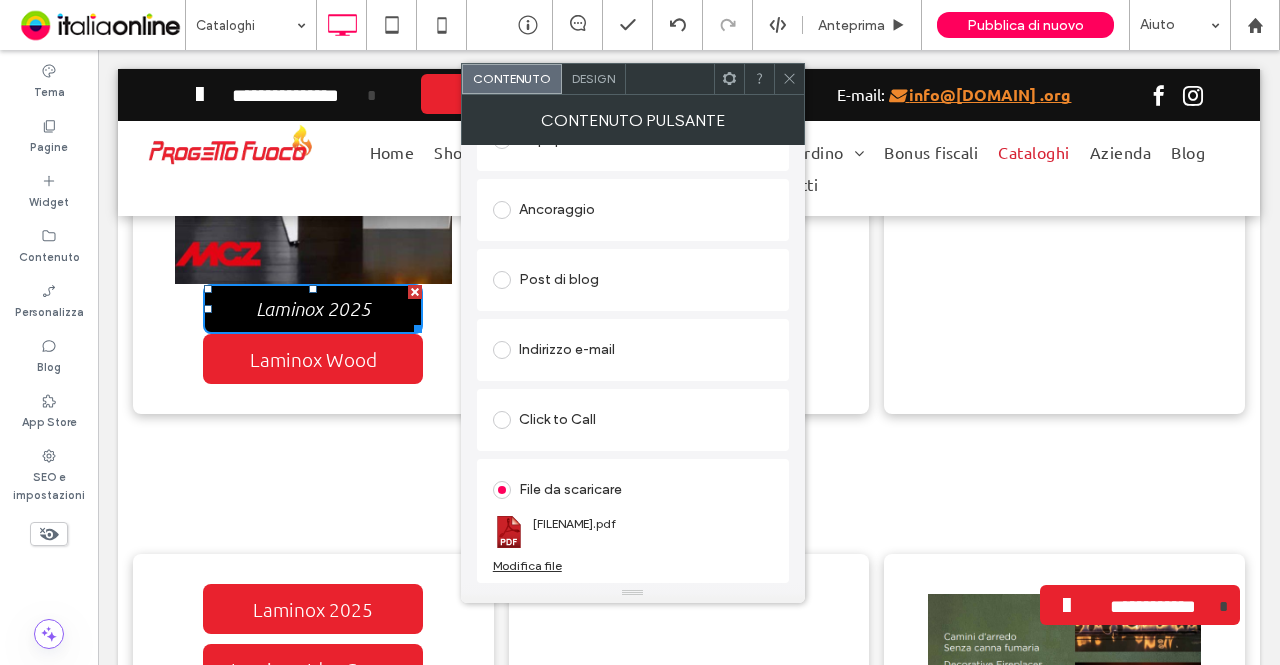 click on "Laminox 2025" at bounding box center [313, 309] 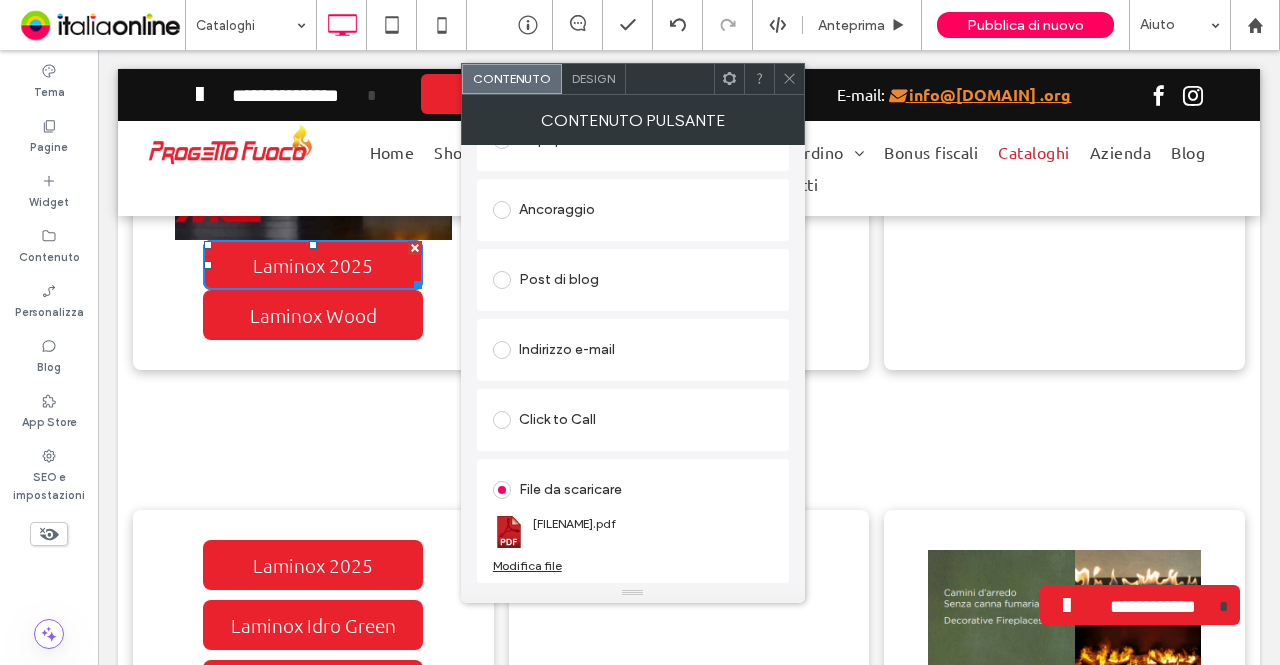 scroll, scrollTop: 1950, scrollLeft: 0, axis: vertical 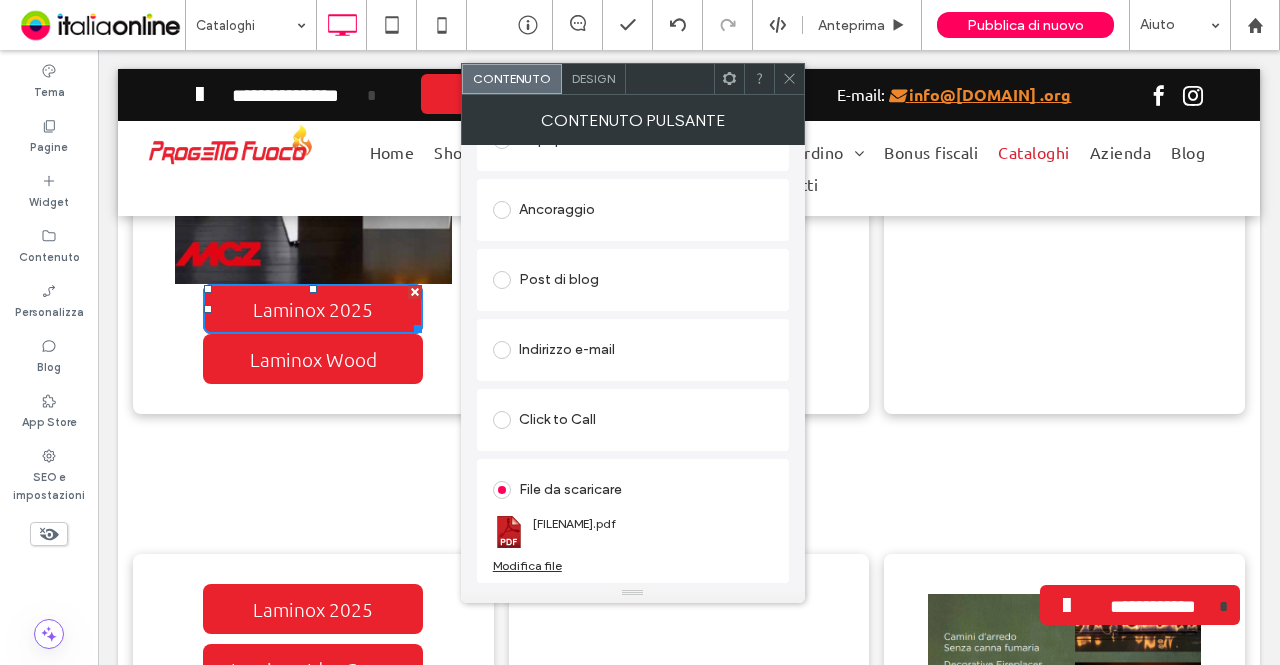 click on "Click To Paste
Laminox 2025
Laminox Wood" at bounding box center [313, 168] 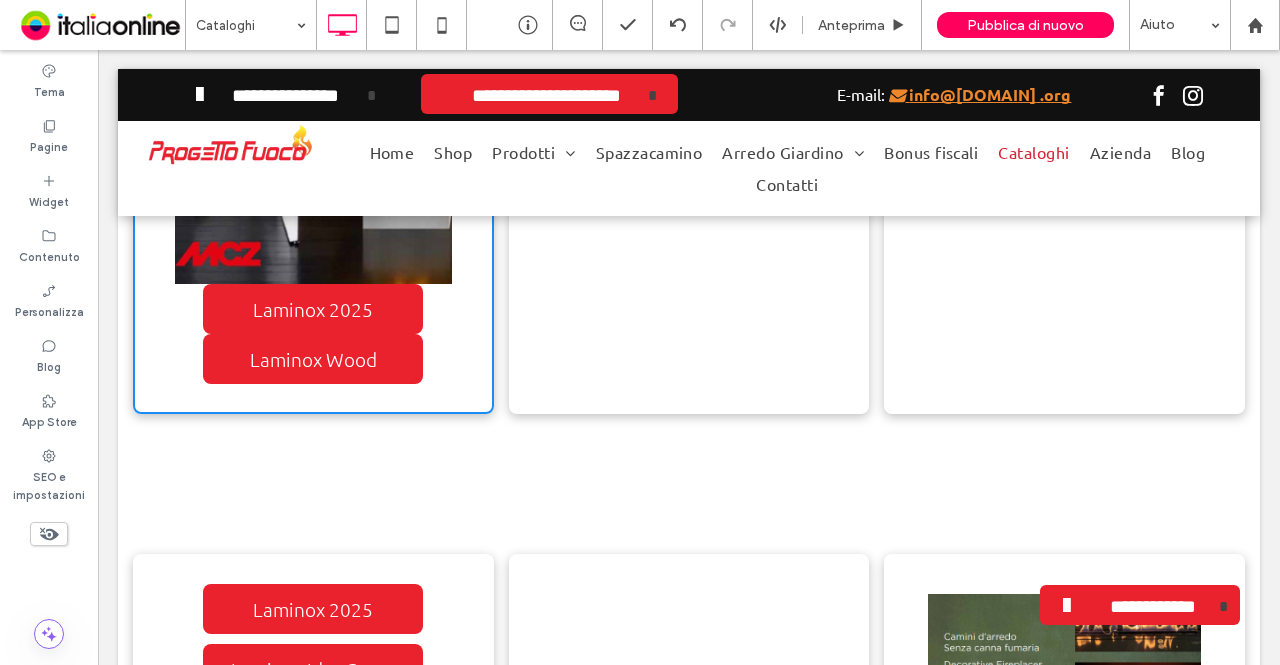 type on "*" 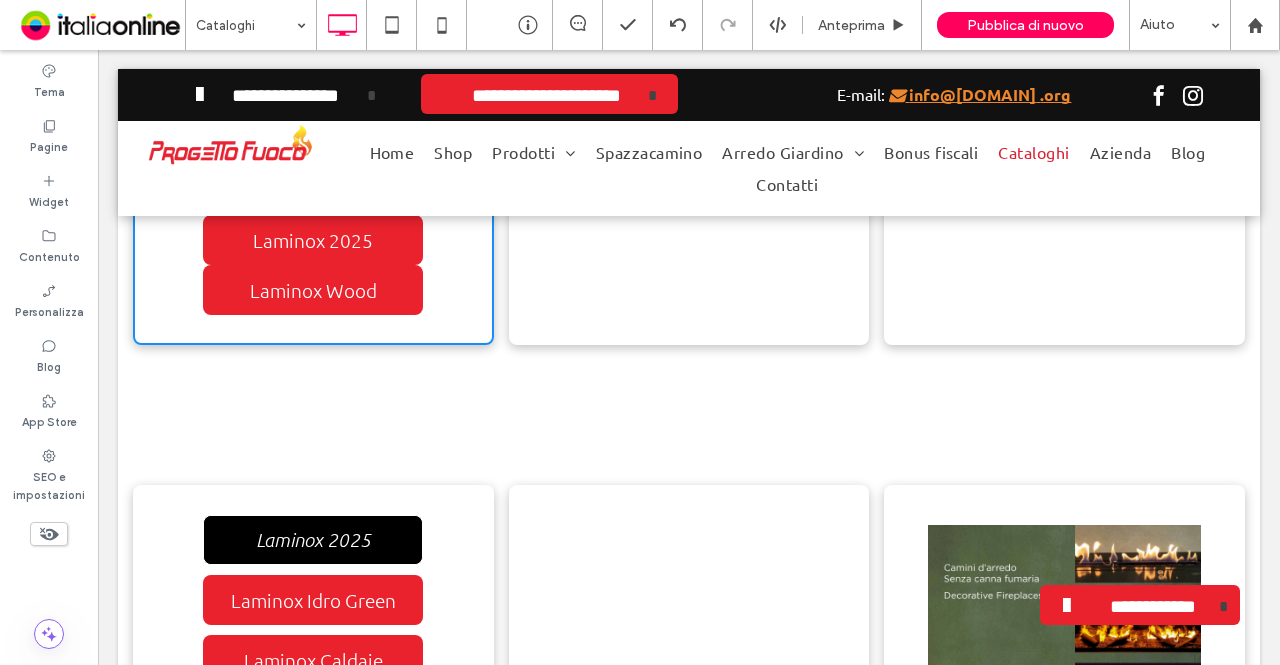scroll, scrollTop: 2050, scrollLeft: 0, axis: vertical 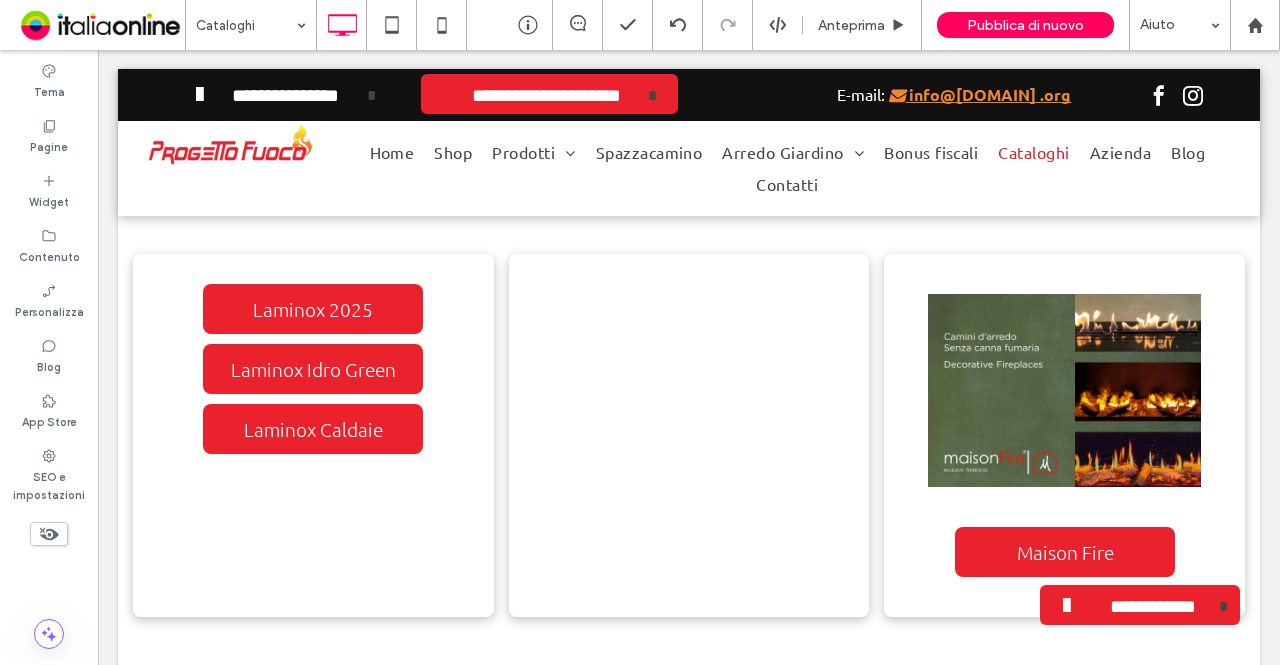 click on "Laminox 2025
Laminox Idro Green
Laminox Caldaie
Click To Paste
Click To Paste
Maison Fire
Click To Paste
Riga + Aggiungi sezione" at bounding box center [689, 435] 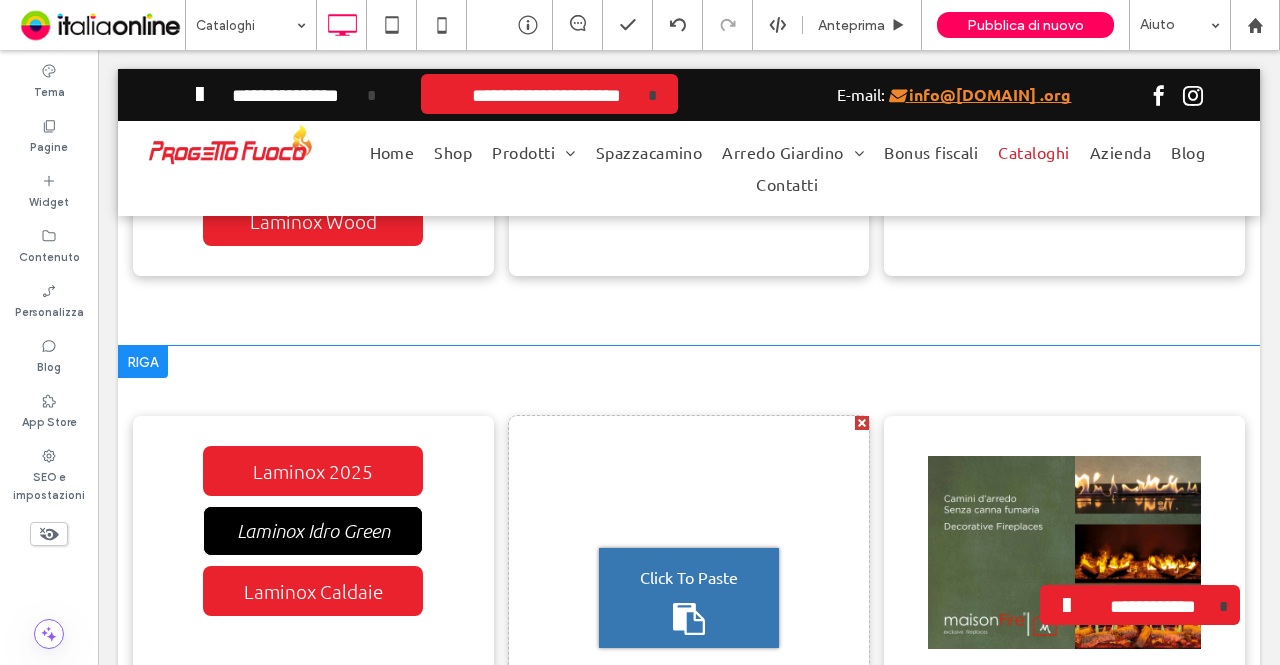 scroll, scrollTop: 2050, scrollLeft: 0, axis: vertical 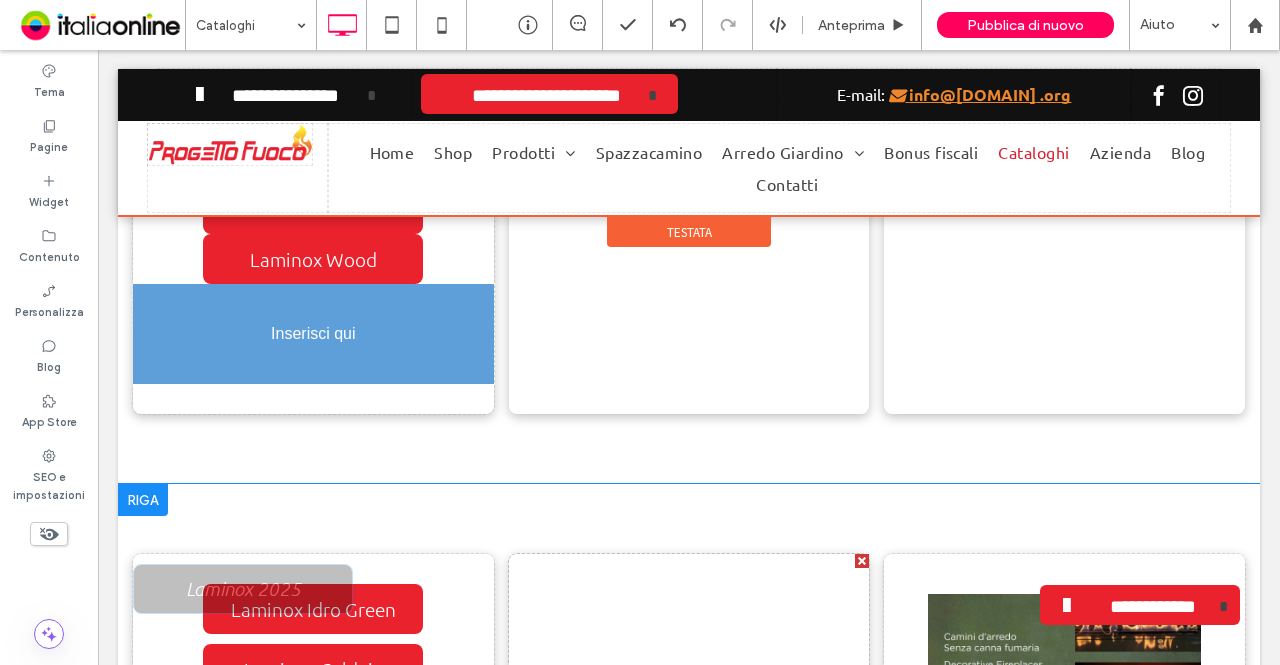 drag, startPoint x: 346, startPoint y: 527, endPoint x: 399, endPoint y: 399, distance: 138.5388 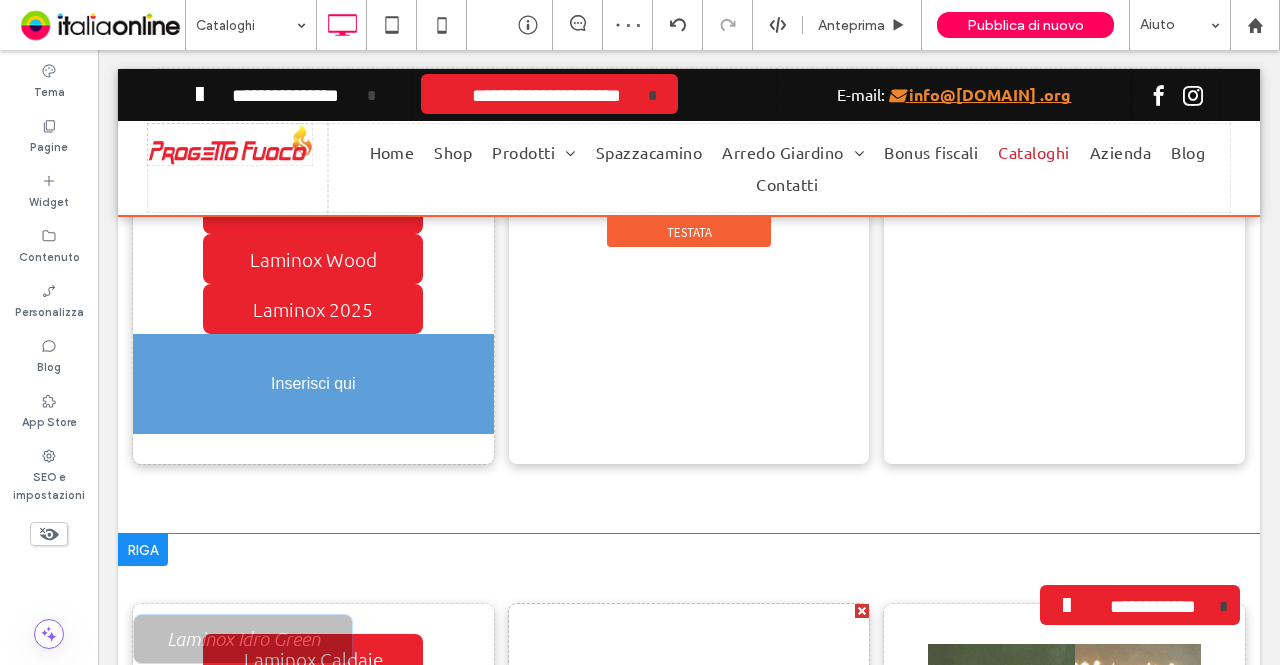 drag, startPoint x: 334, startPoint y: 384, endPoint x: 322, endPoint y: 429, distance: 46.572525 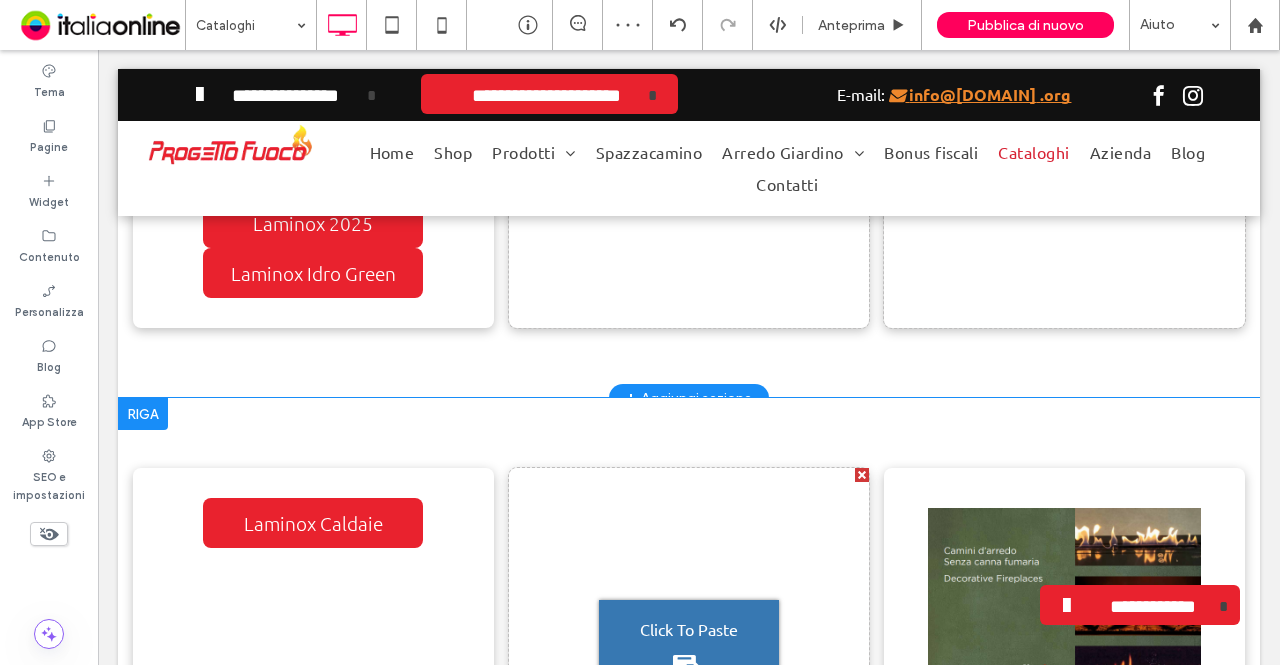 scroll, scrollTop: 2250, scrollLeft: 0, axis: vertical 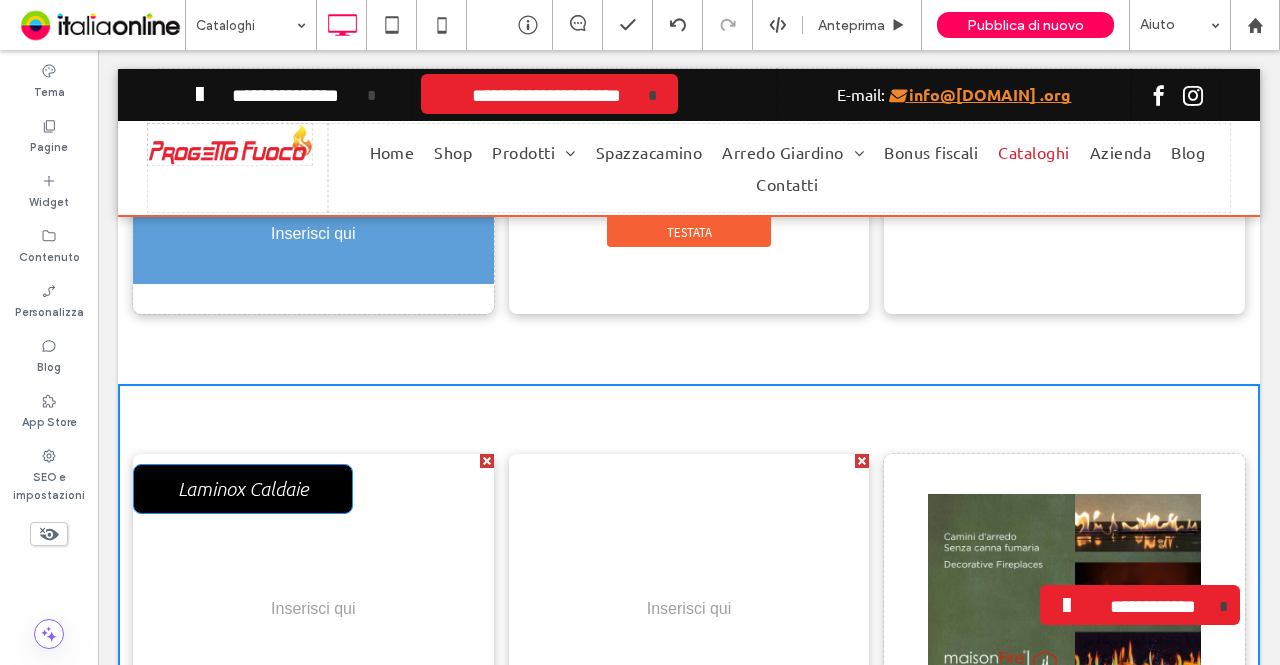 drag, startPoint x: 324, startPoint y: 352, endPoint x: 322, endPoint y: 309, distance: 43.046486 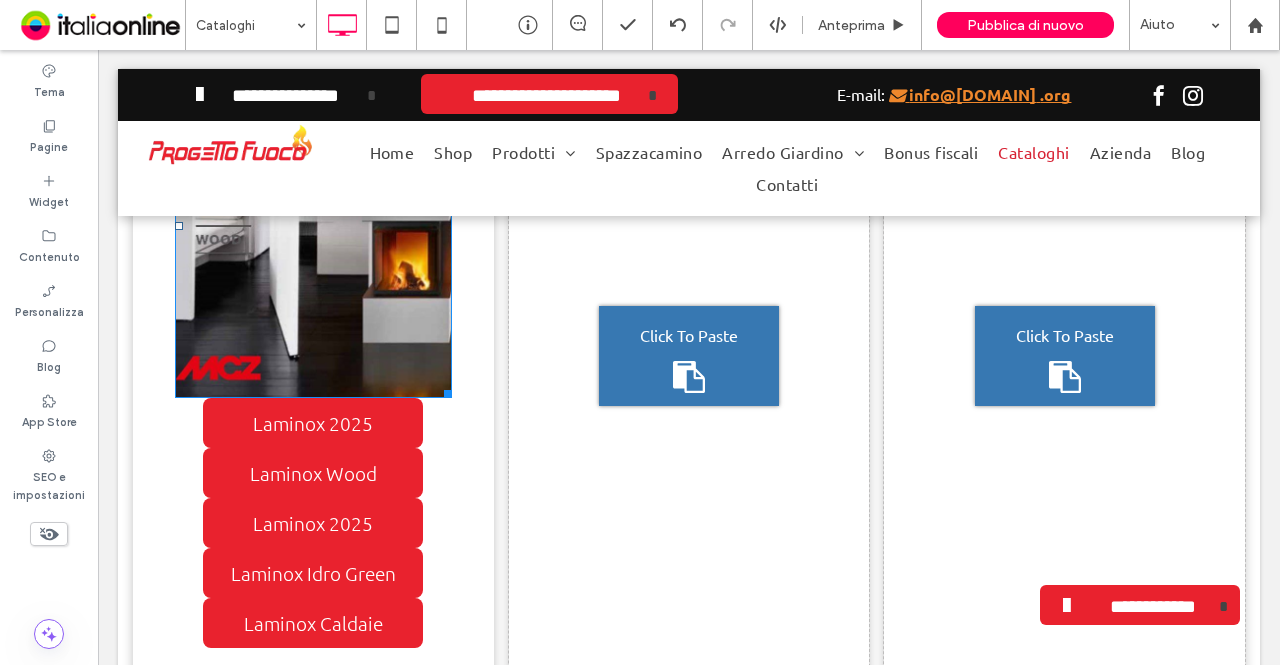 scroll, scrollTop: 1850, scrollLeft: 0, axis: vertical 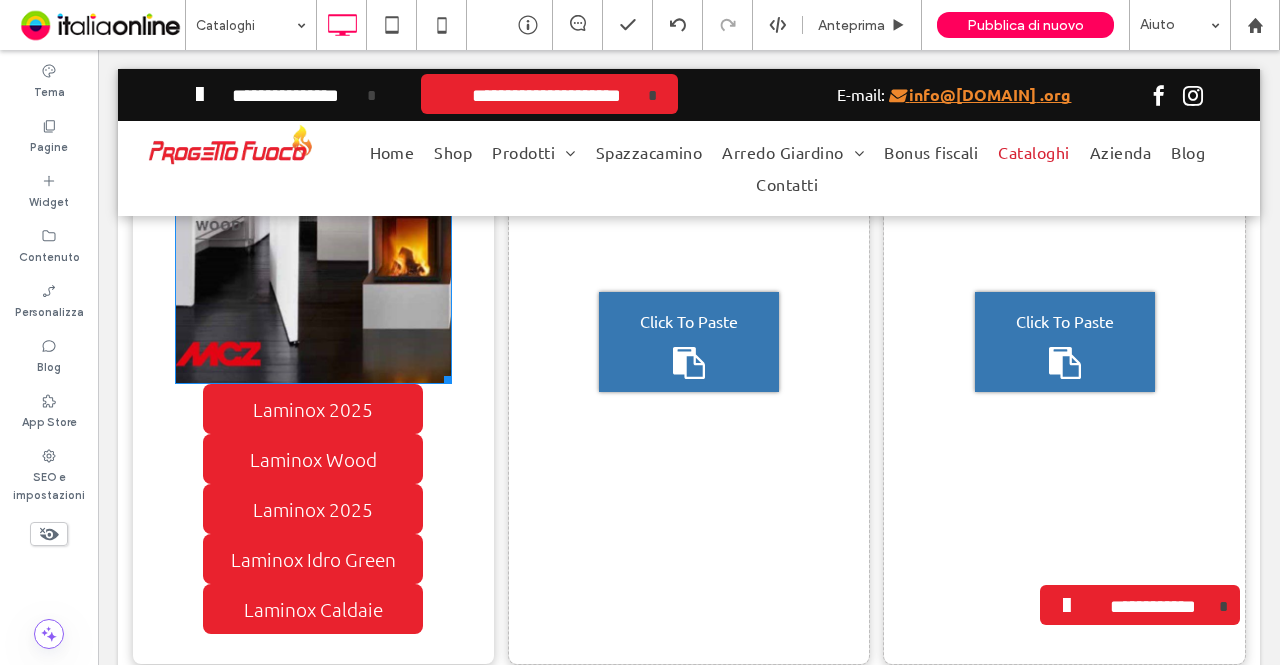 click at bounding box center (313, 213) 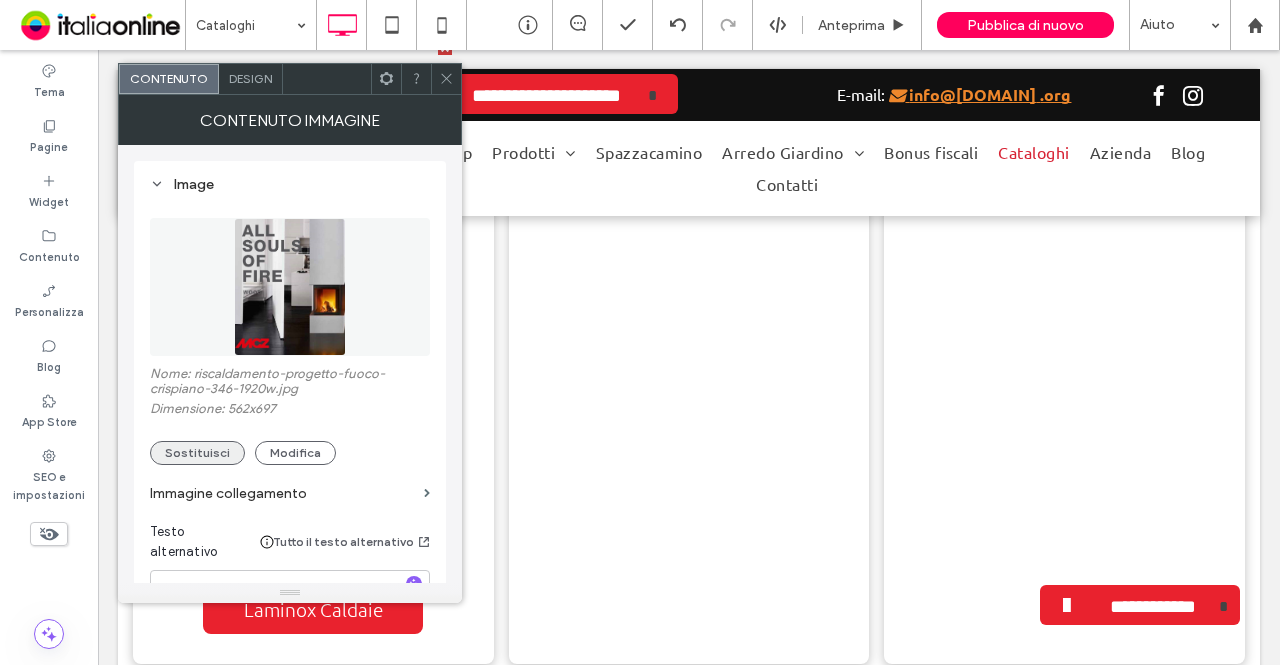 click on "Sostituisci" at bounding box center (197, 453) 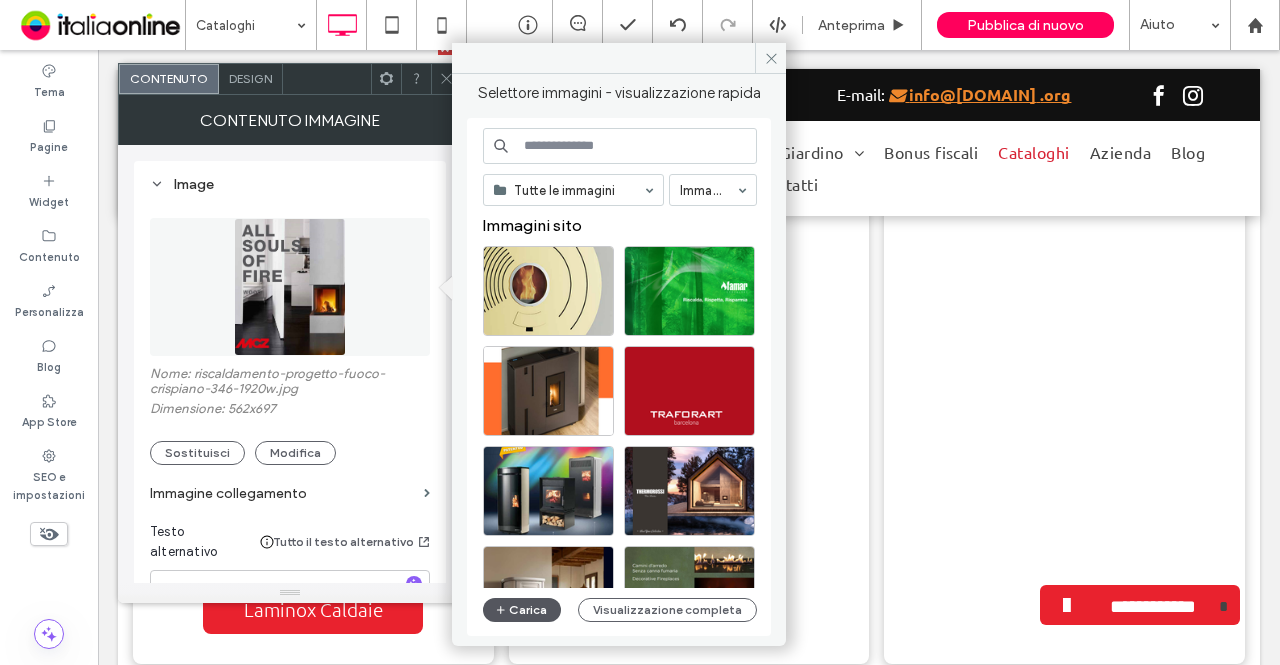 click on "Carica" at bounding box center [522, 610] 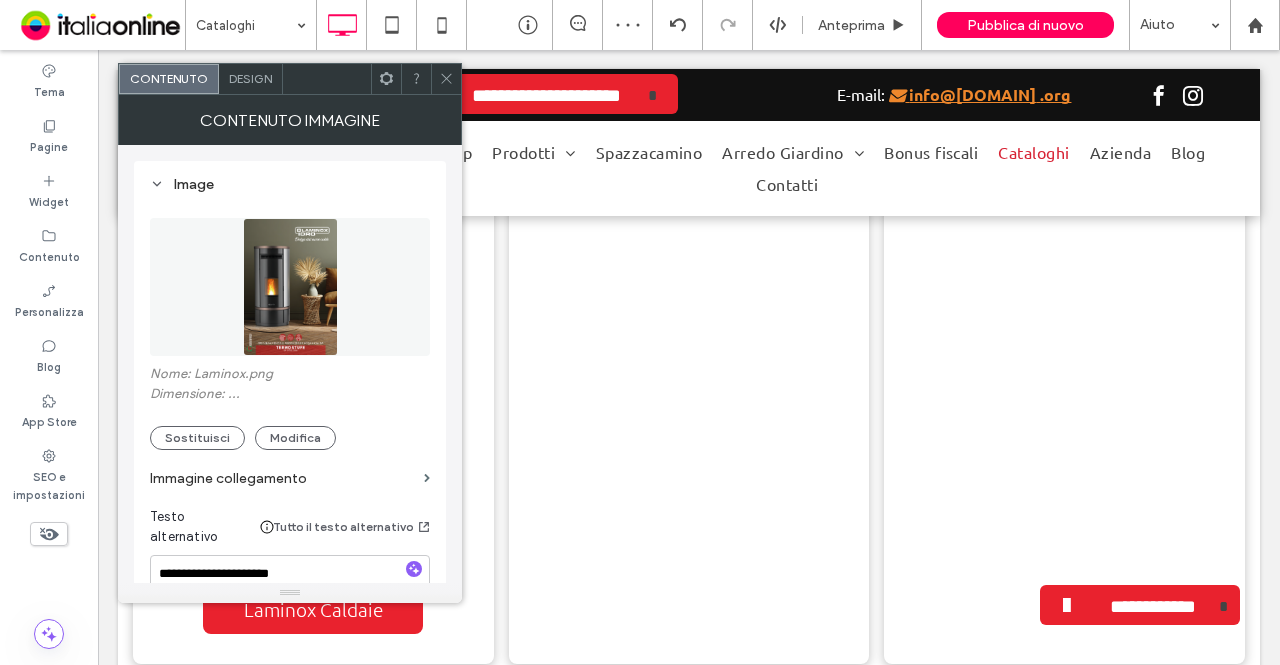 scroll, scrollTop: 1912, scrollLeft: 0, axis: vertical 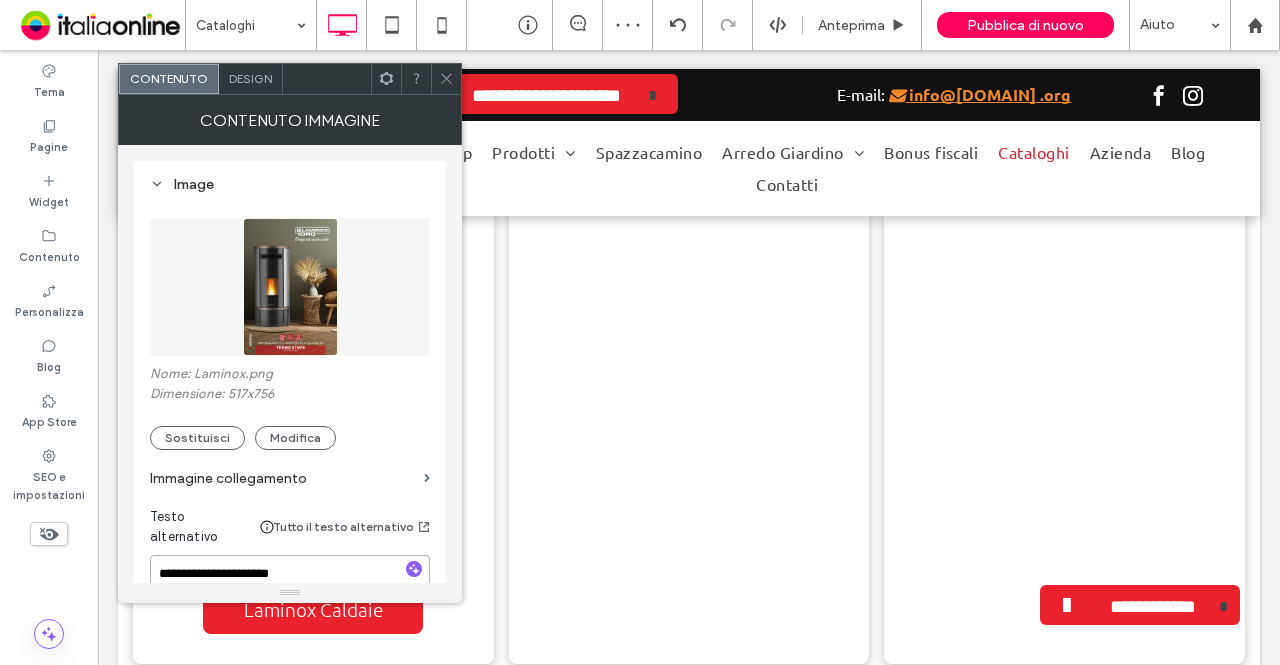 click on "**********" at bounding box center [290, 583] 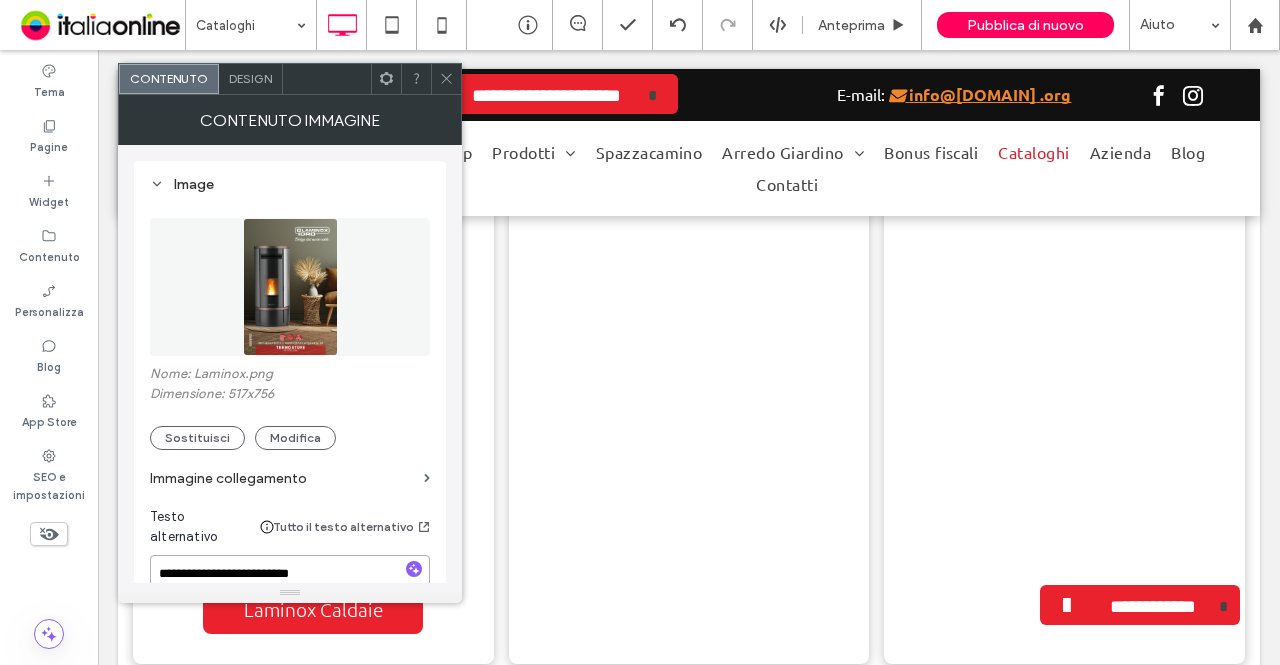 type on "**********" 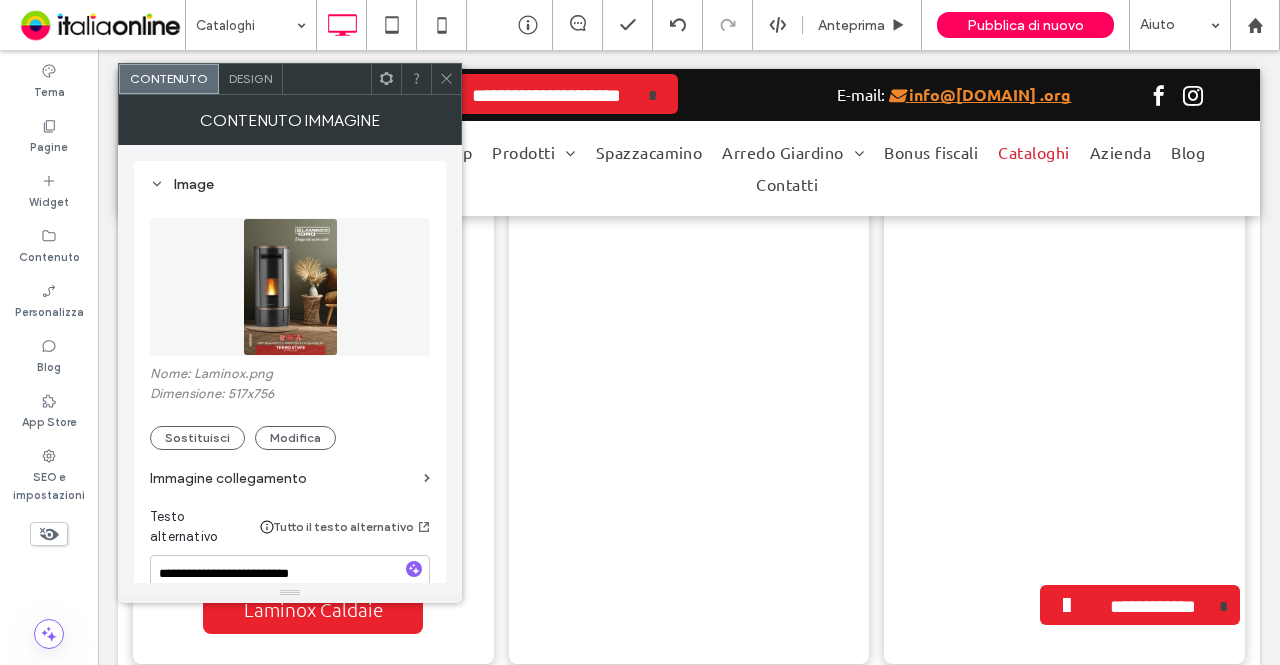 click 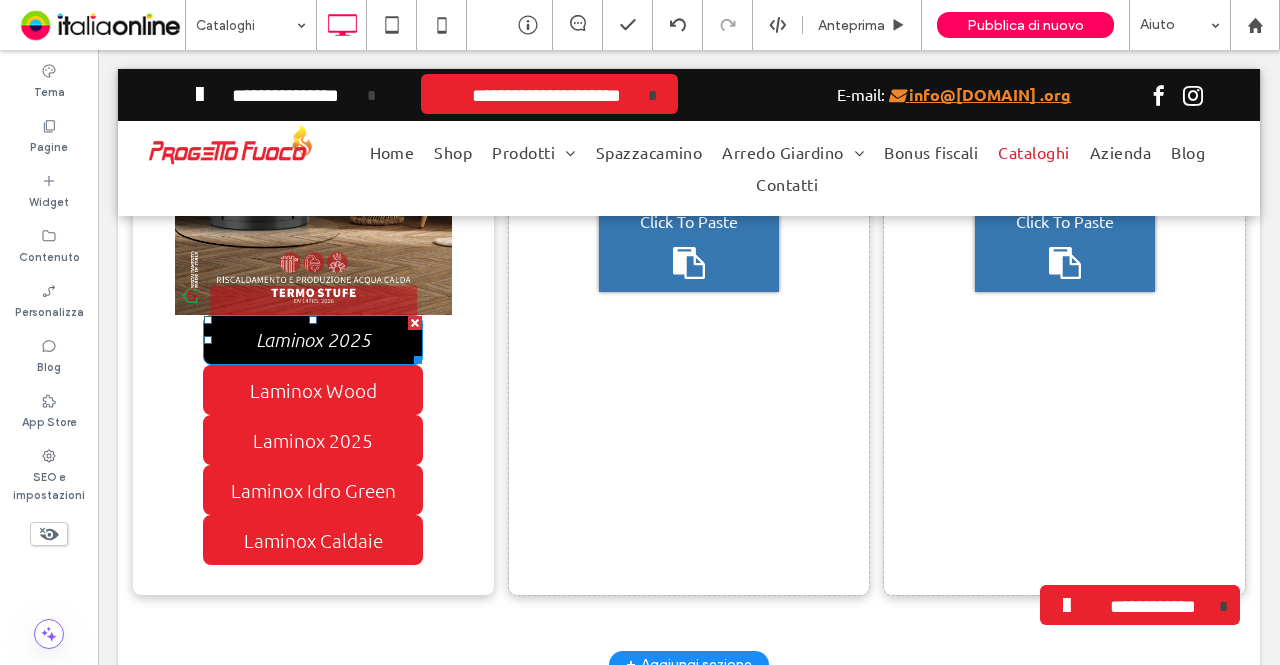 scroll, scrollTop: 2012, scrollLeft: 0, axis: vertical 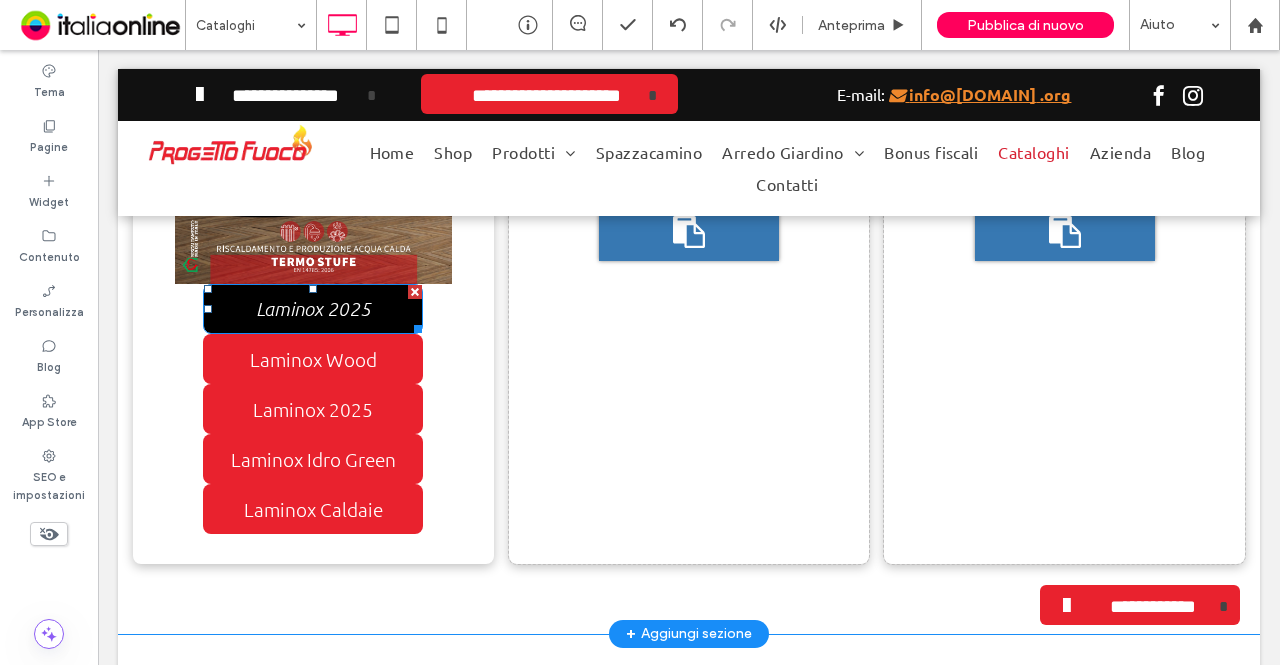 click on "Laminox 2025" at bounding box center (313, 309) 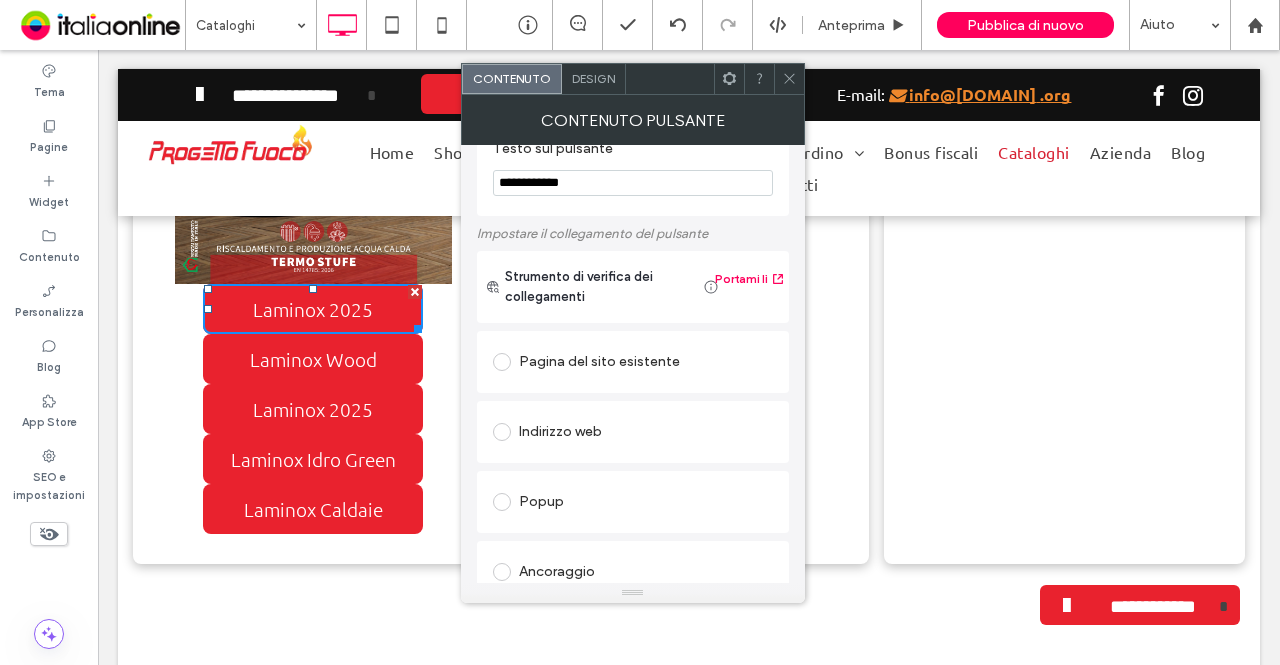 scroll, scrollTop: 0, scrollLeft: 0, axis: both 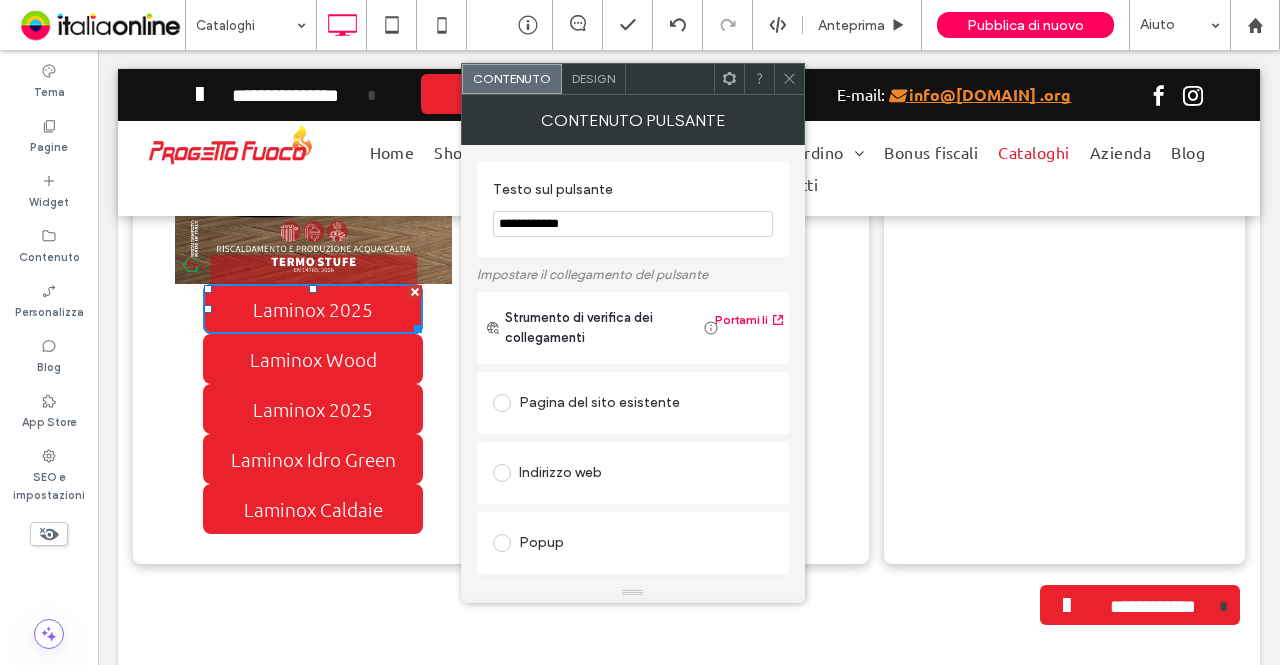 click on "**********" at bounding box center [633, 224] 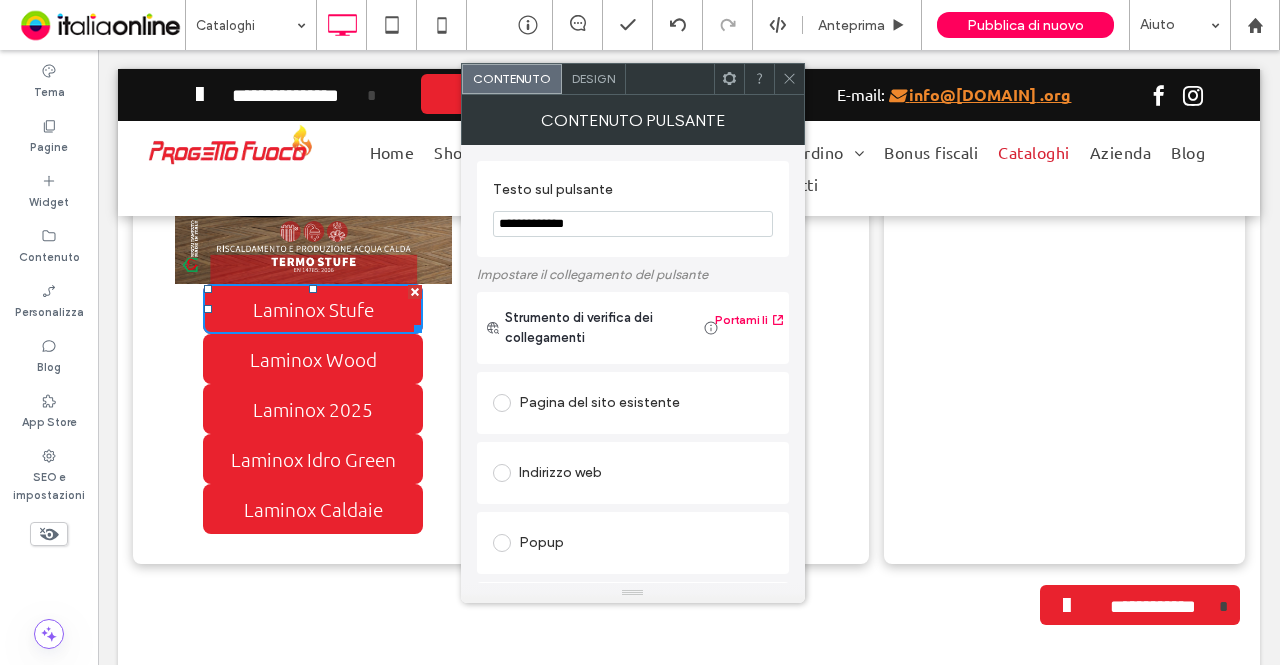 type on "**********" 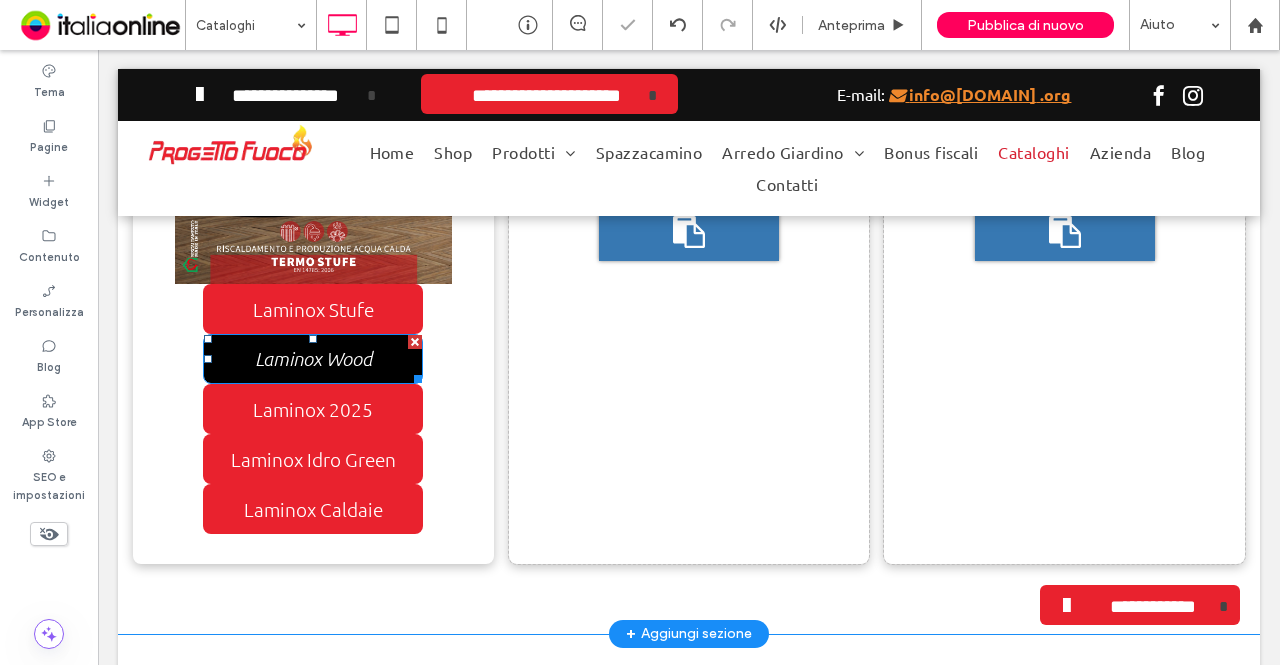 click on "Laminox Wood" at bounding box center (313, 359) 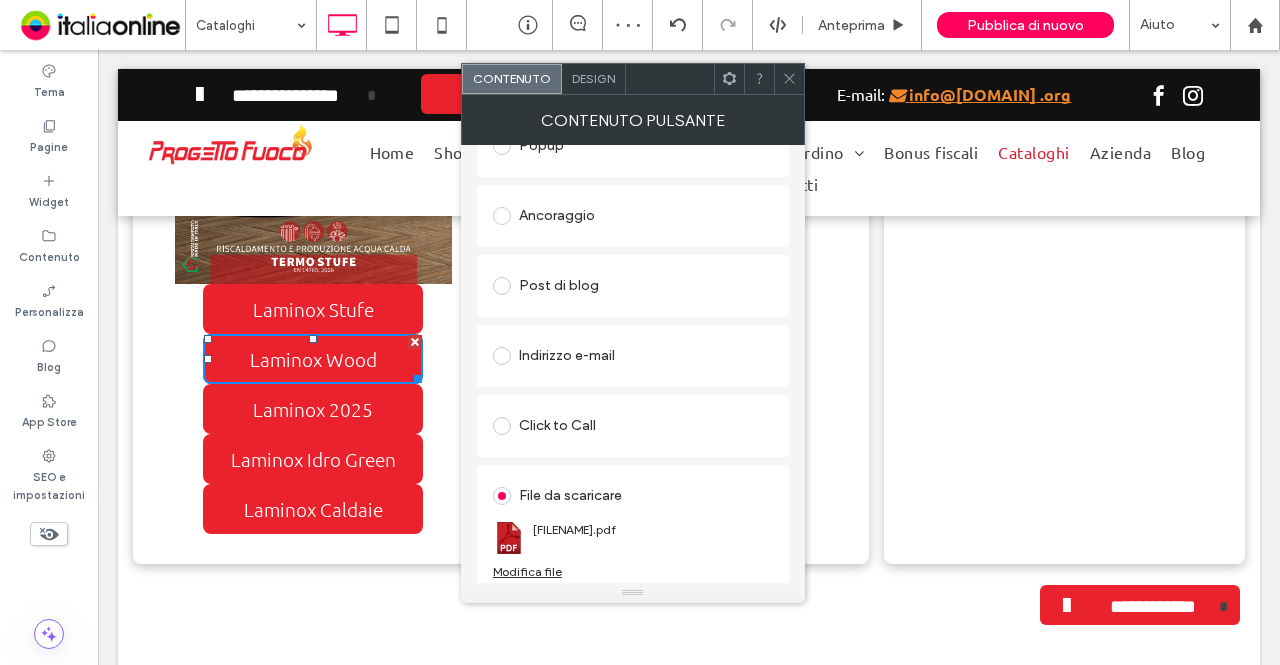 scroll, scrollTop: 404, scrollLeft: 0, axis: vertical 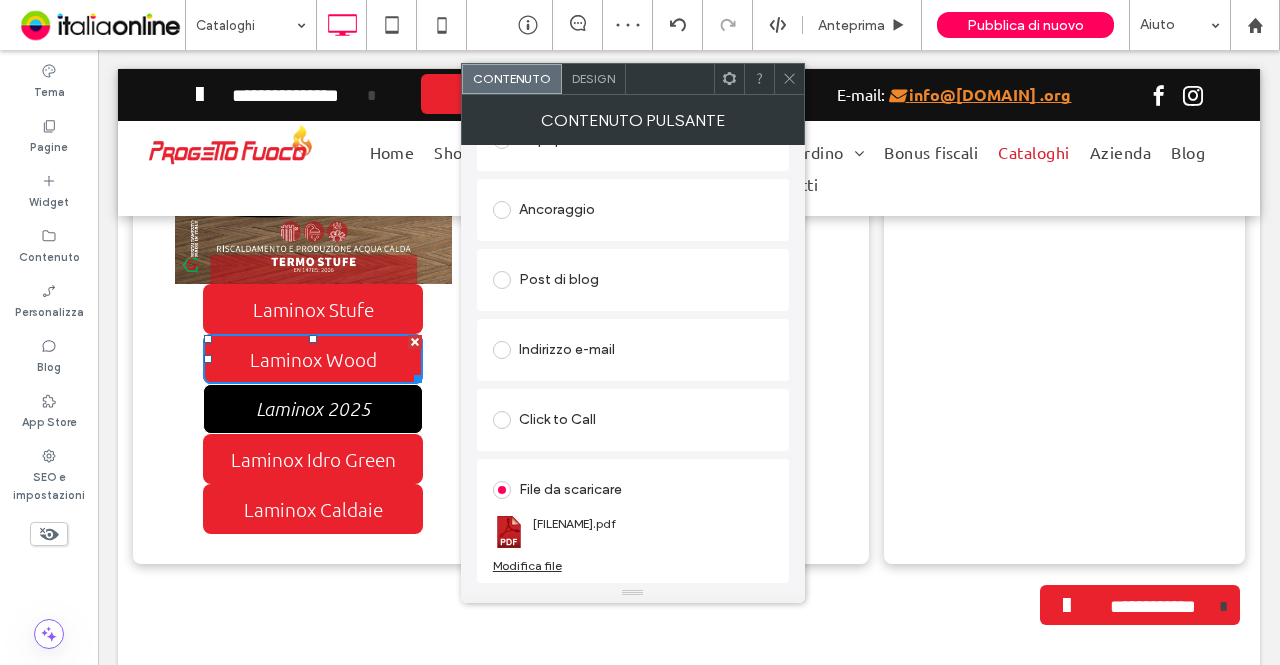 click on "Laminox 2025" at bounding box center [313, 409] 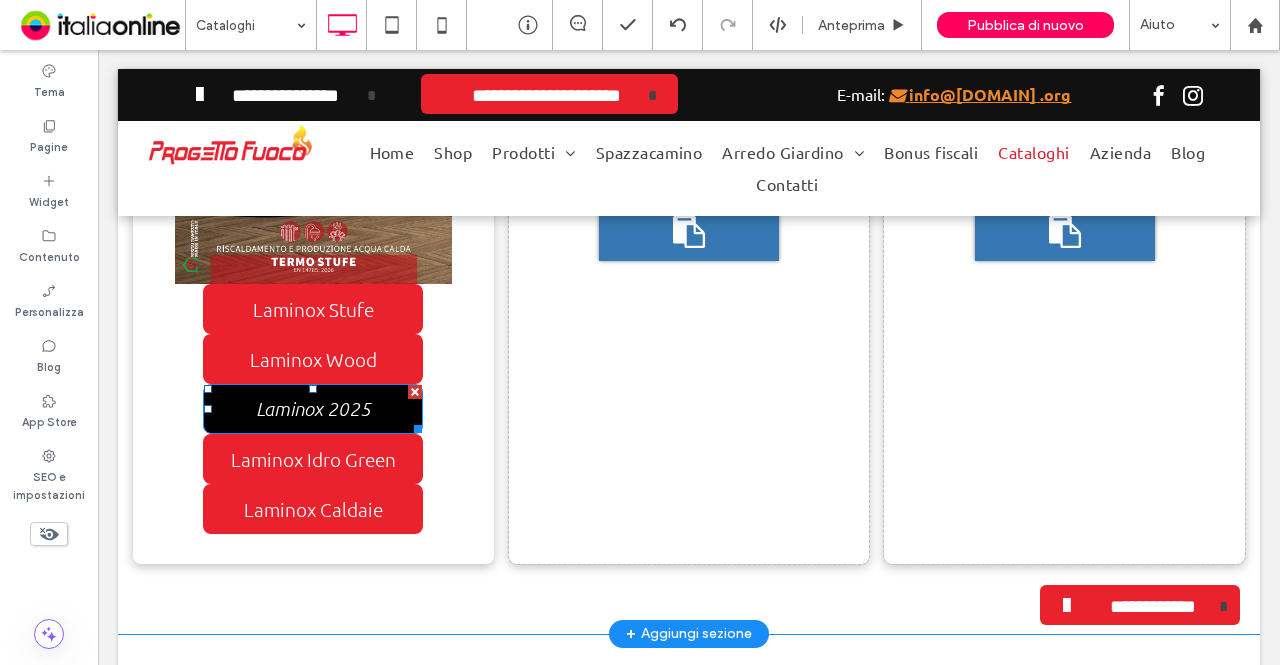 click on "Laminox 2025" at bounding box center [313, 409] 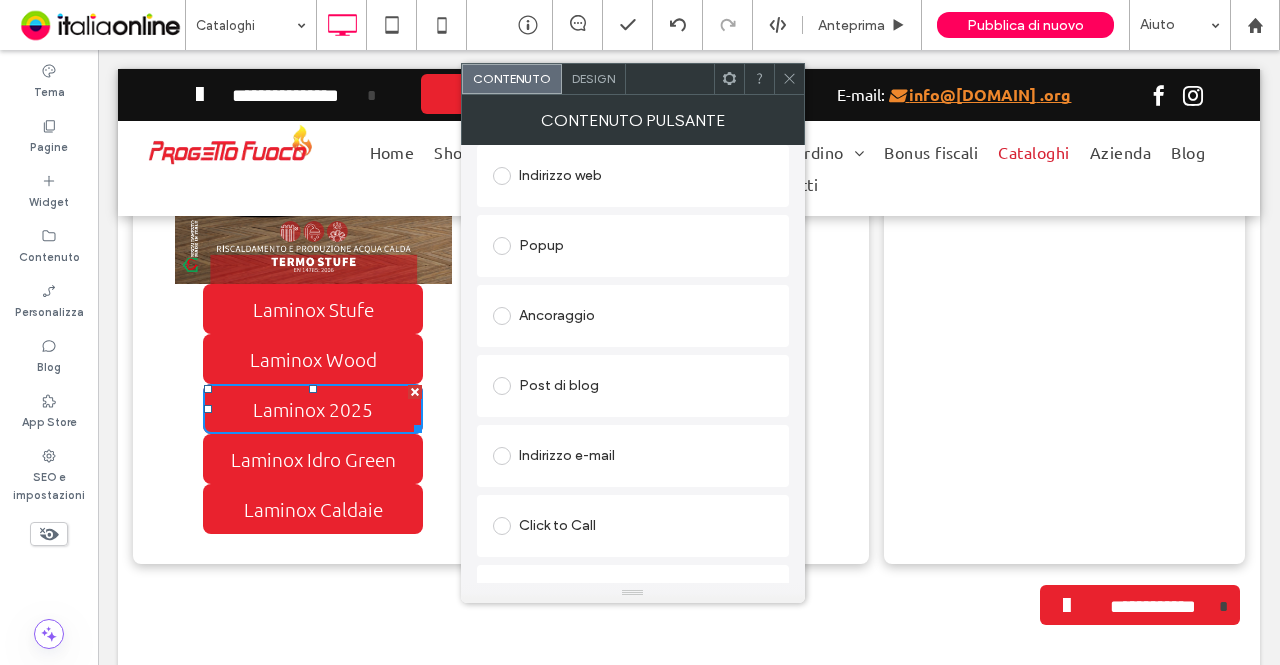 scroll, scrollTop: 404, scrollLeft: 0, axis: vertical 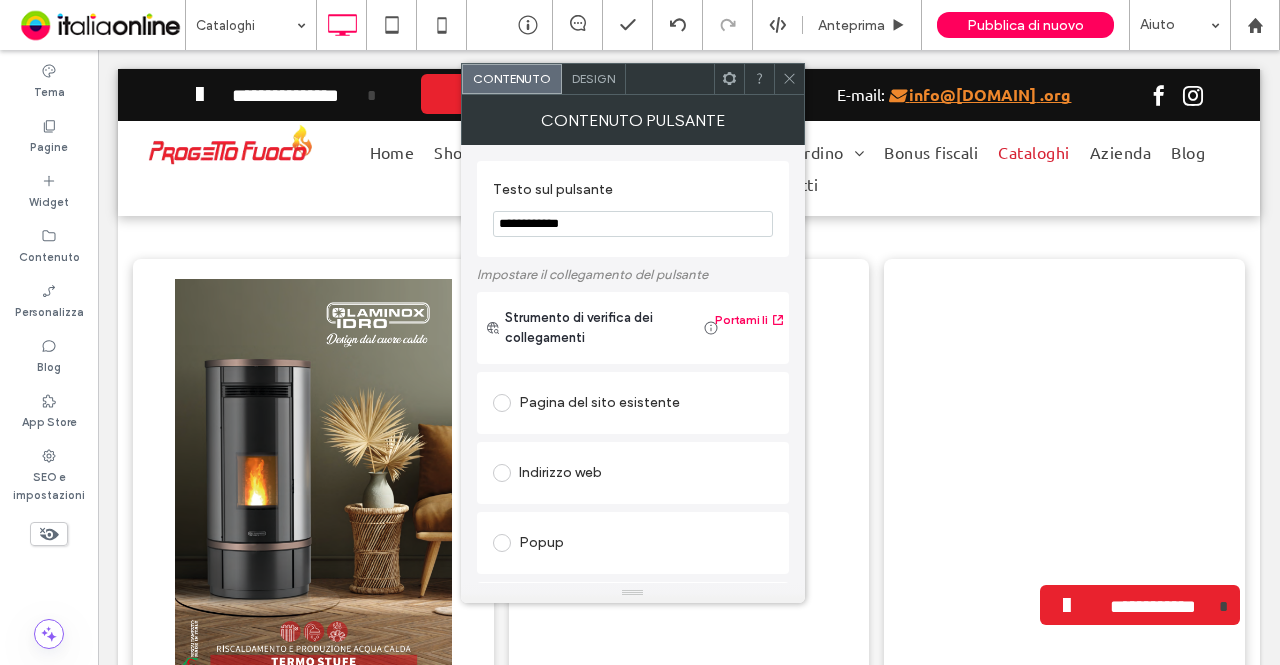 click on "**********" at bounding box center [633, 224] 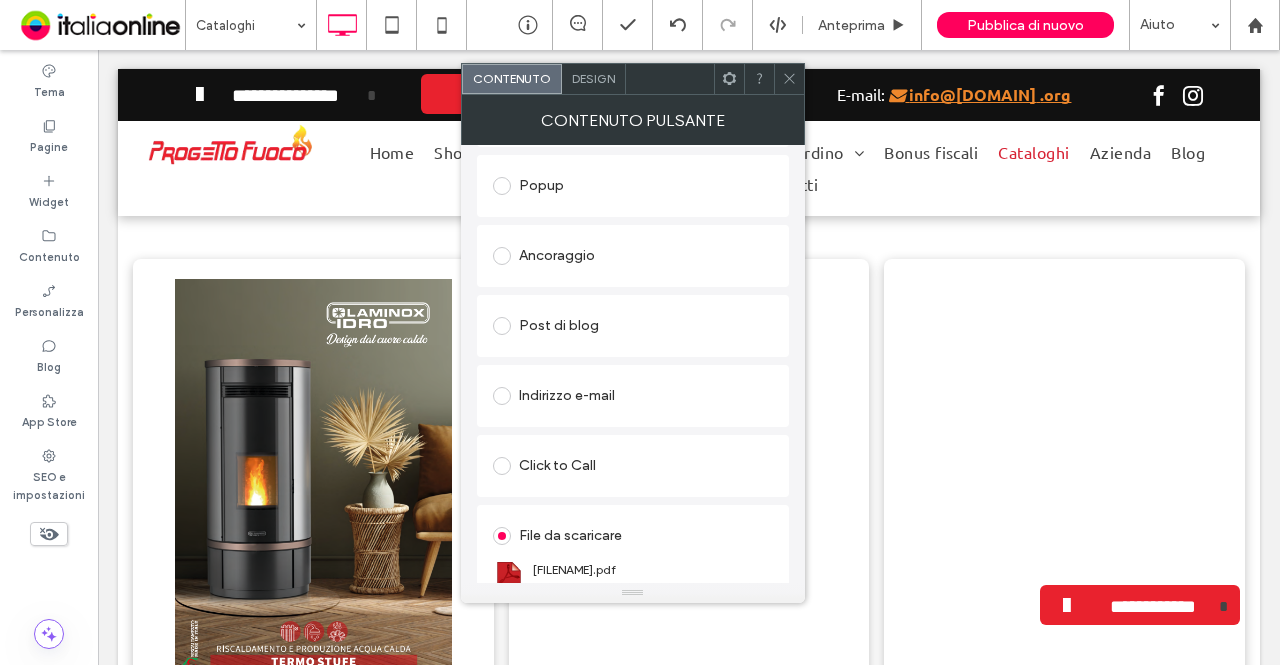 scroll, scrollTop: 404, scrollLeft: 0, axis: vertical 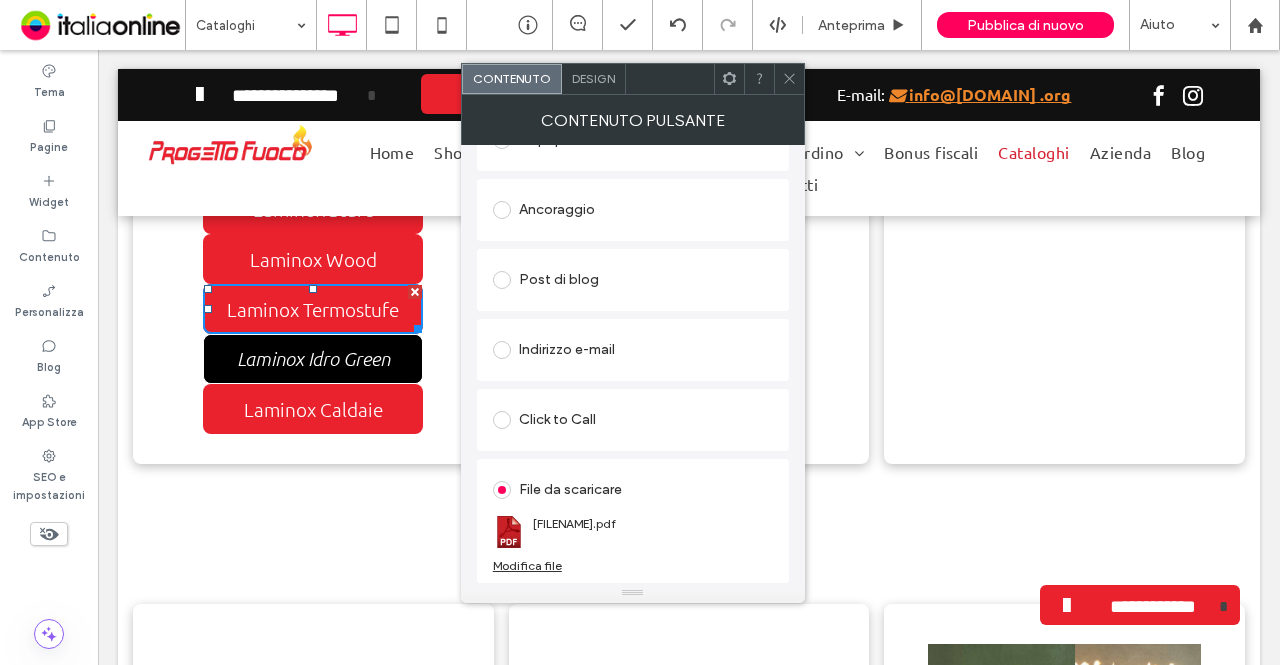 type on "**********" 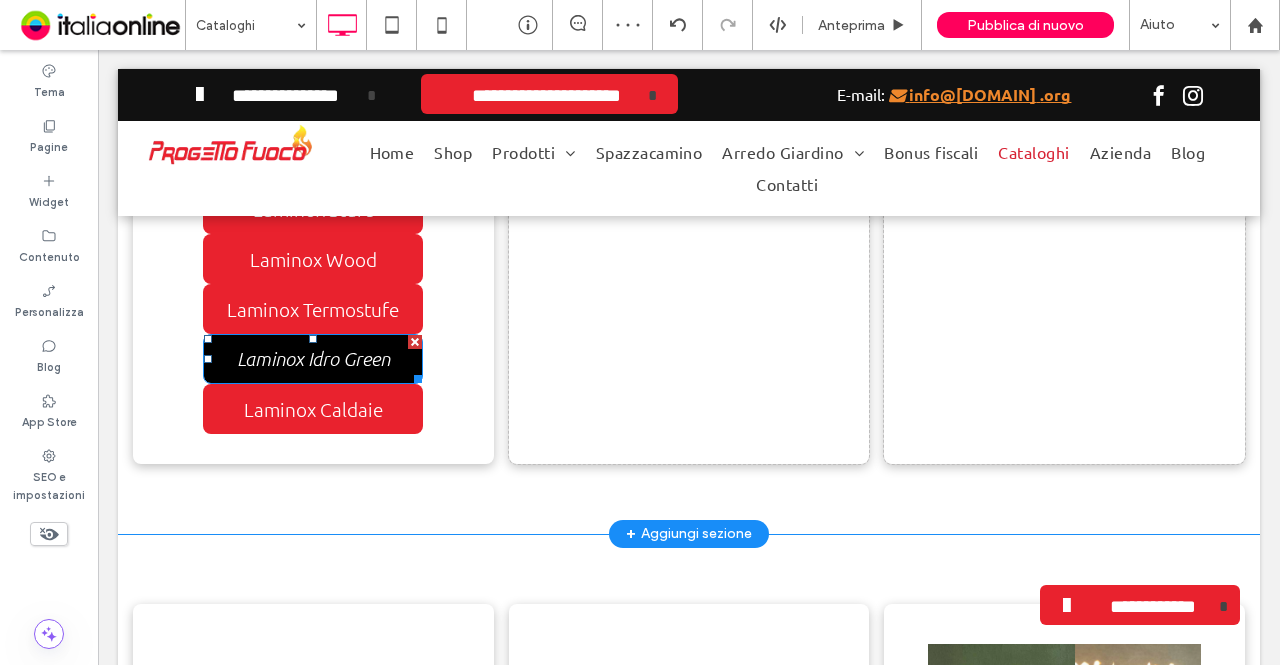 click on "Laminox Idro Green" at bounding box center (313, 359) 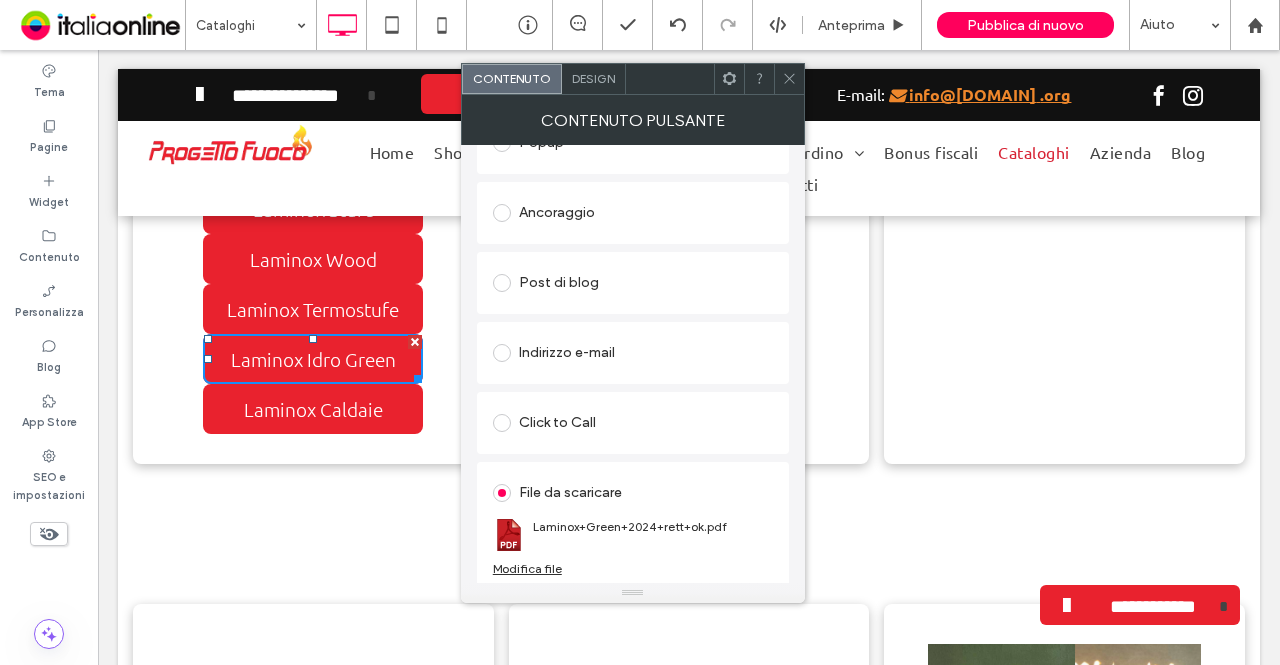 scroll, scrollTop: 404, scrollLeft: 0, axis: vertical 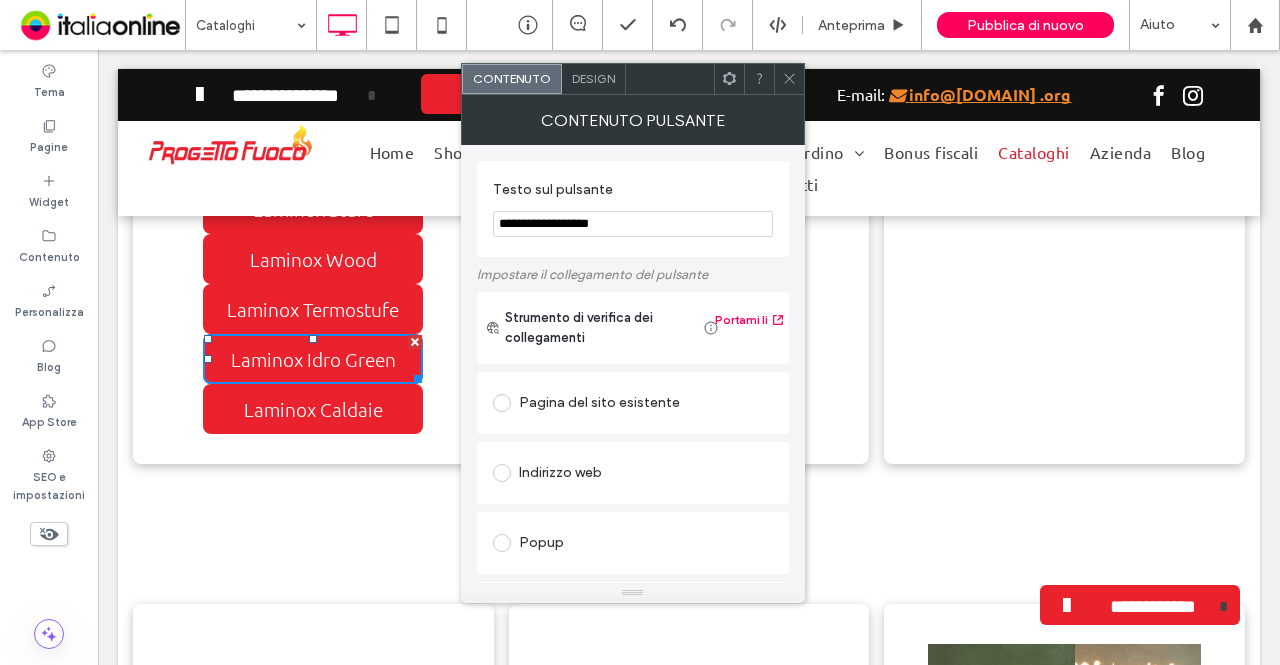 click on "**********" at bounding box center (633, 224) 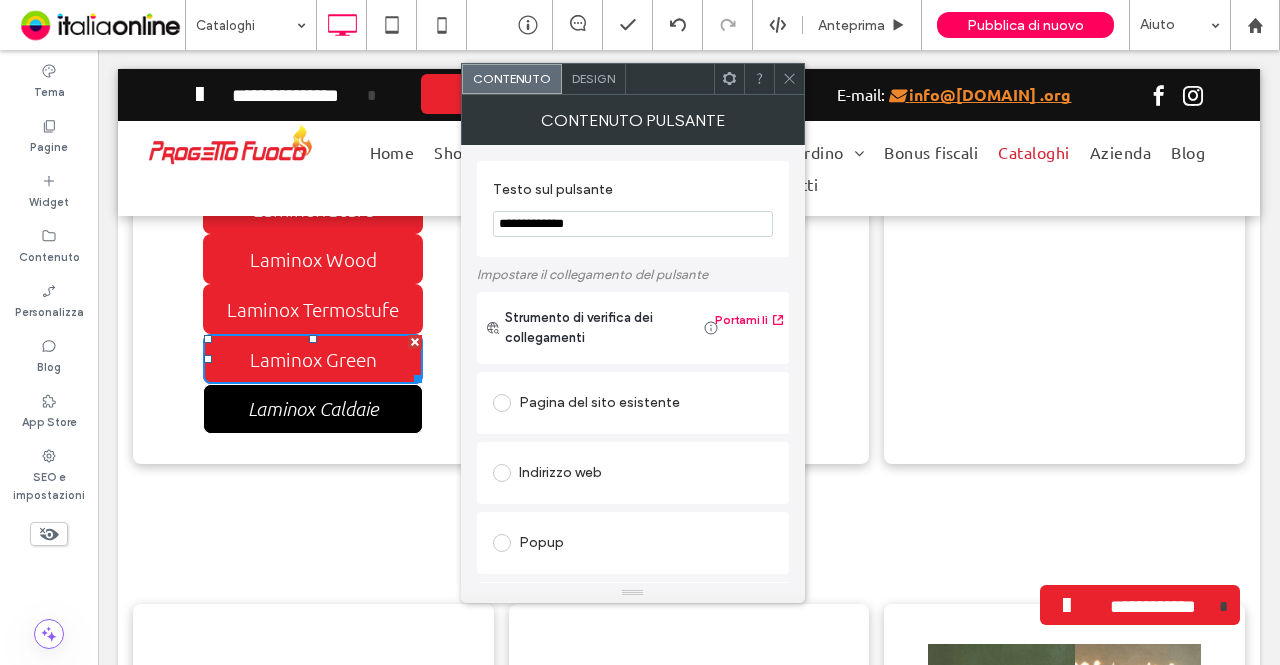type on "**********" 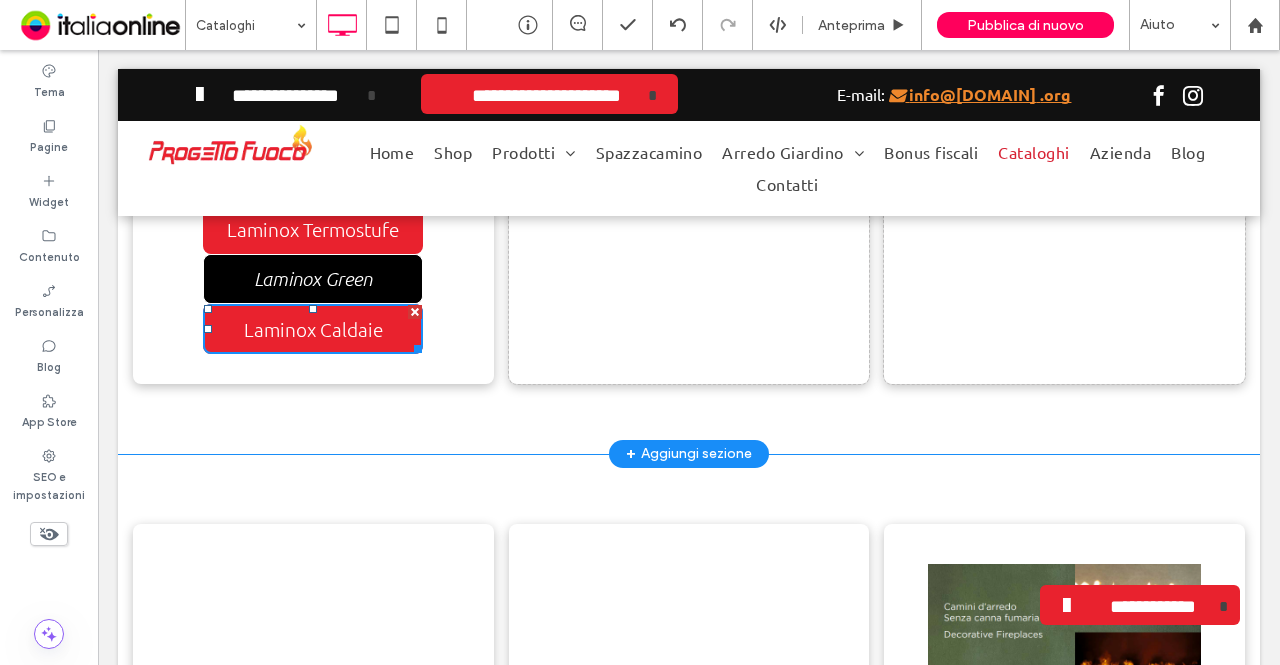 scroll, scrollTop: 2012, scrollLeft: 0, axis: vertical 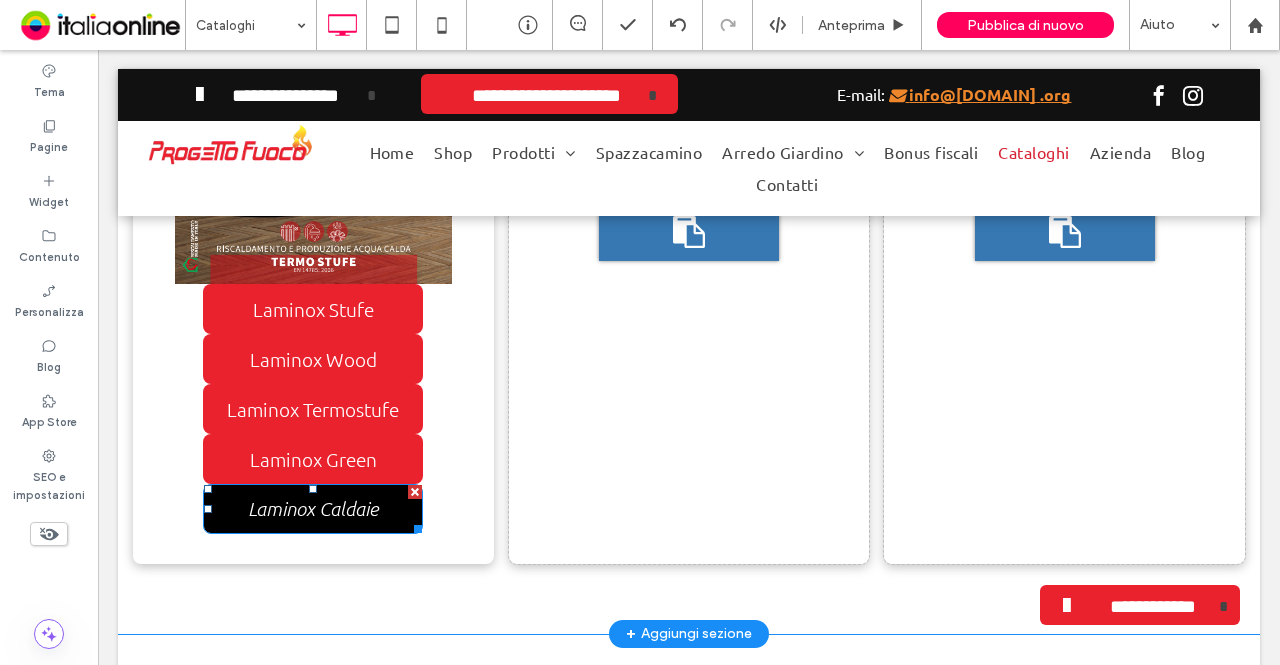 click on "Laminox Caldaie" at bounding box center [313, 509] 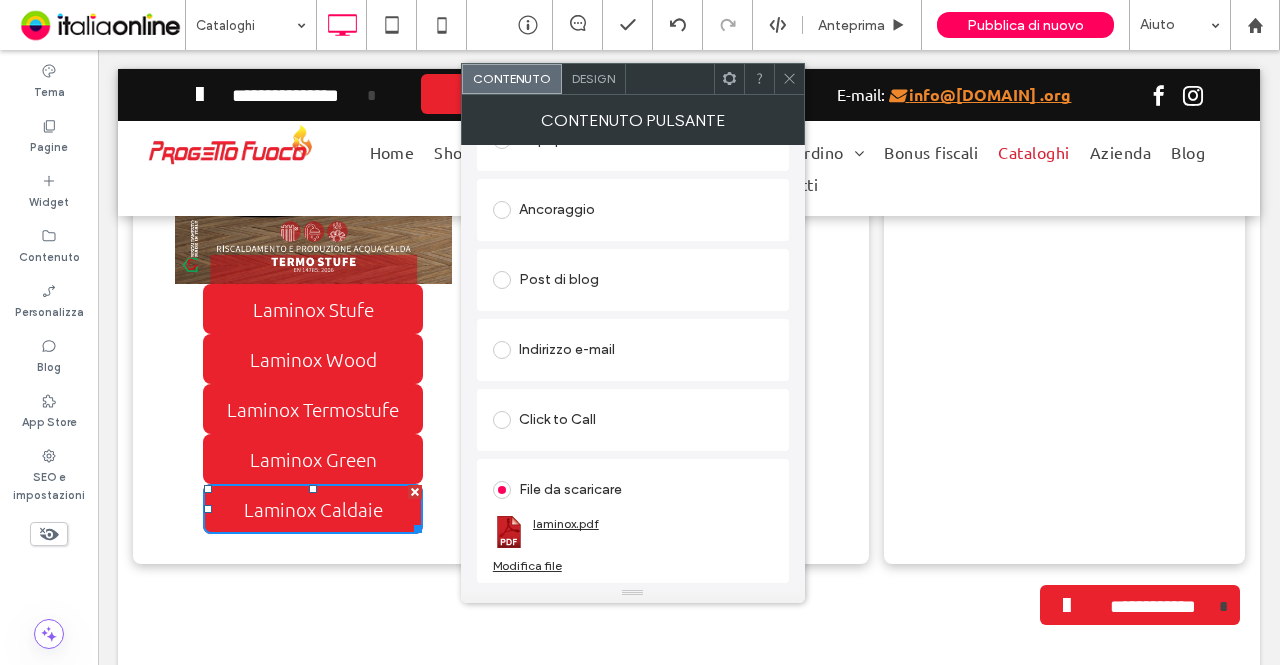 scroll, scrollTop: 404, scrollLeft: 0, axis: vertical 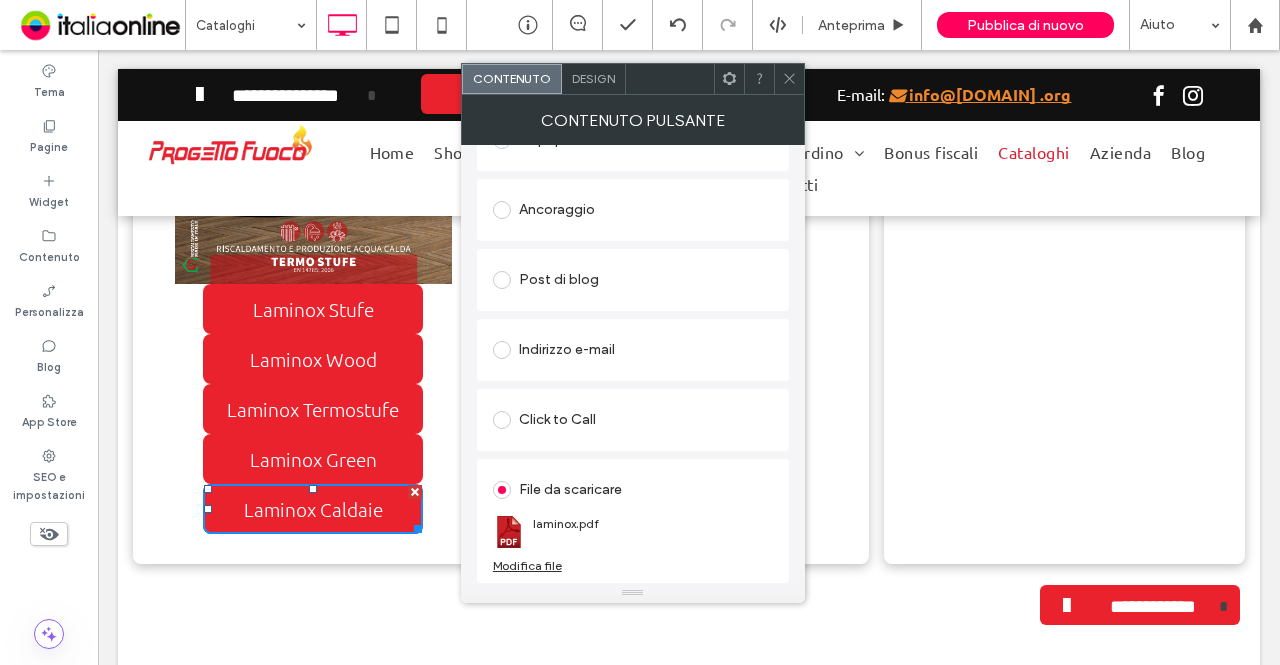 click 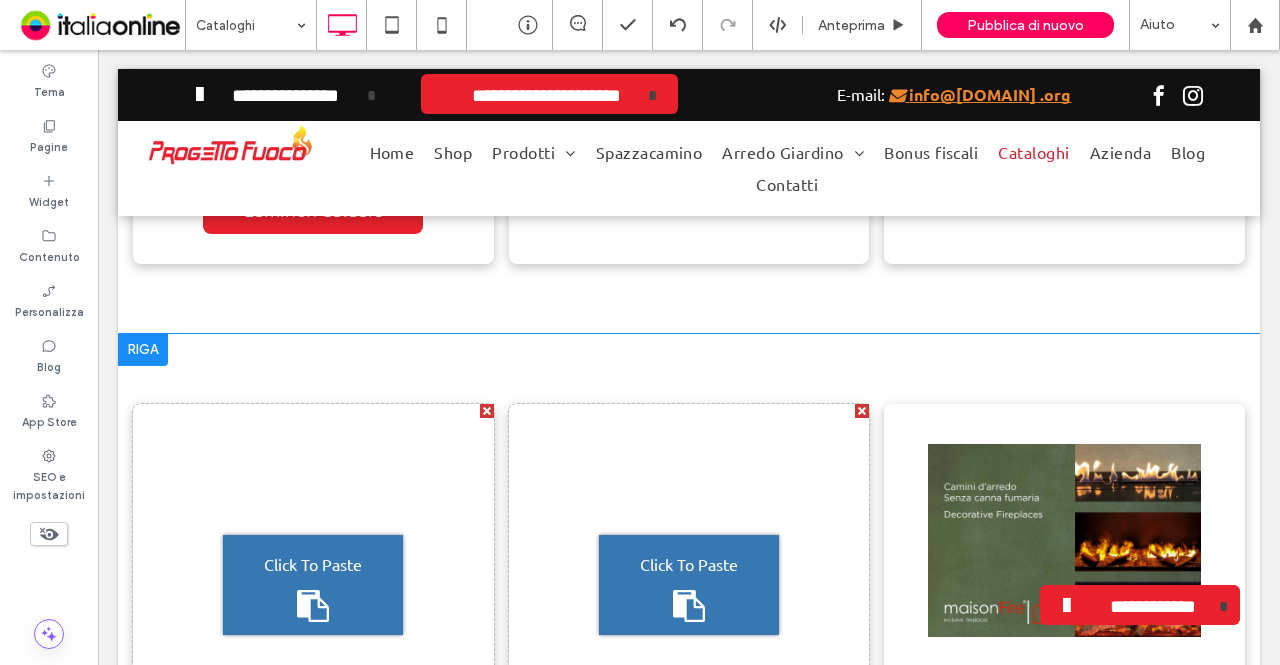 scroll, scrollTop: 2312, scrollLeft: 0, axis: vertical 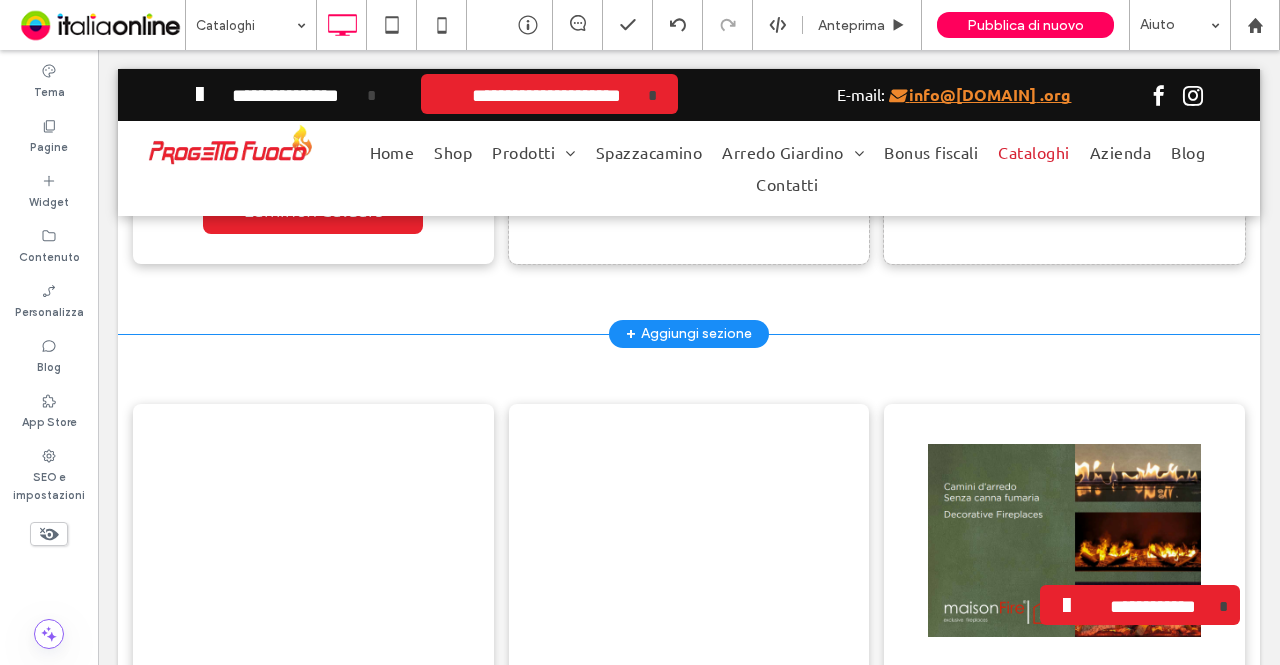 click on "Click To Paste
Laminox Stufe
Laminox Wood
Laminox Termostufe
Laminox Green
Laminox Caldaie
Click To Paste
Click To Paste
Riga + Aggiungi sezione" at bounding box center [689, -89] 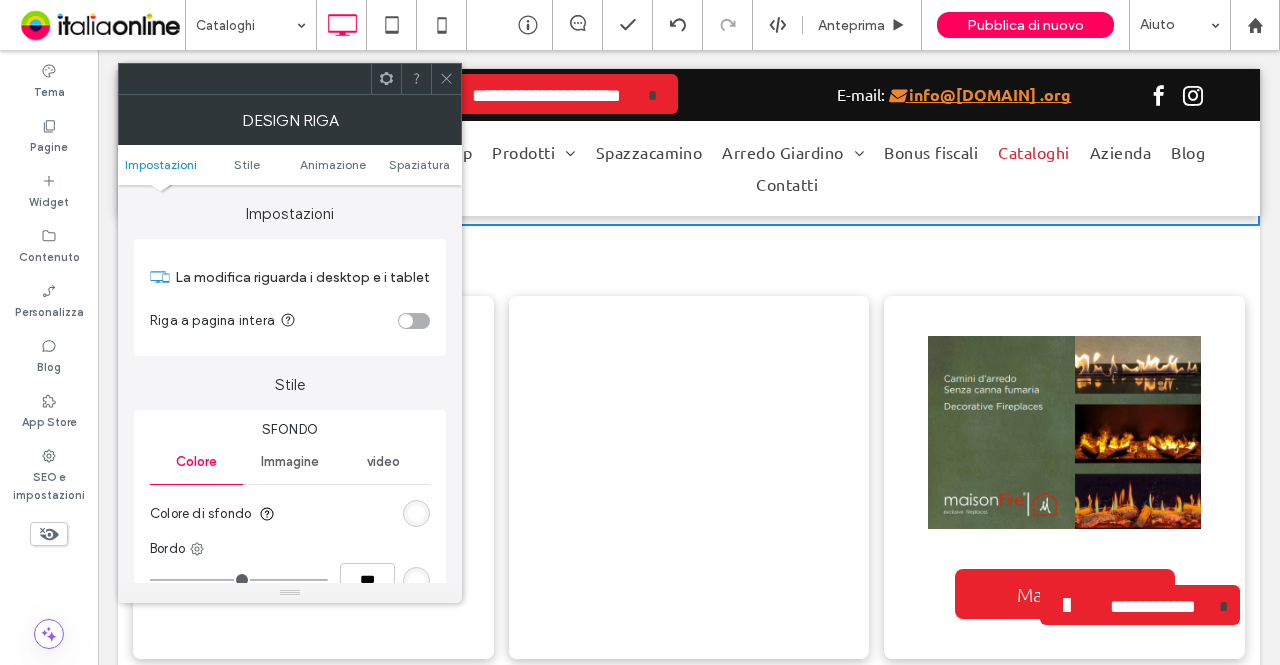scroll, scrollTop: 2512, scrollLeft: 0, axis: vertical 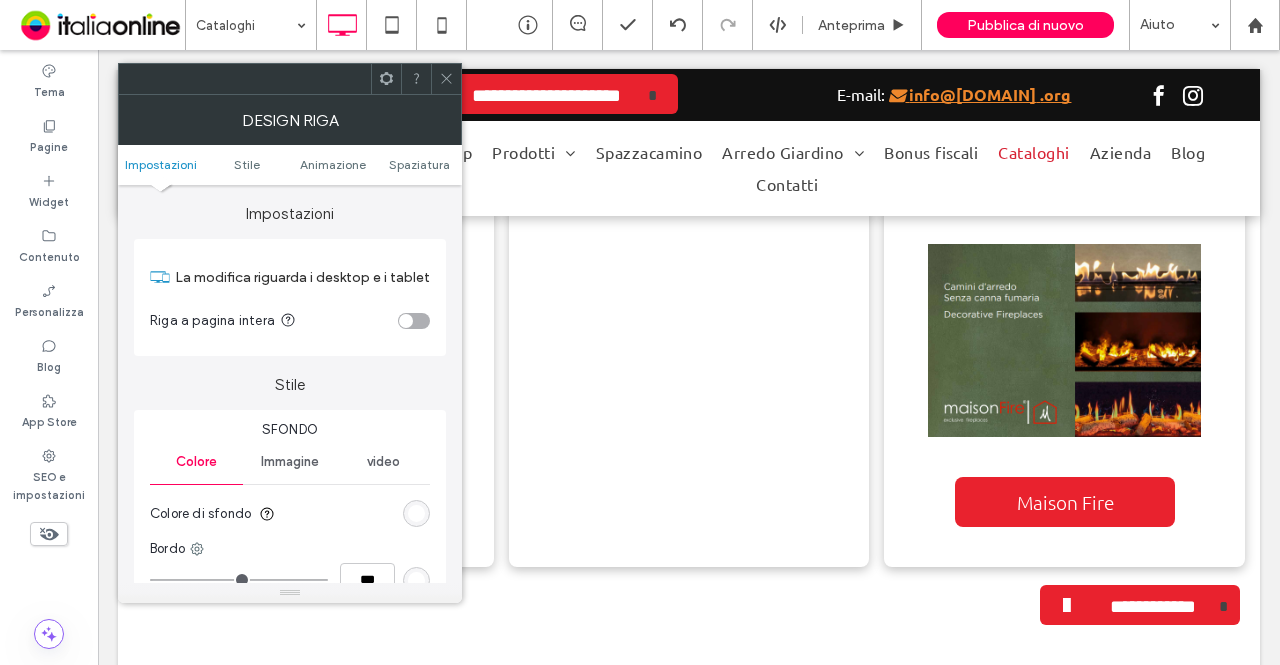 drag, startPoint x: 448, startPoint y: 71, endPoint x: 445, endPoint y: 123, distance: 52.086468 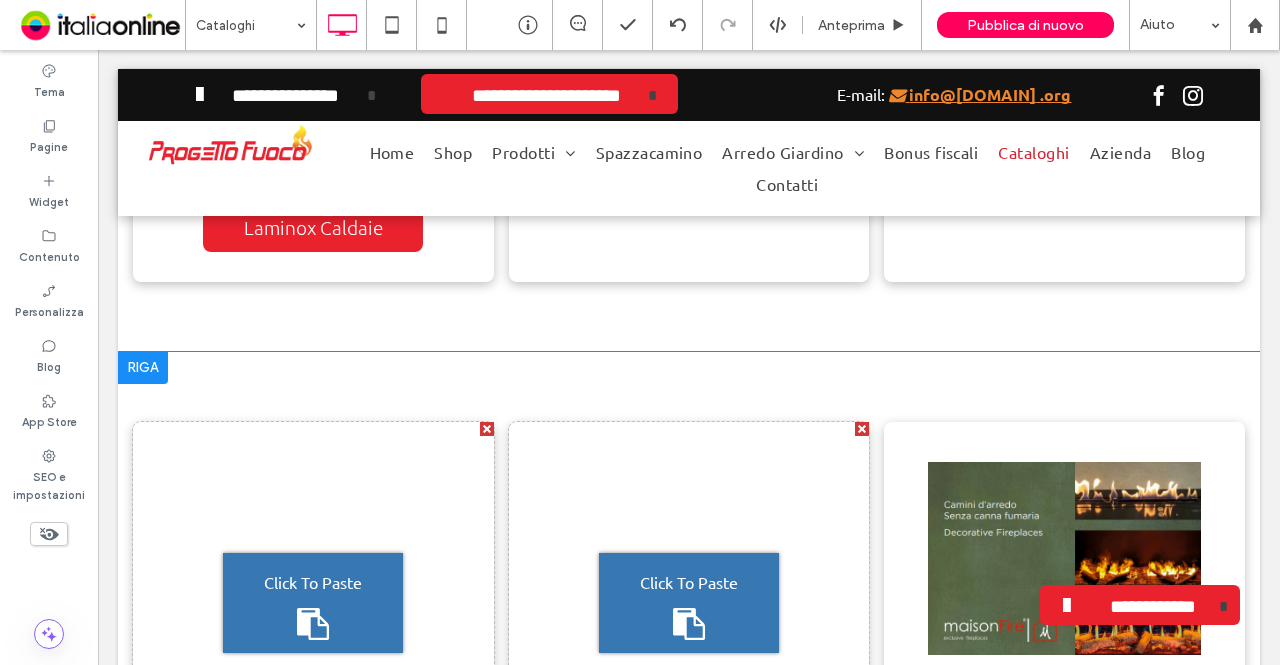 scroll, scrollTop: 2312, scrollLeft: 0, axis: vertical 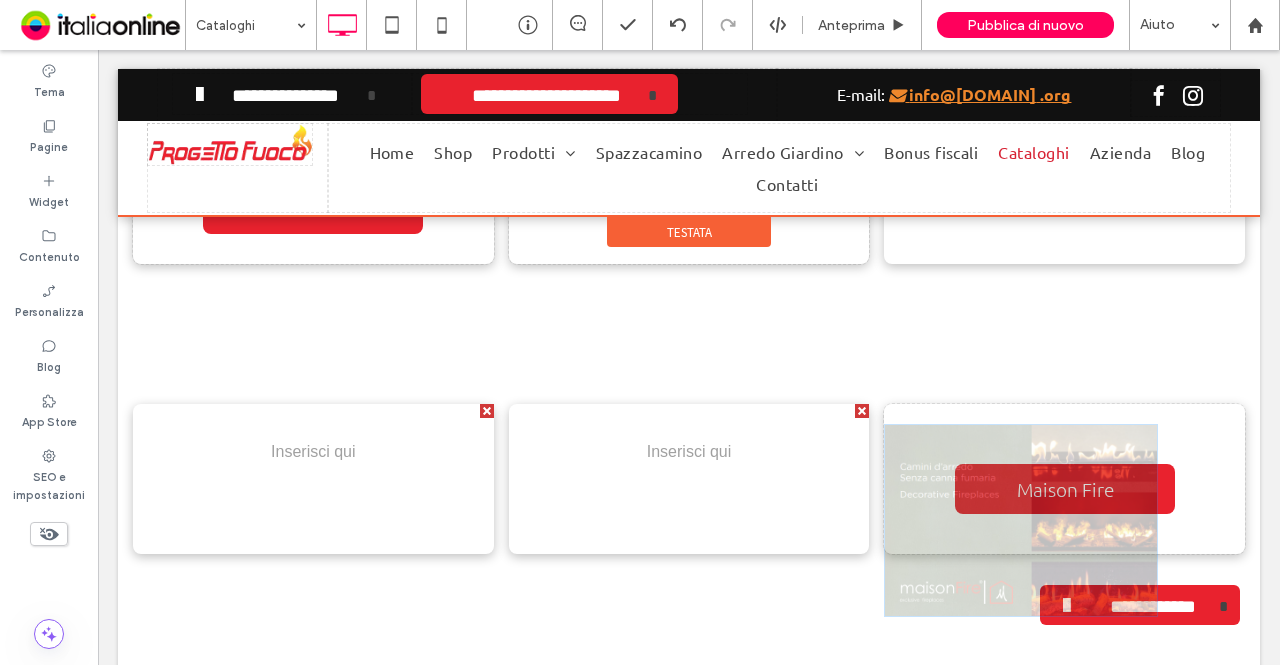 drag, startPoint x: 1050, startPoint y: 541, endPoint x: 714, endPoint y: 236, distance: 453.7852 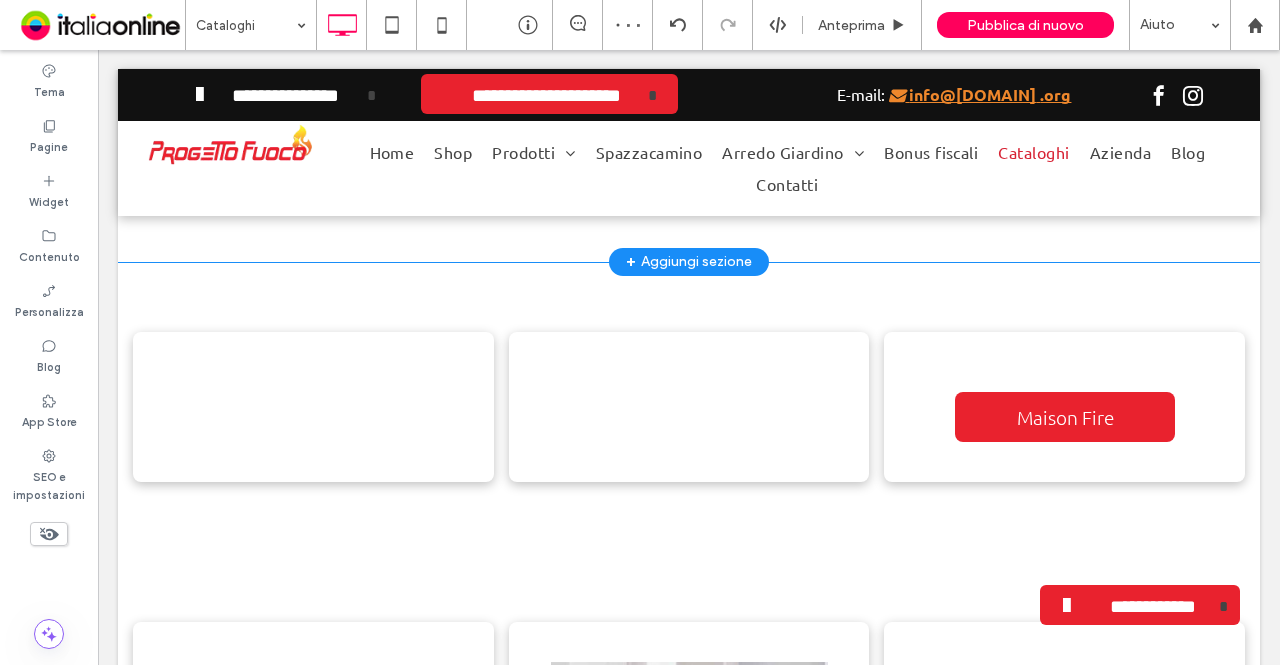 scroll, scrollTop: 2512, scrollLeft: 0, axis: vertical 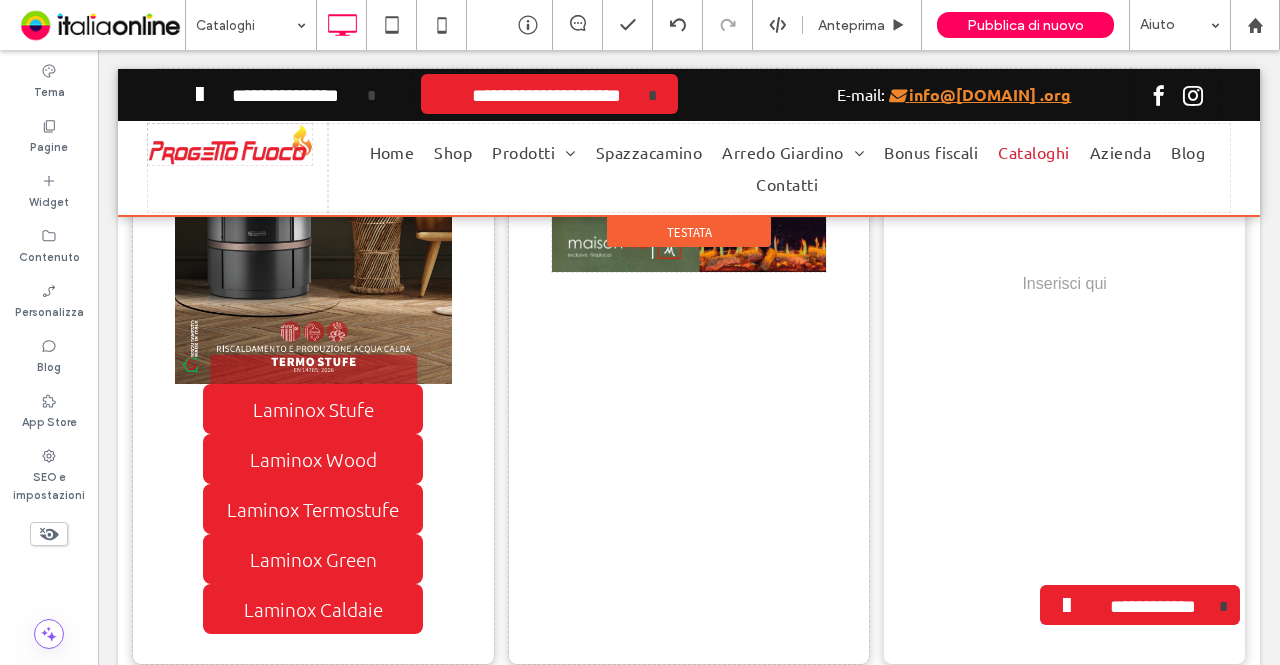 drag, startPoint x: 676, startPoint y: 251, endPoint x: 652, endPoint y: 415, distance: 165.7468 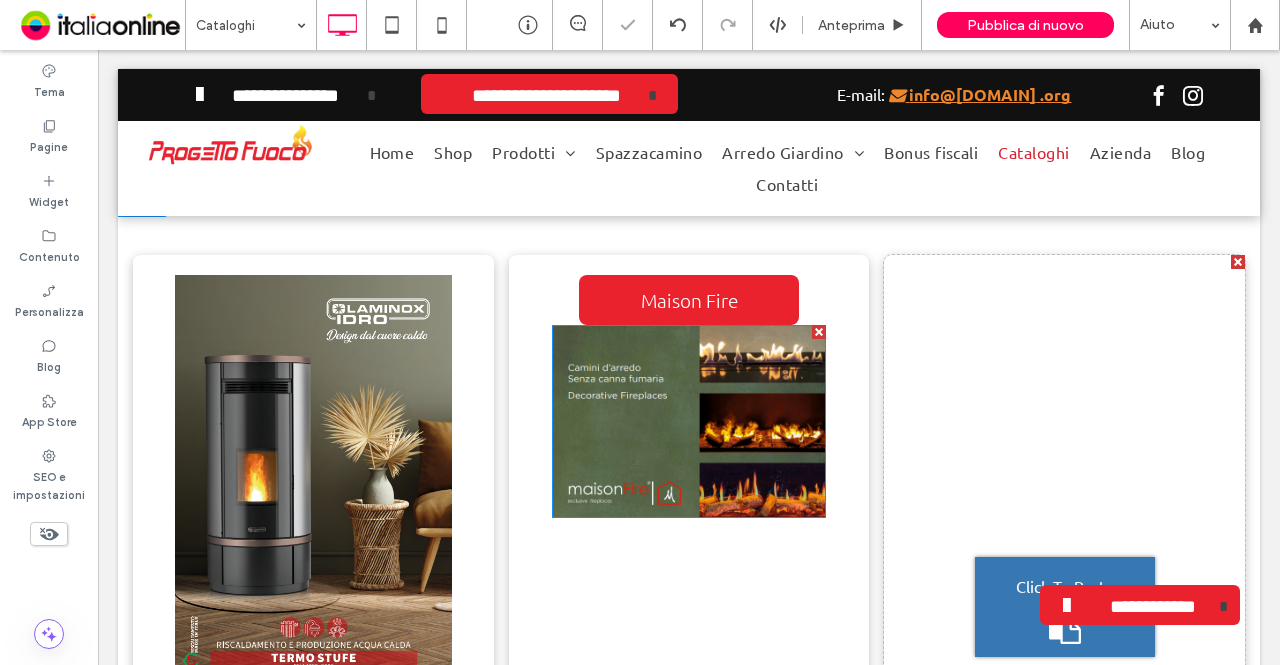 scroll, scrollTop: 1612, scrollLeft: 0, axis: vertical 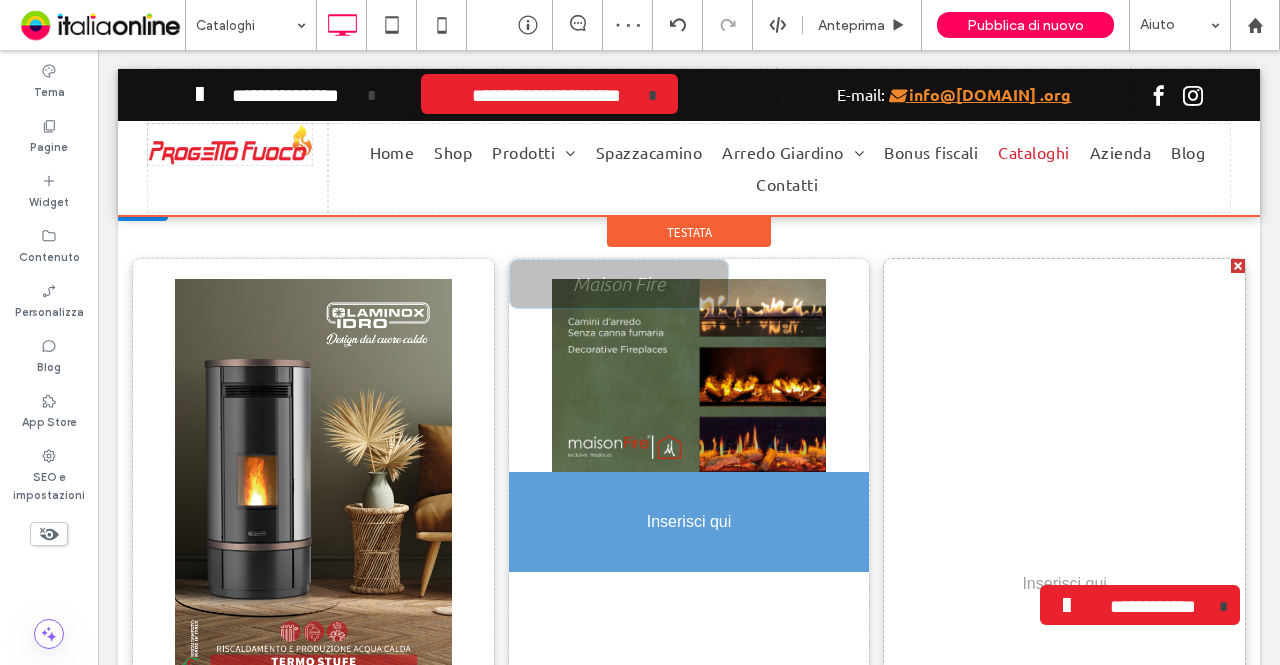 drag, startPoint x: 732, startPoint y: 312, endPoint x: 724, endPoint y: 569, distance: 257.12448 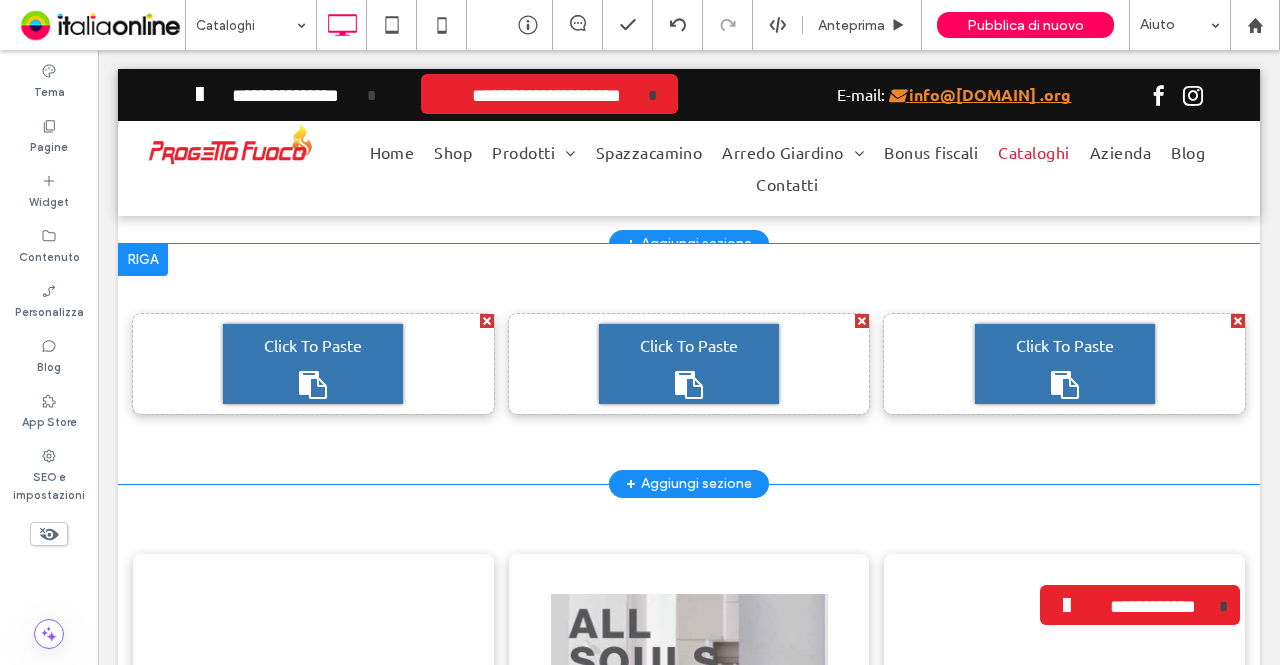 scroll, scrollTop: 2212, scrollLeft: 0, axis: vertical 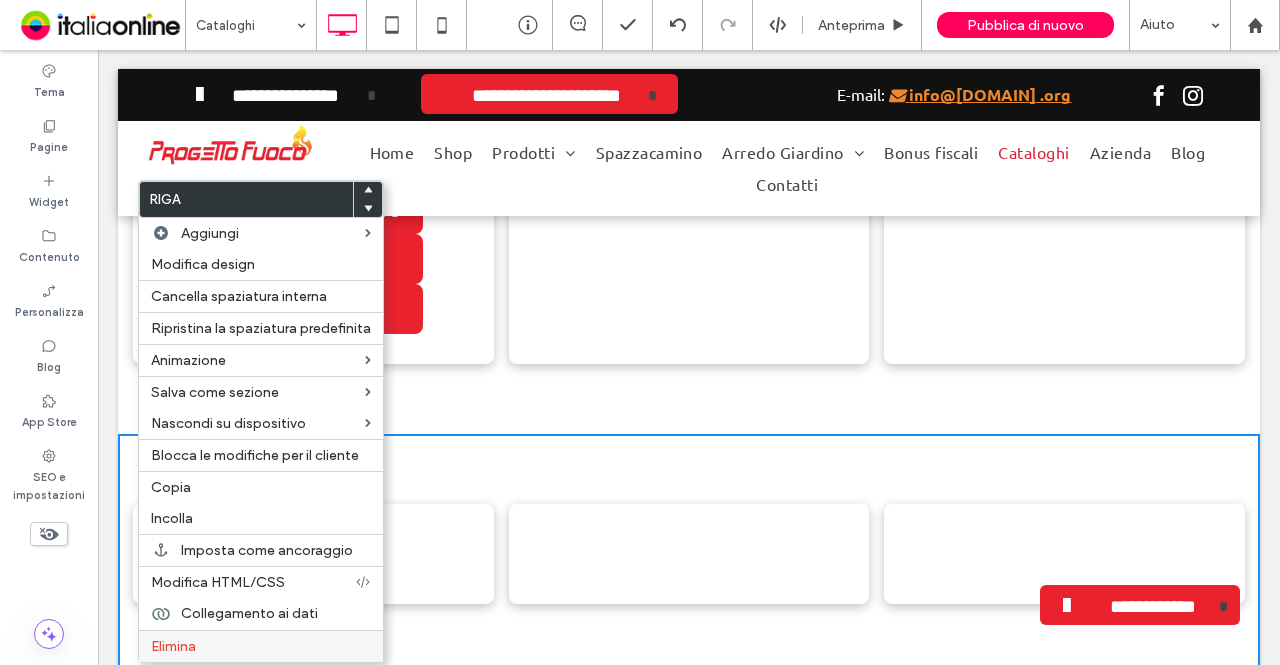 click on "Elimina" at bounding box center [261, 646] 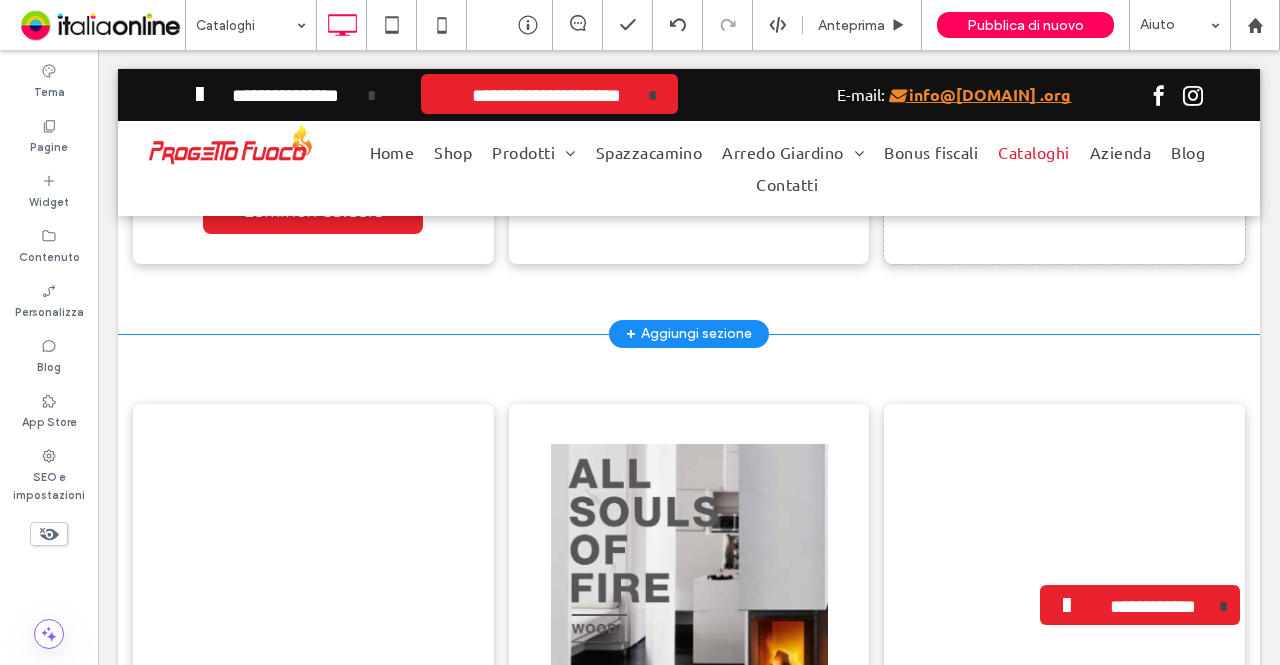 scroll, scrollTop: 2412, scrollLeft: 0, axis: vertical 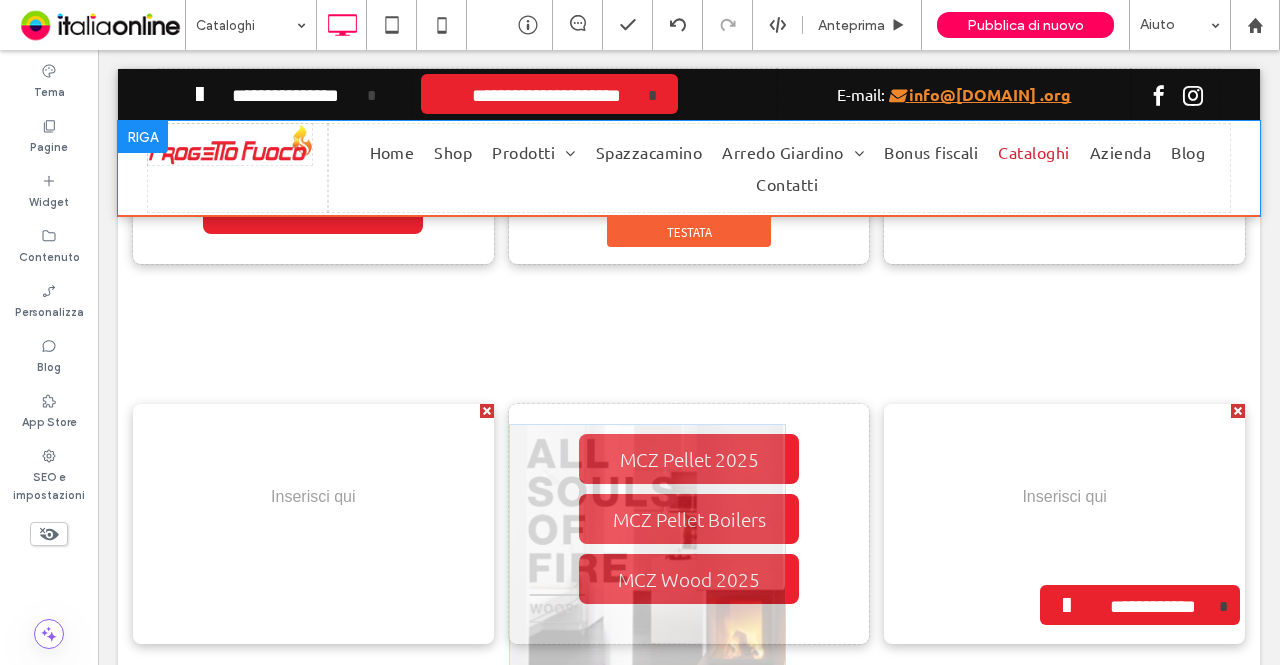drag, startPoint x: 766, startPoint y: 575, endPoint x: 1176, endPoint y: 226, distance: 538.42456 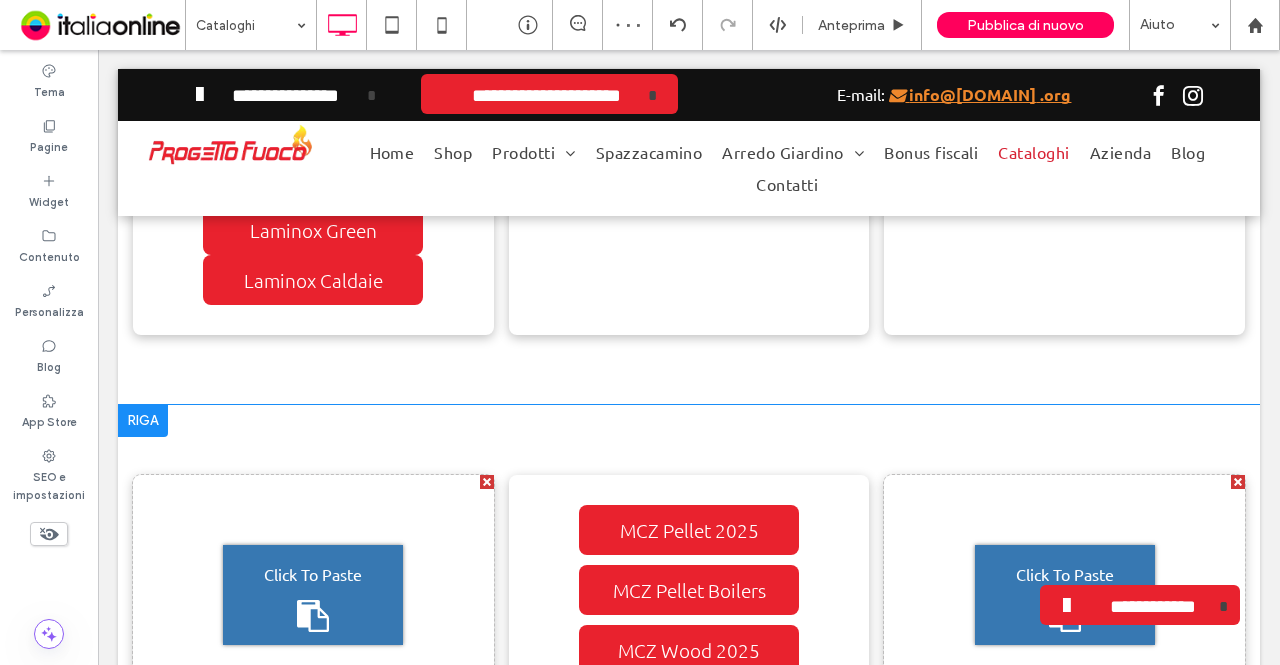 scroll, scrollTop: 2312, scrollLeft: 0, axis: vertical 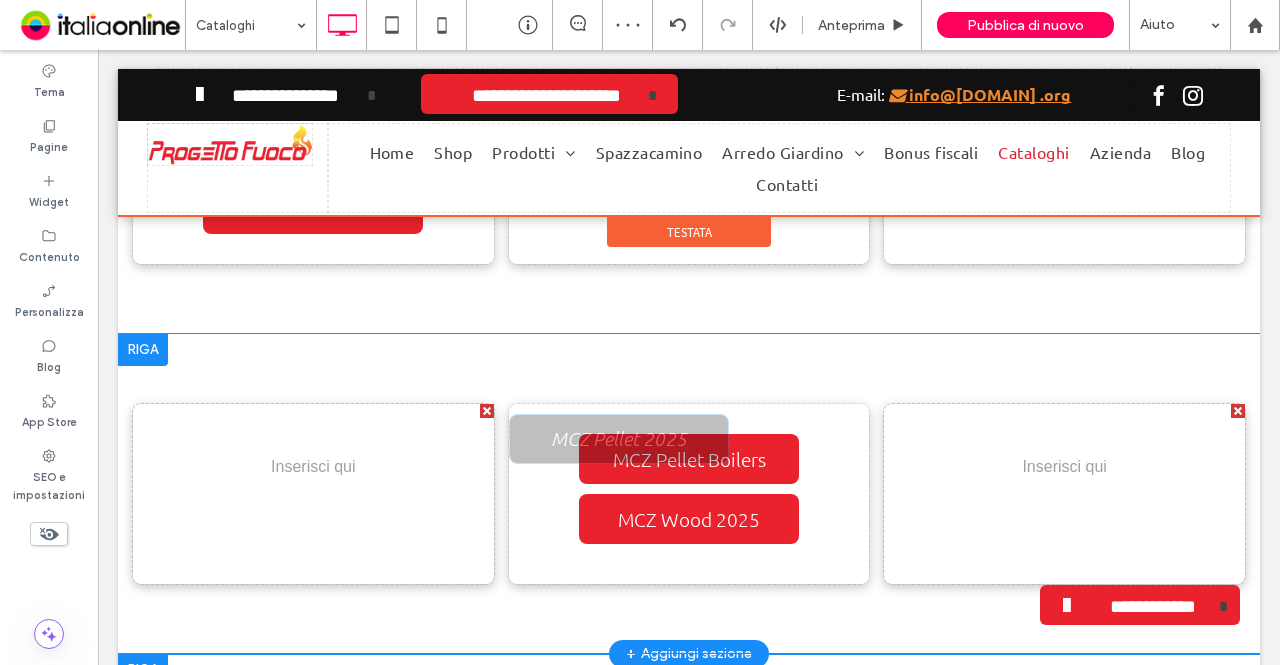 drag, startPoint x: 720, startPoint y: 486, endPoint x: 1158, endPoint y: 279, distance: 484.45123 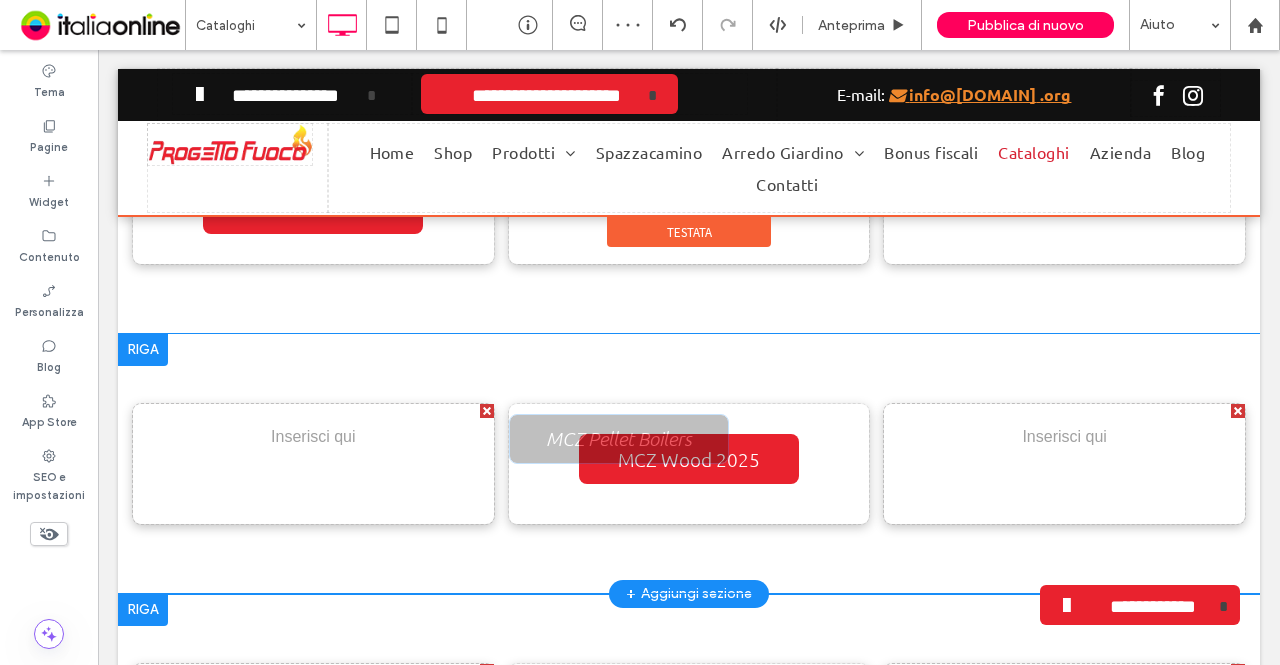 drag, startPoint x: 1038, startPoint y: 273, endPoint x: 1092, endPoint y: 240, distance: 63.28507 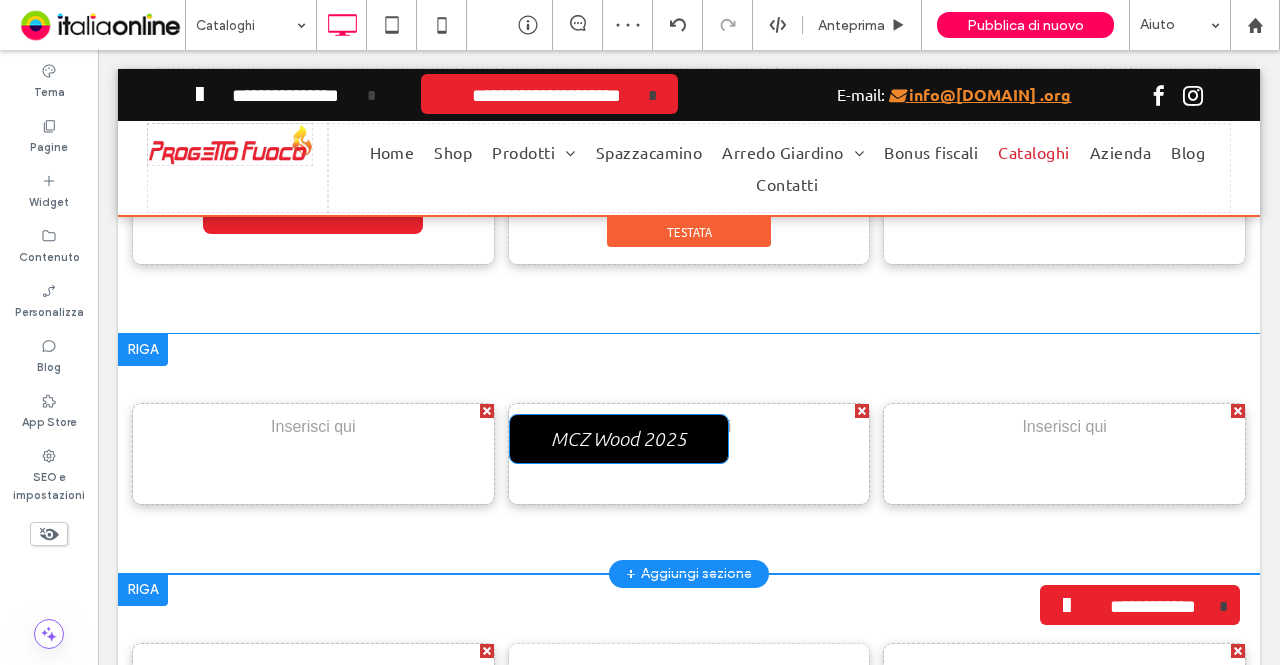 drag, startPoint x: 673, startPoint y: 481, endPoint x: 1159, endPoint y: 281, distance: 525.5435 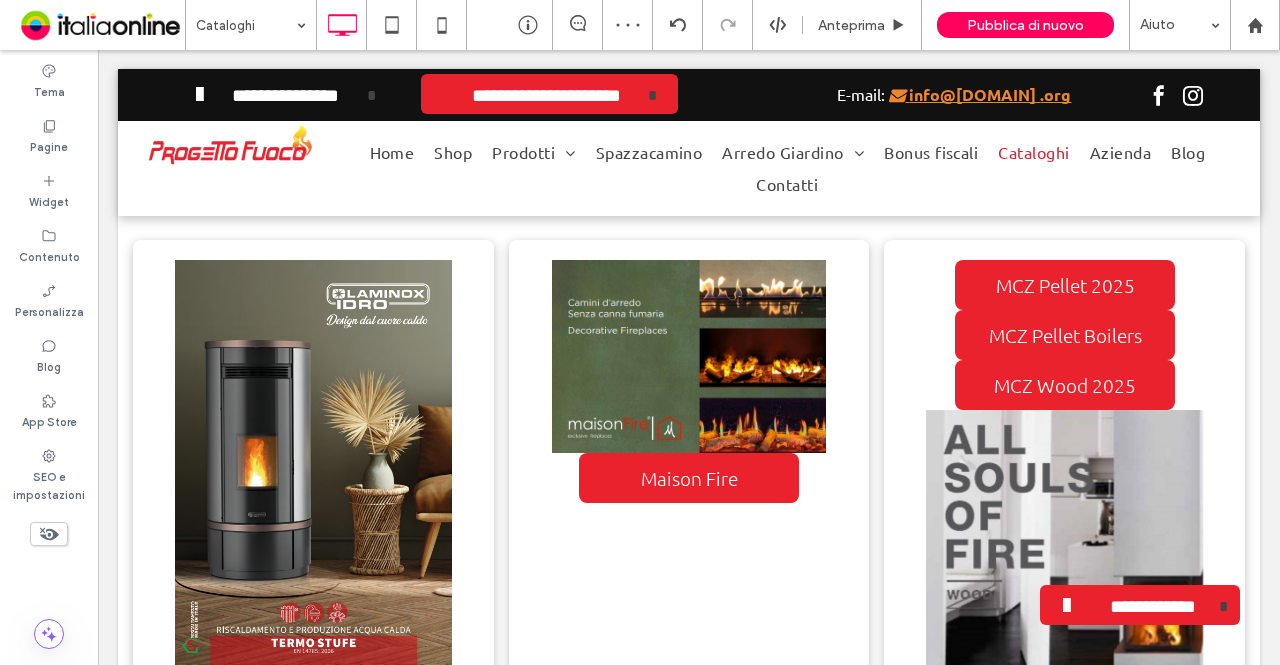 scroll, scrollTop: 1712, scrollLeft: 0, axis: vertical 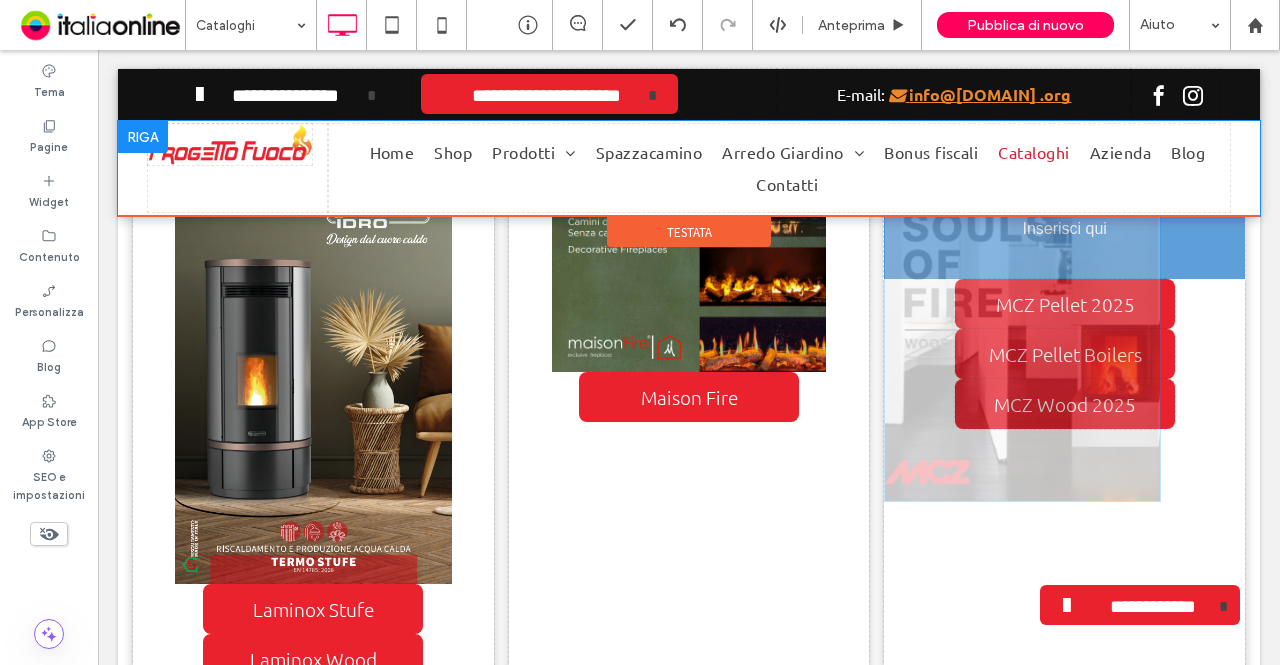 drag, startPoint x: 1016, startPoint y: 327, endPoint x: 1026, endPoint y: 199, distance: 128.39003 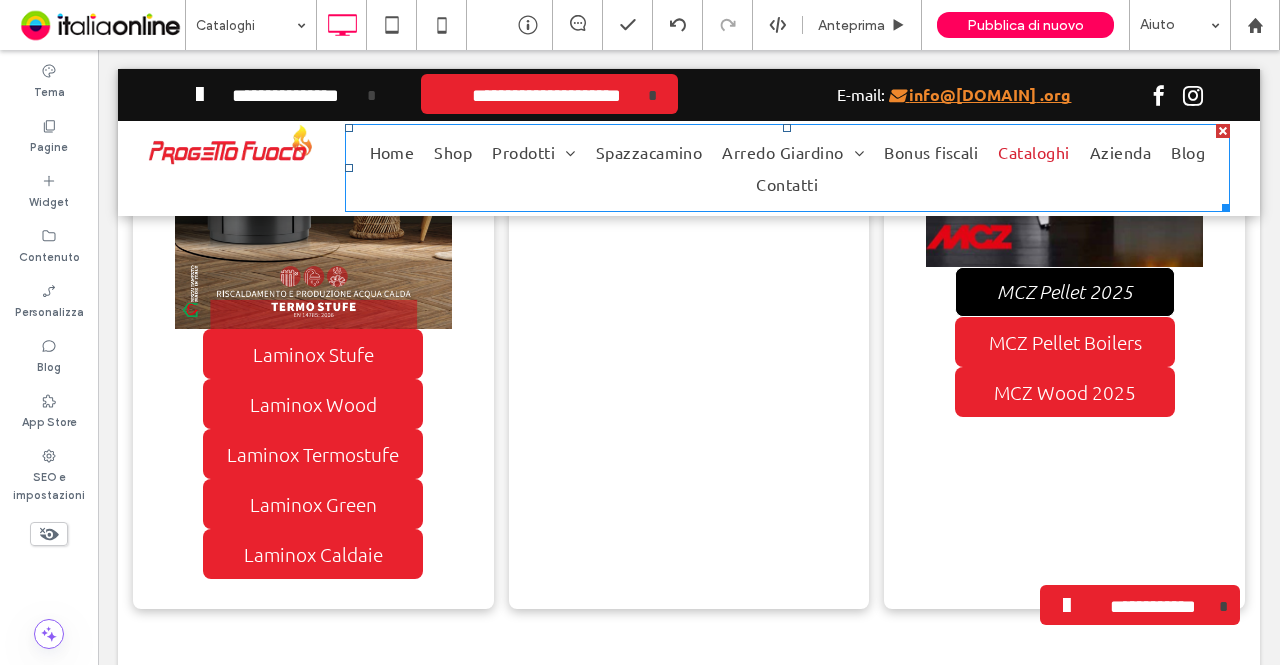 scroll, scrollTop: 2012, scrollLeft: 0, axis: vertical 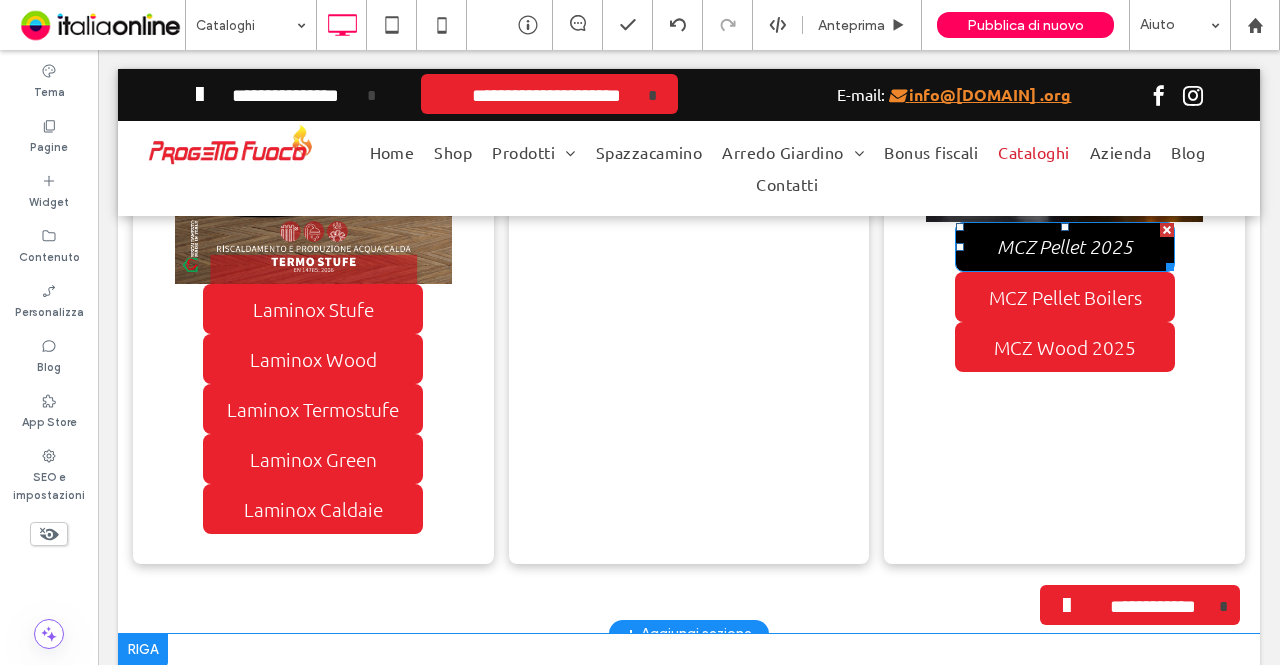 click on "MCZ Pellet 2025" at bounding box center (1065, 247) 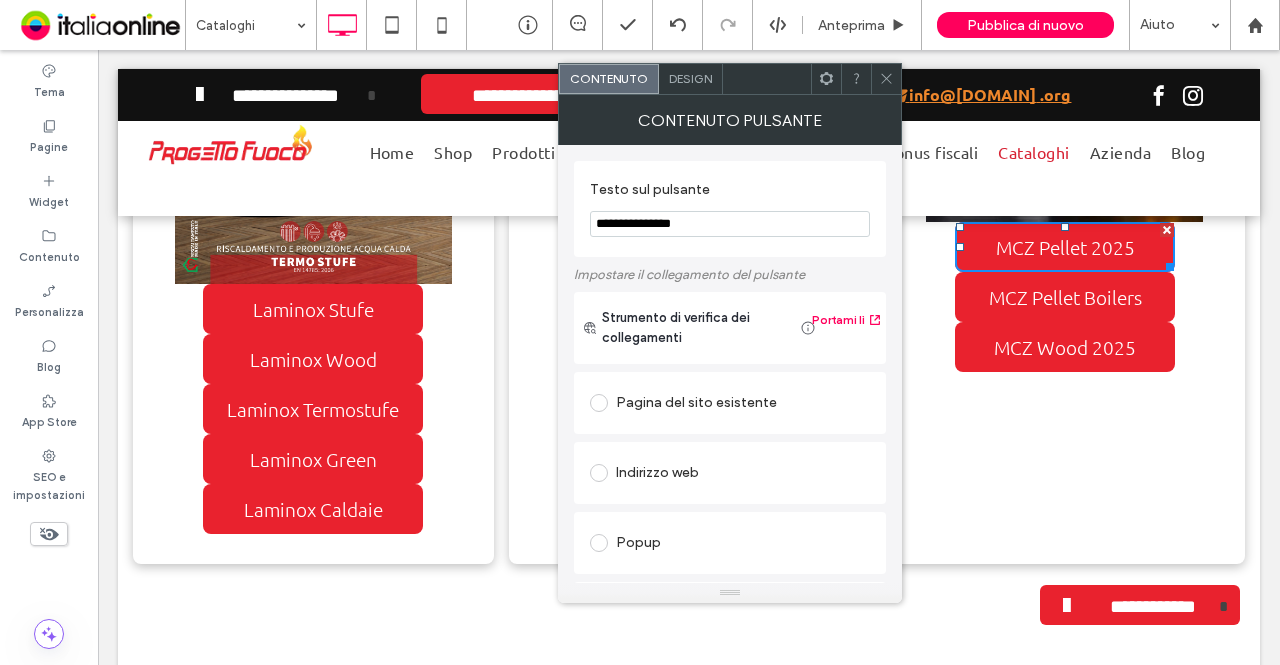 scroll, scrollTop: 404, scrollLeft: 0, axis: vertical 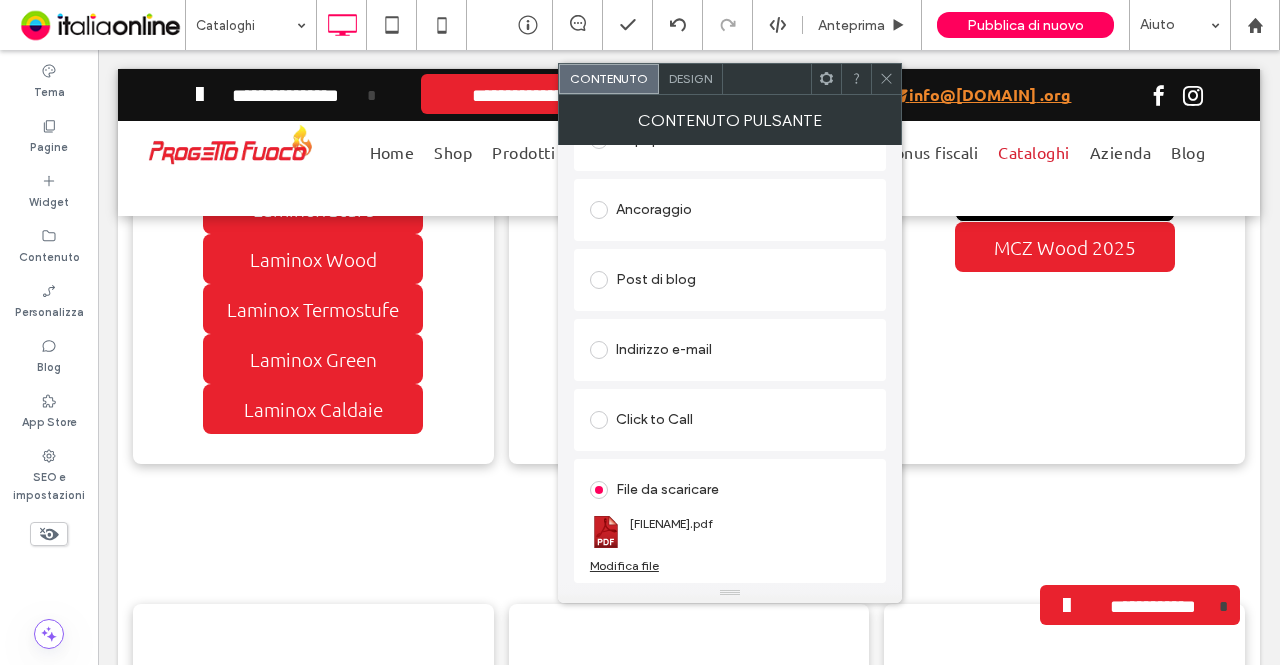 click on "MCZ Pellet Boilers" at bounding box center (1065, 197) 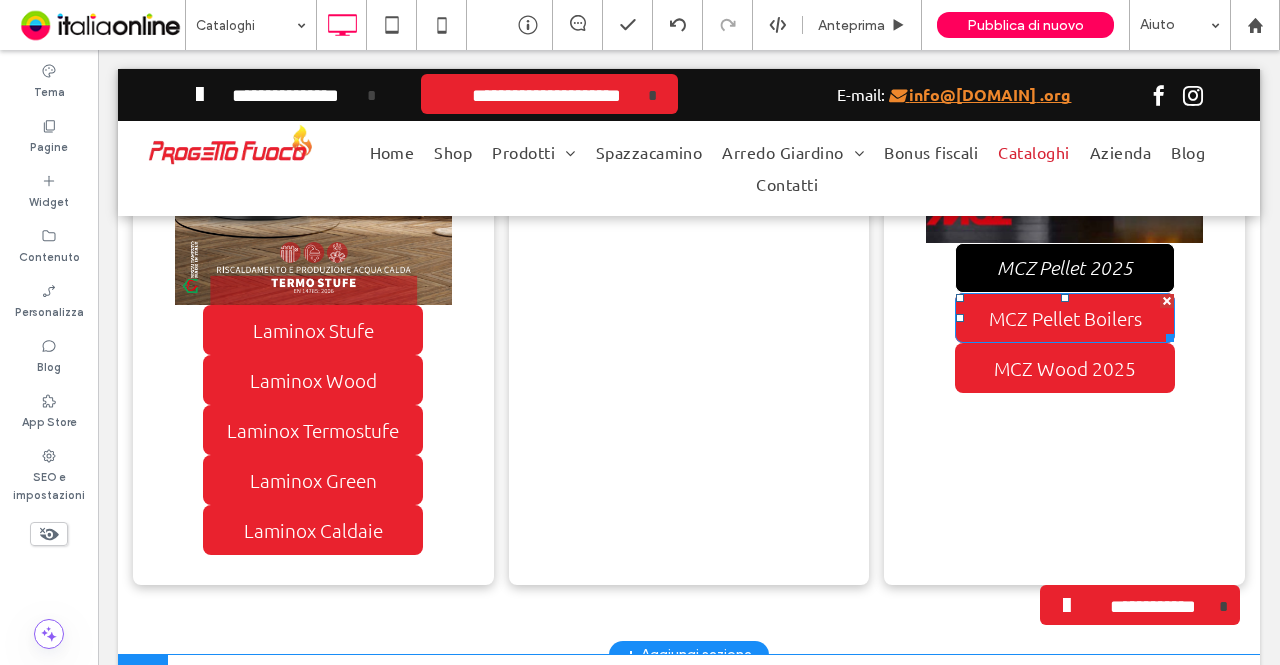 scroll, scrollTop: 2112, scrollLeft: 0, axis: vertical 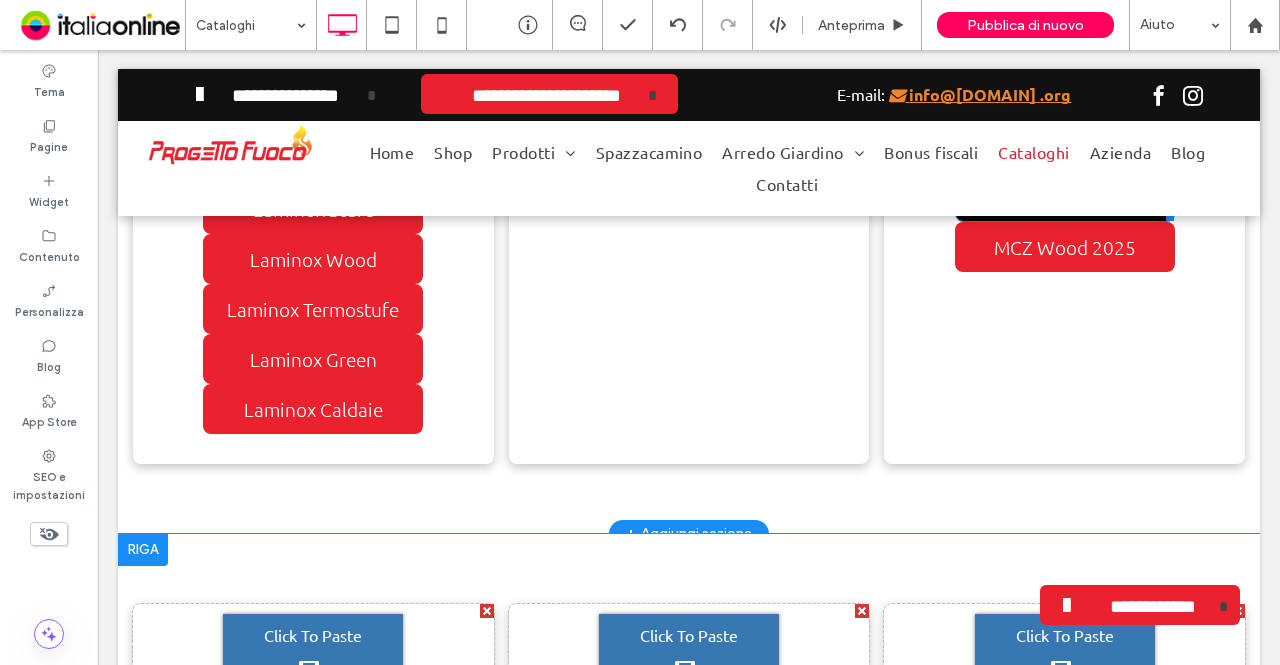 click on "MCZ Pellet Boilers" at bounding box center (1065, 197) 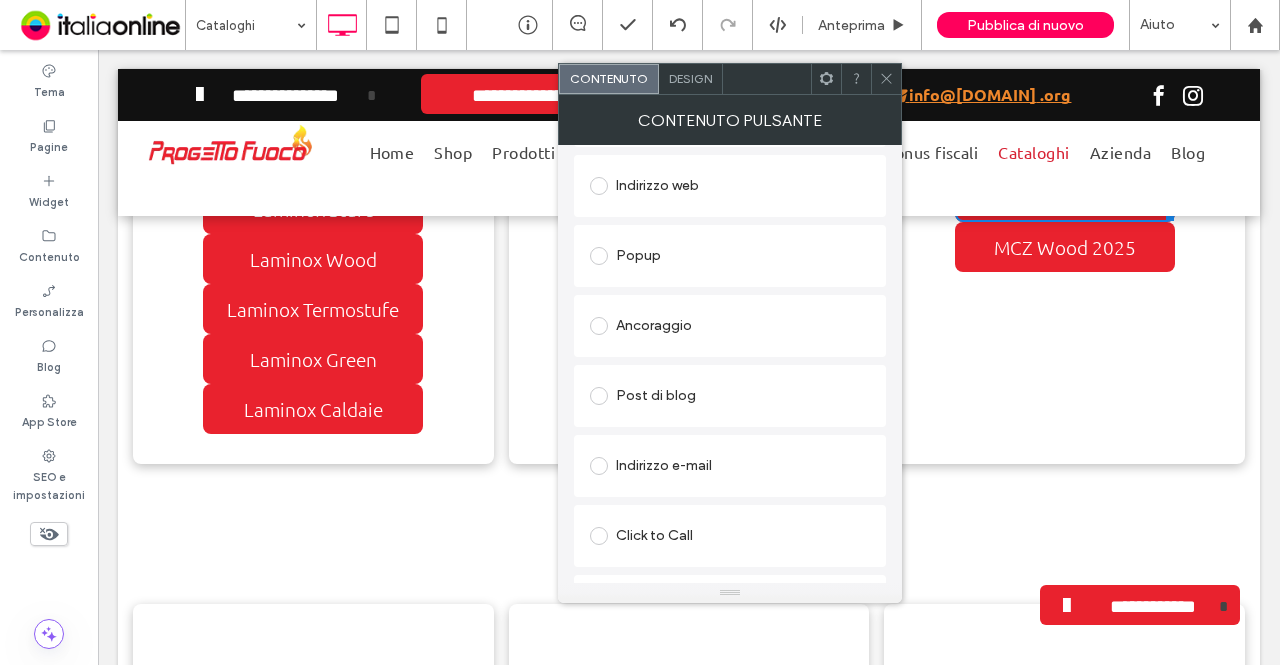 scroll, scrollTop: 404, scrollLeft: 0, axis: vertical 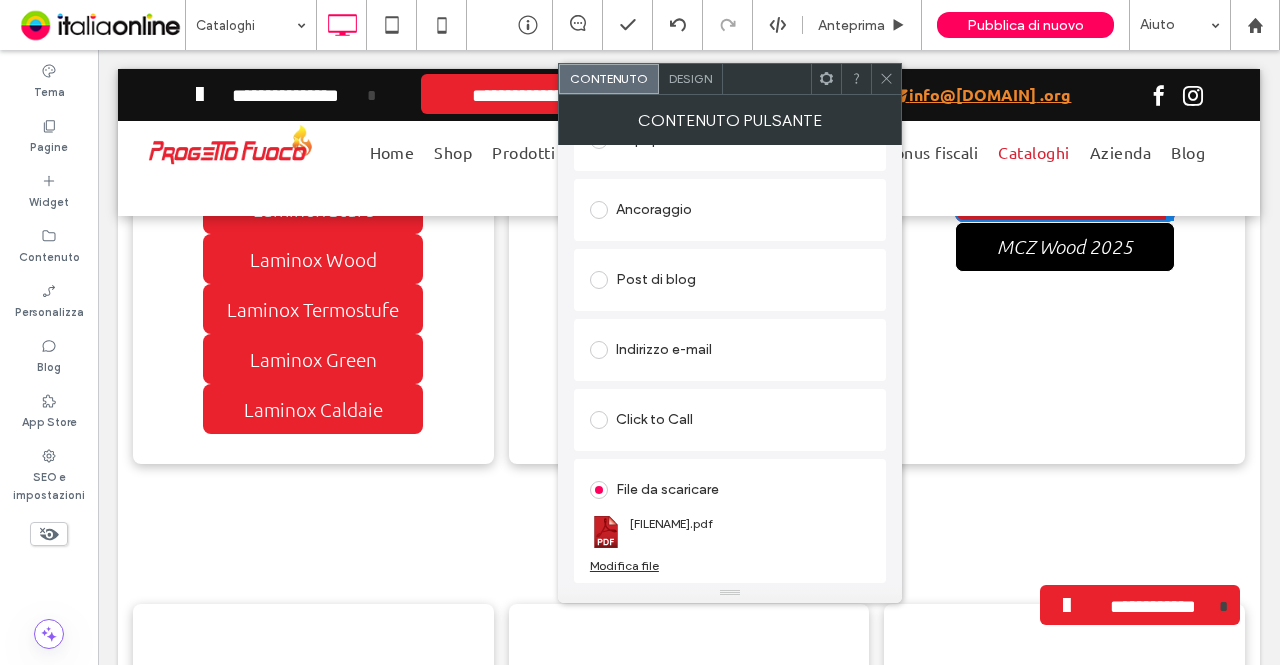 click on "MCZ Wood 2025" at bounding box center [1065, 247] 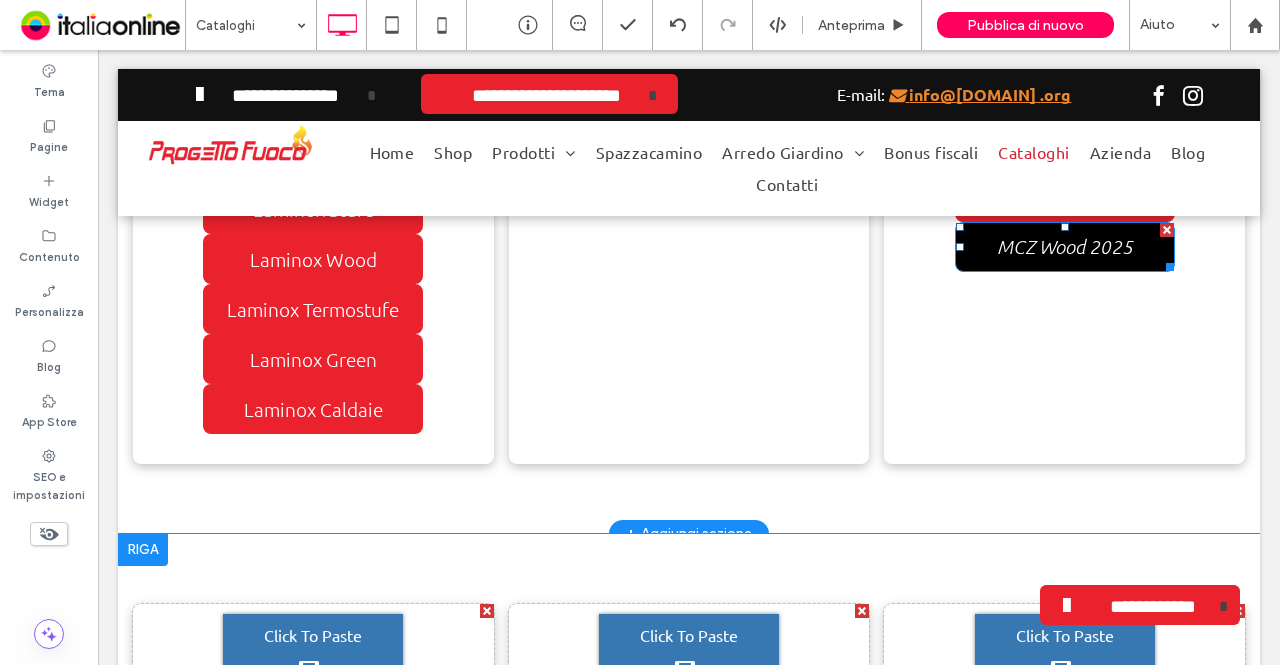 click on "MCZ Wood 2025" at bounding box center [1065, 247] 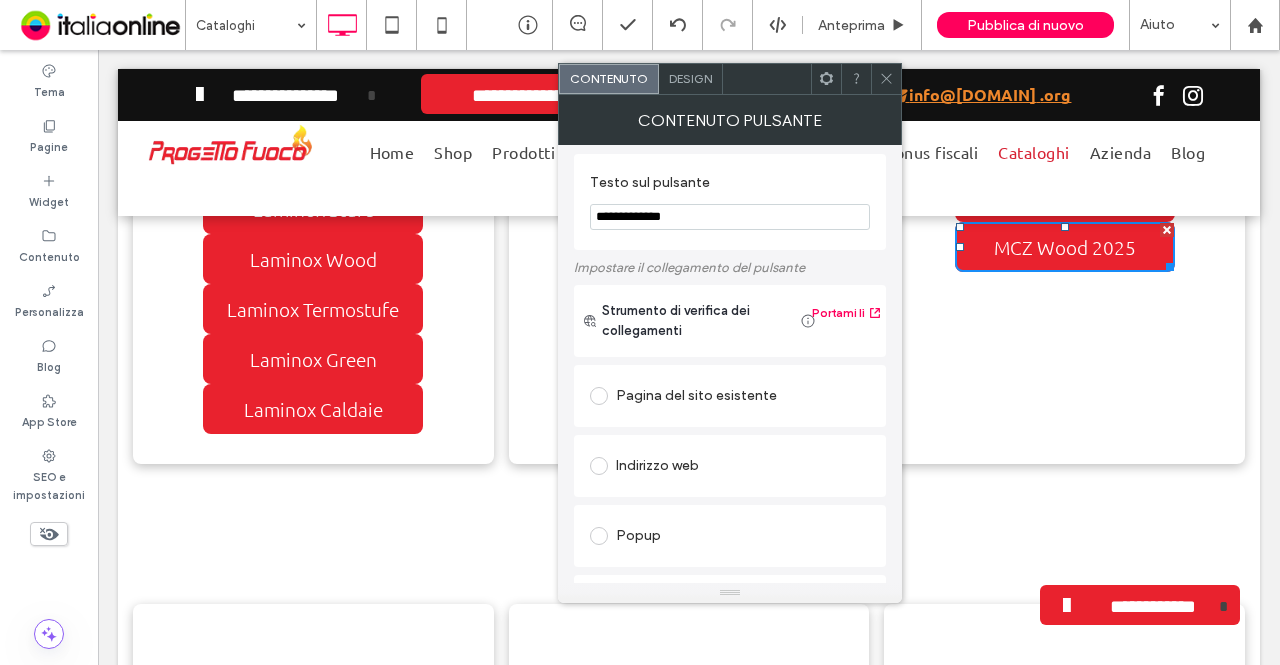 scroll, scrollTop: 4, scrollLeft: 0, axis: vertical 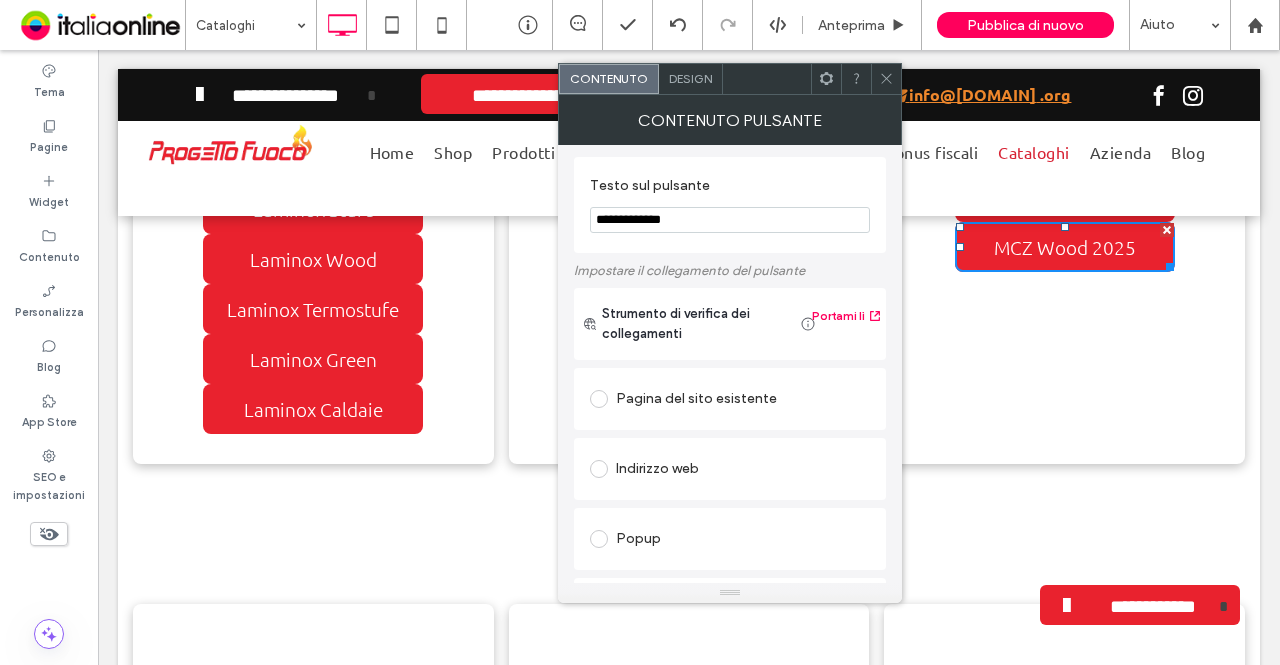 click 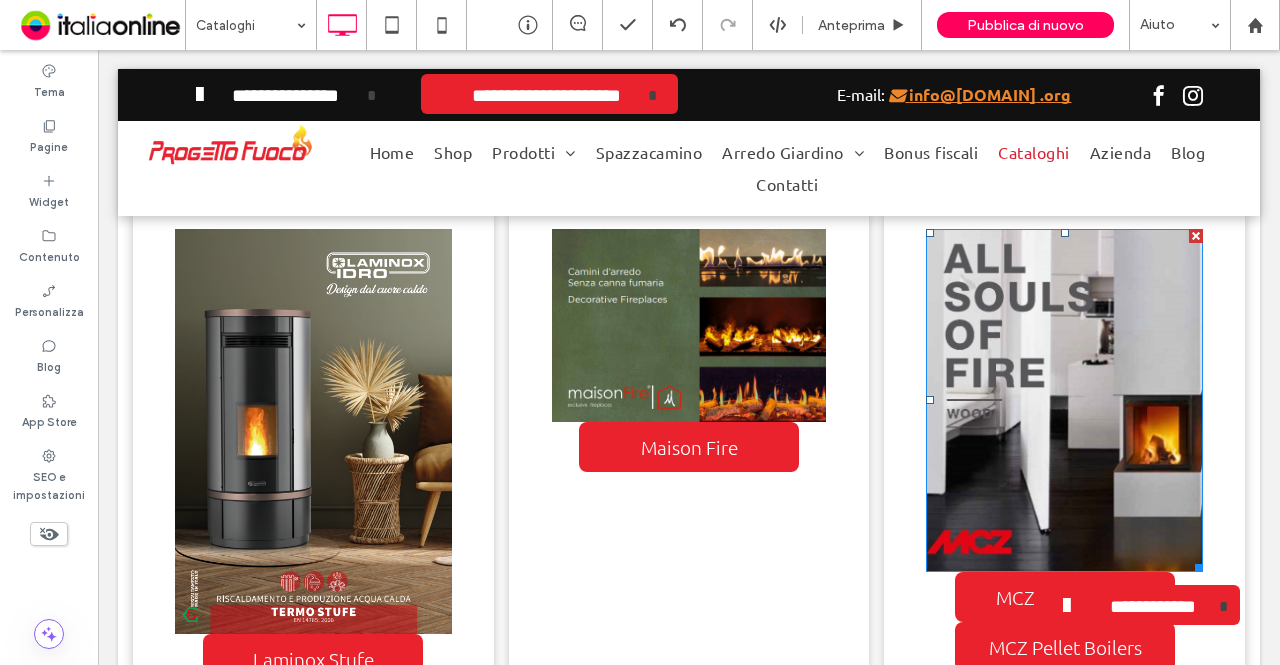 scroll, scrollTop: 1612, scrollLeft: 0, axis: vertical 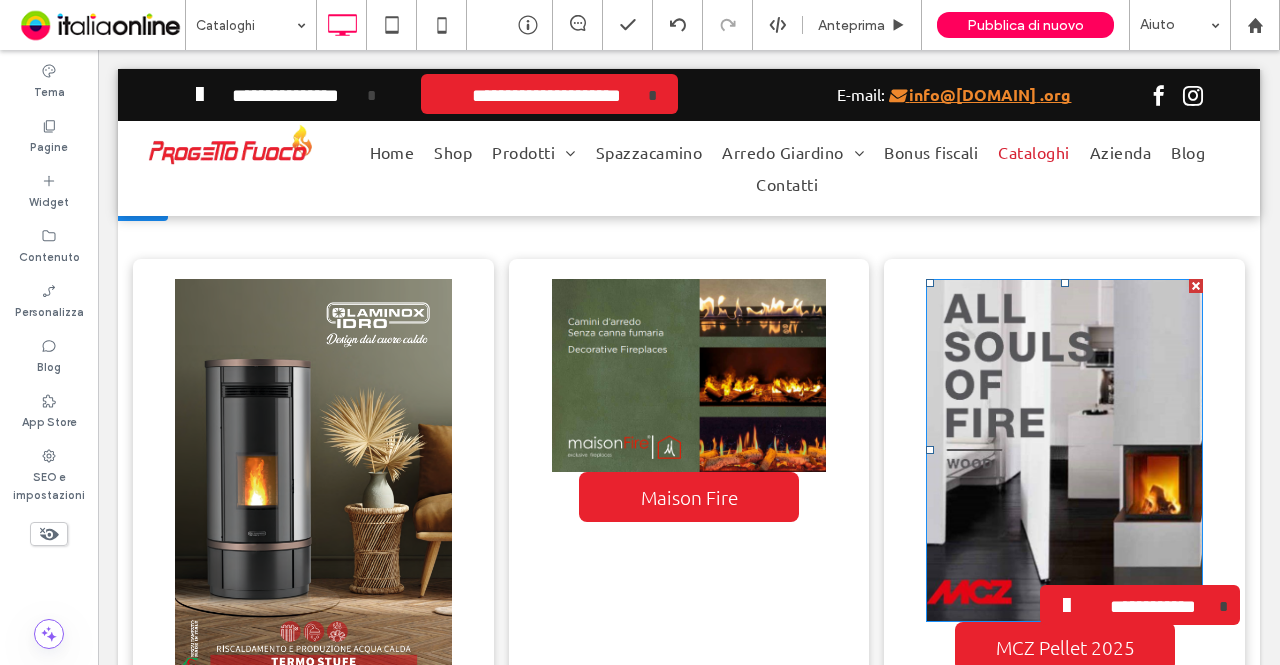 click at bounding box center [1064, 451] 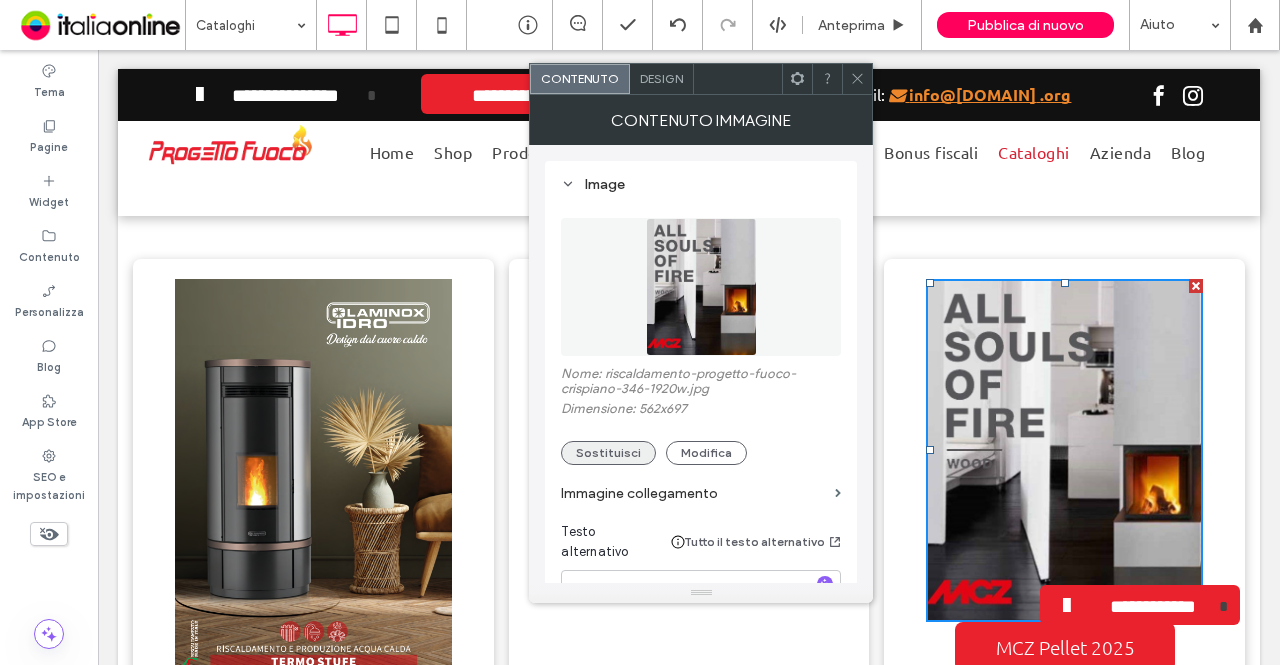 click on "Sostituisci" at bounding box center (608, 453) 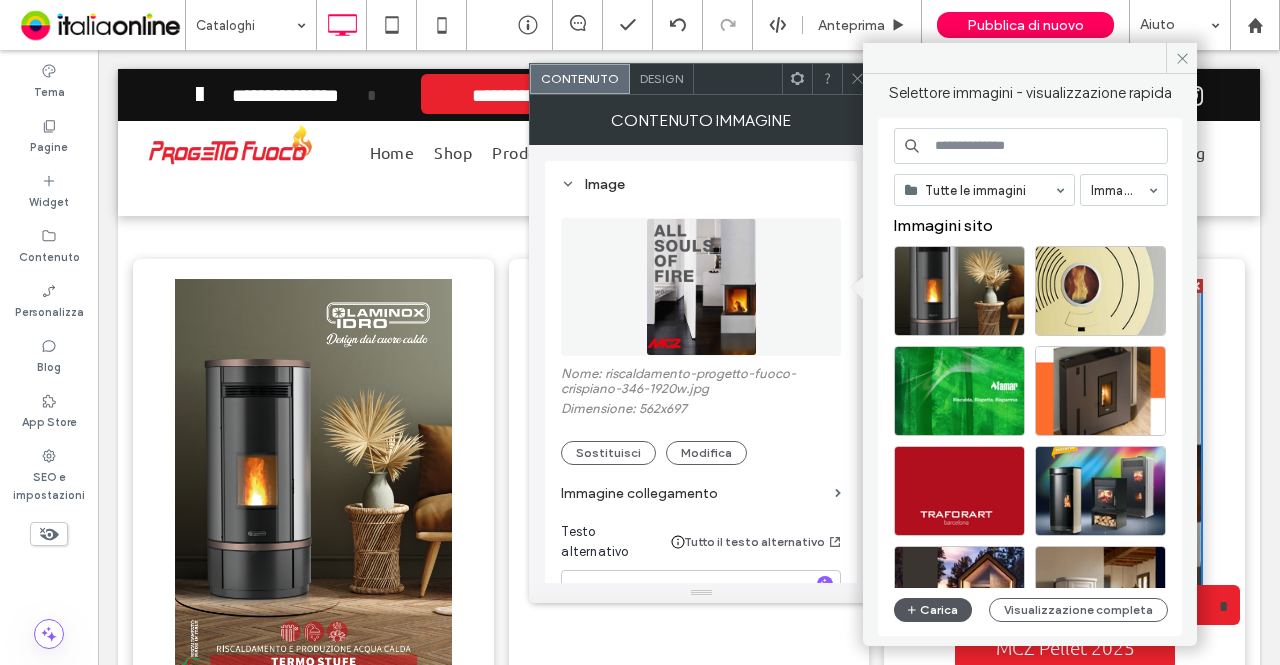 click on "Carica" at bounding box center (933, 610) 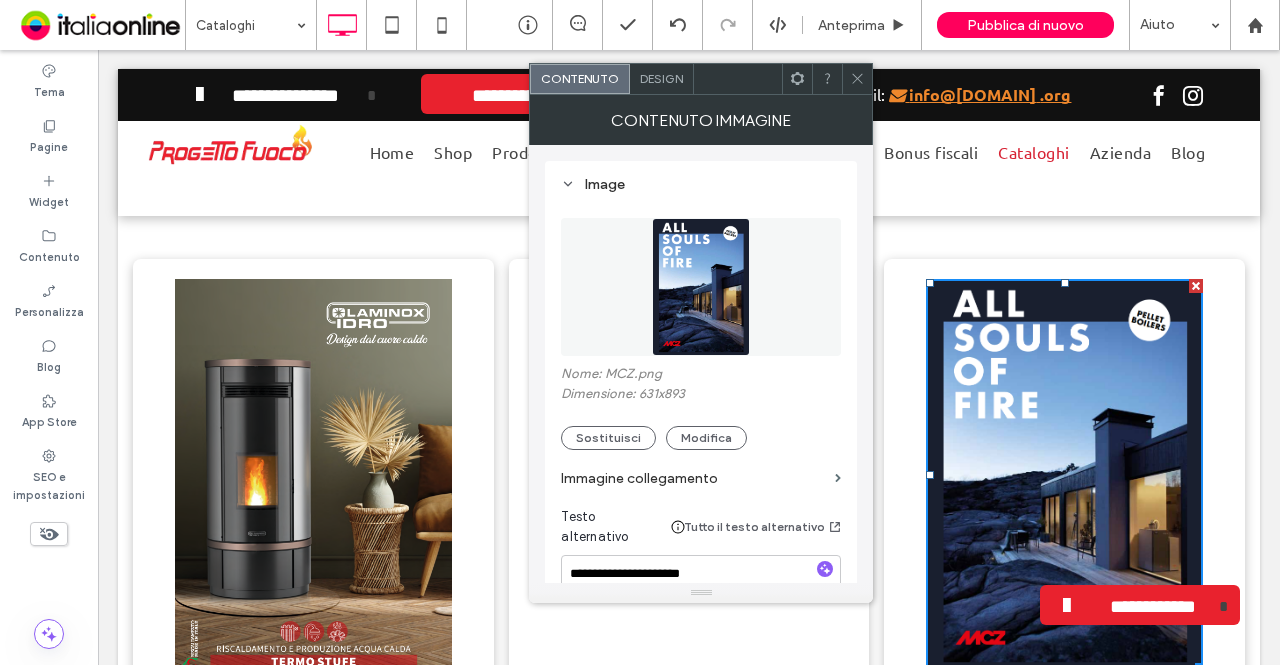 drag, startPoint x: 958, startPoint y: 118, endPoint x: 858, endPoint y: 58, distance: 116.61904 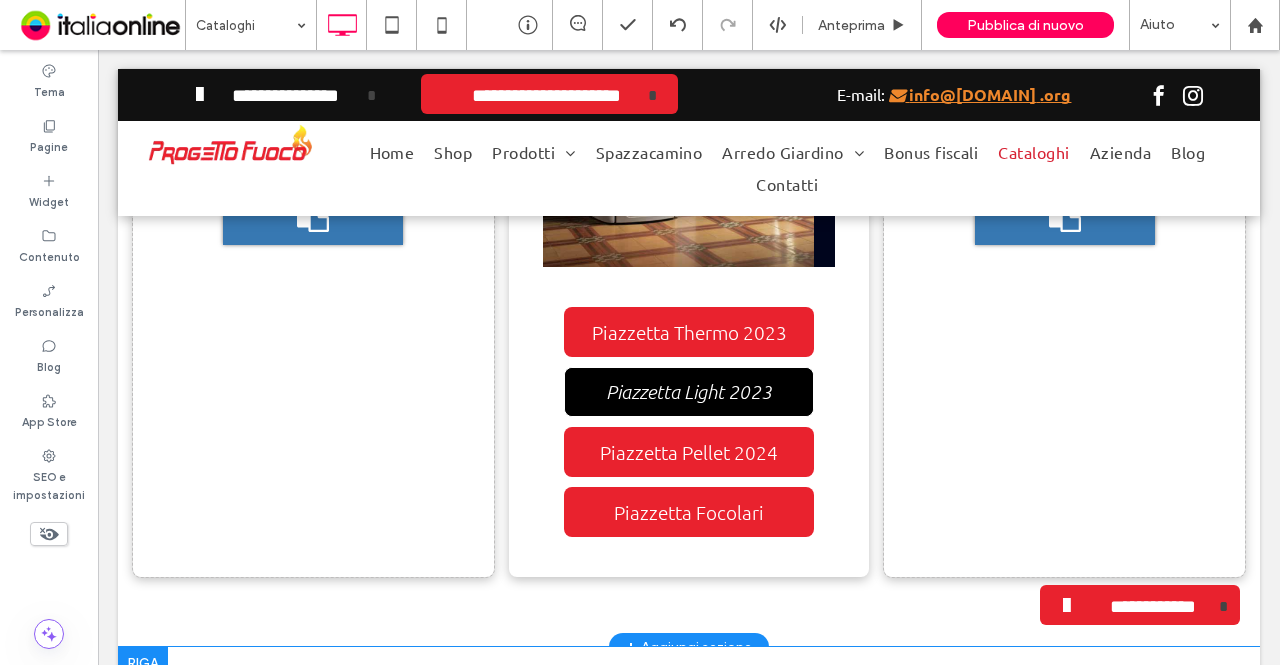 scroll, scrollTop: 3112, scrollLeft: 0, axis: vertical 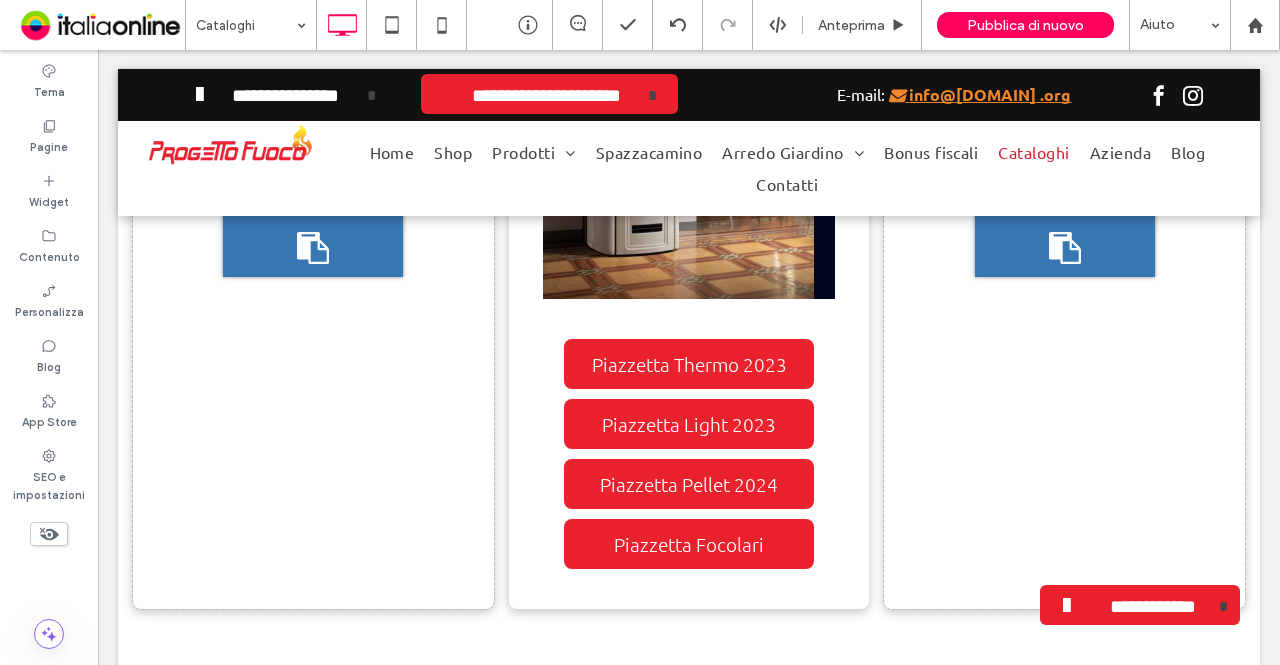 click on "Click To Paste
Piazzetta Thermo 2023
Piazzetta Light 2023
Piazzetta Pellet 2024
Piazzetta Focolari
Click To Paste
Click To Paste
Riga + Aggiungi sezione" at bounding box center [689, 227] 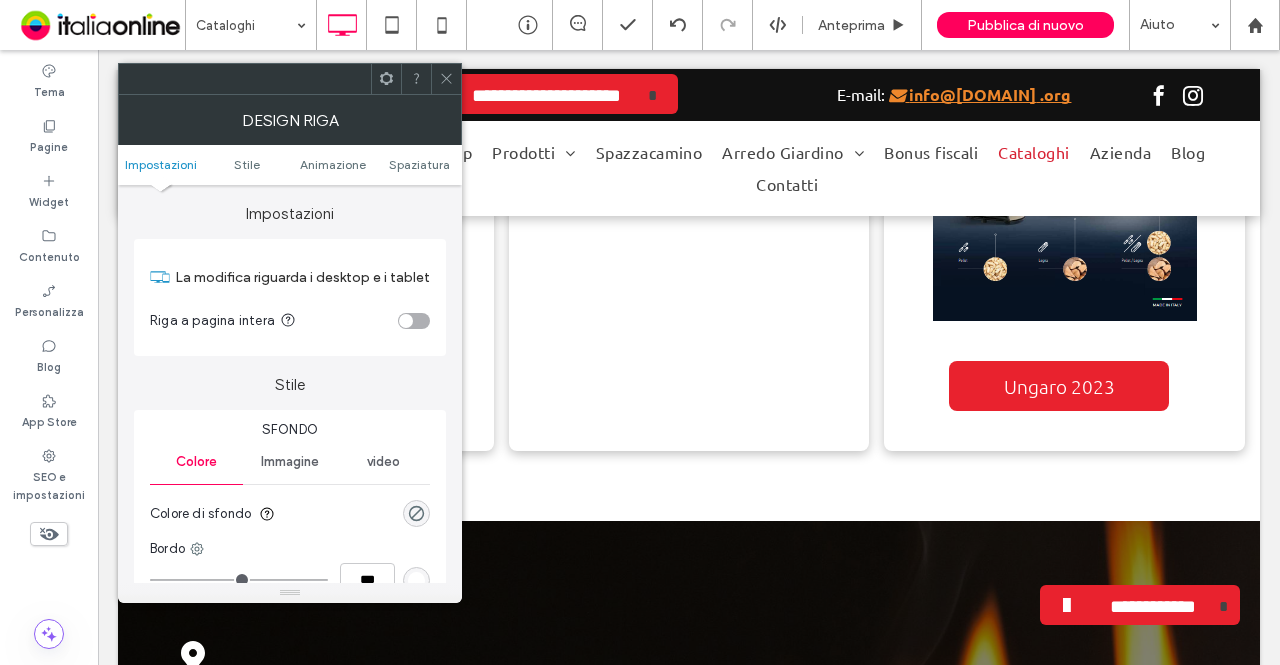 scroll, scrollTop: 4012, scrollLeft: 0, axis: vertical 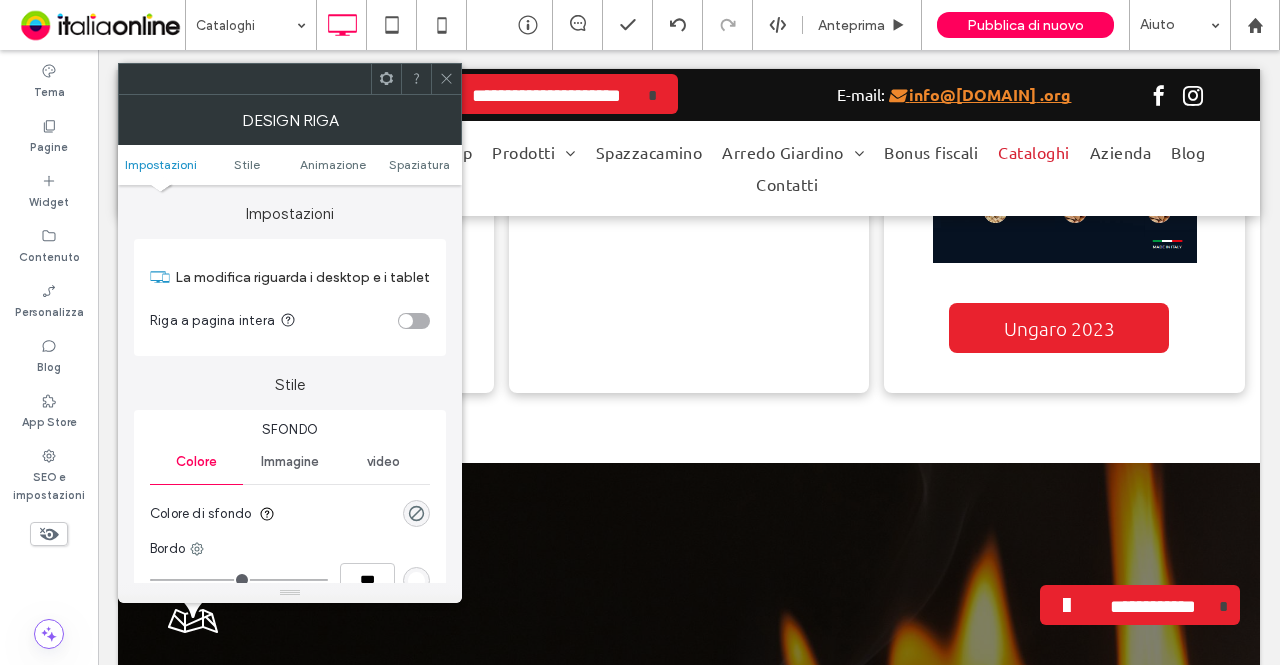 click 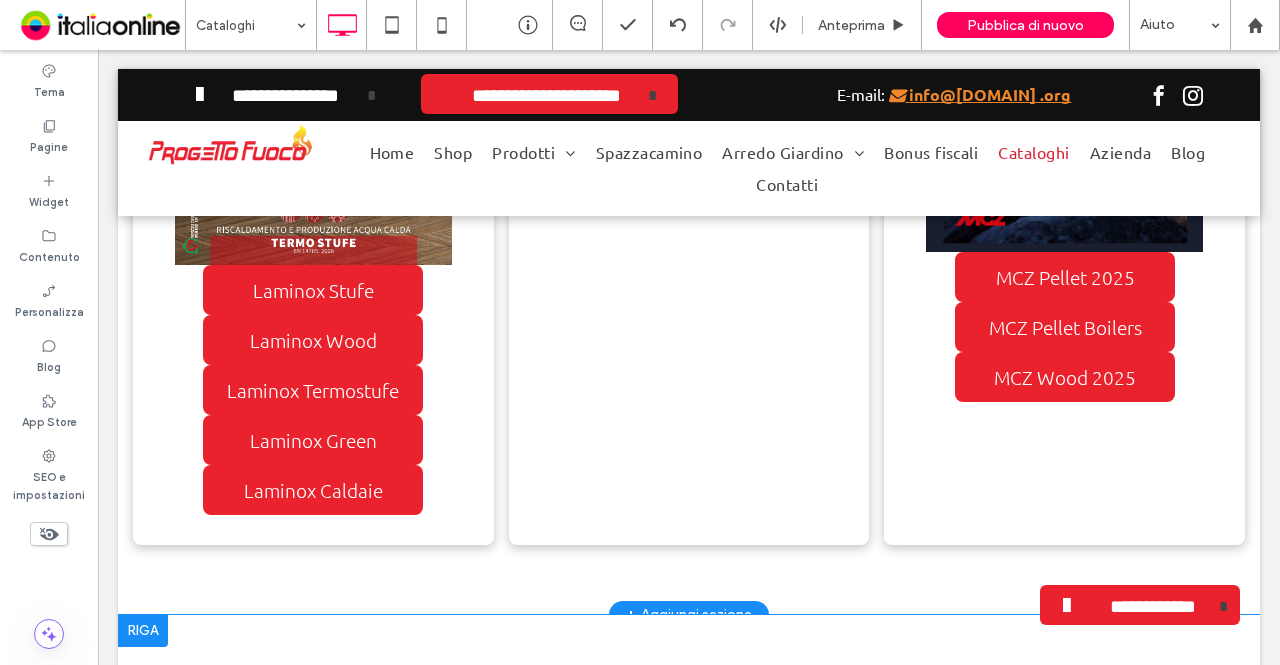 scroll, scrollTop: 2212, scrollLeft: 0, axis: vertical 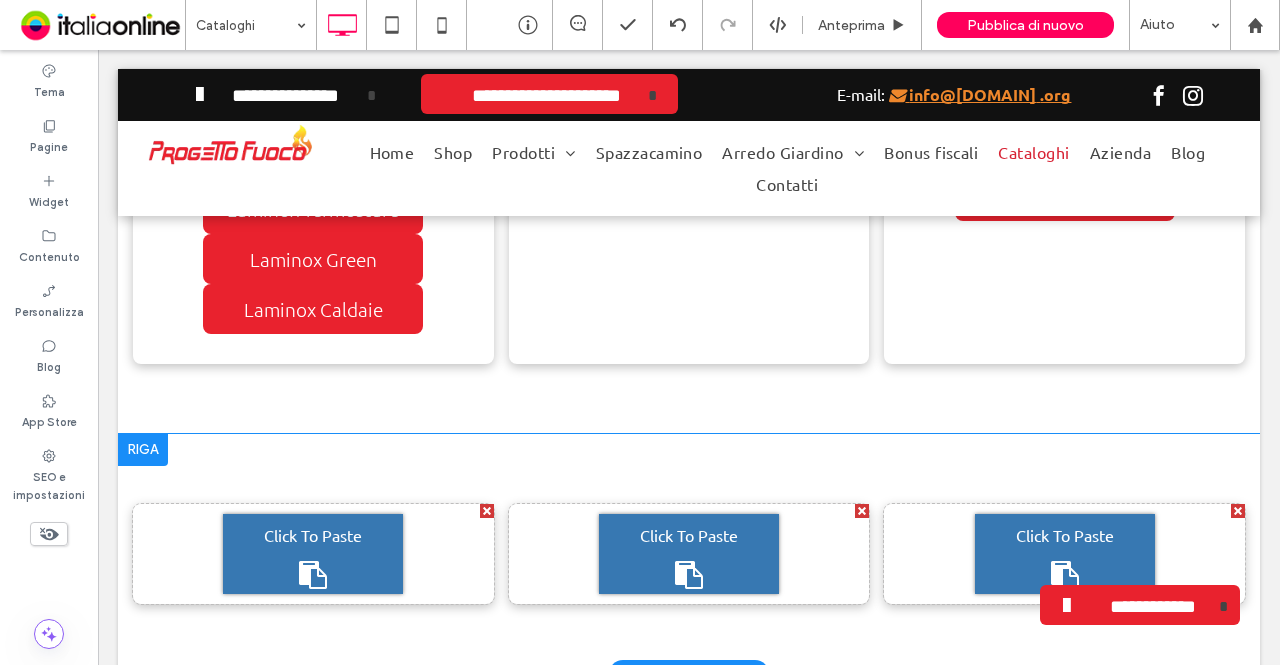click at bounding box center (143, 450) 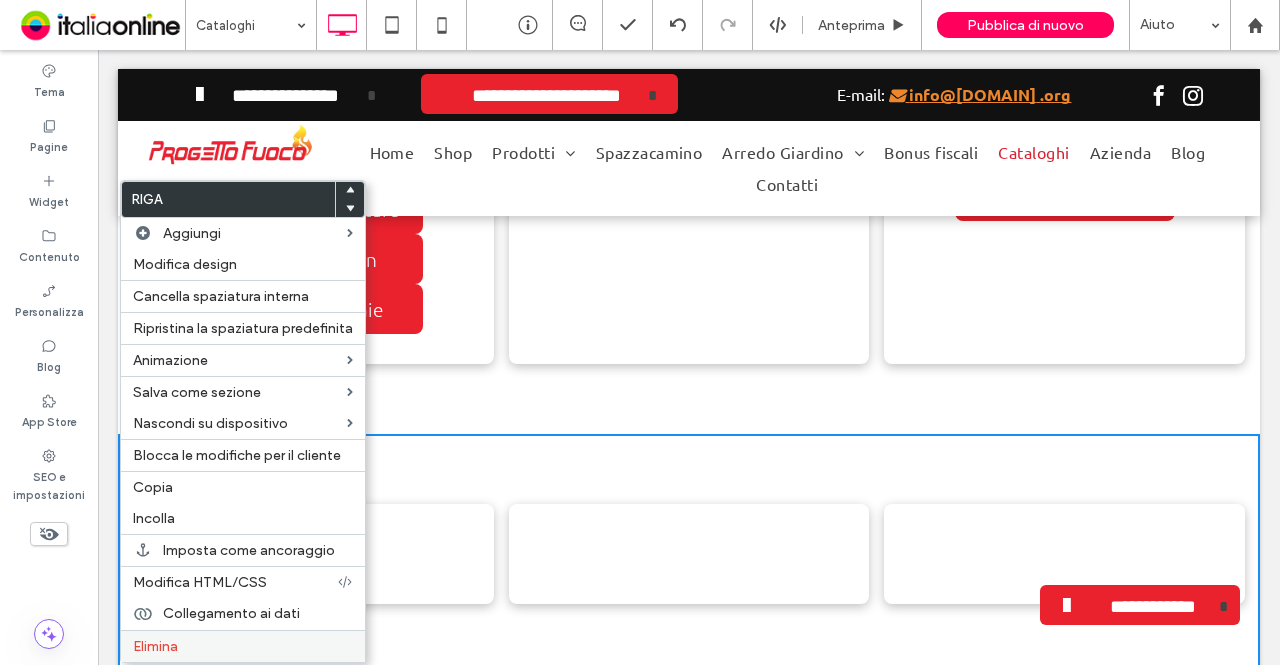 click on "Elimina" at bounding box center [243, 646] 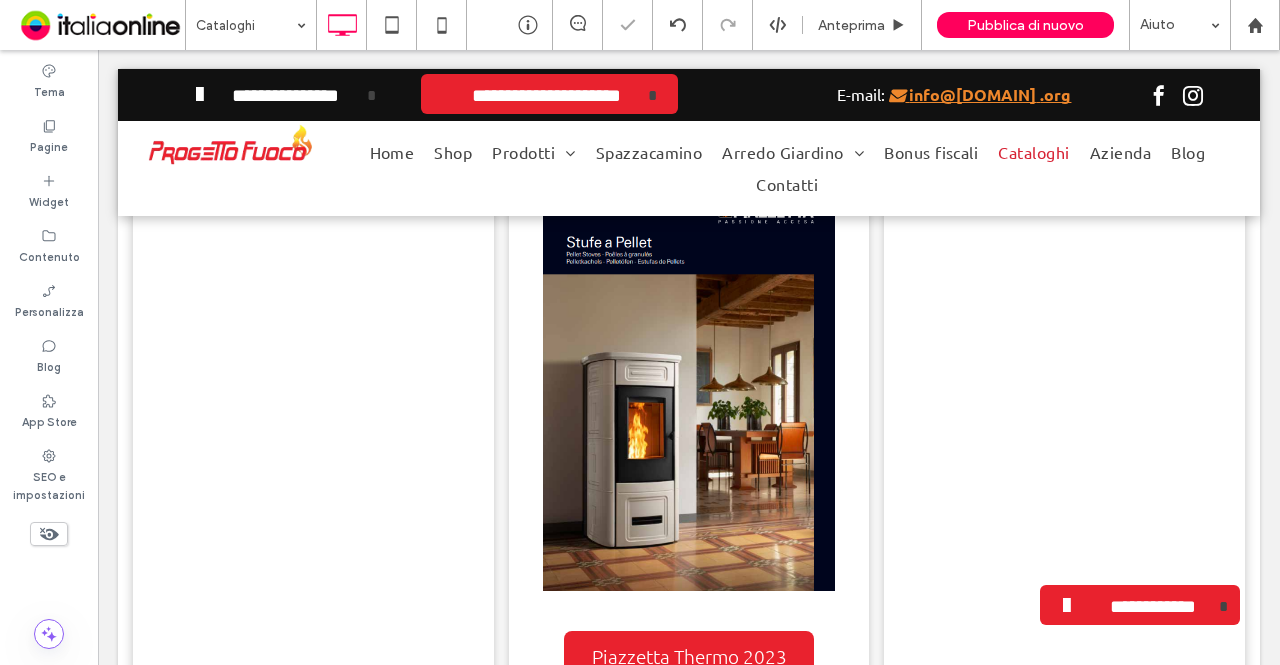 scroll, scrollTop: 2612, scrollLeft: 0, axis: vertical 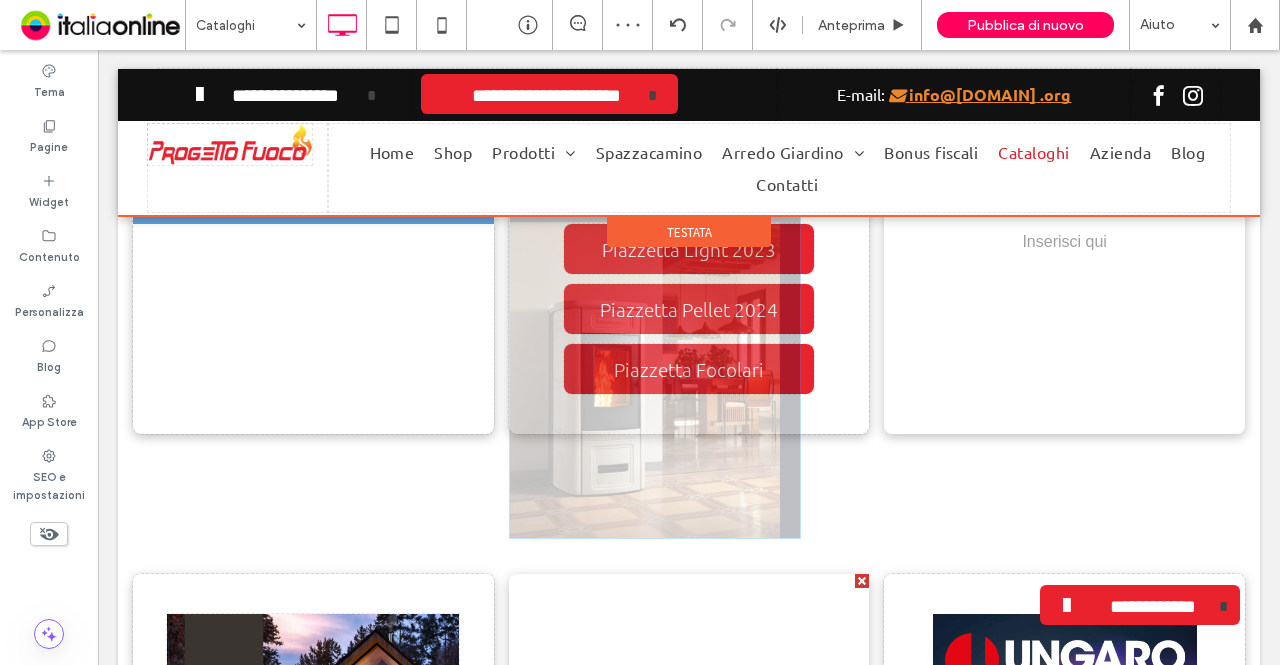 drag, startPoint x: 664, startPoint y: 375, endPoint x: 328, endPoint y: 401, distance: 337.00446 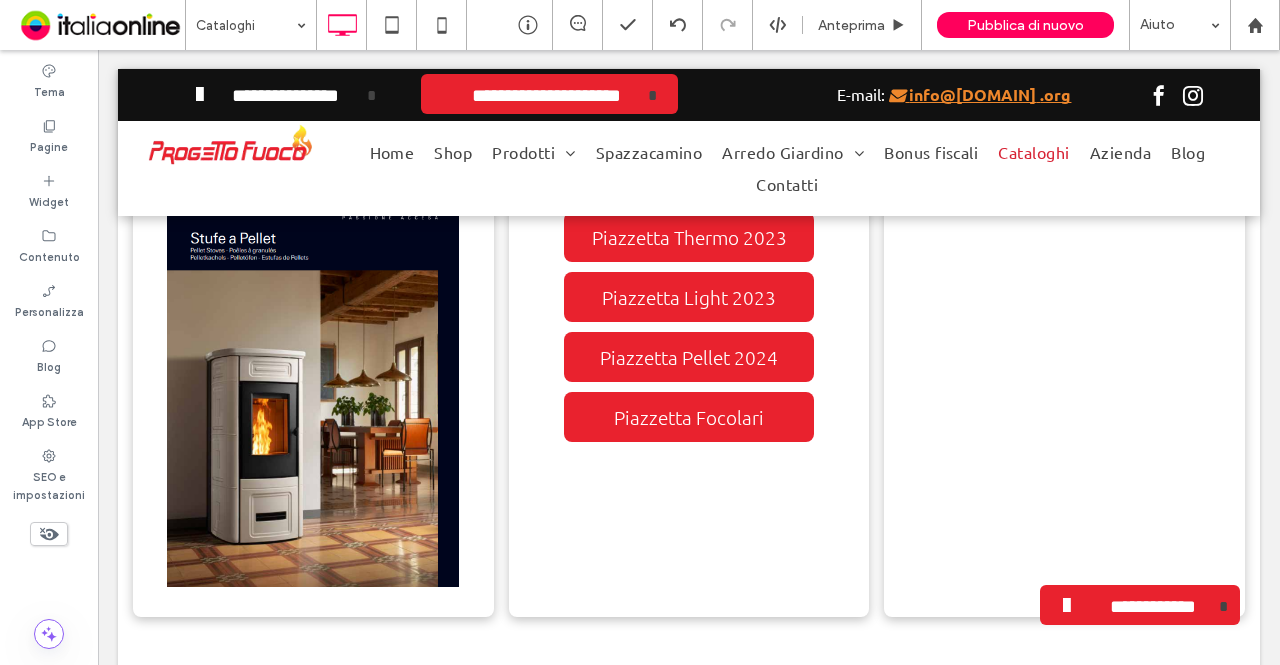 scroll, scrollTop: 2412, scrollLeft: 0, axis: vertical 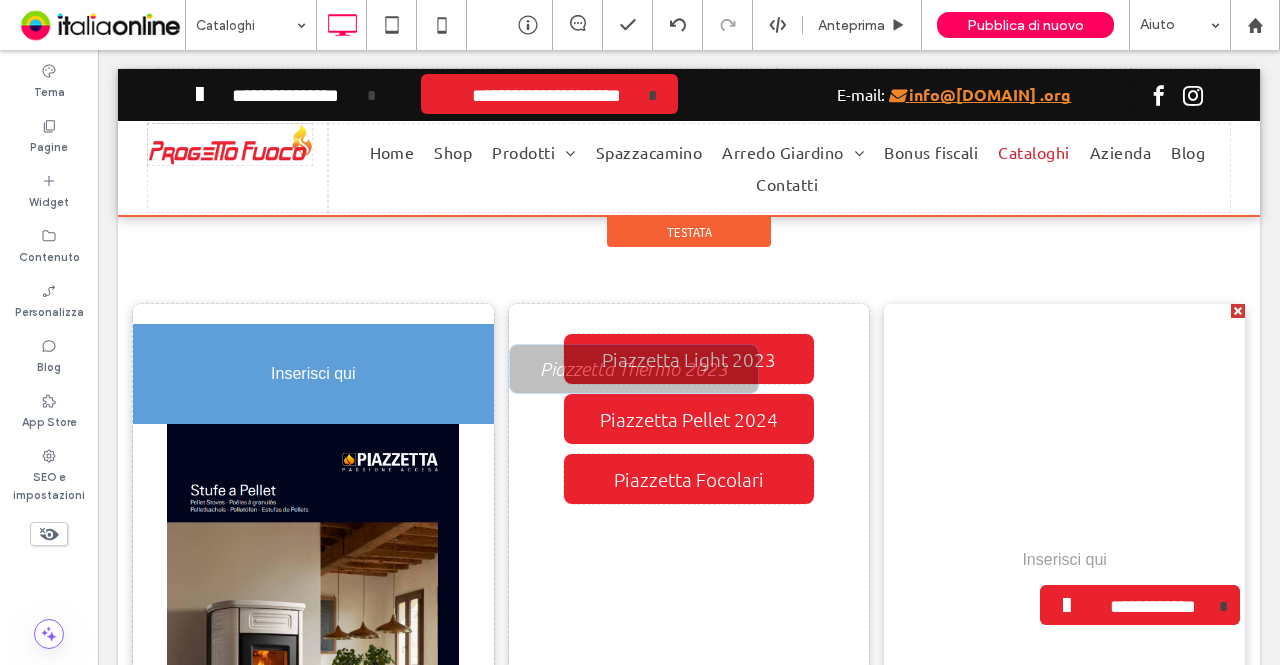 drag, startPoint x: 726, startPoint y: 409, endPoint x: 446, endPoint y: 643, distance: 364.90546 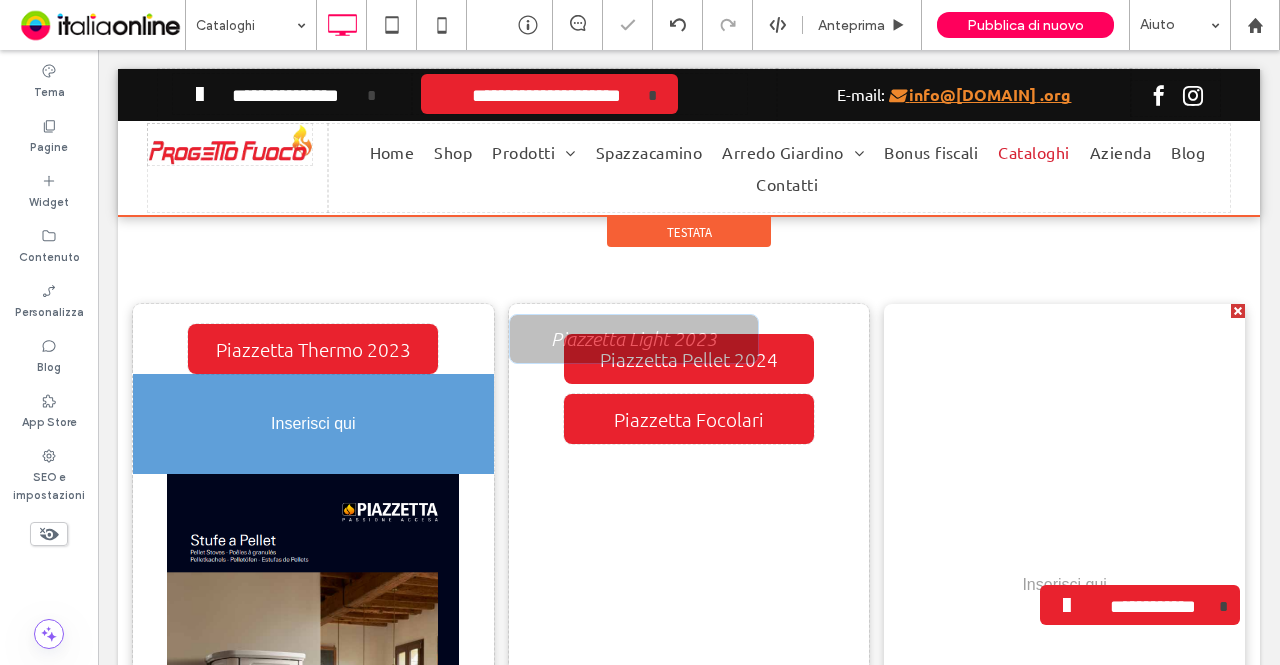 drag, startPoint x: 636, startPoint y: 370, endPoint x: 299, endPoint y: 465, distance: 350.13425 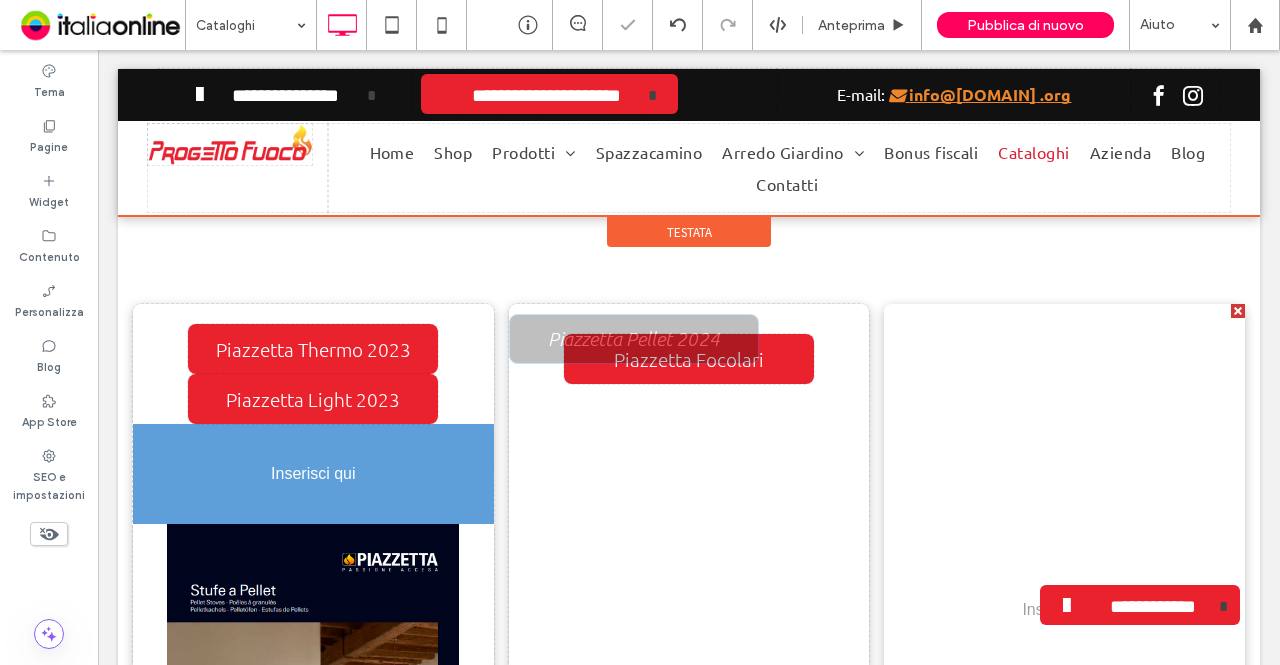 drag, startPoint x: 629, startPoint y: 388, endPoint x: 352, endPoint y: 465, distance: 287.50305 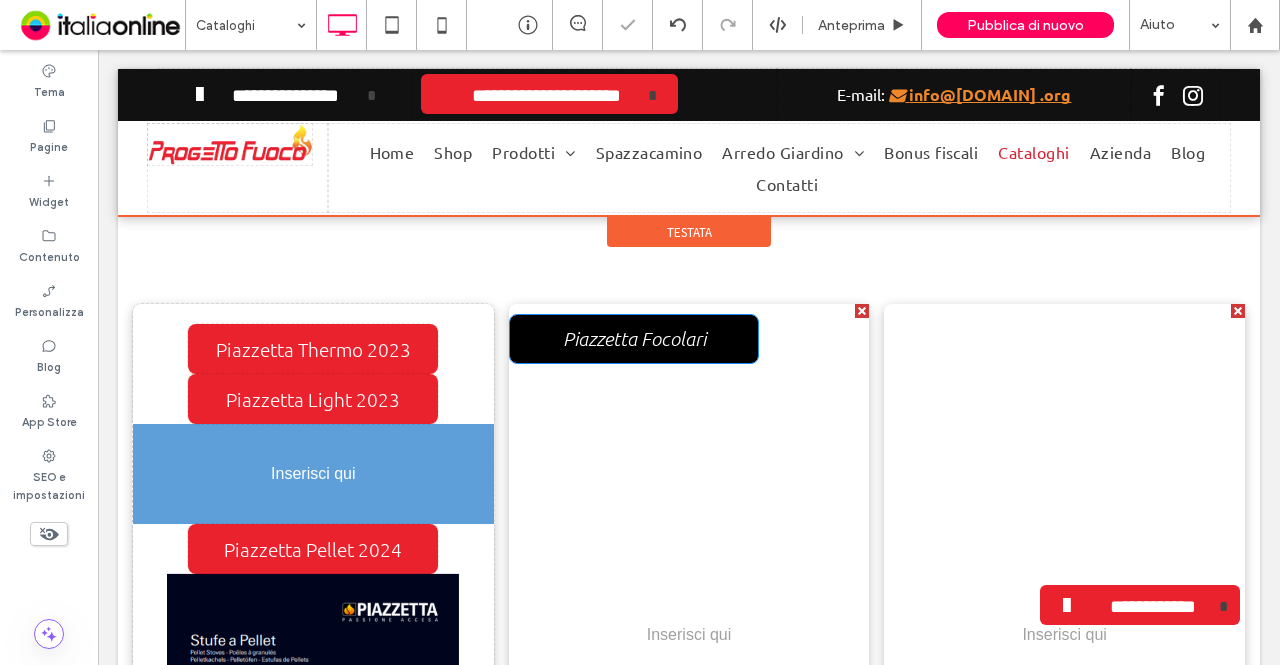 drag, startPoint x: 390, startPoint y: 463, endPoint x: 339, endPoint y: 478, distance: 53.160137 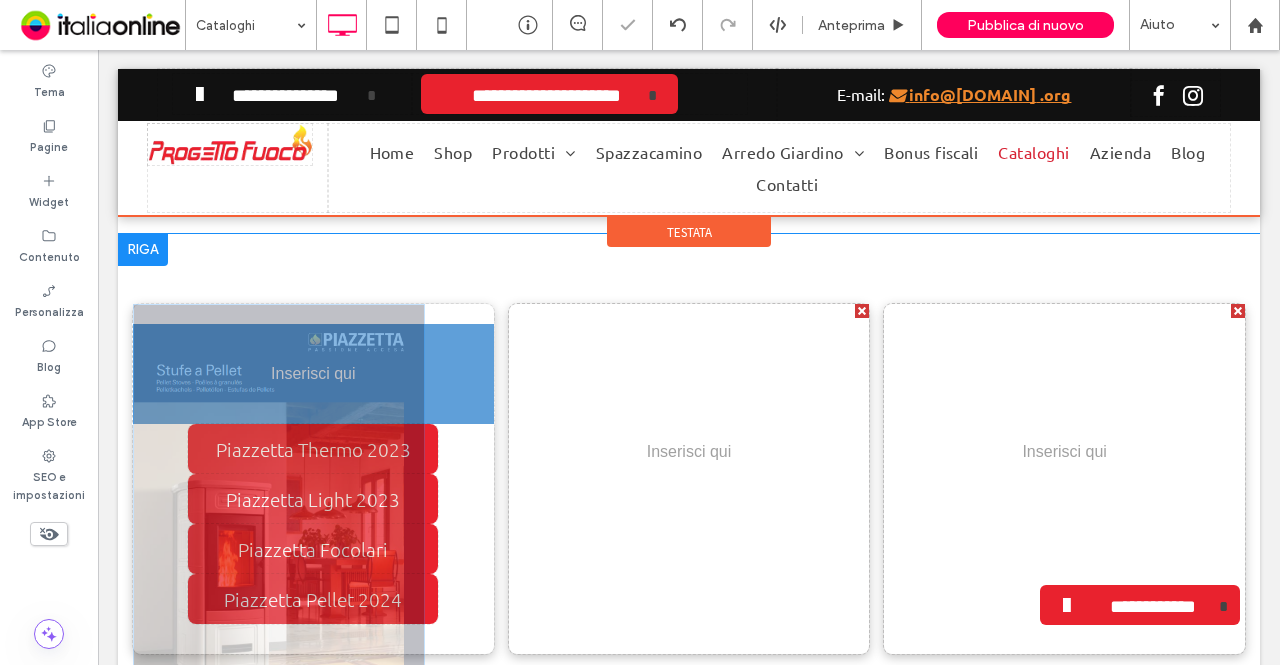 drag, startPoint x: 299, startPoint y: 601, endPoint x: 296, endPoint y: 367, distance: 234.01923 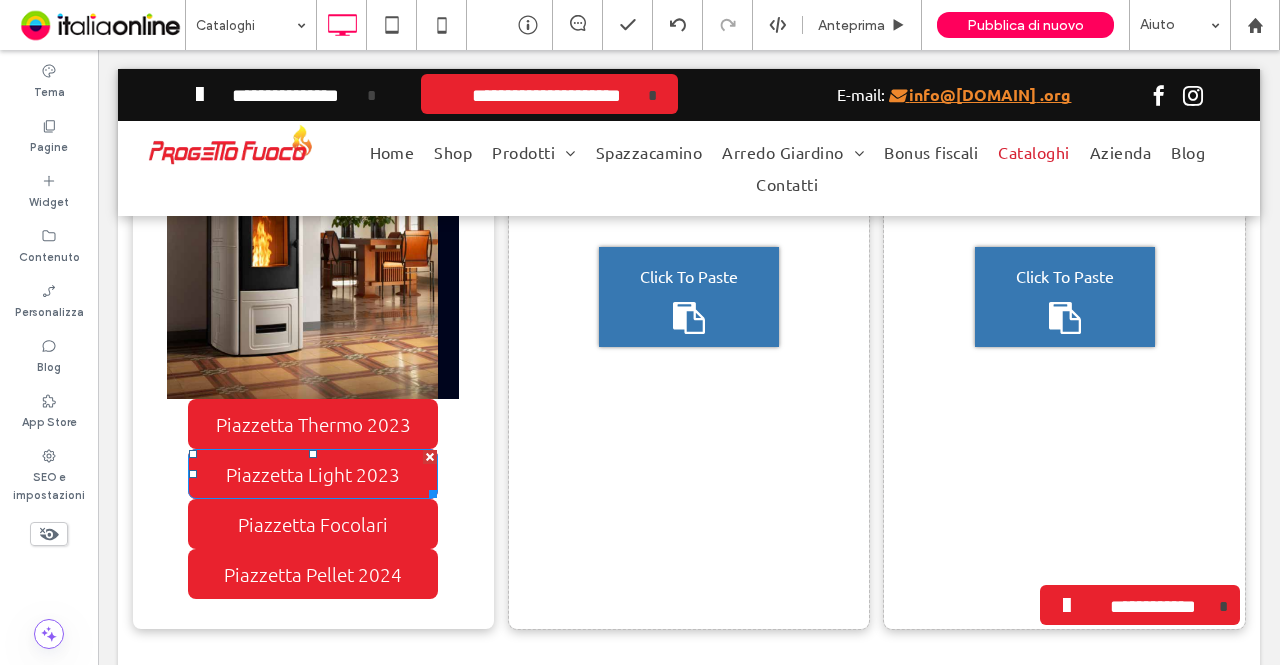 scroll, scrollTop: 2912, scrollLeft: 0, axis: vertical 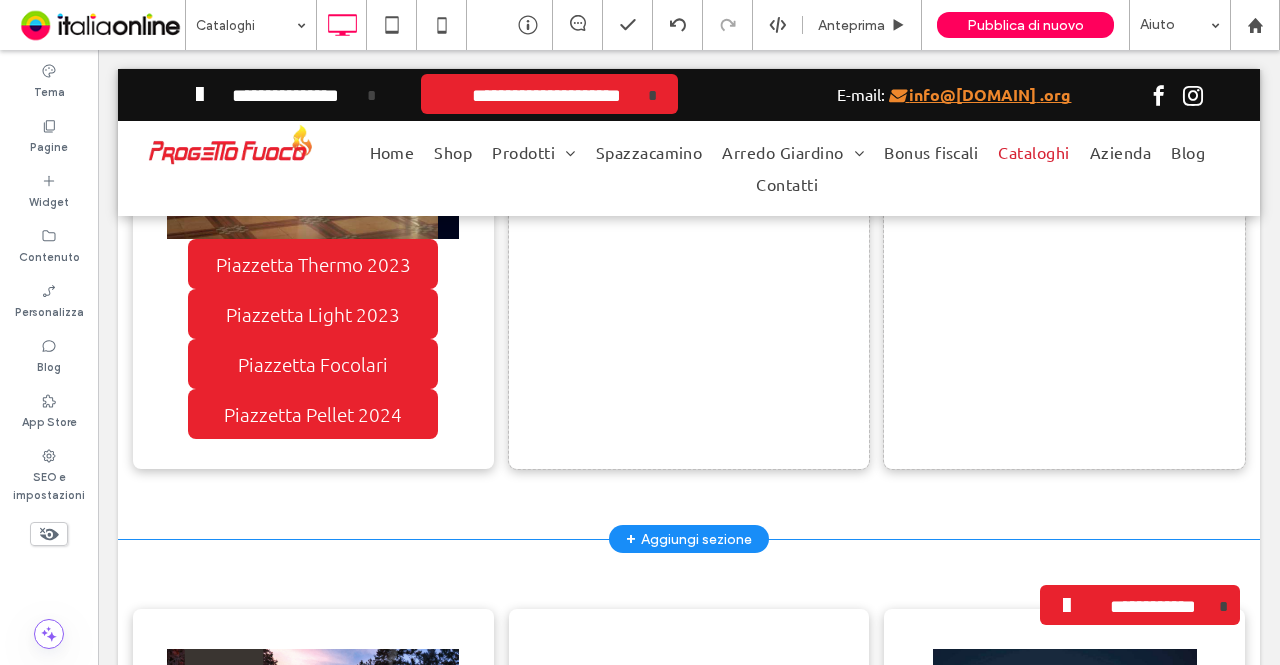 click on "Click To Paste
Piazzetta Thermo 2023
Piazzetta Light 2023
Piazzetta Focolari
Piazzetta Pellet 2024
Click To Paste
Click To Paste
Riga + Aggiungi sezione" at bounding box center [689, 137] 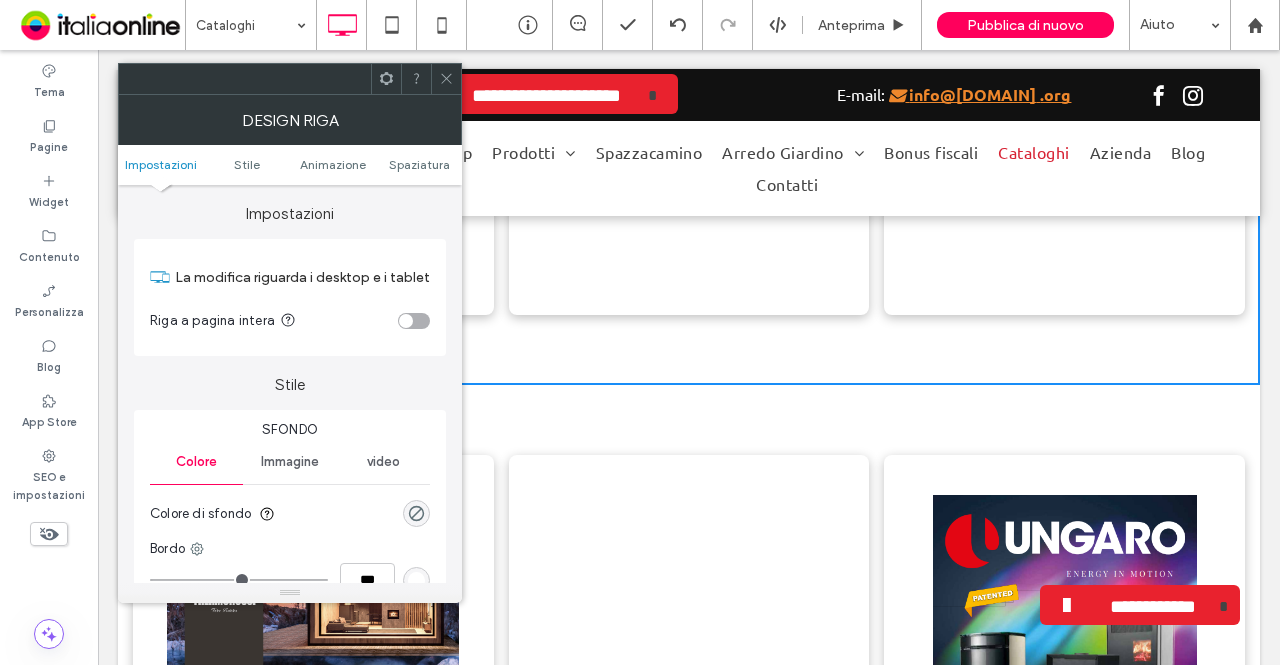 scroll, scrollTop: 3212, scrollLeft: 0, axis: vertical 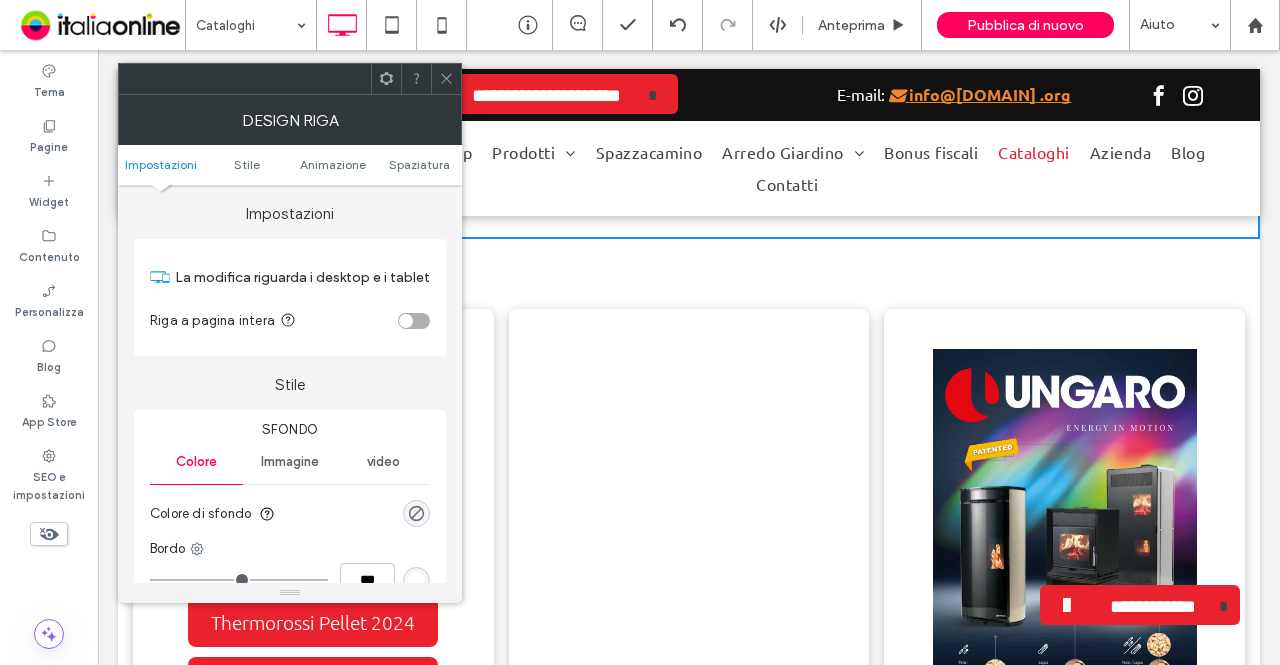 click at bounding box center [446, 79] 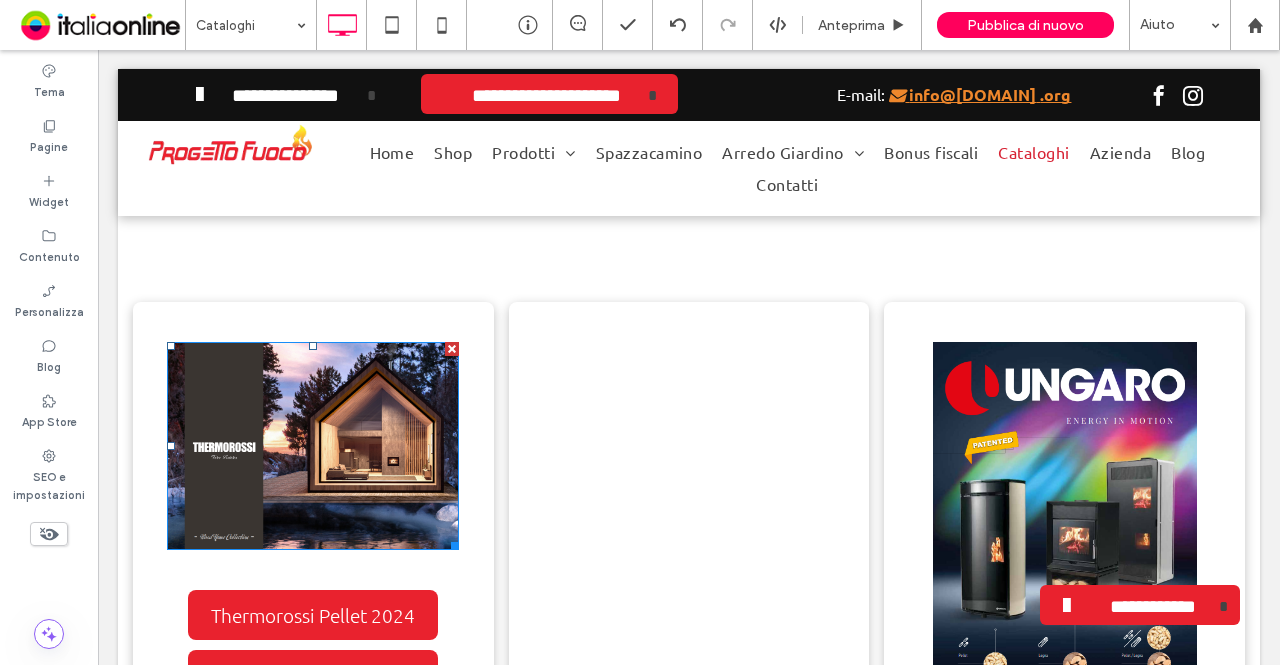 scroll, scrollTop: 3112, scrollLeft: 0, axis: vertical 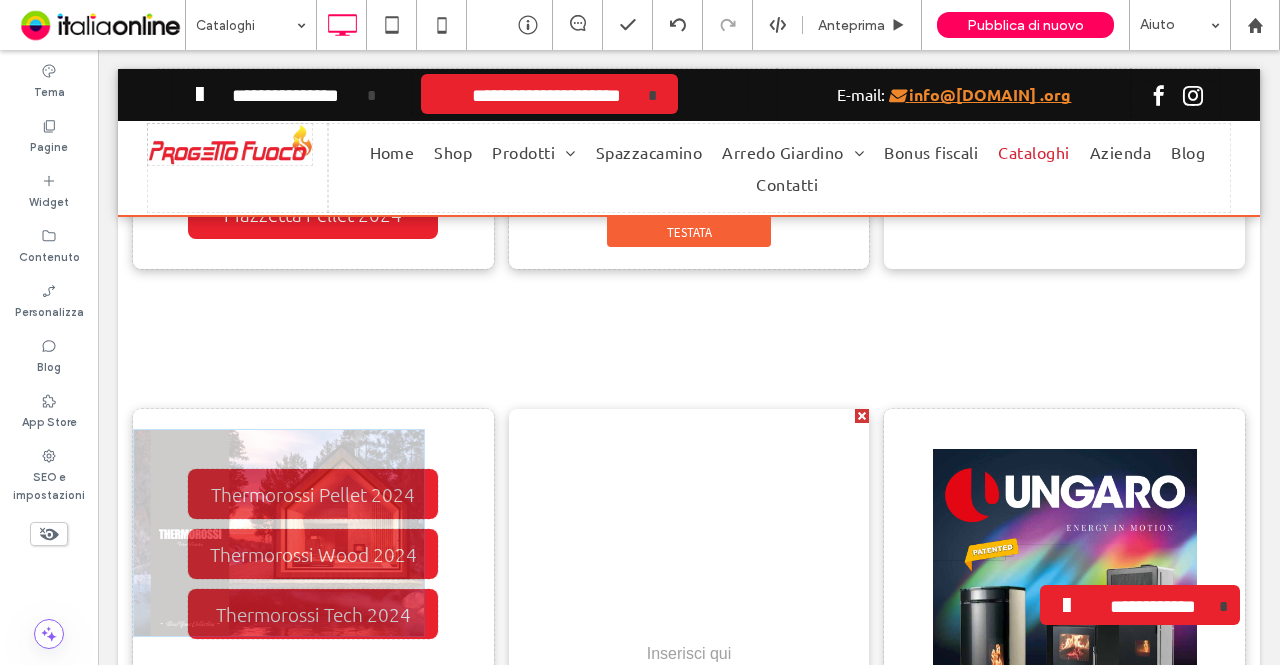 drag, startPoint x: 366, startPoint y: 582, endPoint x: 676, endPoint y: 259, distance: 447.69296 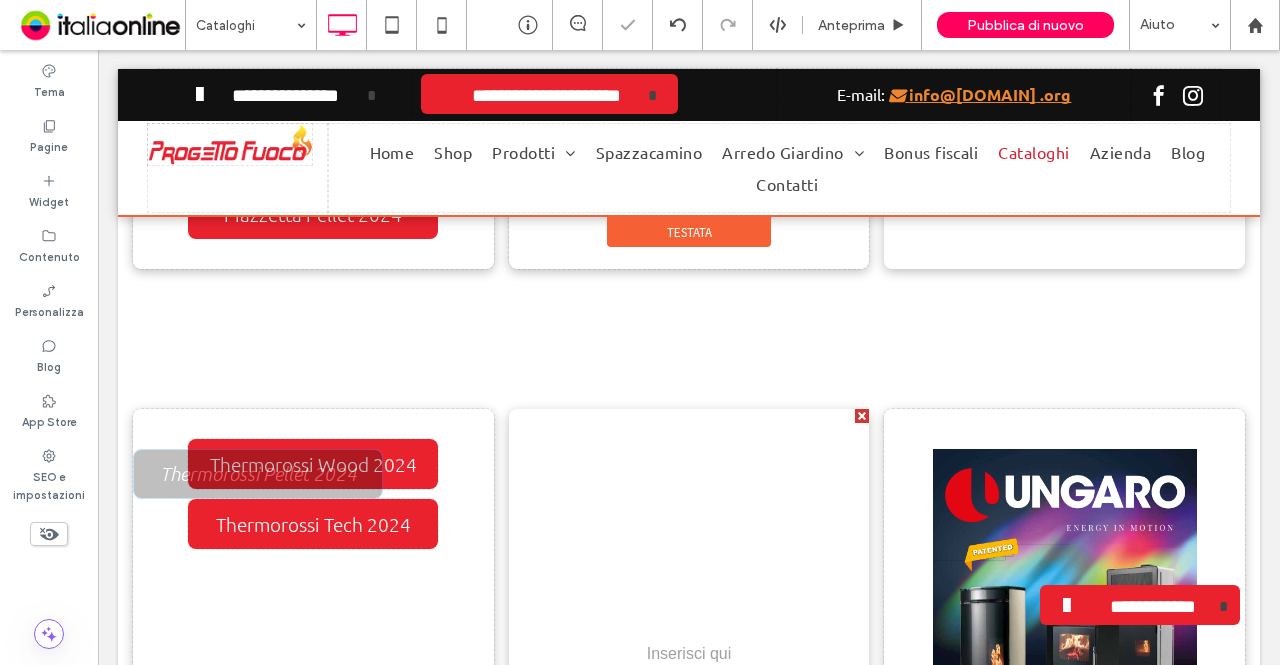drag, startPoint x: 690, startPoint y: 248, endPoint x: 702, endPoint y: 240, distance: 14.422205 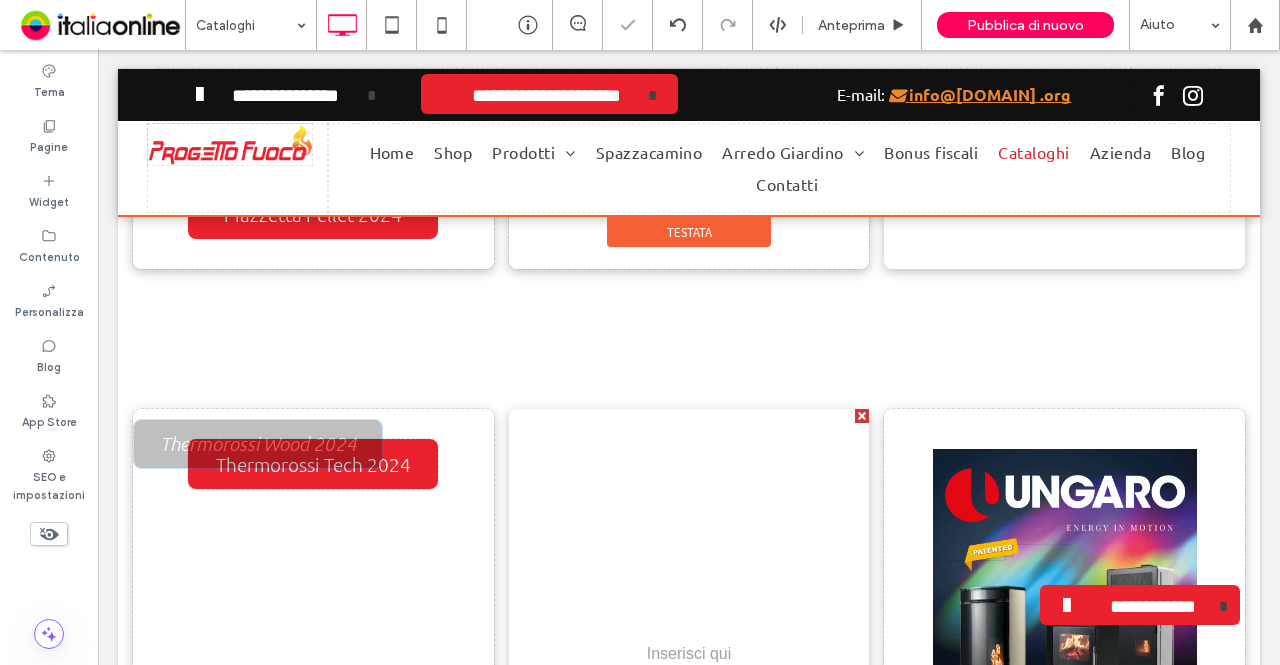 drag, startPoint x: 294, startPoint y: 483, endPoint x: 684, endPoint y: 252, distance: 453.27805 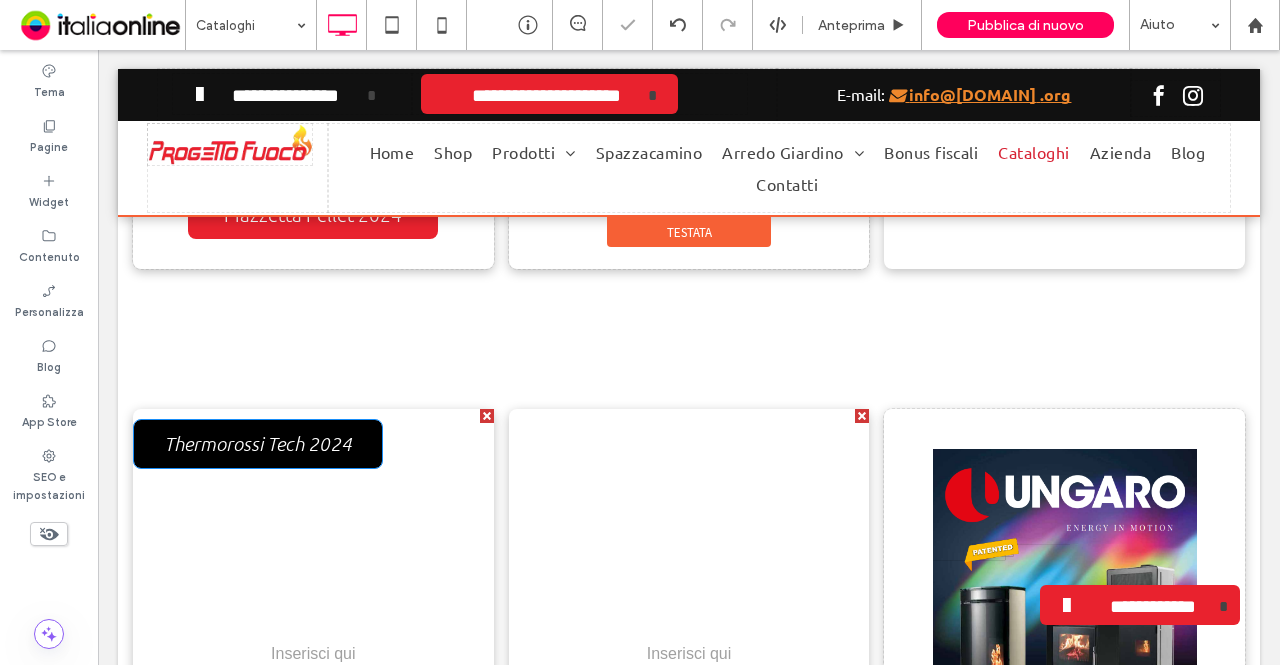 drag, startPoint x: 266, startPoint y: 495, endPoint x: 648, endPoint y: 241, distance: 458.7374 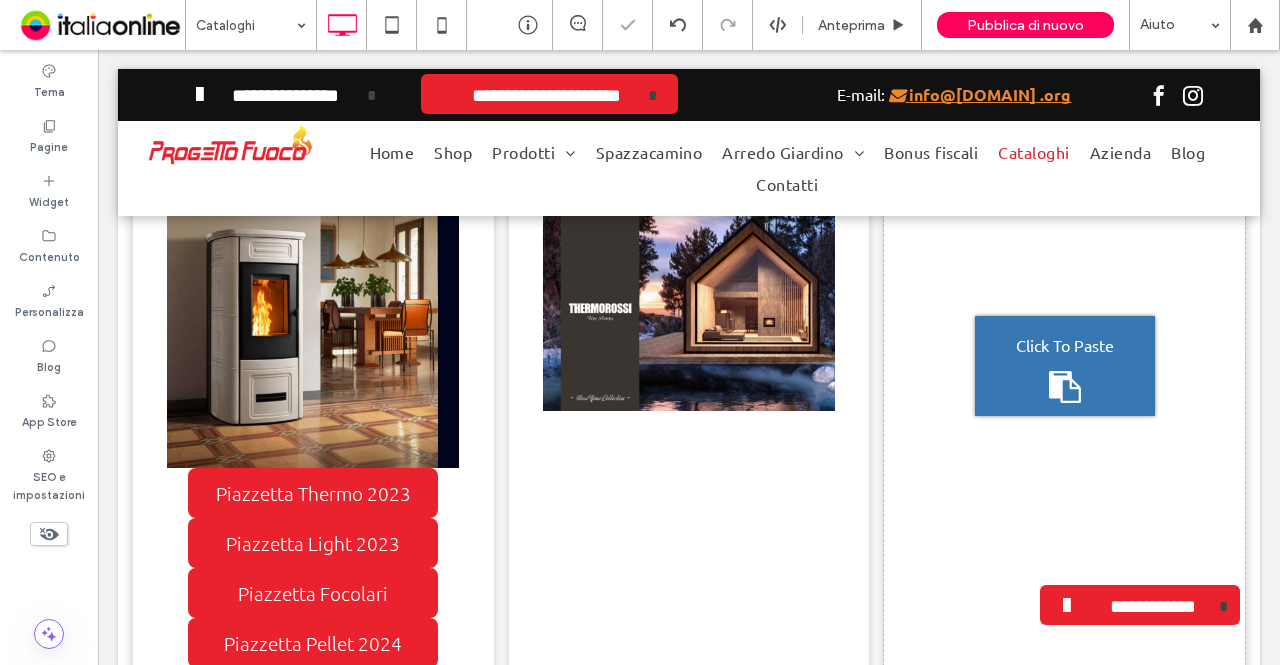 scroll, scrollTop: 2512, scrollLeft: 0, axis: vertical 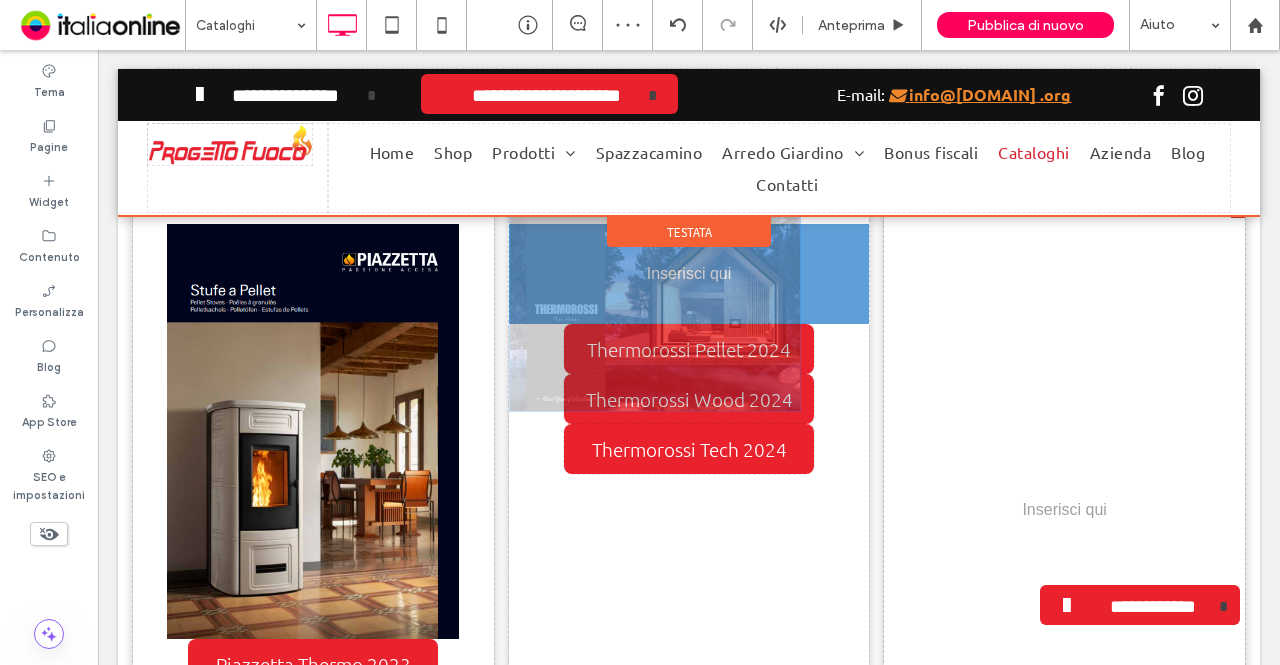 drag, startPoint x: 674, startPoint y: 506, endPoint x: 793, endPoint y: 333, distance: 209.9762 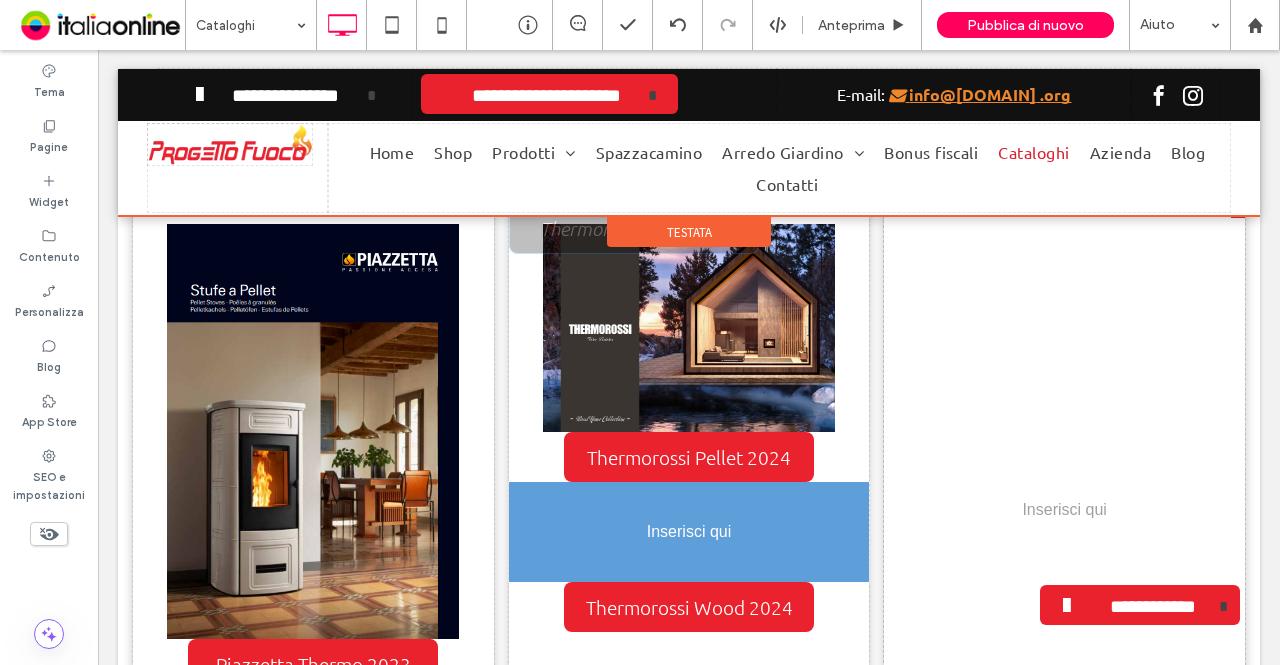 drag, startPoint x: 700, startPoint y: 589, endPoint x: 692, endPoint y: 525, distance: 64.49806 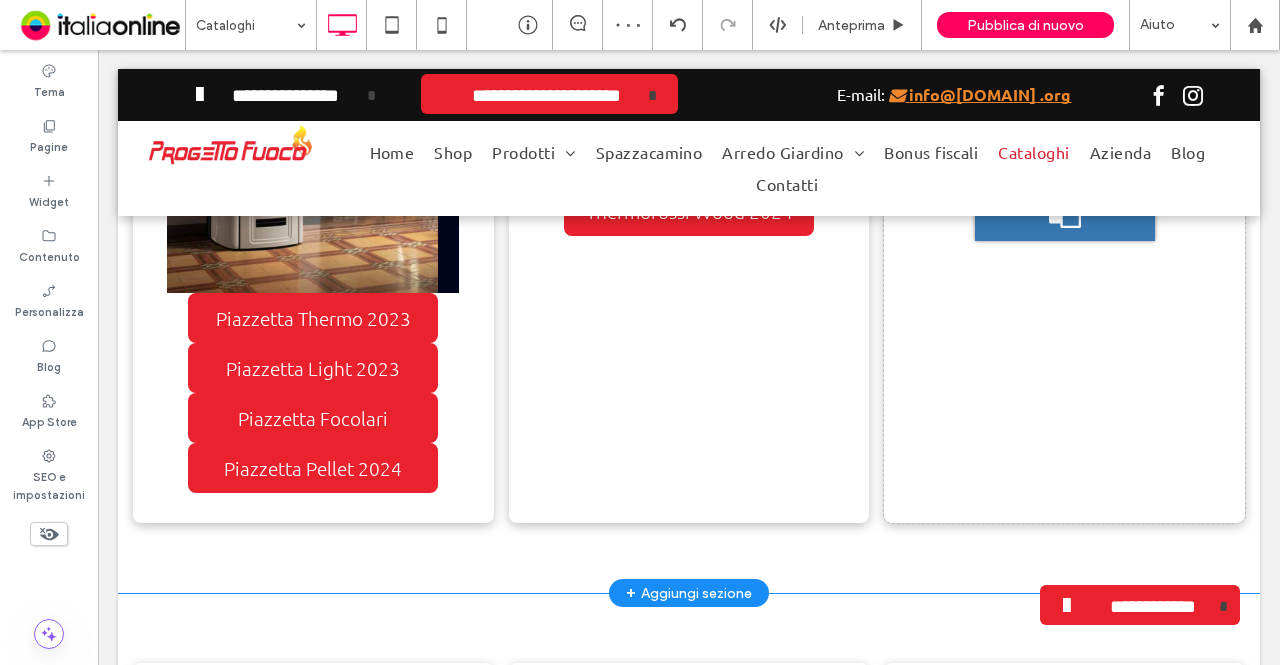 scroll, scrollTop: 2812, scrollLeft: 0, axis: vertical 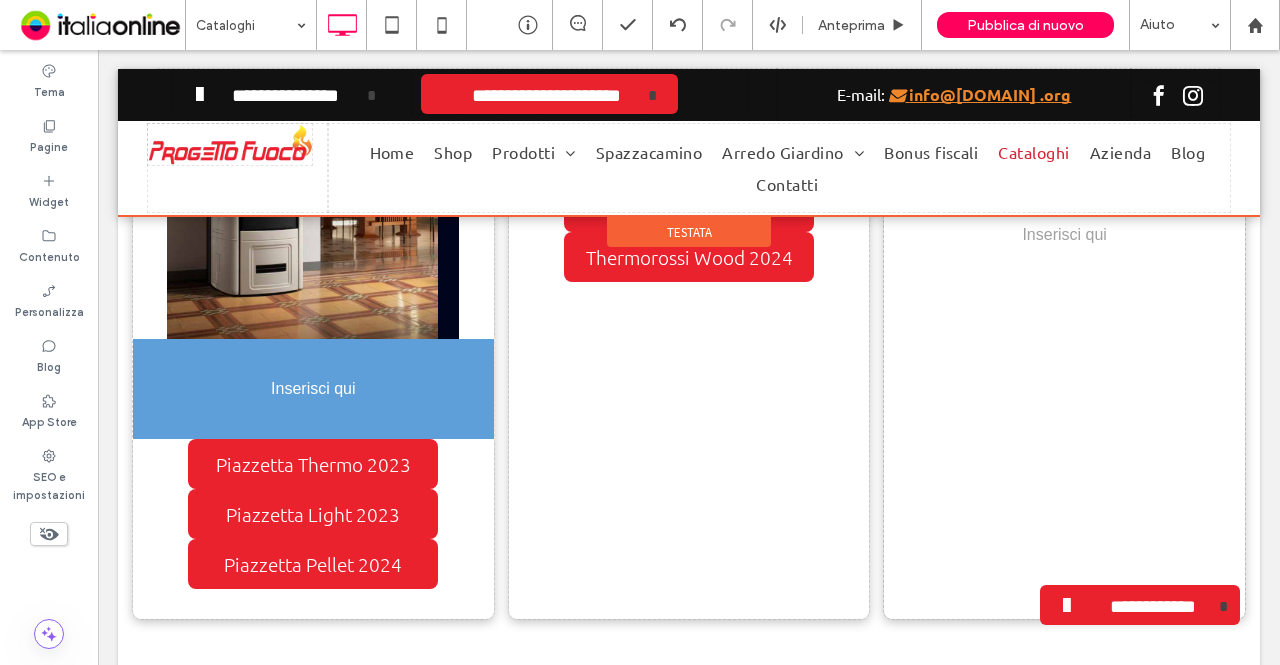 drag, startPoint x: 350, startPoint y: 492, endPoint x: 426, endPoint y: 431, distance: 97.45255 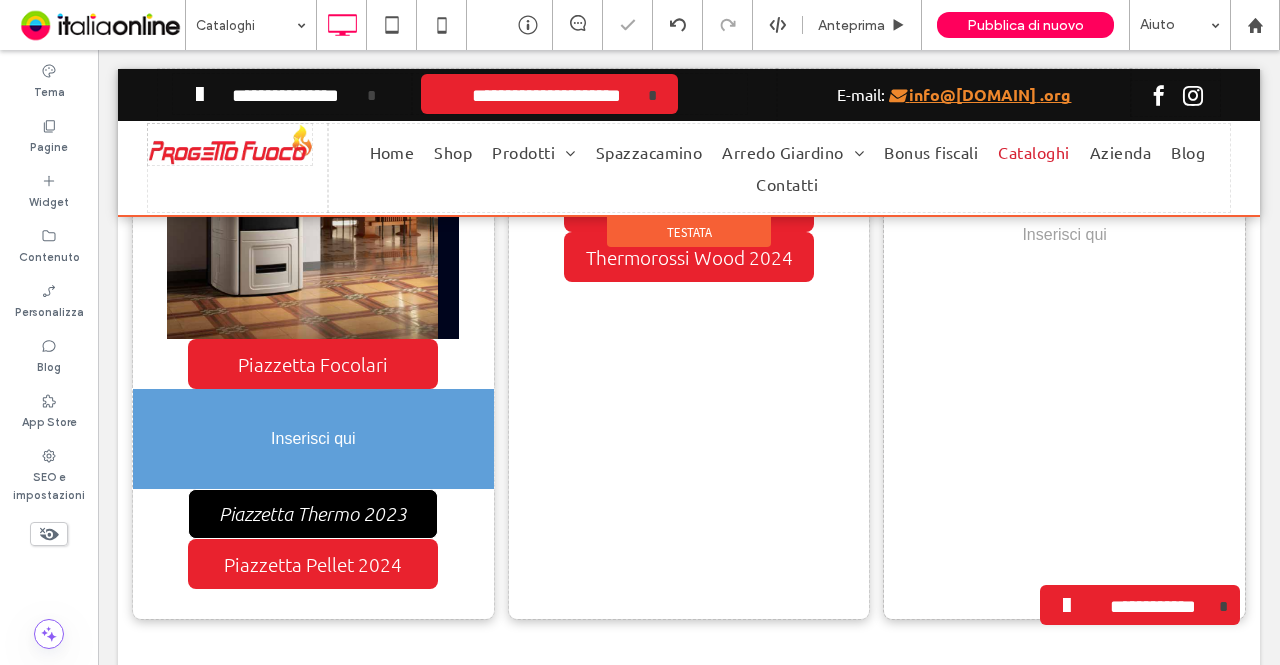 drag, startPoint x: 346, startPoint y: 493, endPoint x: 350, endPoint y: 429, distance: 64.12488 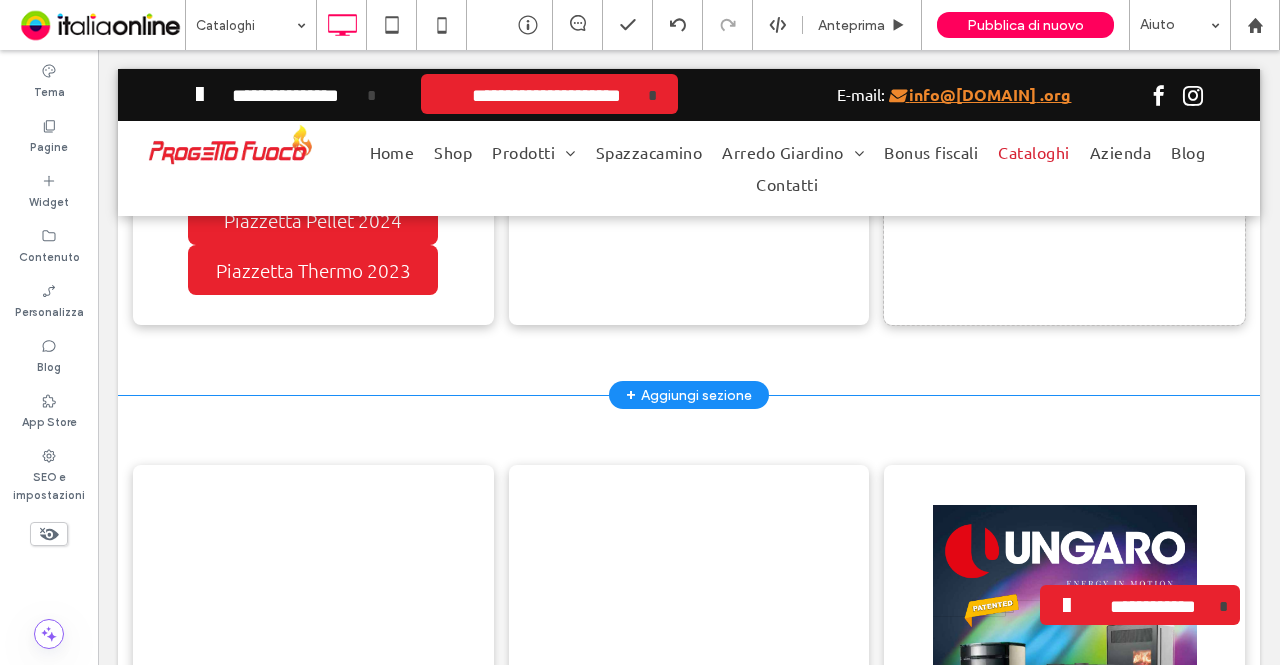 scroll, scrollTop: 3012, scrollLeft: 0, axis: vertical 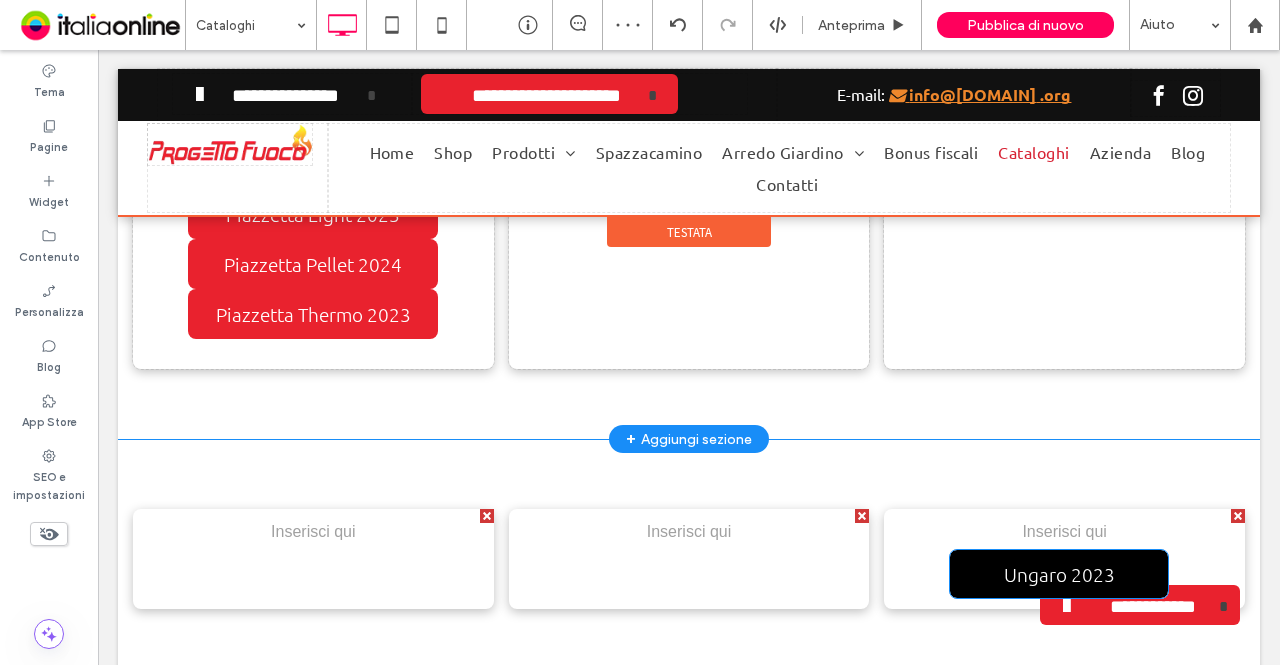 drag, startPoint x: 1004, startPoint y: 225, endPoint x: 1104, endPoint y: 397, distance: 198.95728 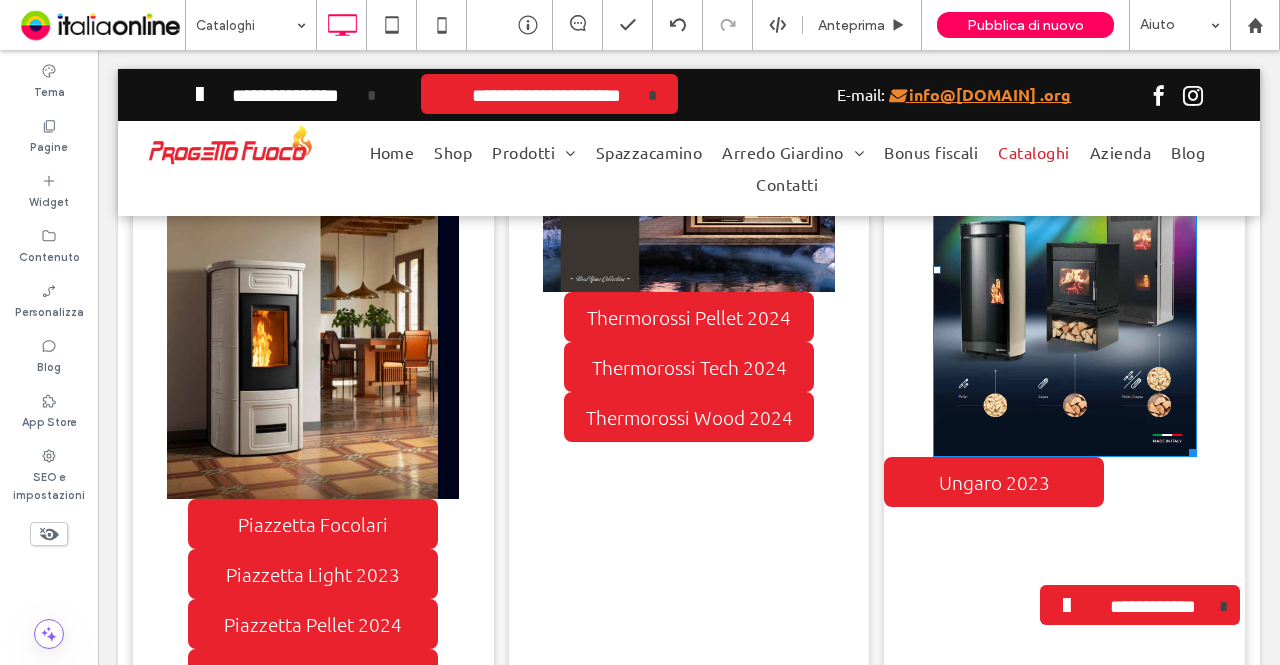 scroll, scrollTop: 2712, scrollLeft: 0, axis: vertical 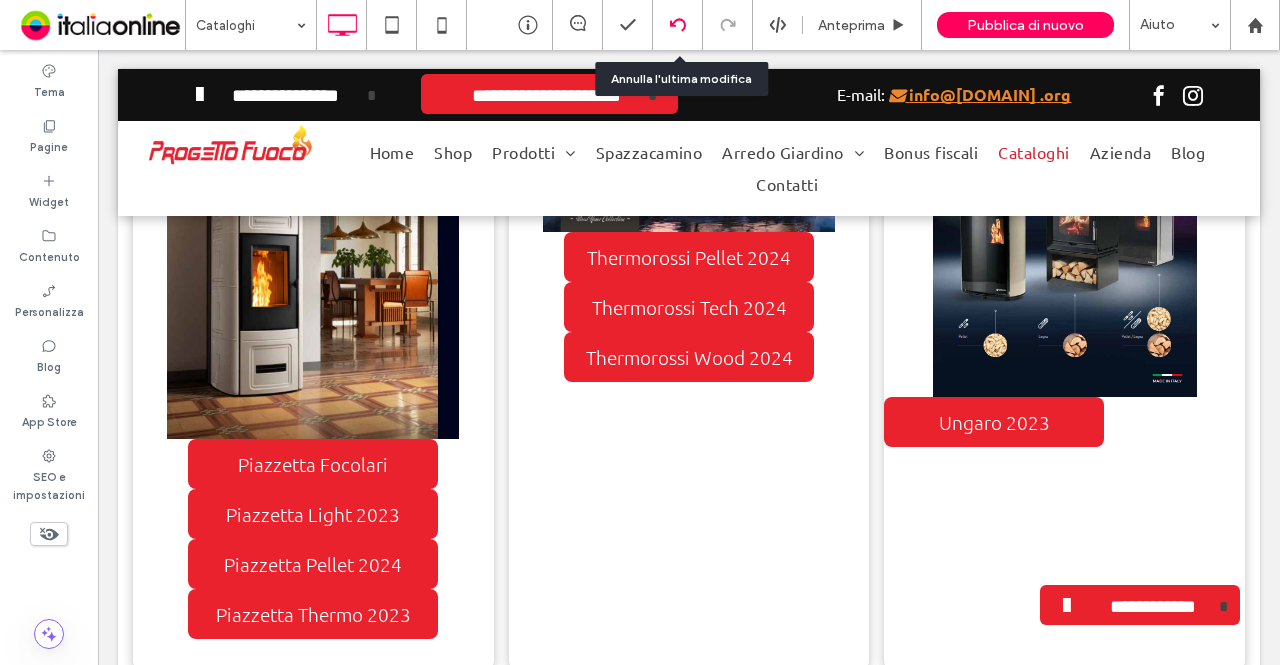 click 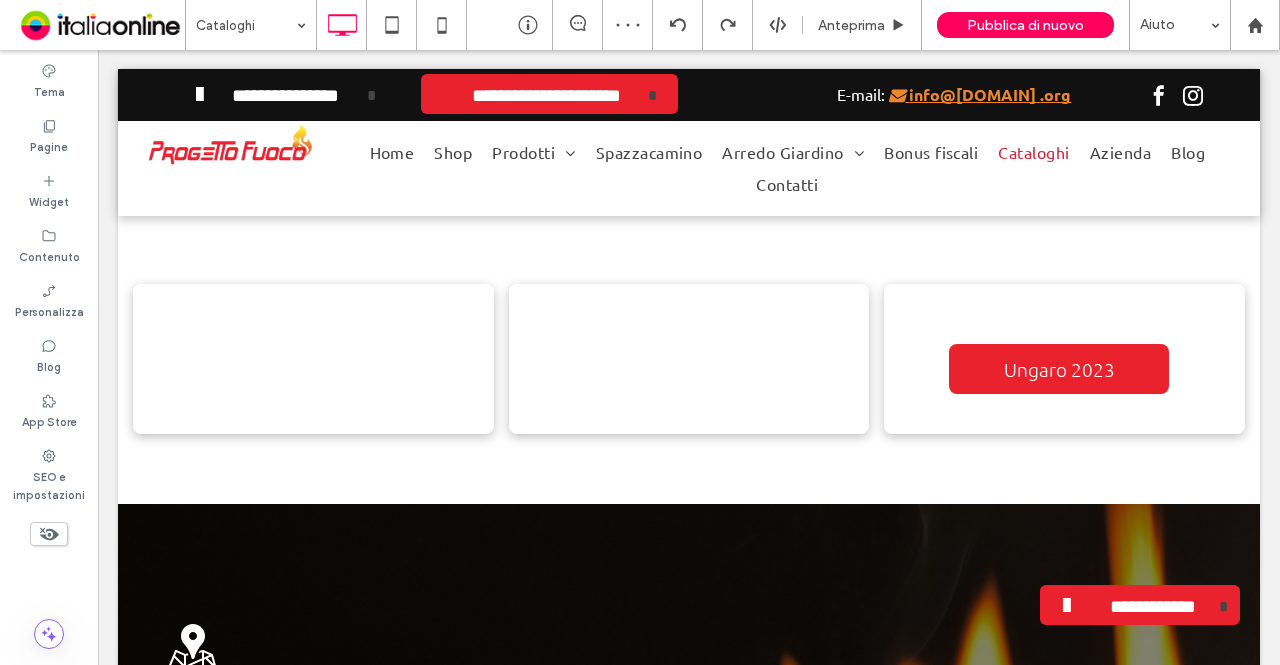 scroll, scrollTop: 3100, scrollLeft: 0, axis: vertical 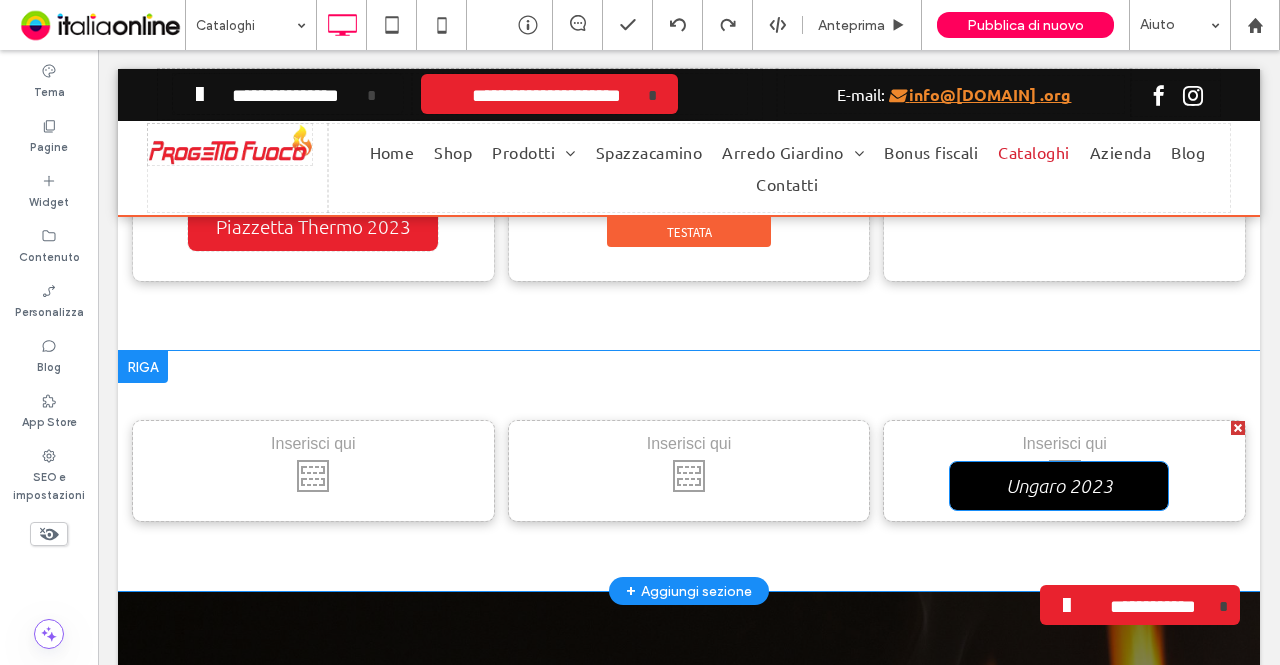 drag, startPoint x: 1128, startPoint y: 532, endPoint x: 1230, endPoint y: 300, distance: 253.43243 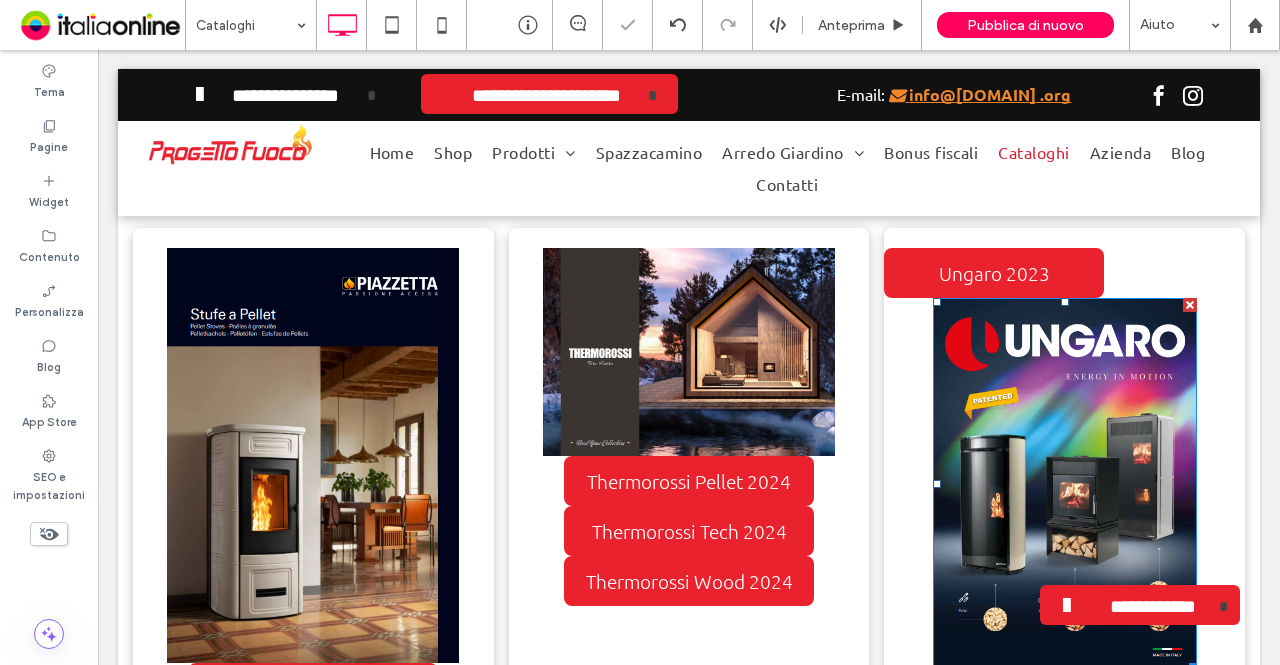 scroll, scrollTop: 2500, scrollLeft: 0, axis: vertical 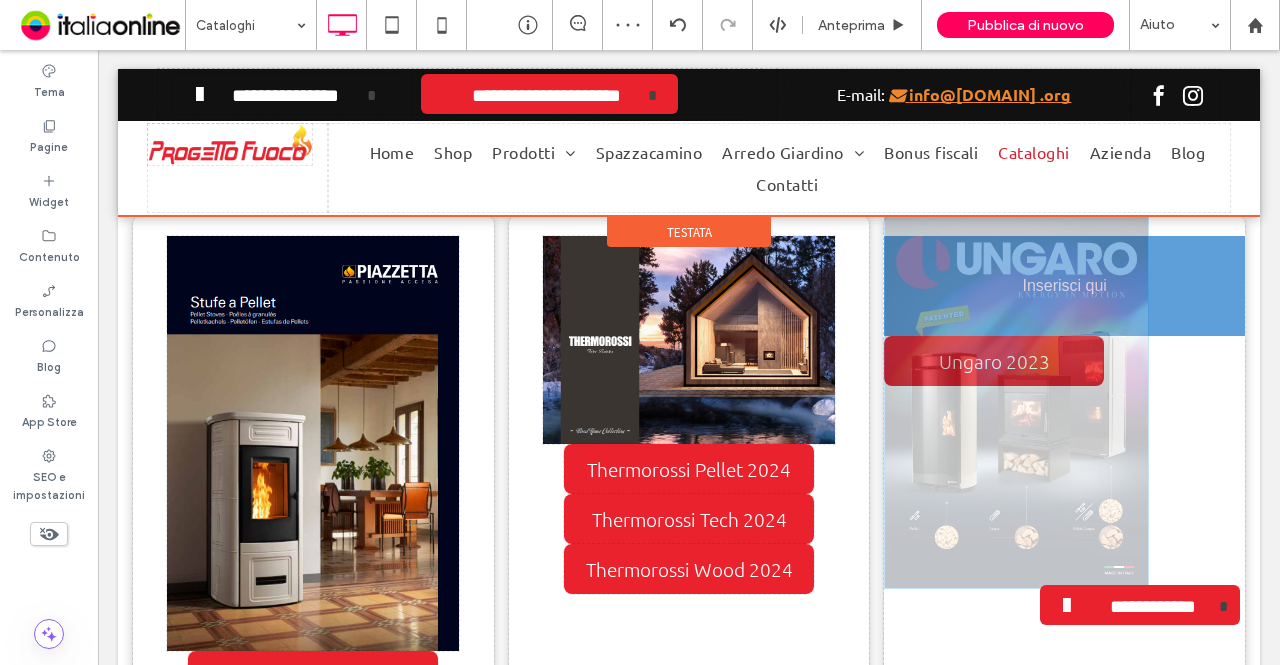 drag, startPoint x: 1062, startPoint y: 399, endPoint x: 1142, endPoint y: 335, distance: 102.44999 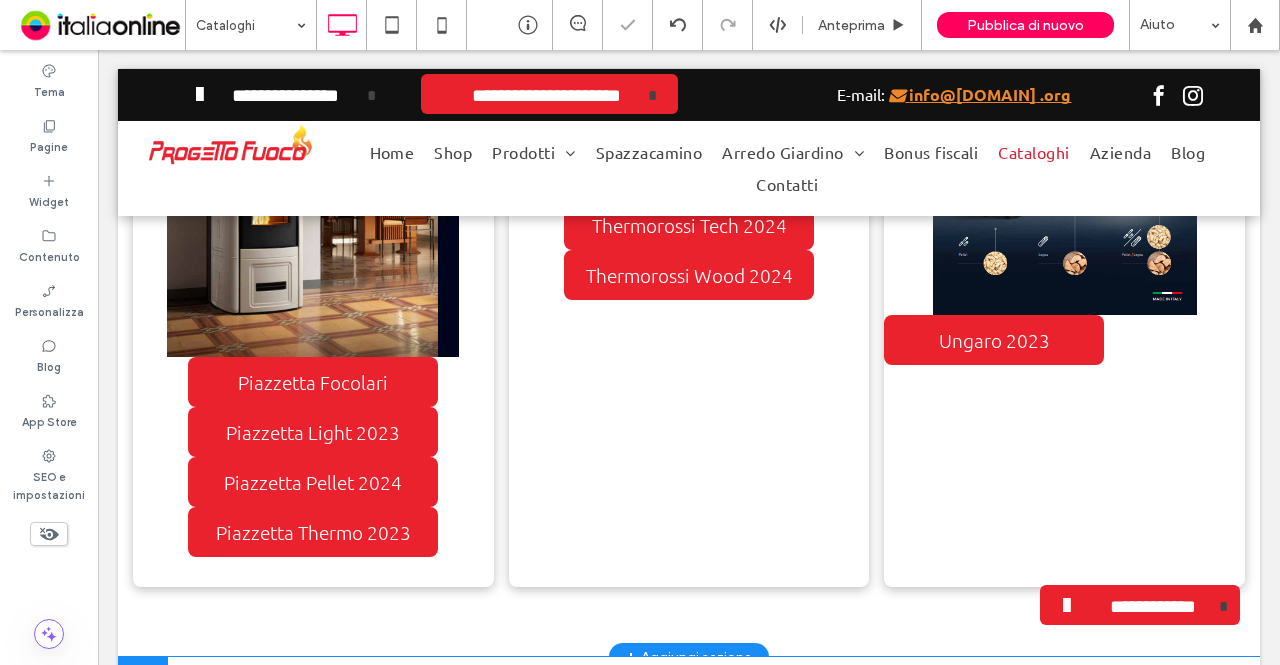 scroll, scrollTop: 2800, scrollLeft: 0, axis: vertical 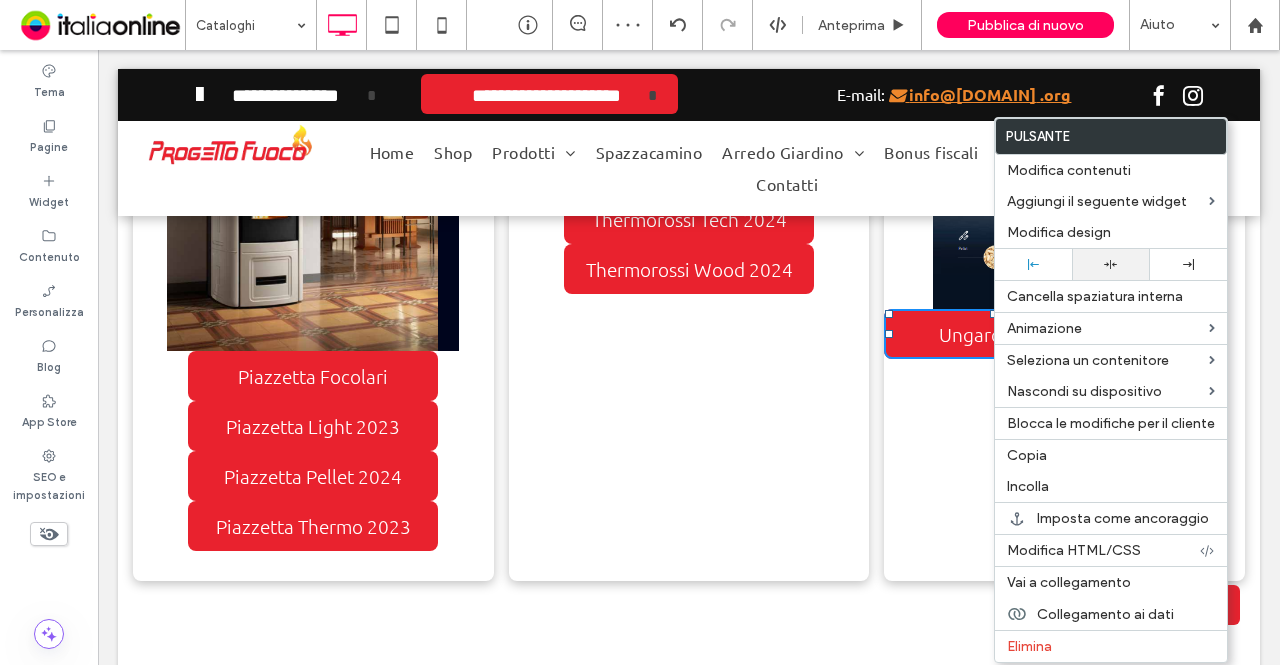 click 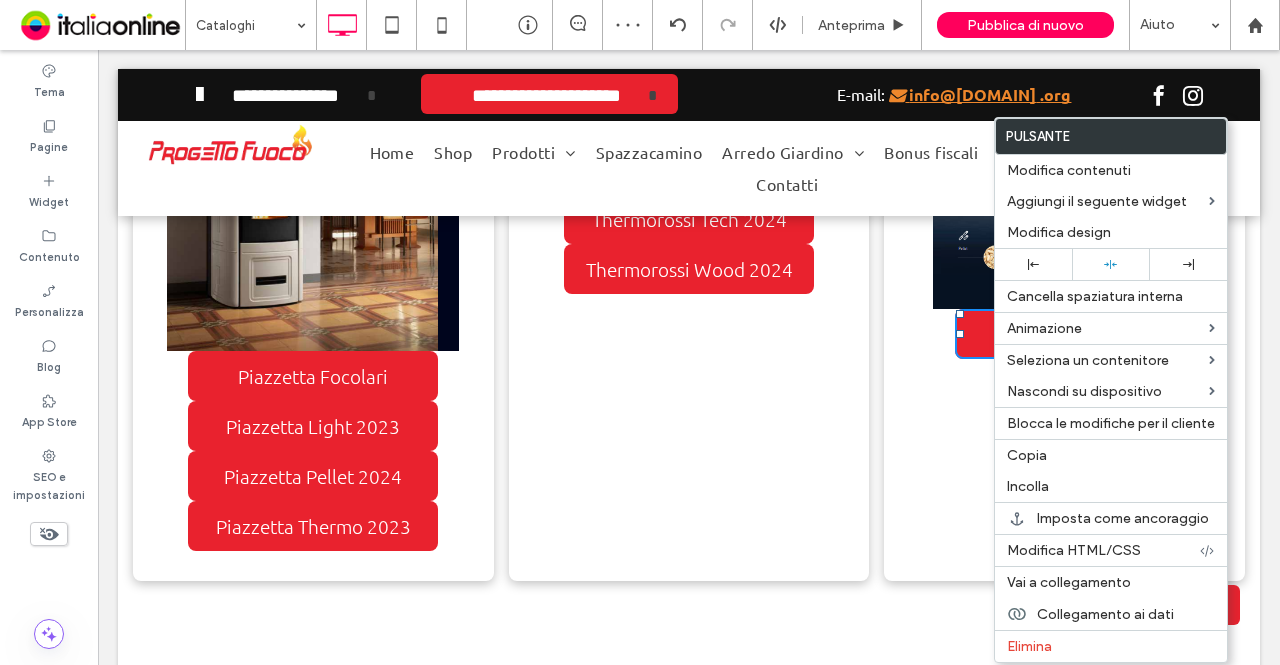 click on "Ungaro 2023
Click To Paste" at bounding box center (1064, 249) 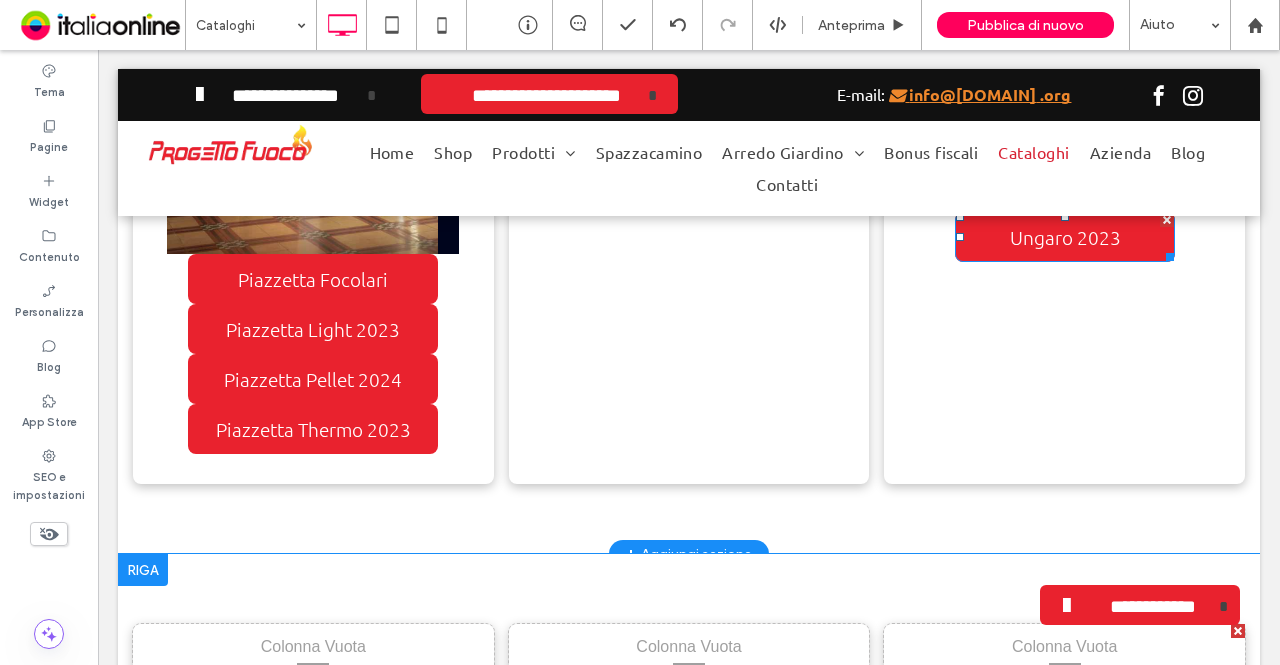 scroll, scrollTop: 3200, scrollLeft: 0, axis: vertical 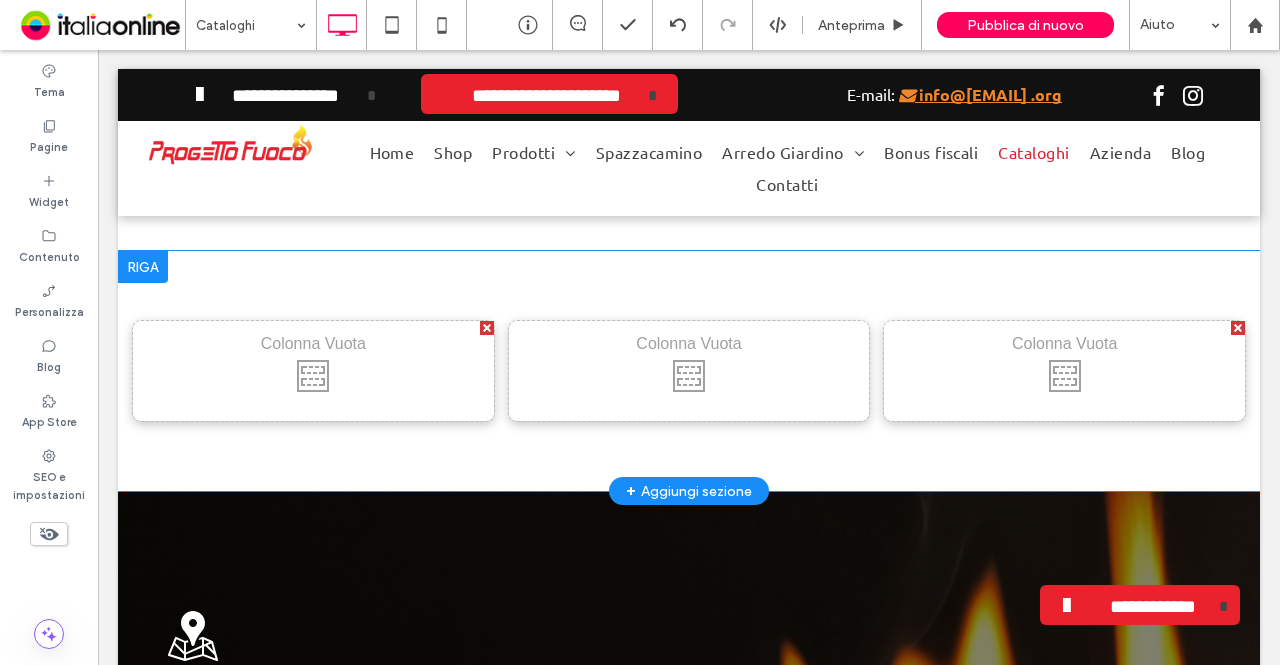 click on "Click To Paste" at bounding box center (313, 371) 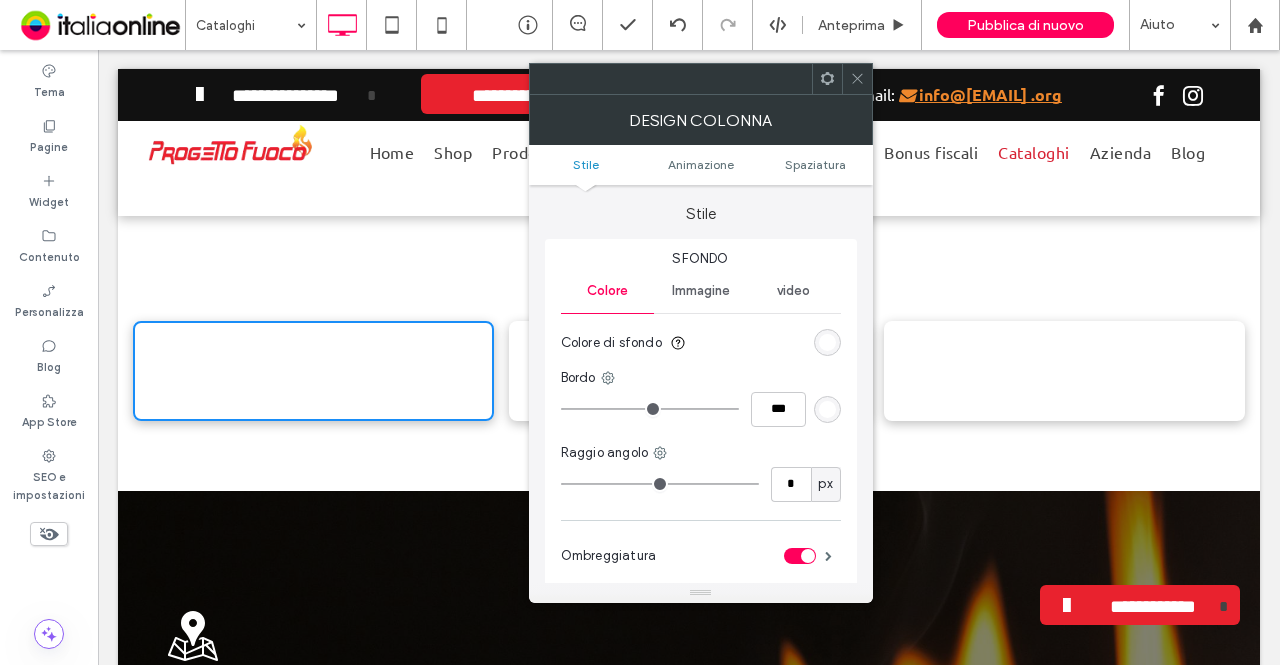 type on "*" 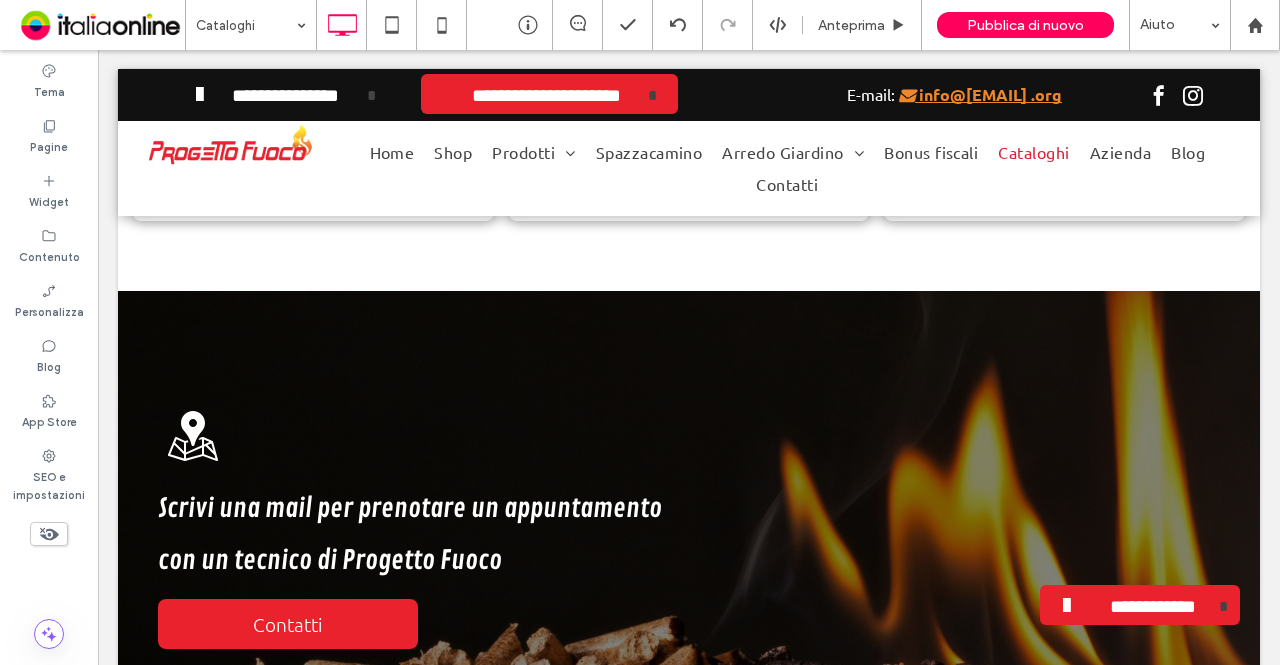 scroll, scrollTop: 3200, scrollLeft: 0, axis: vertical 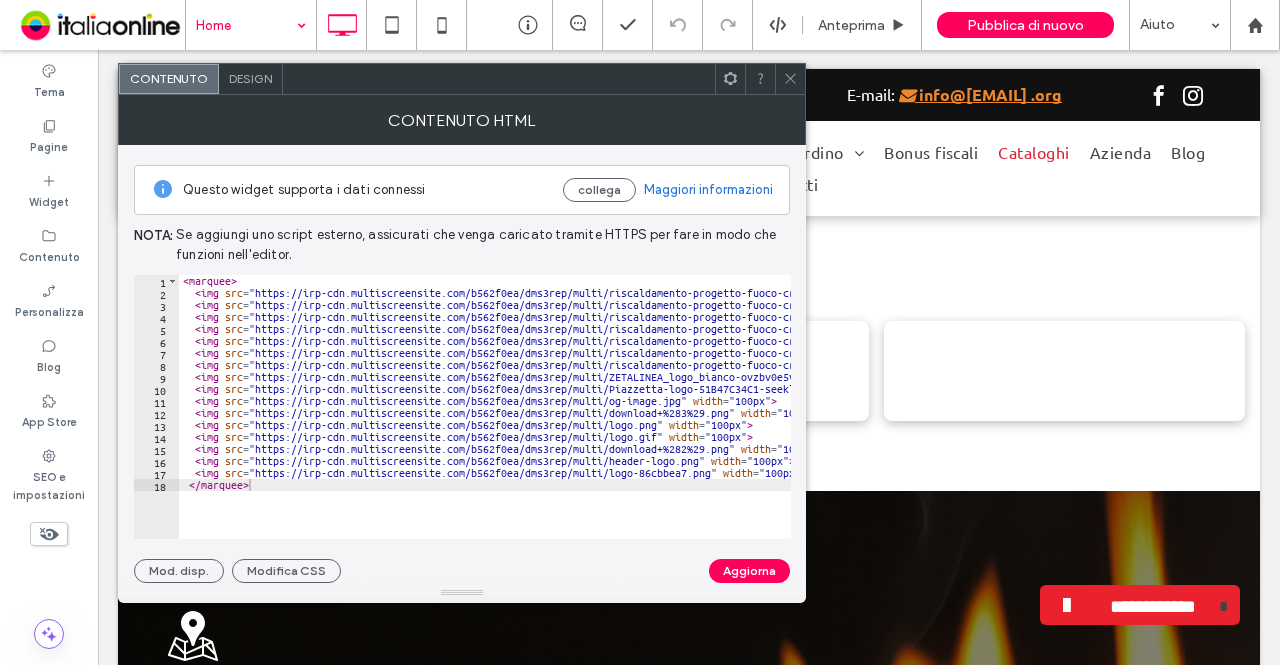 click 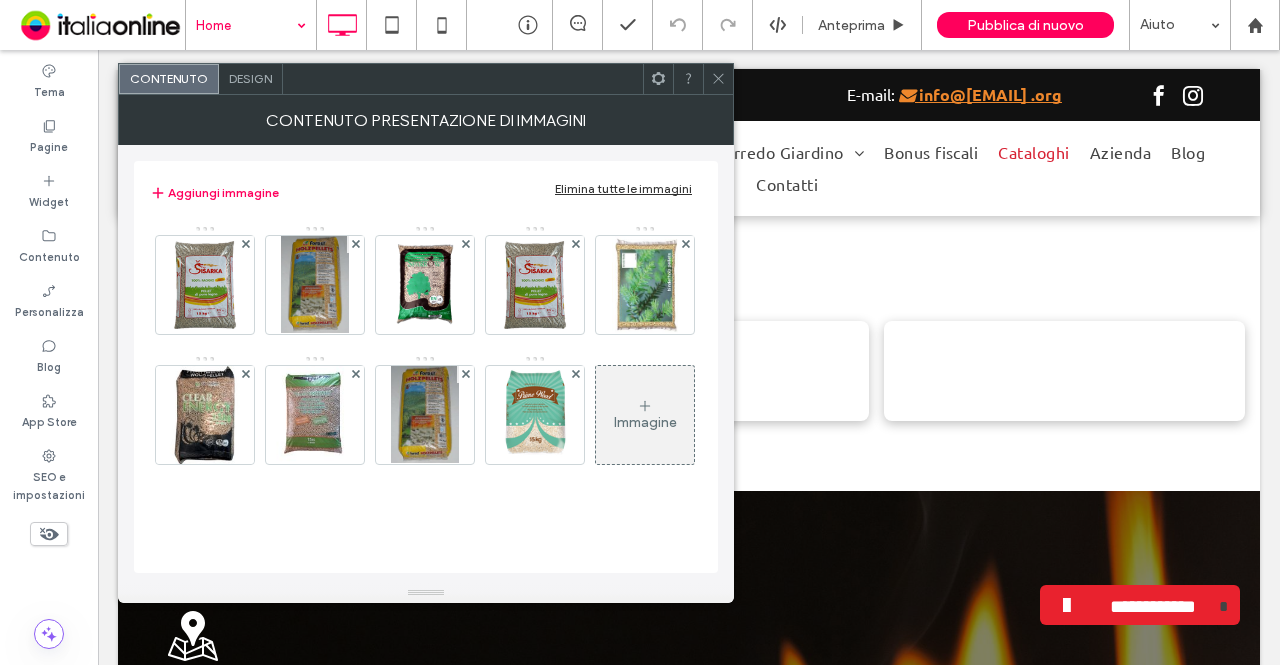 click 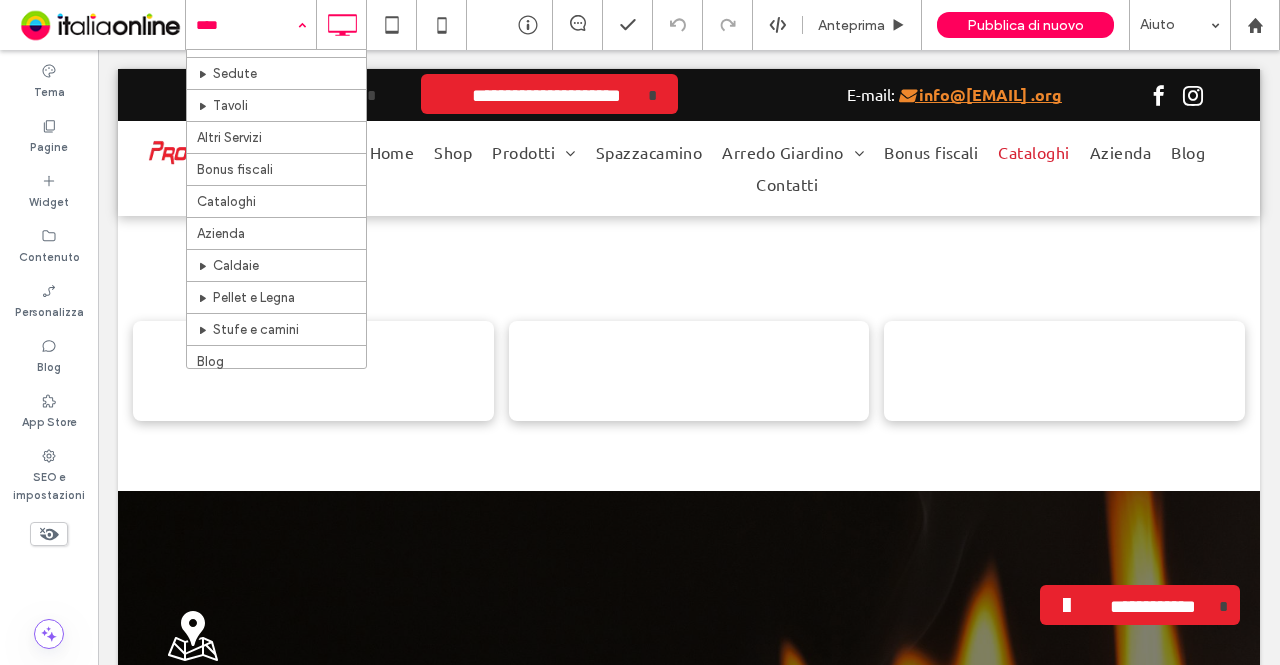scroll, scrollTop: 659, scrollLeft: 0, axis: vertical 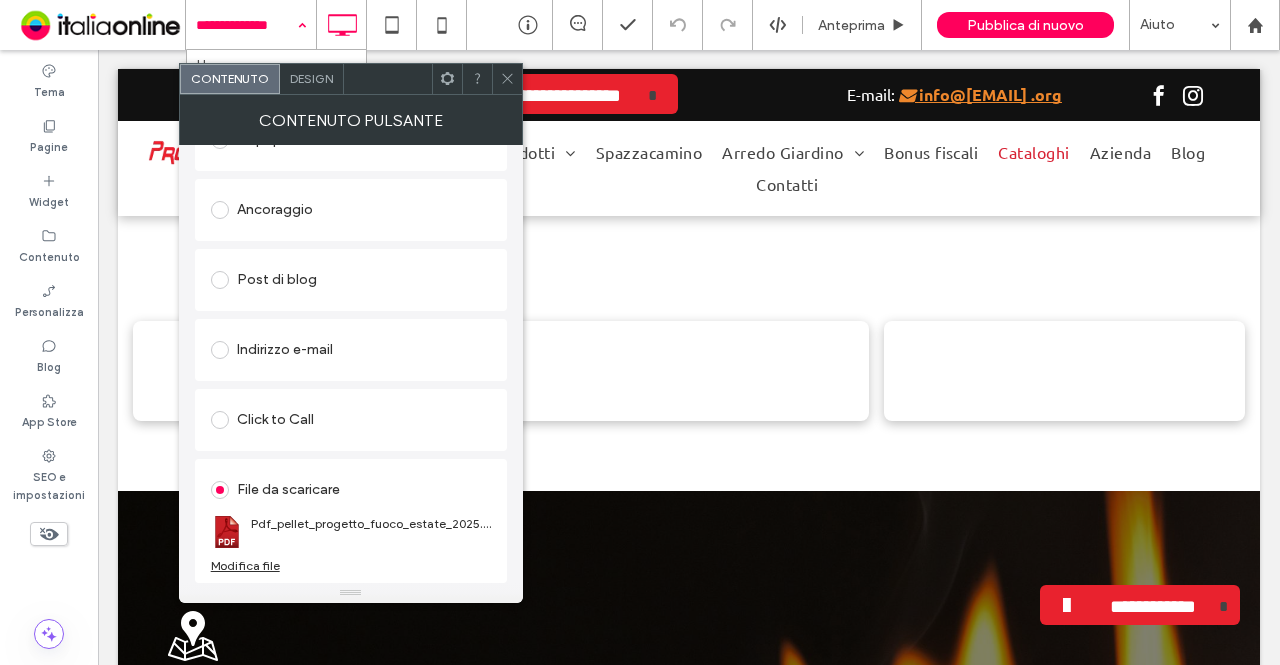 click 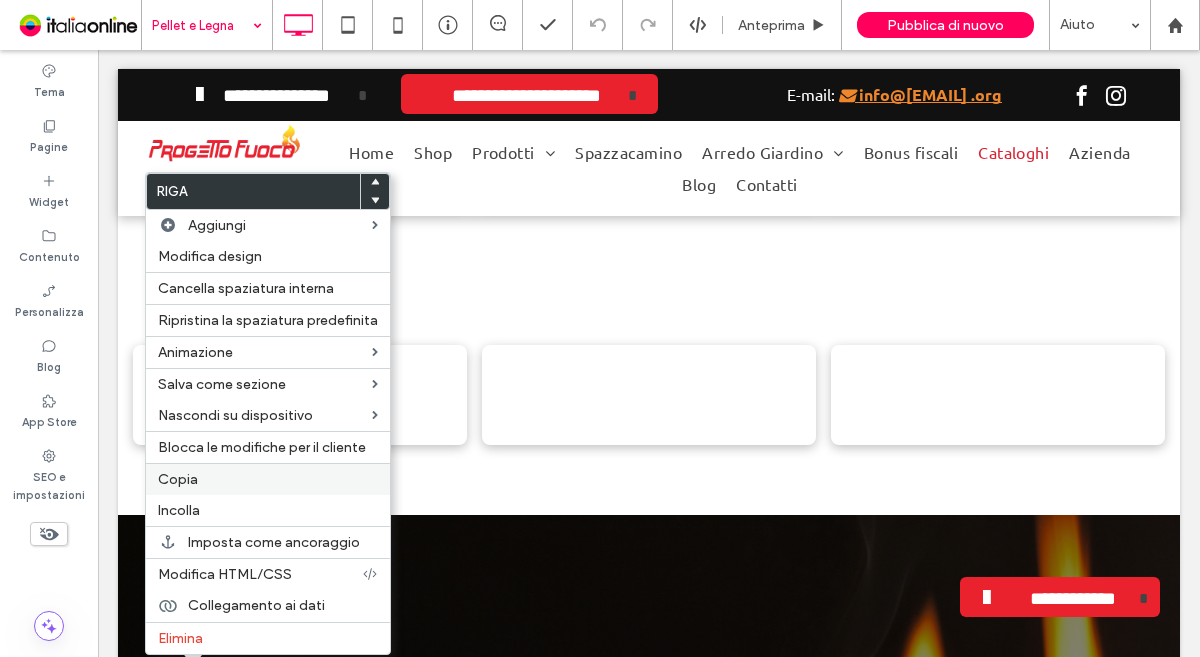 click on "Copia" at bounding box center [268, 479] 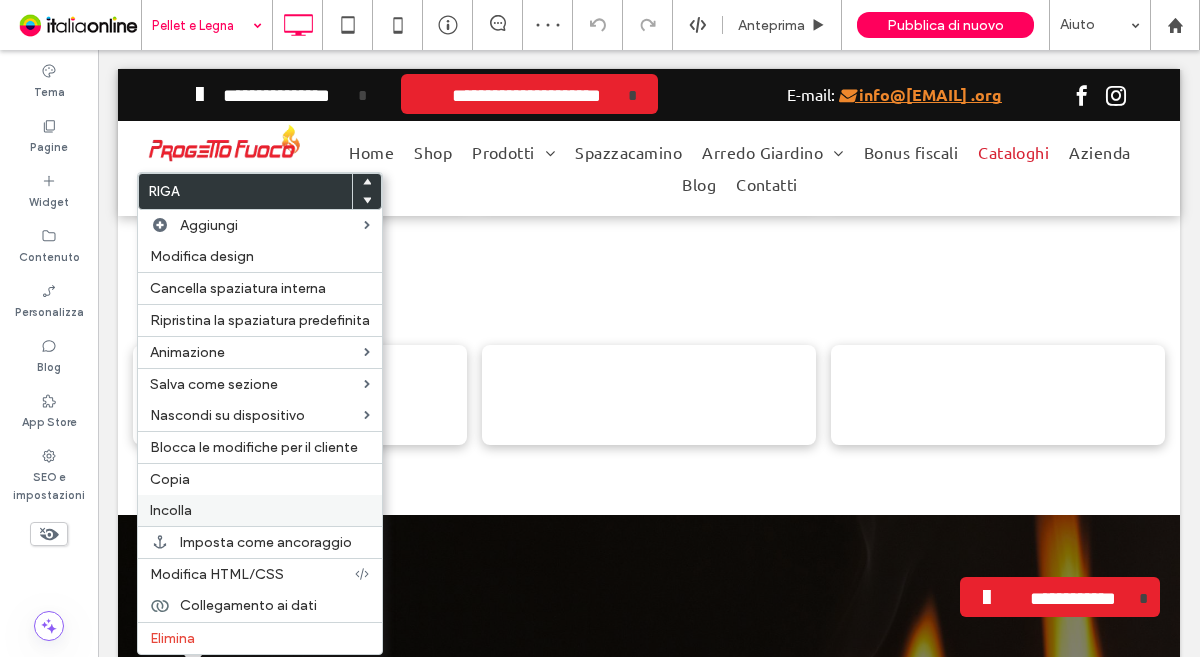 click on "Incolla" at bounding box center (171, 510) 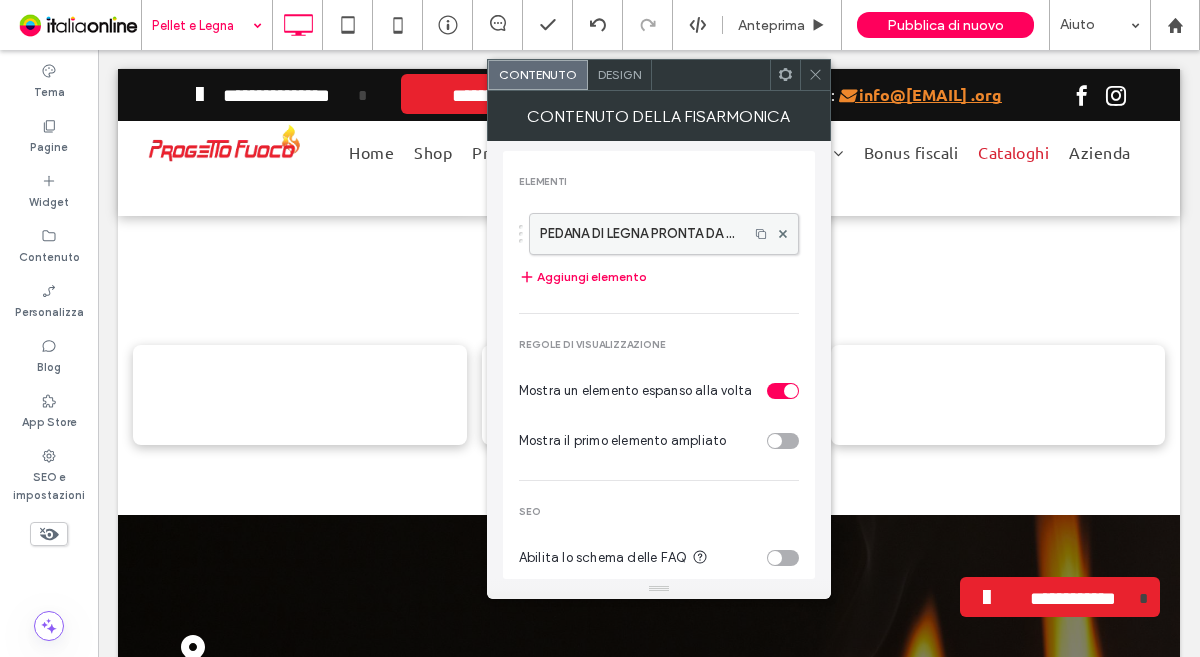 click on "PEDANA DI LEGNA PRONTA DA ARDERE" at bounding box center (639, 234) 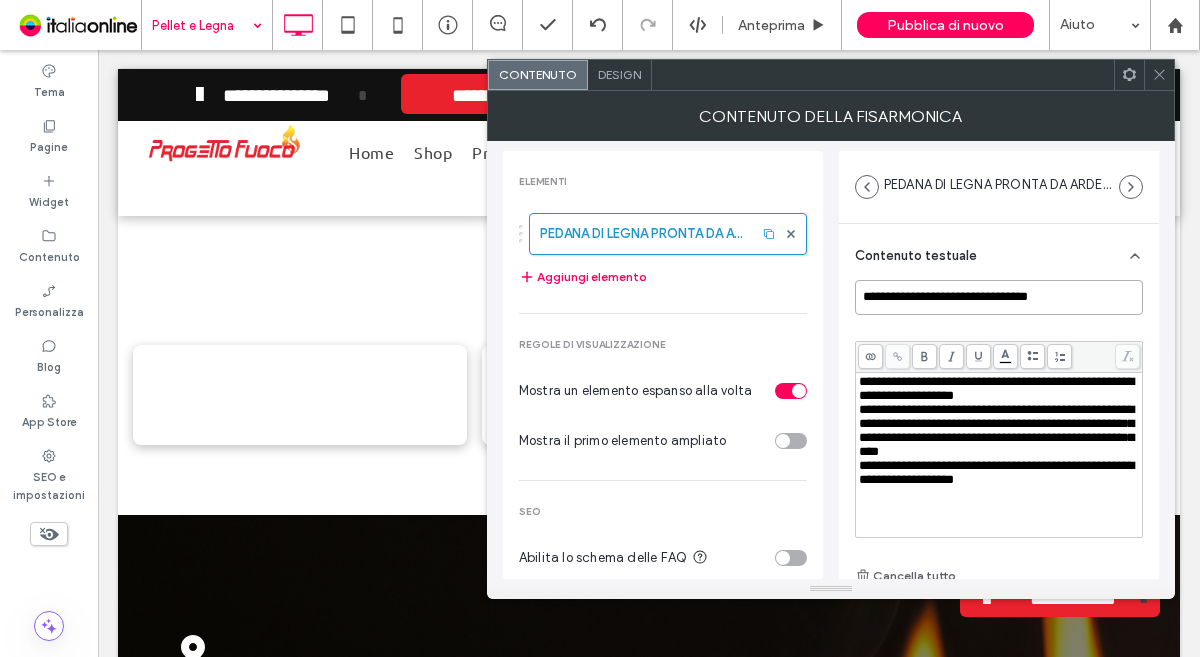 click on "**********" at bounding box center [999, 297] 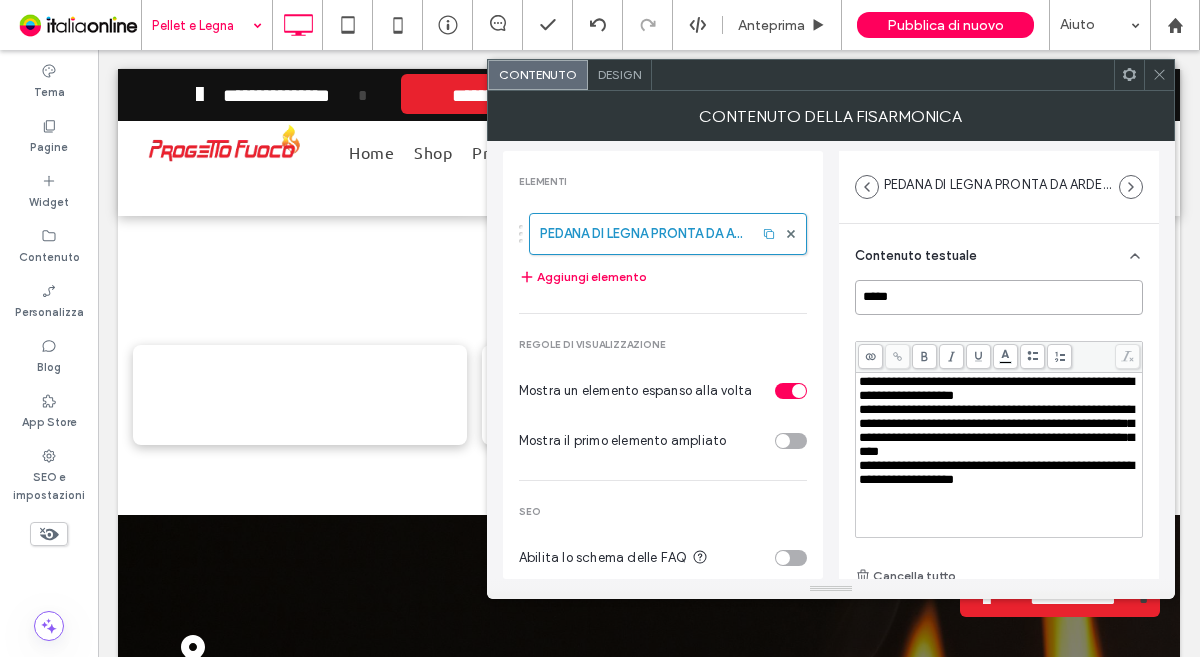type on "*****" 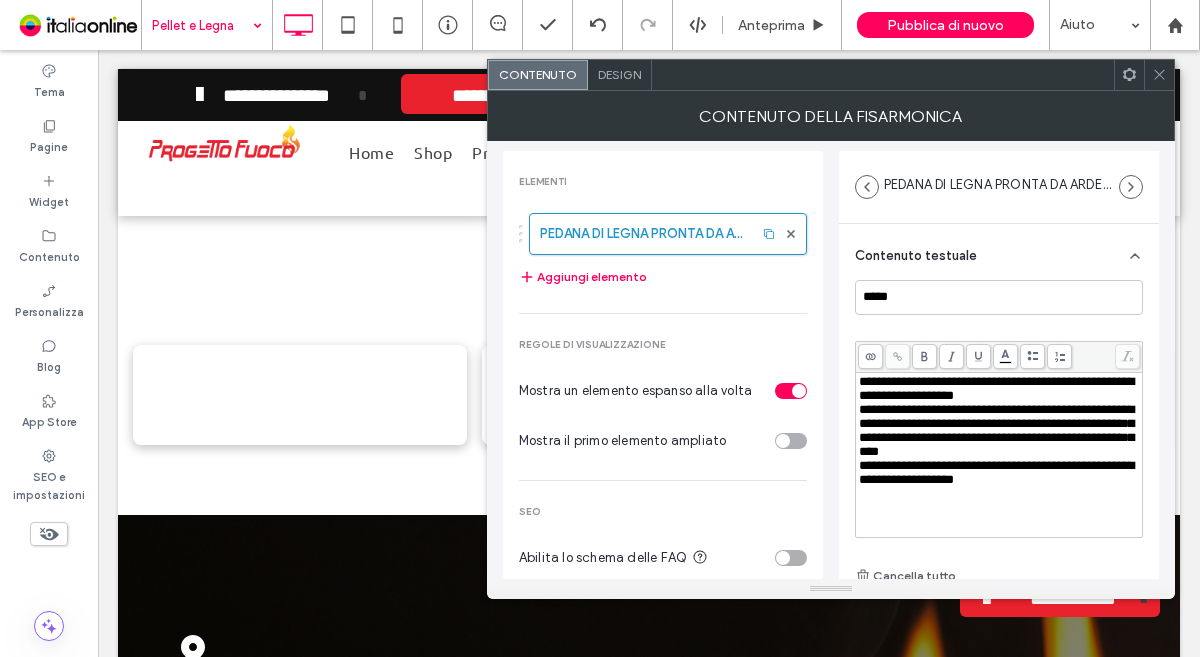 click on "**********" at bounding box center [996, 472] 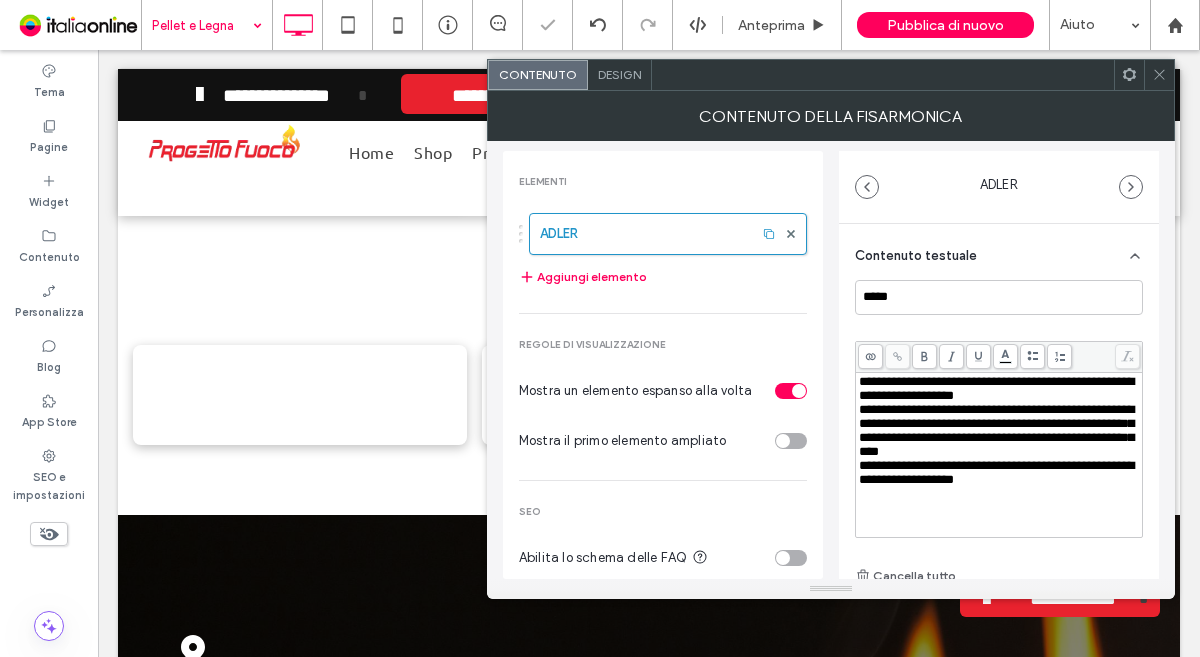 click on "**********" at bounding box center [999, 473] 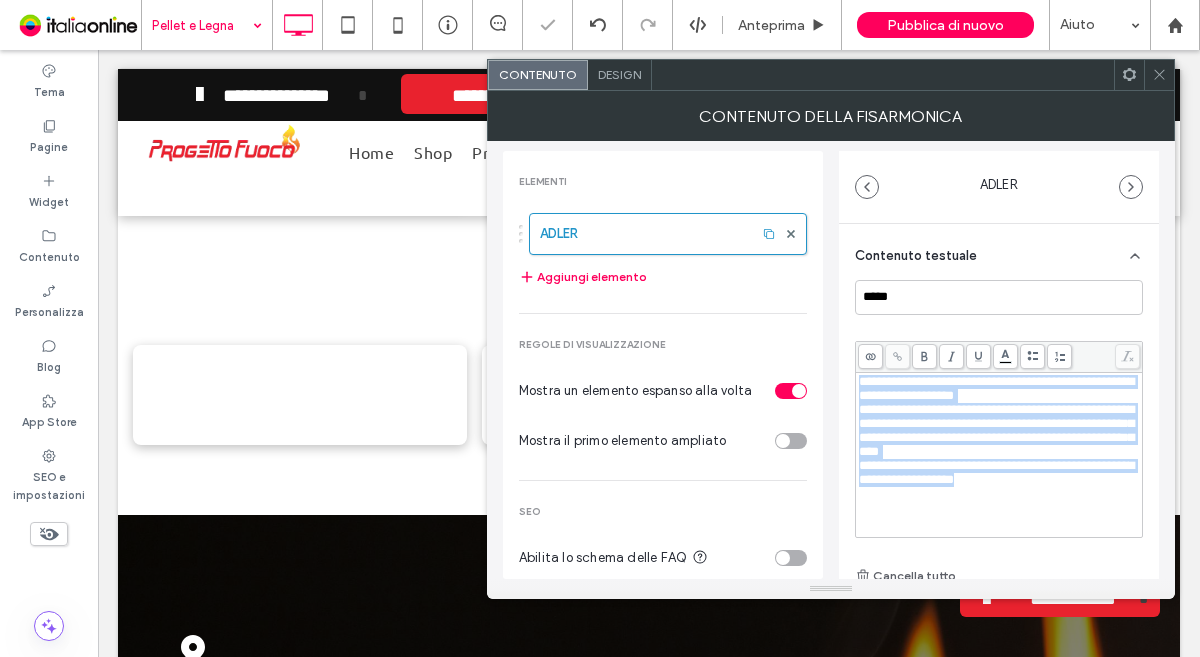 drag, startPoint x: 1065, startPoint y: 507, endPoint x: 850, endPoint y: 356, distance: 262.728 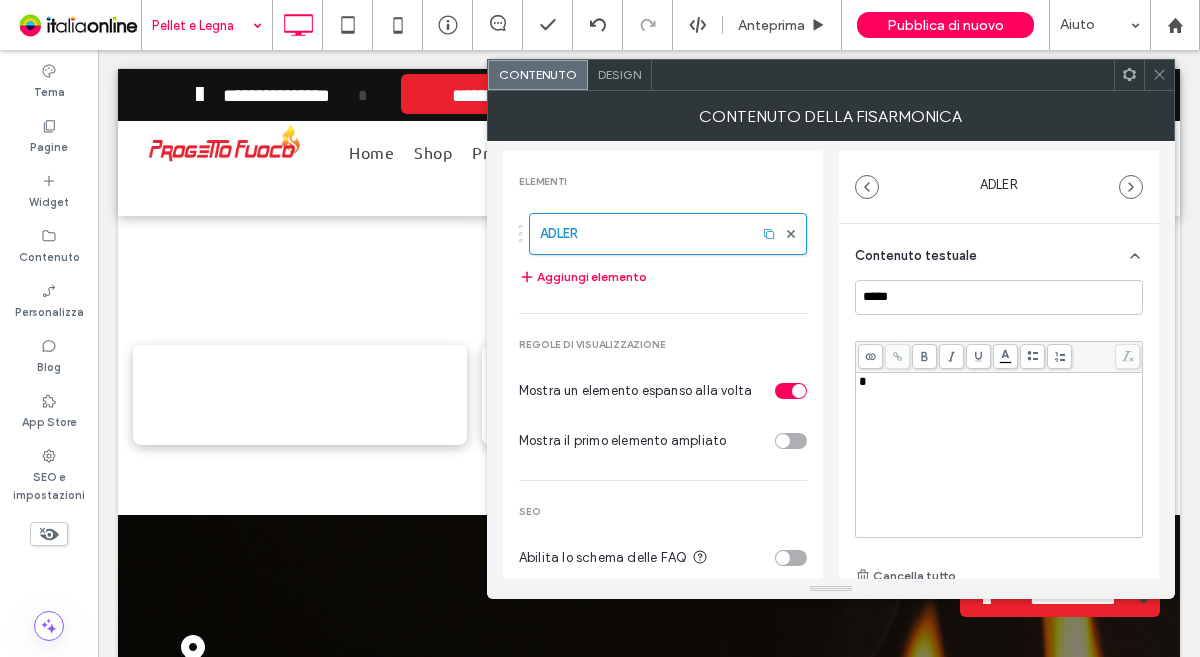type 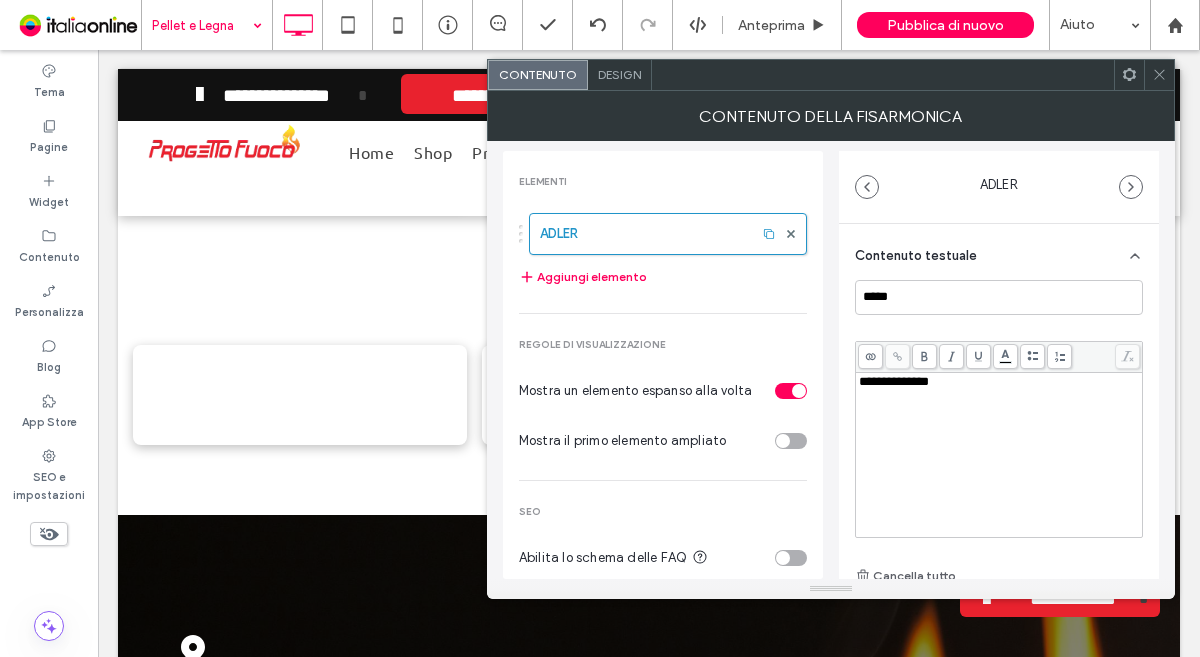 click at bounding box center [1159, 75] 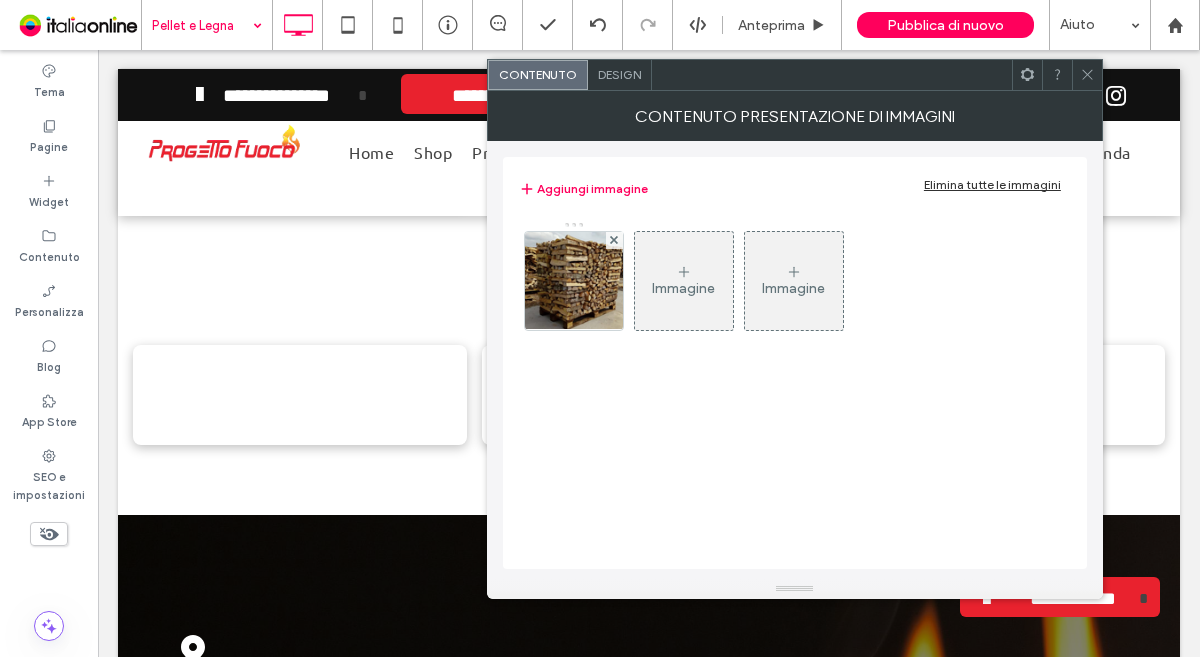 click on "Immagine" at bounding box center [683, 288] 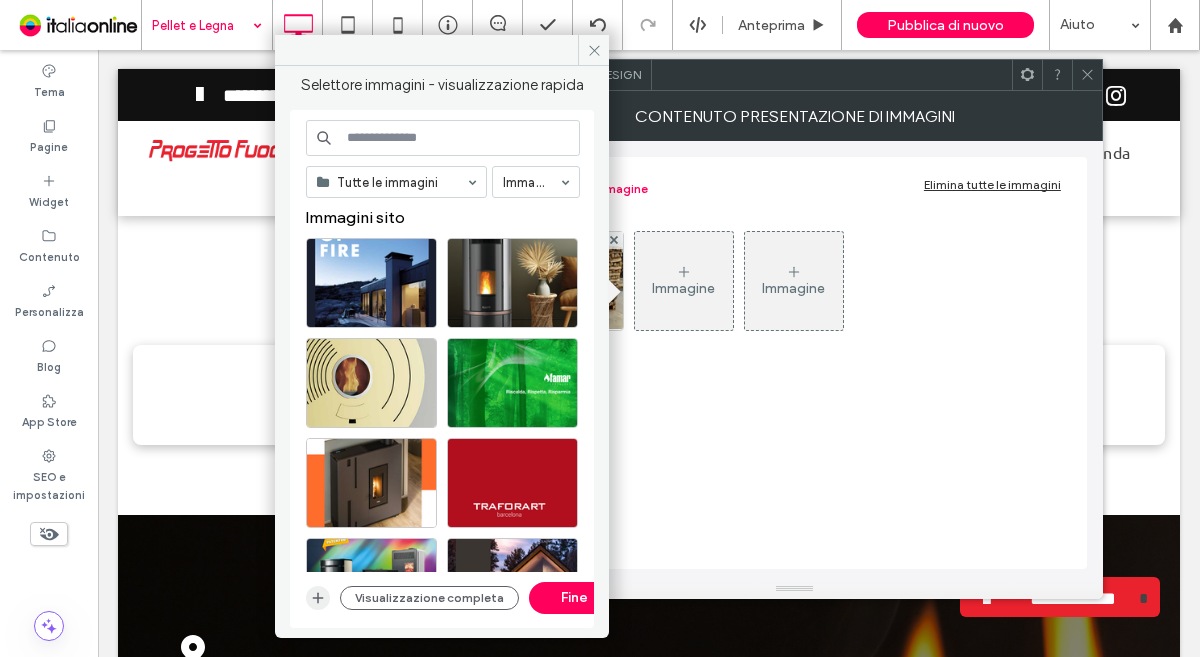 click 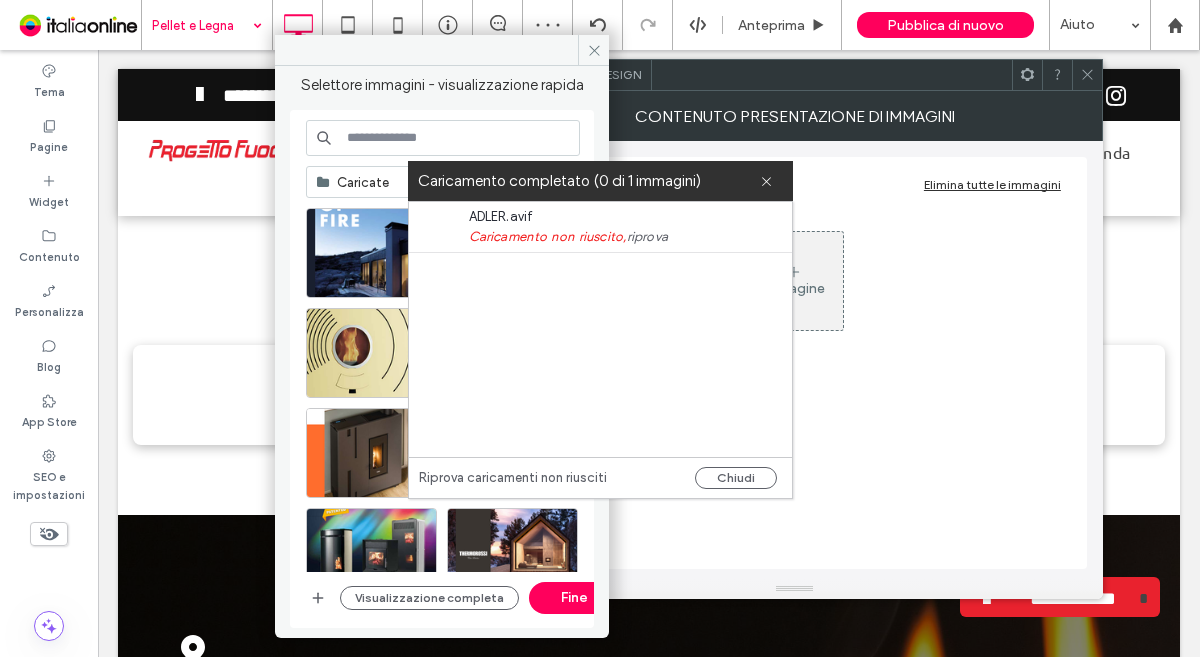 click on "riprova" at bounding box center (647, 237) 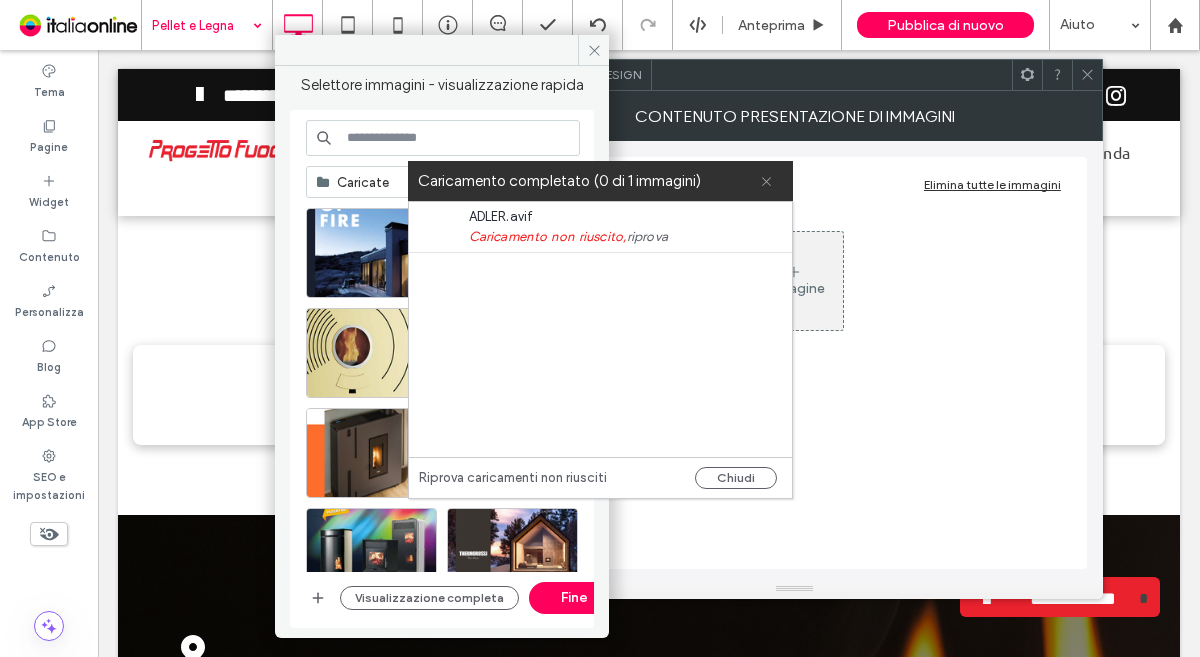 click 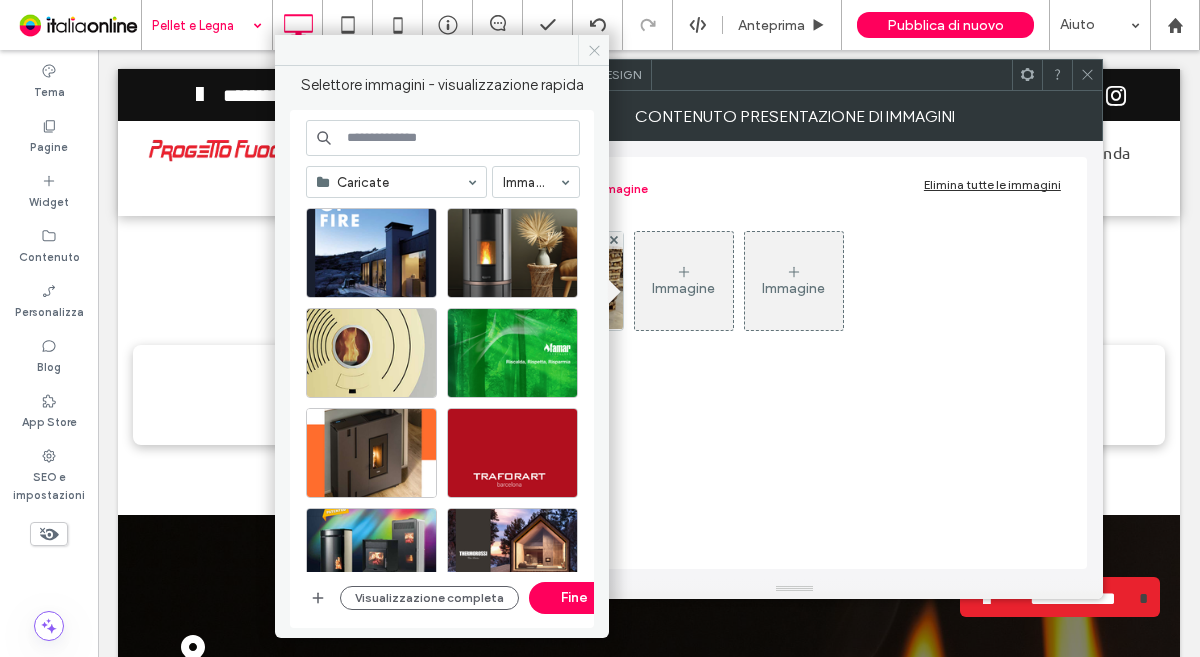click at bounding box center (593, 50) 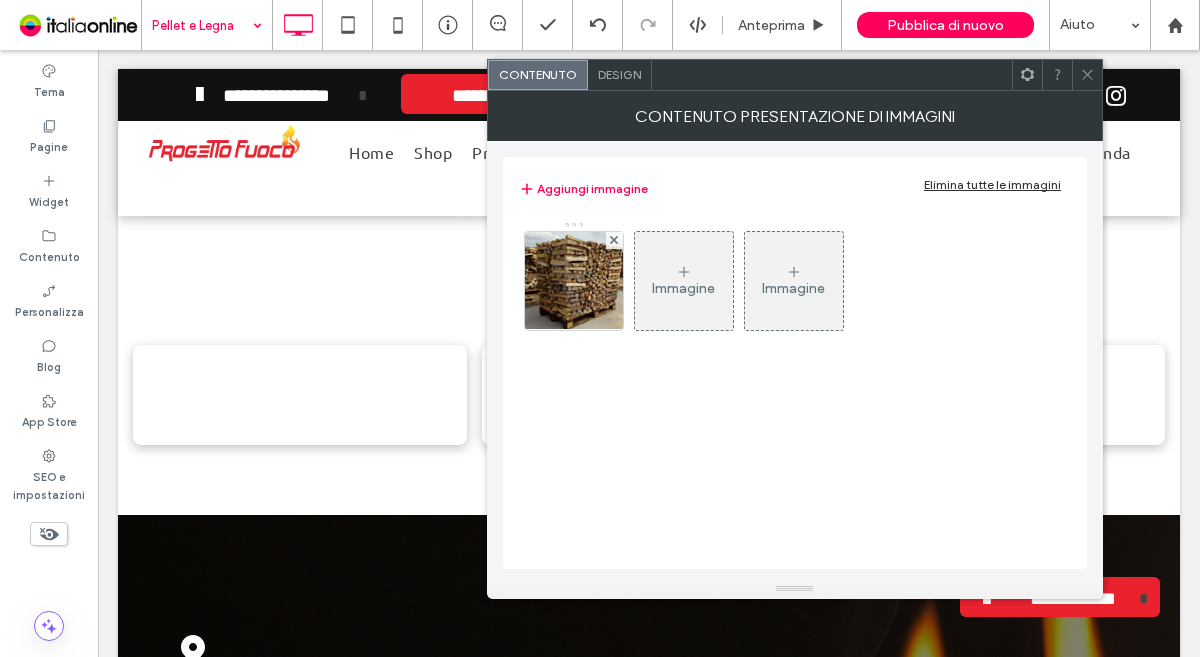 click 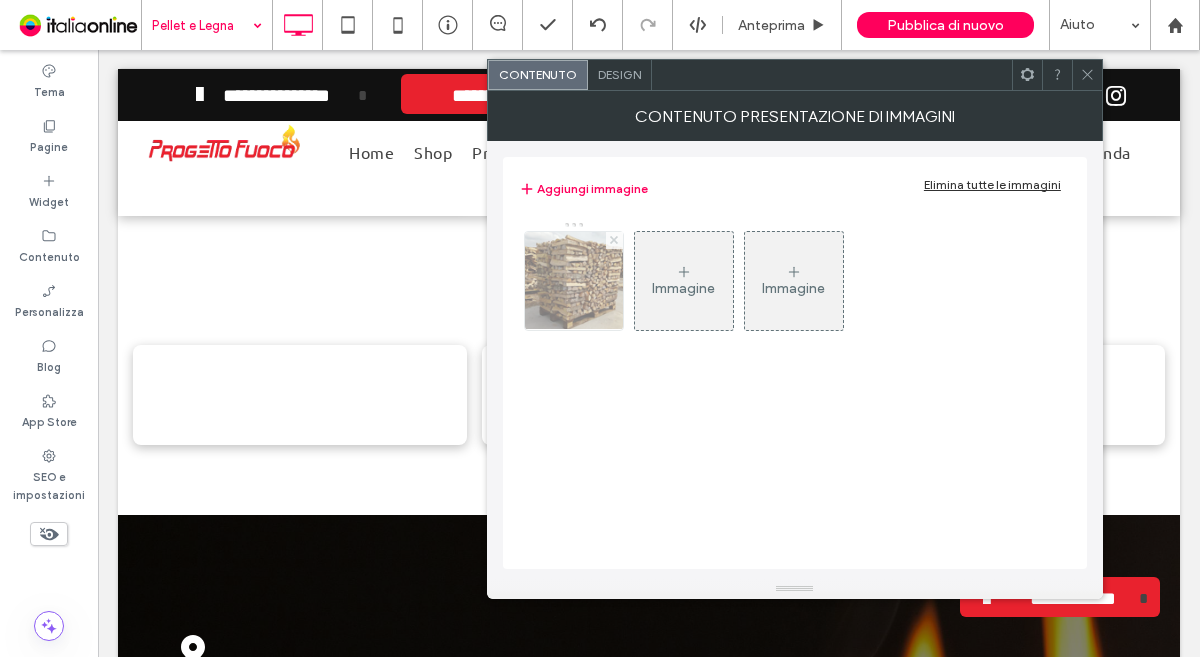 click at bounding box center (614, 240) 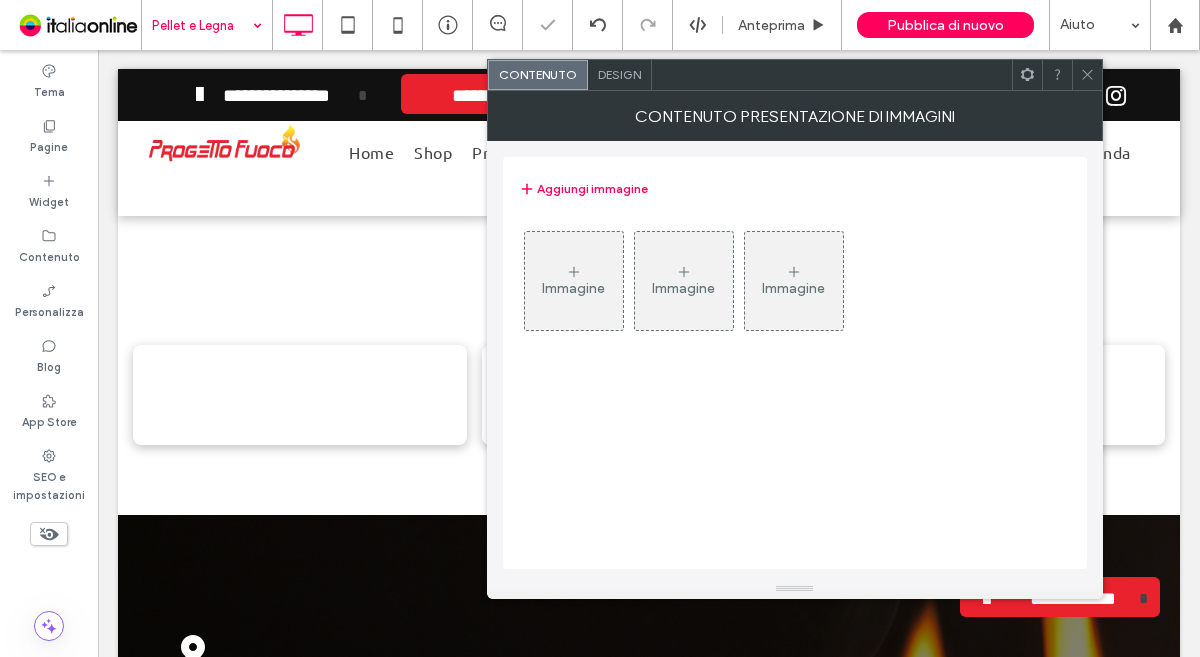 click on "Immagine" at bounding box center [573, 288] 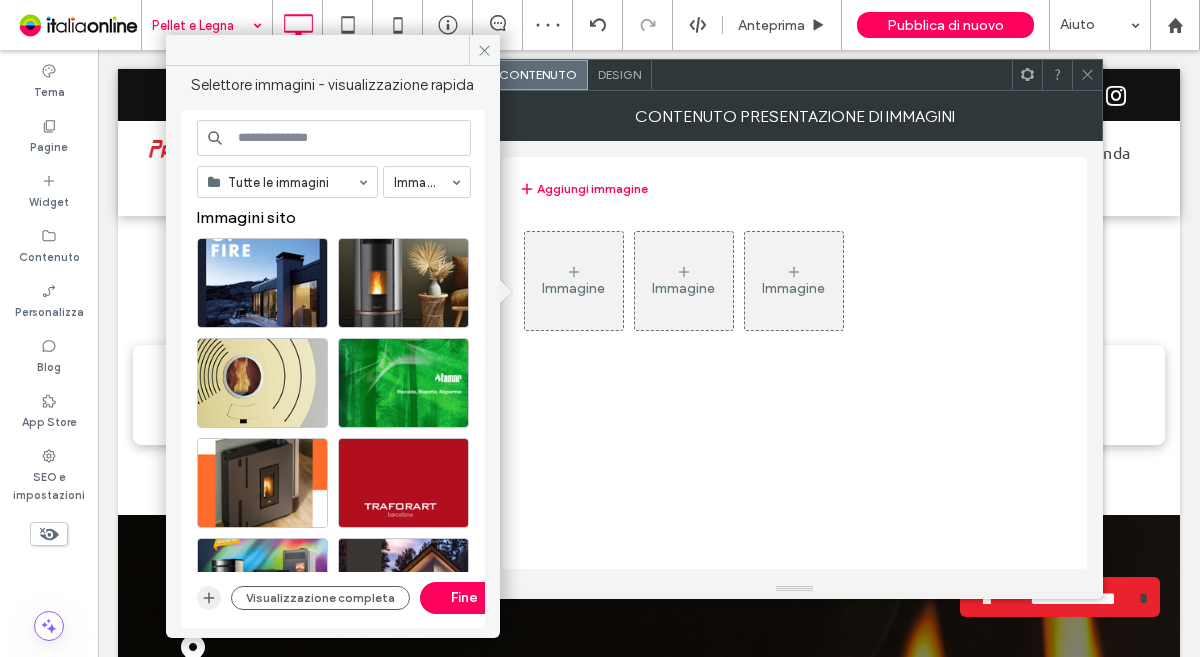 click 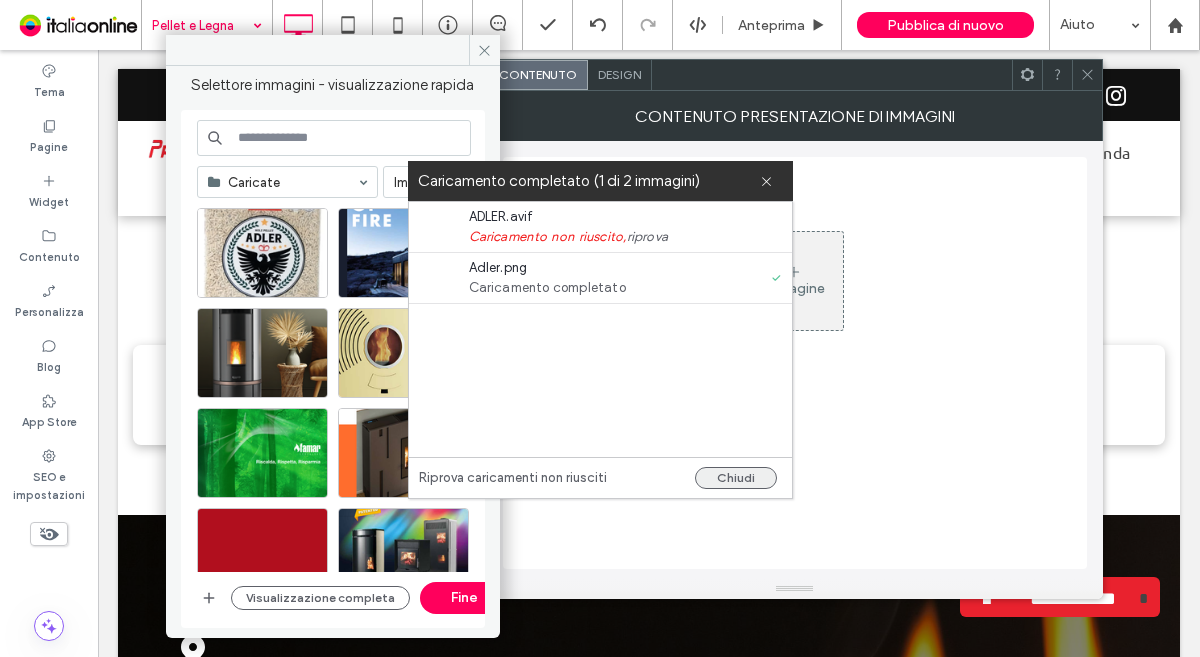 click on "Chiudi" at bounding box center (736, 478) 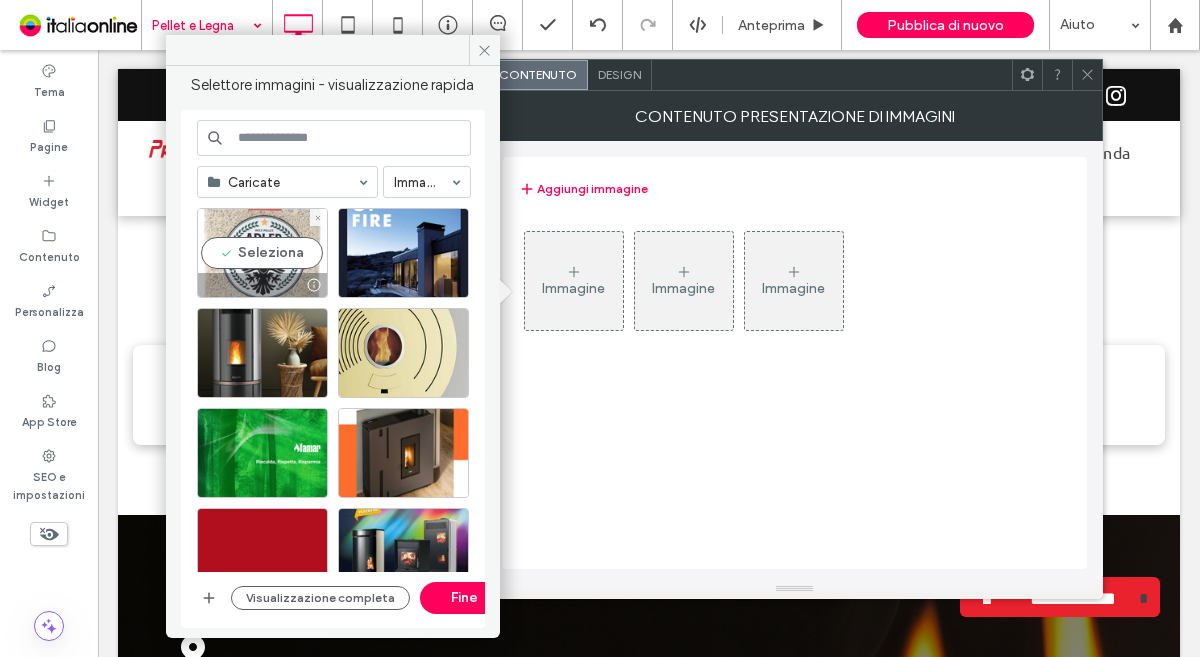 click on "Seleziona" at bounding box center [262, 253] 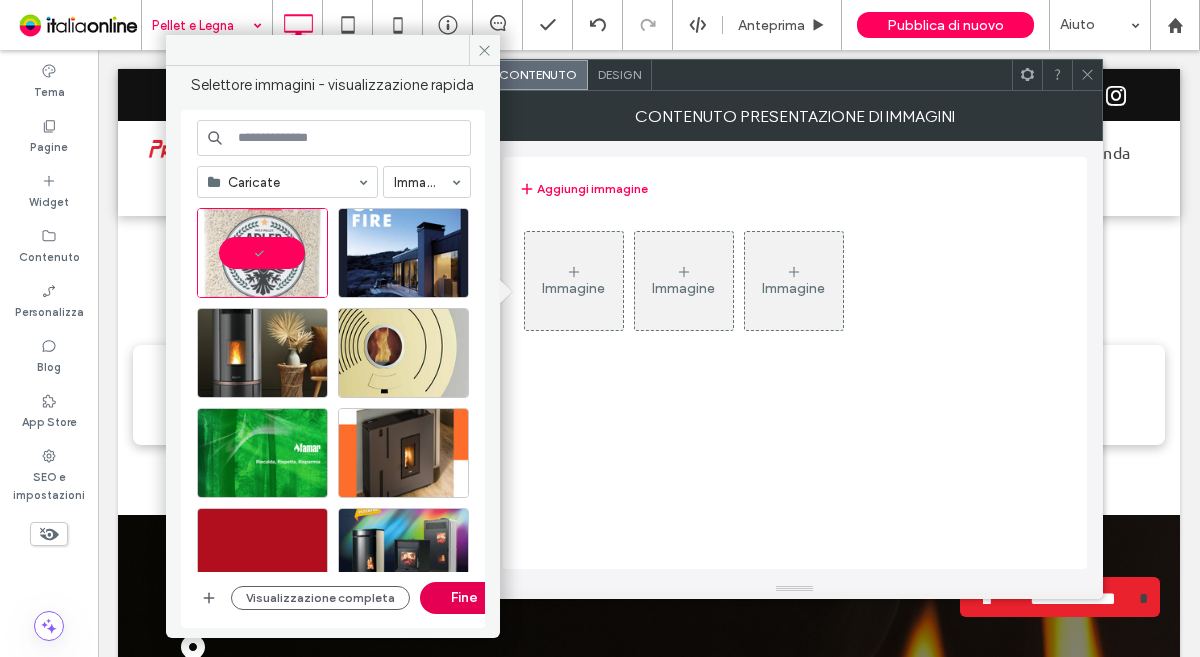 click on "Fine" at bounding box center (465, 598) 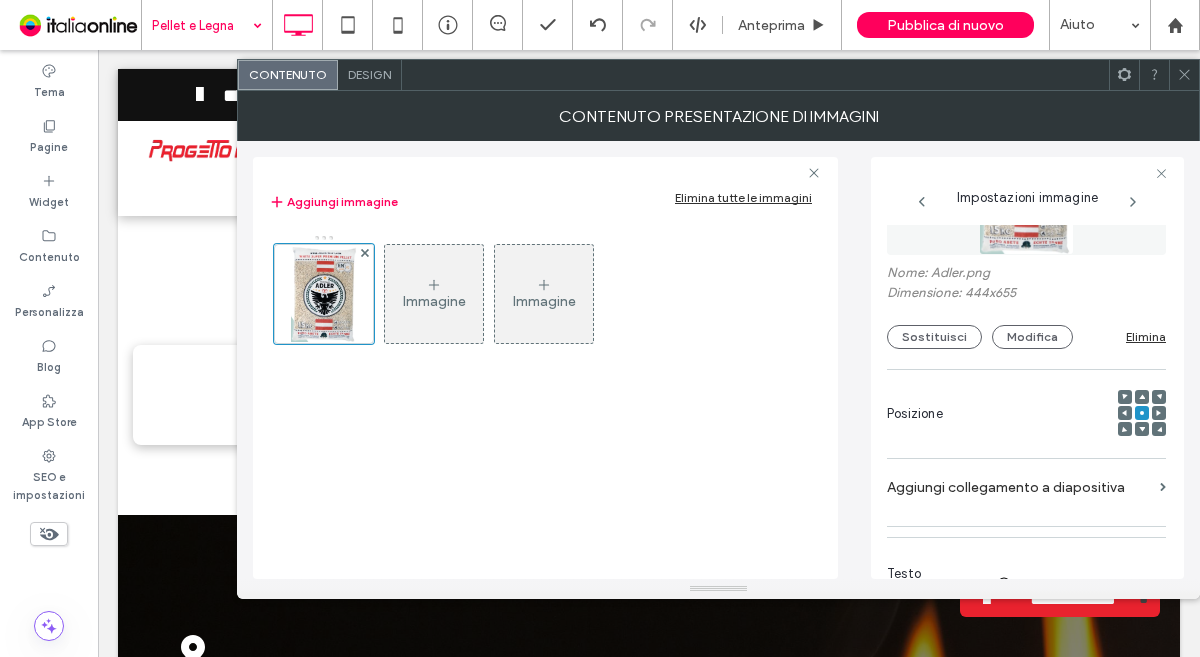 scroll, scrollTop: 232, scrollLeft: 0, axis: vertical 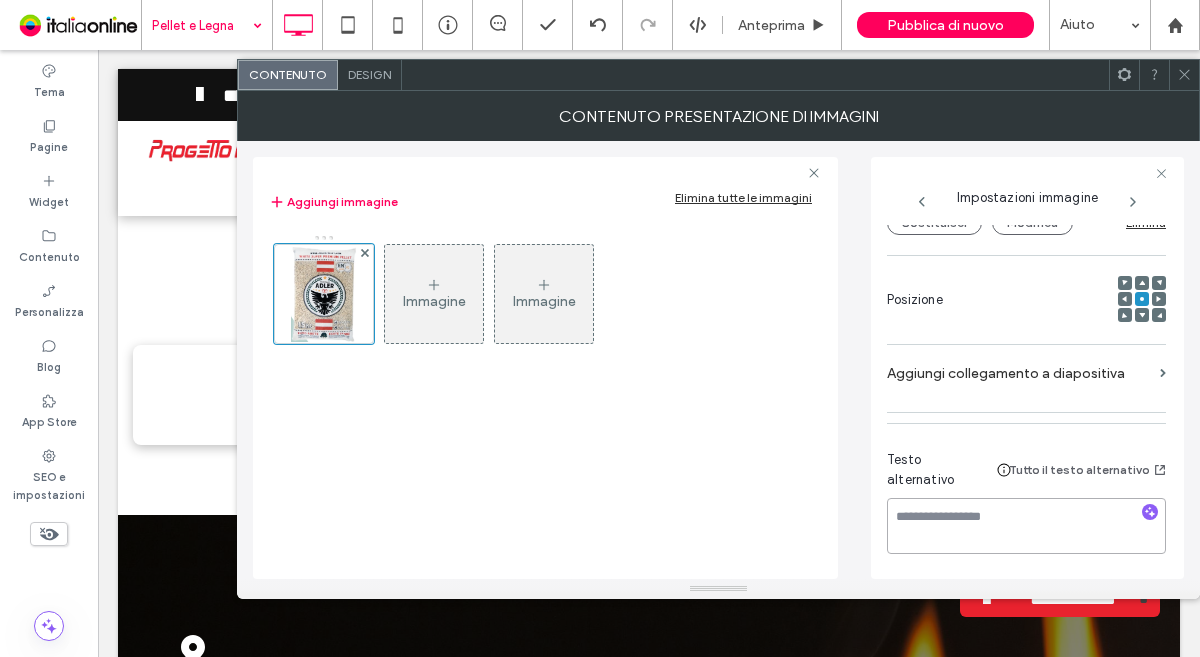 click at bounding box center (1026, 526) 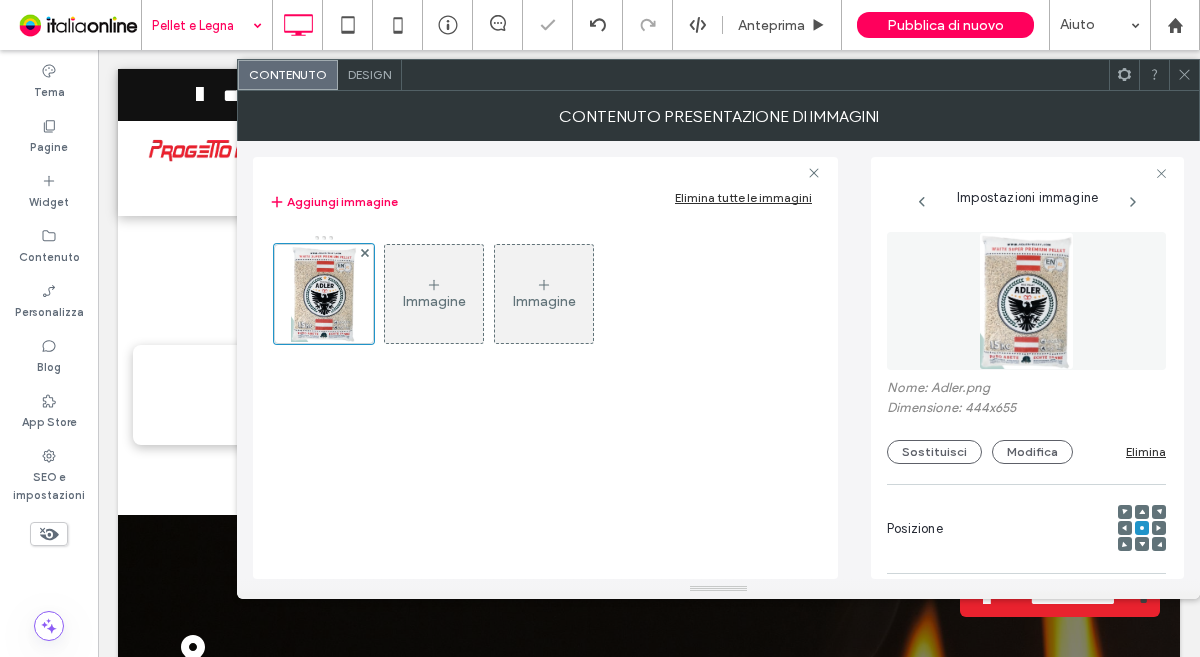 scroll, scrollTop: 0, scrollLeft: 0, axis: both 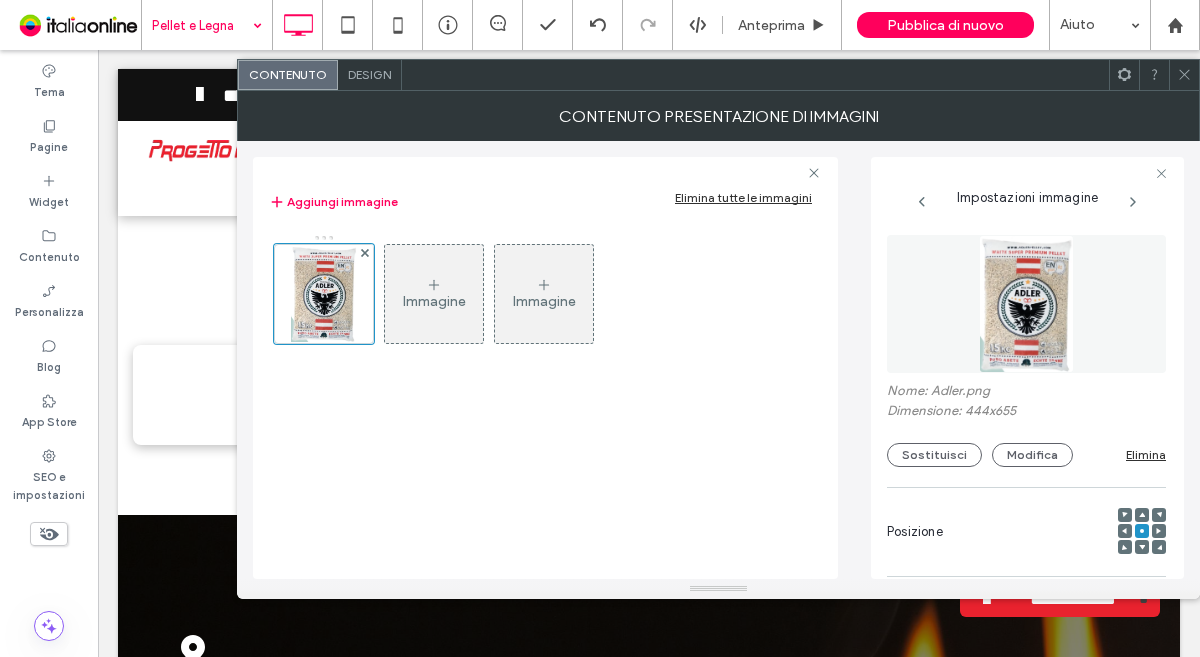 type on "**********" 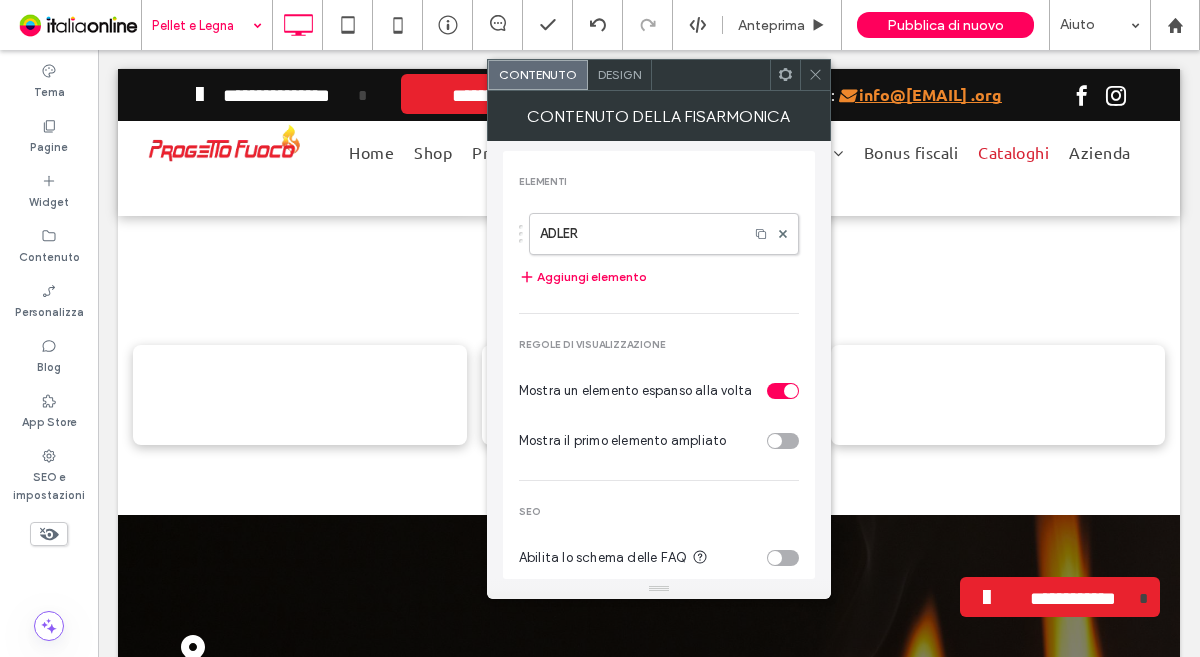 click at bounding box center (815, 75) 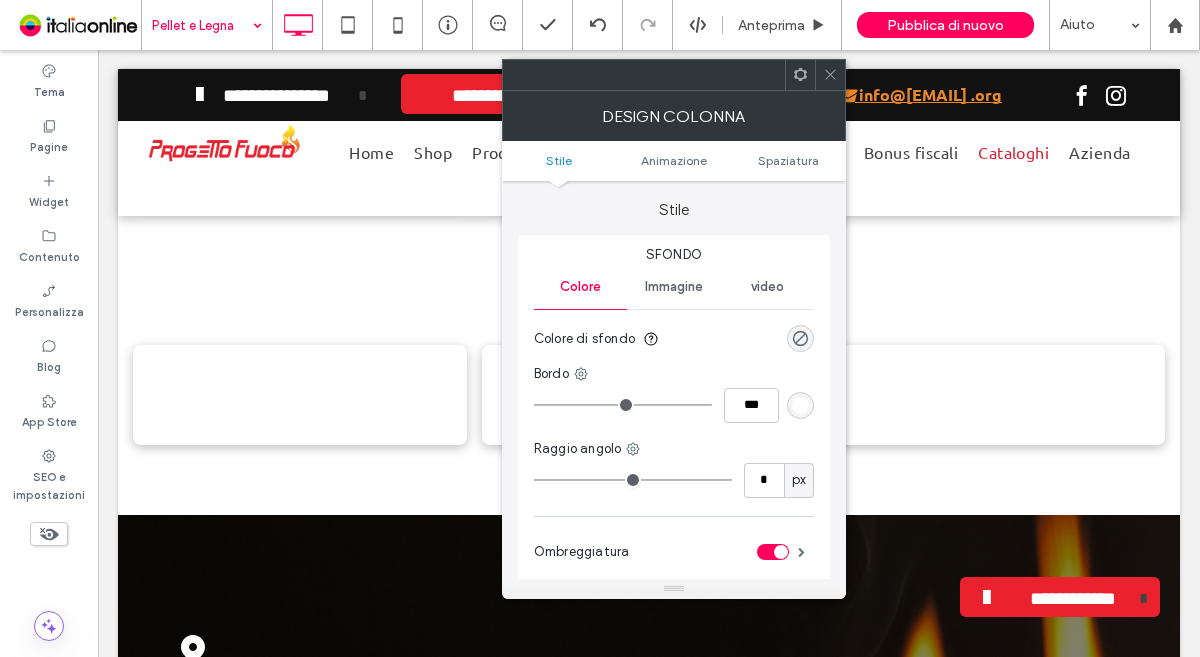 click 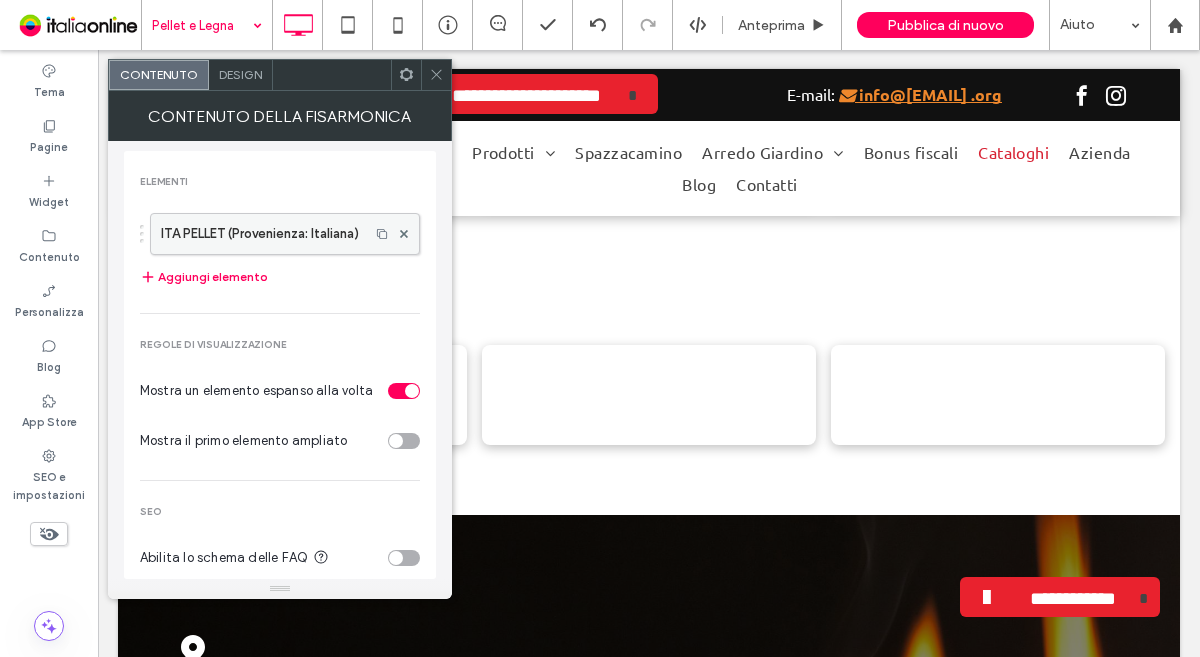 click on "ITA PELLET  (Provenienza: Italiana)" at bounding box center (260, 234) 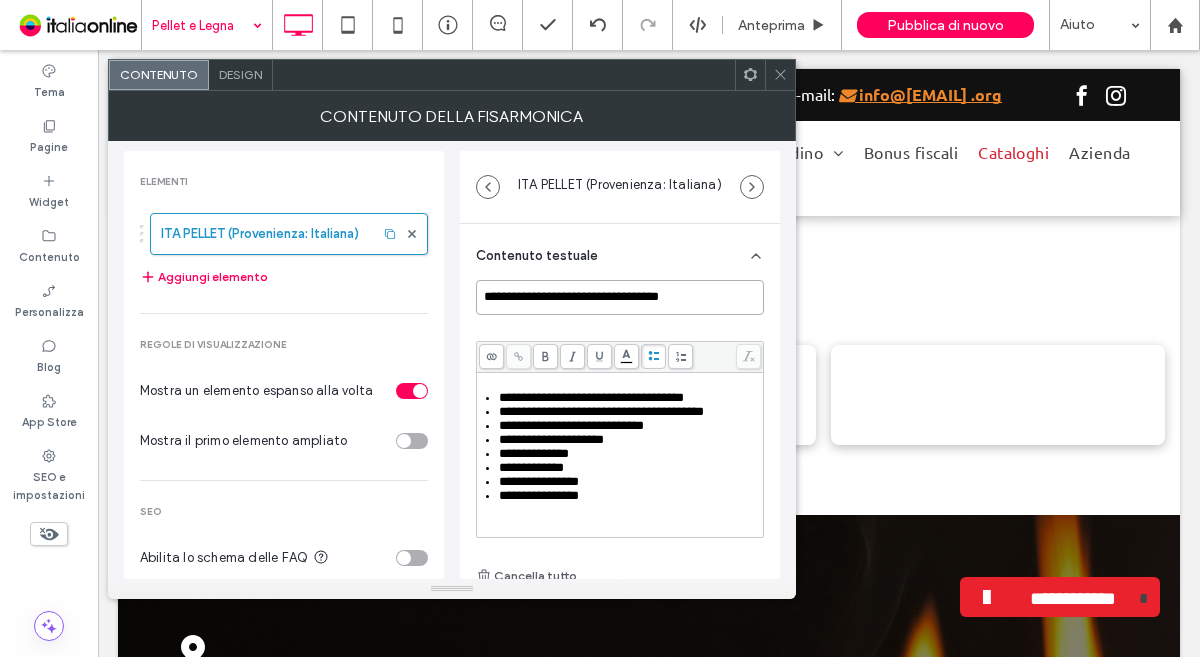 click on "**********" at bounding box center (620, 297) 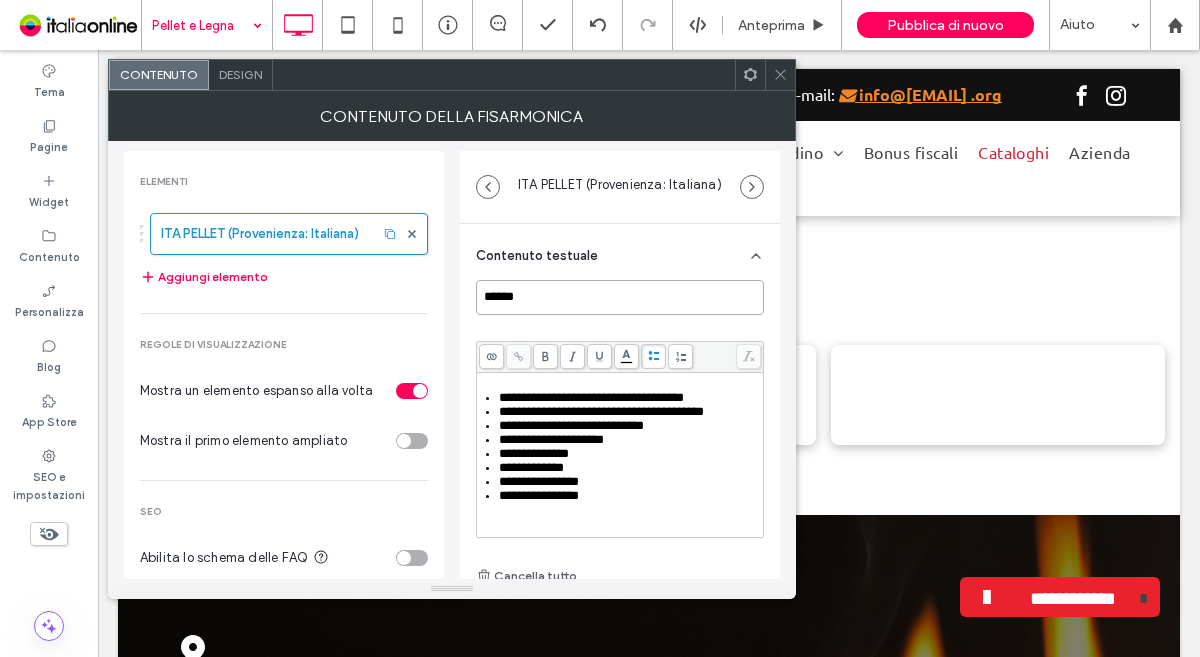 type on "******" 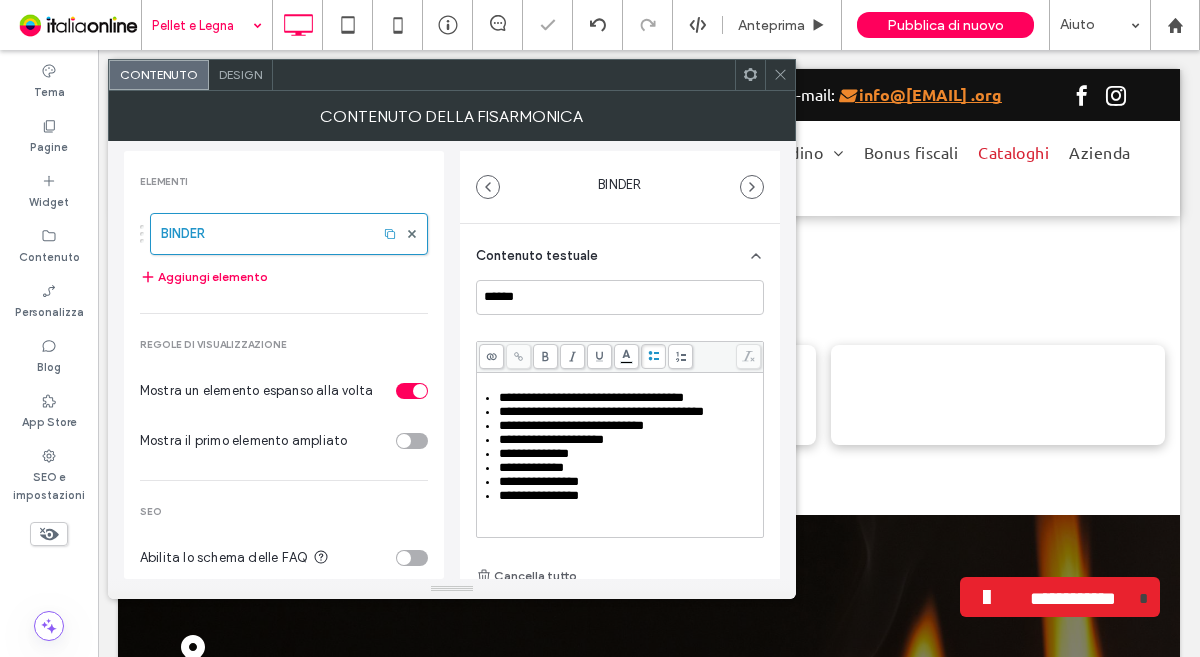 click on "**********" at bounding box center (630, 482) 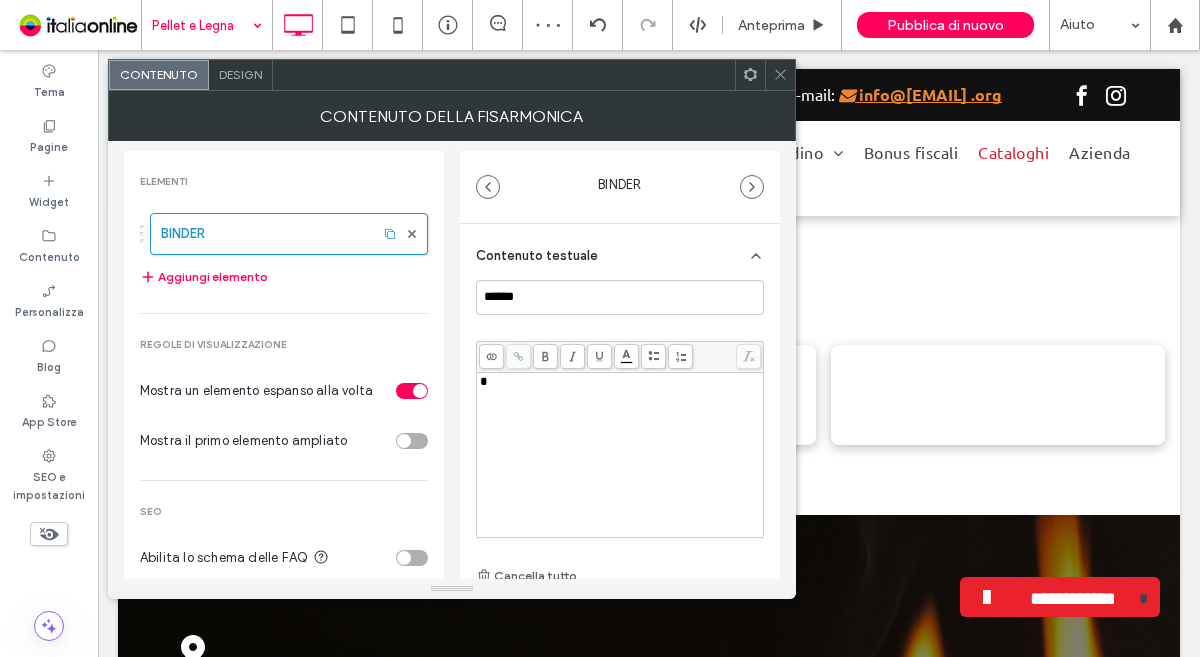 type 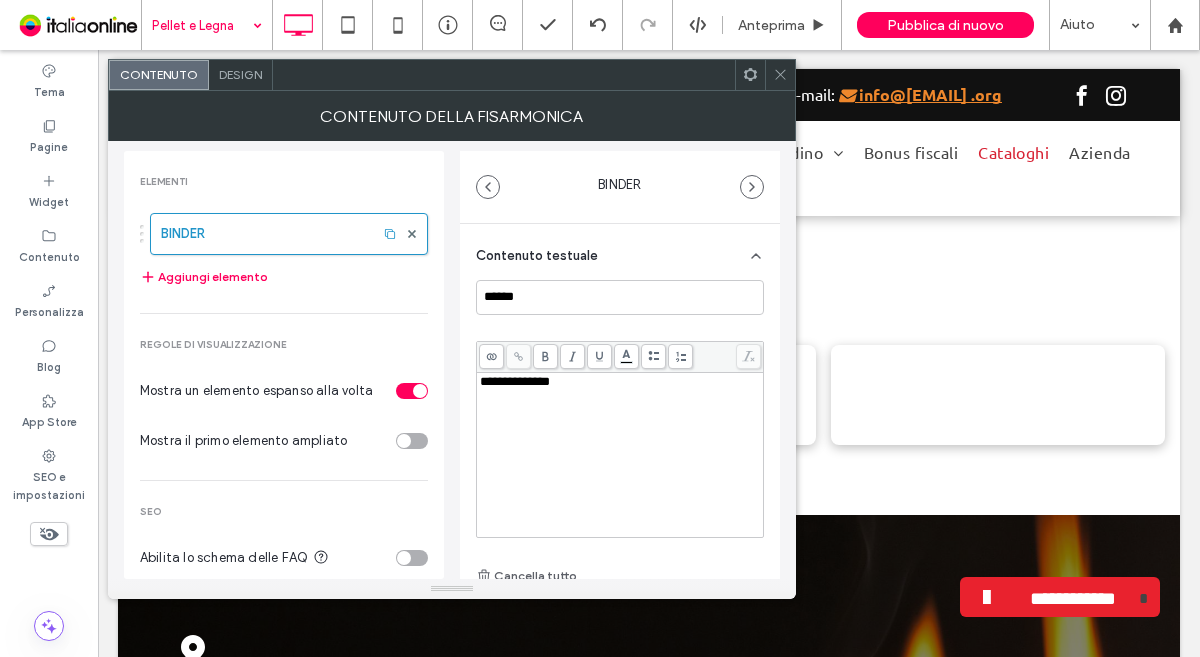 click 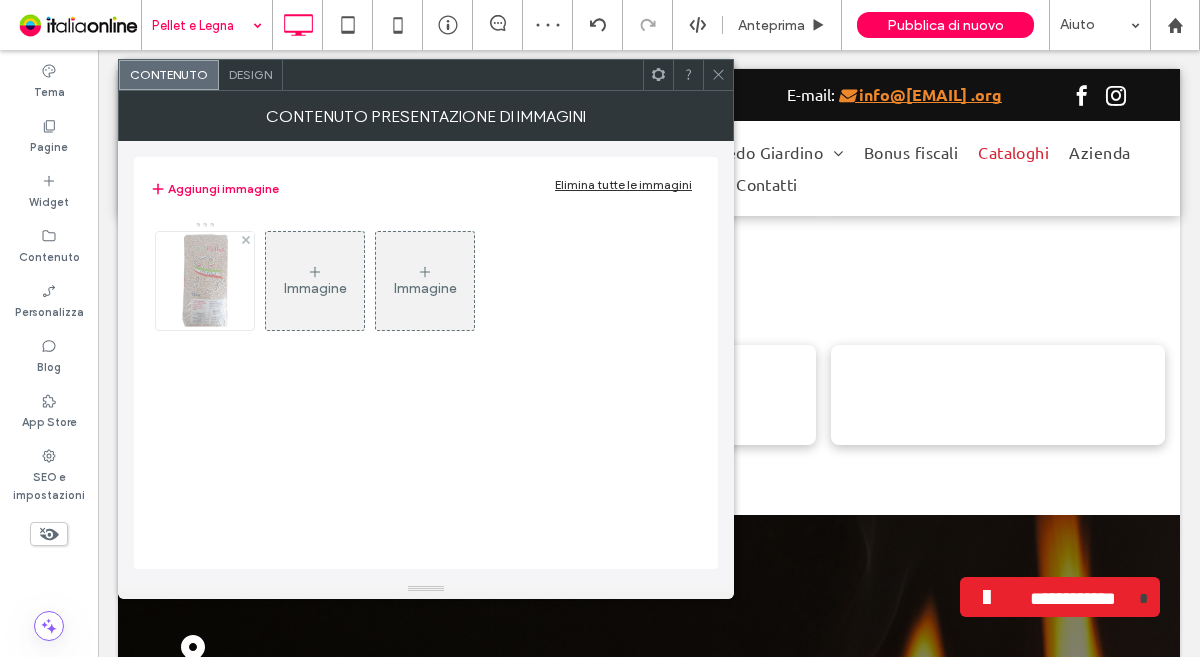click at bounding box center [205, 281] 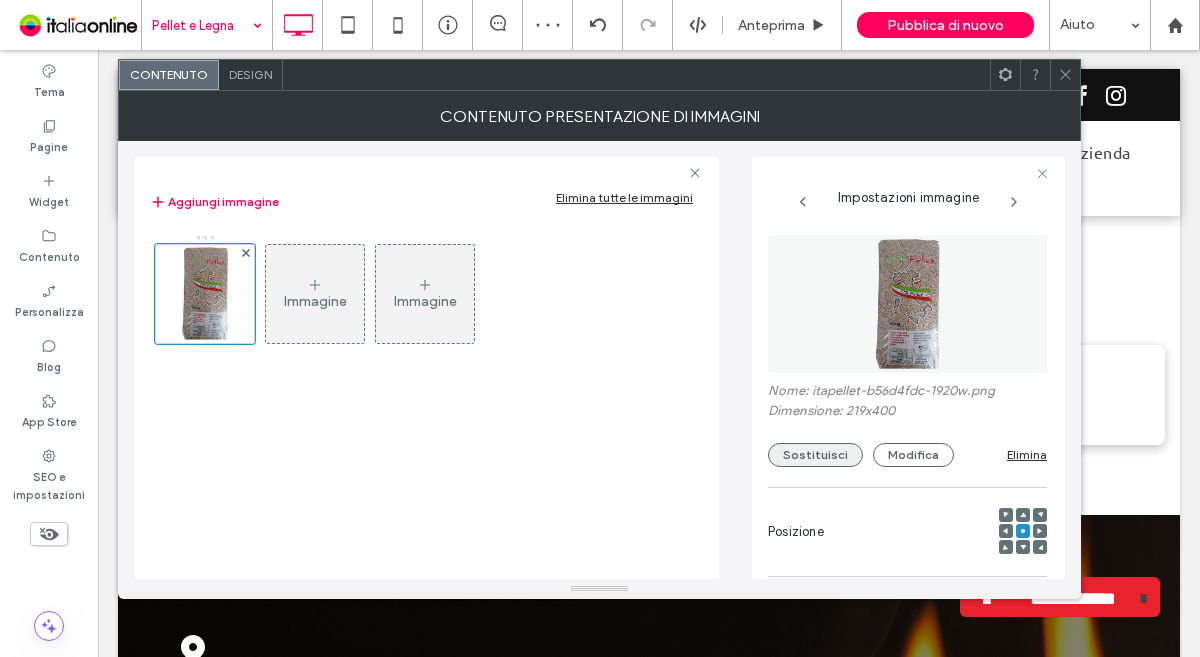click on "Sostituisci" at bounding box center (815, 455) 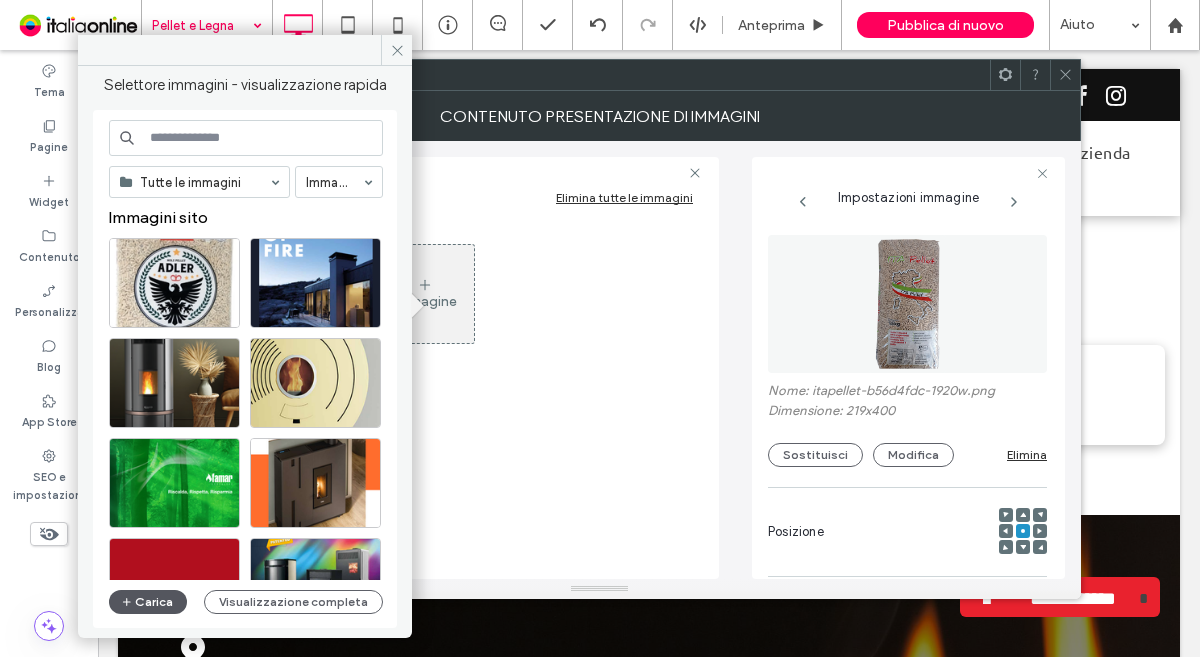 click on "Carica" at bounding box center (148, 602) 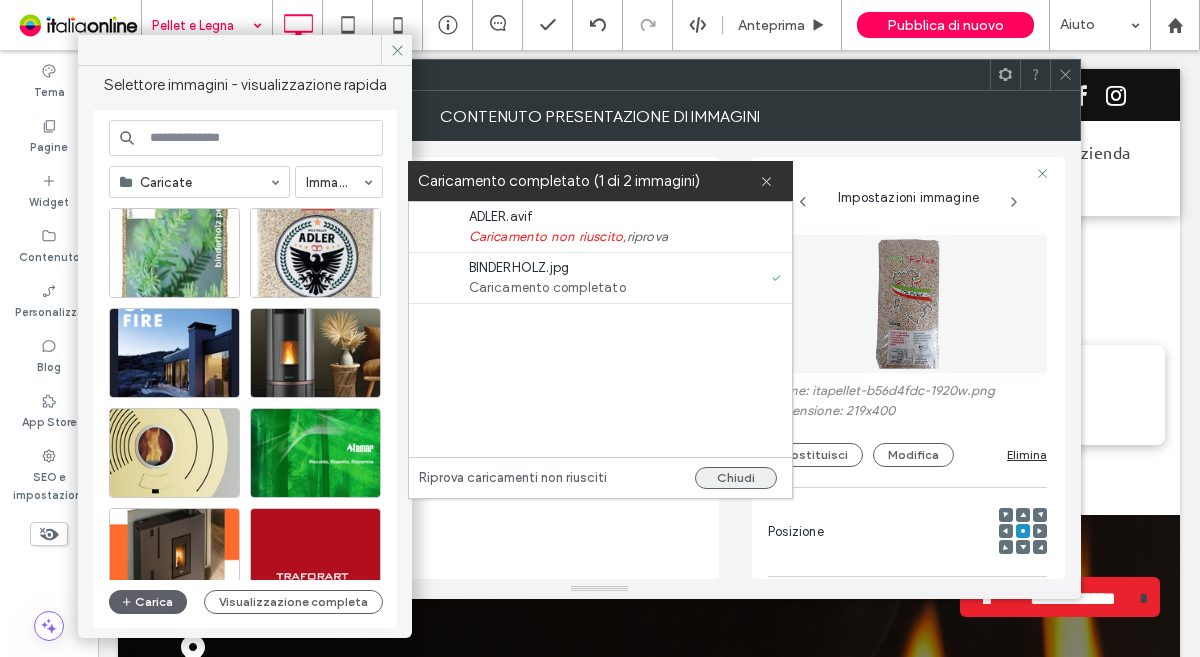 click on "Chiudi" at bounding box center [736, 478] 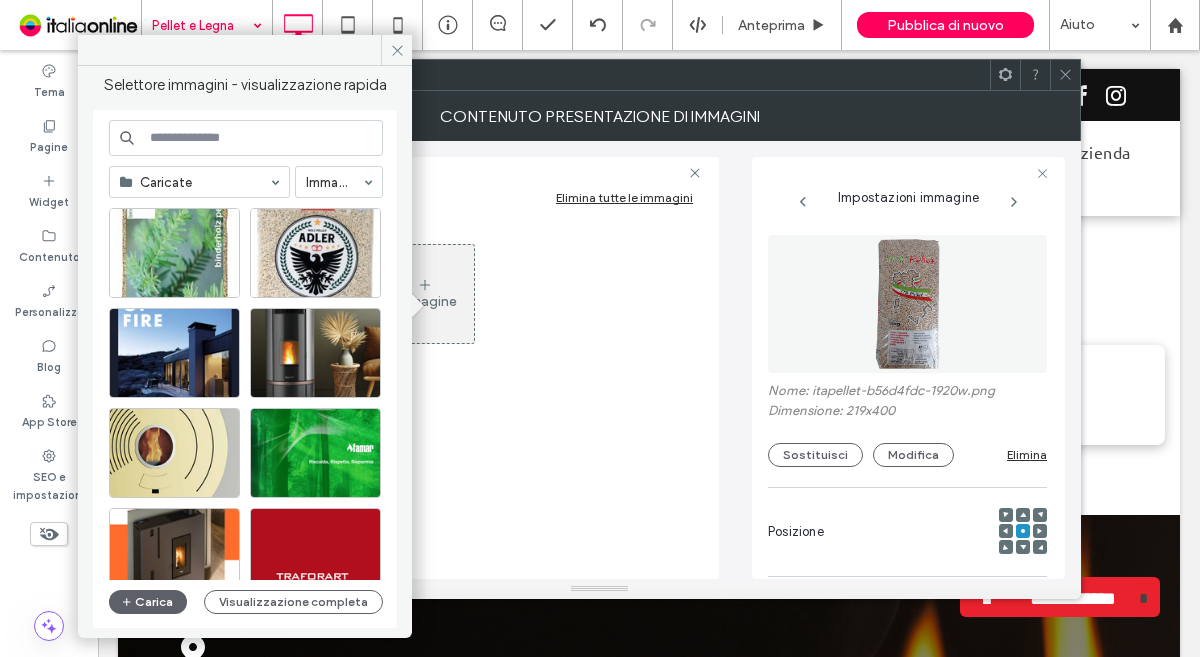 click on "Immagine Immagine" at bounding box center (426, 396) 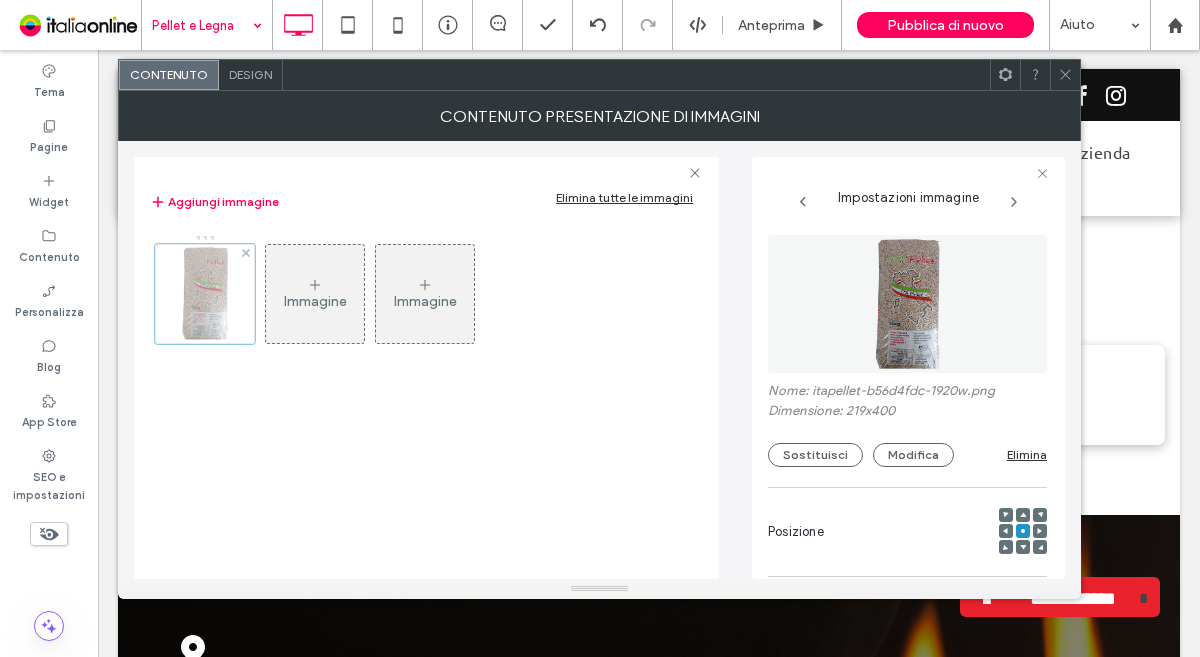 click at bounding box center [205, 294] 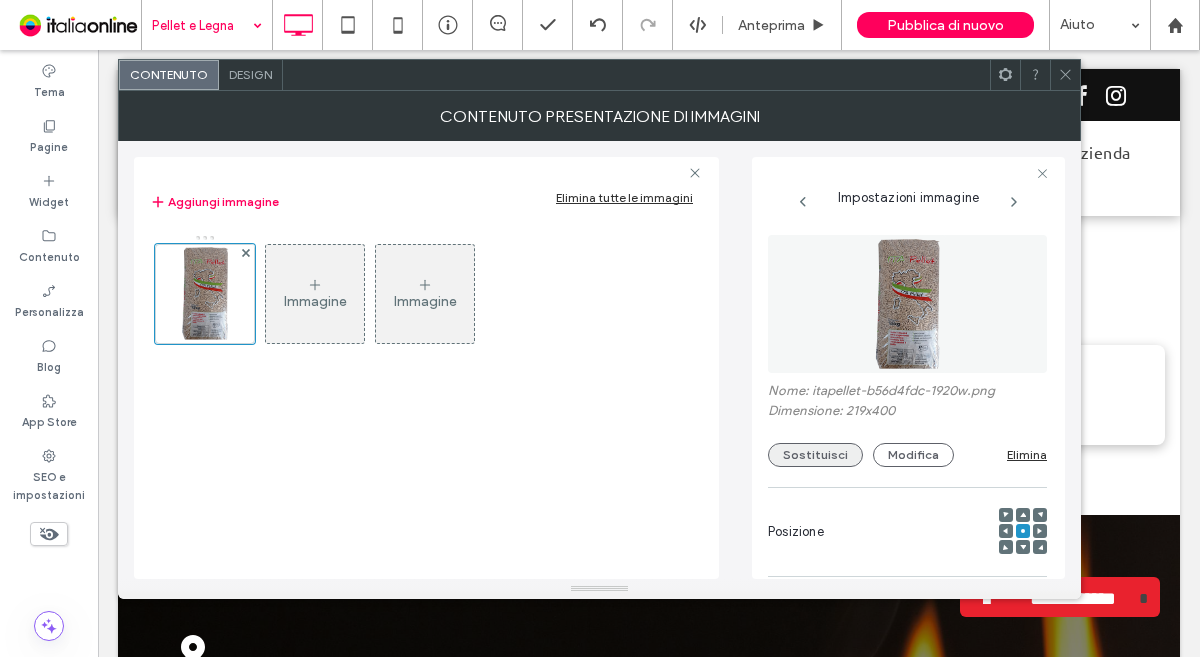 click on "Sostituisci" at bounding box center [815, 455] 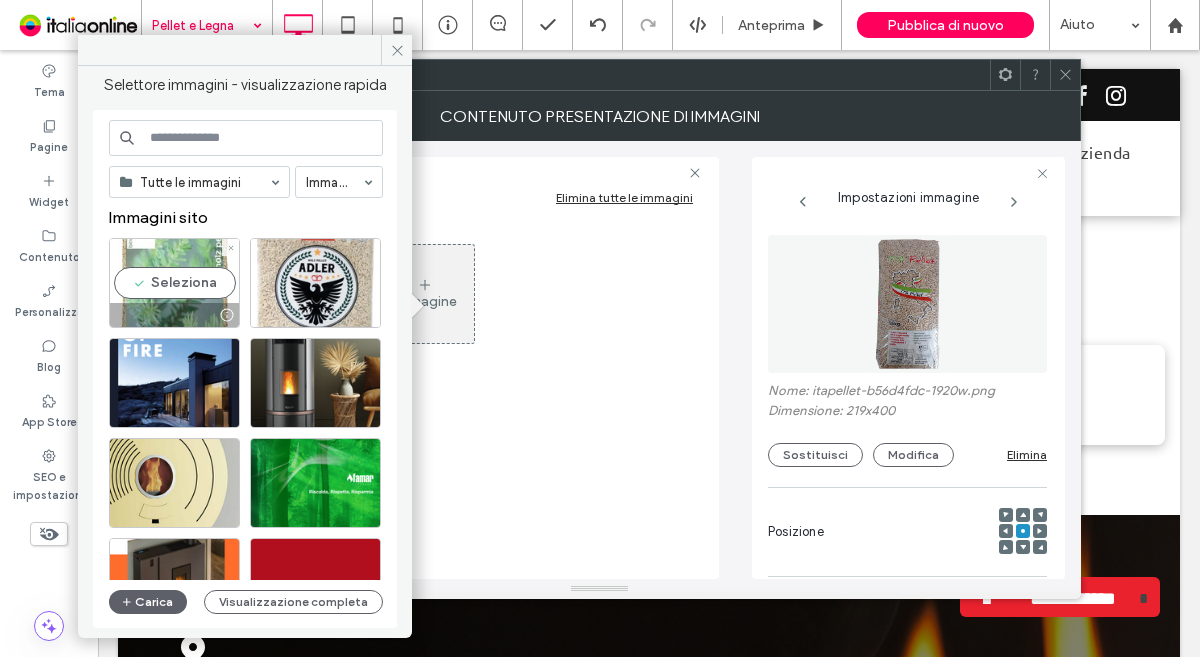 click on "Seleziona" at bounding box center (174, 283) 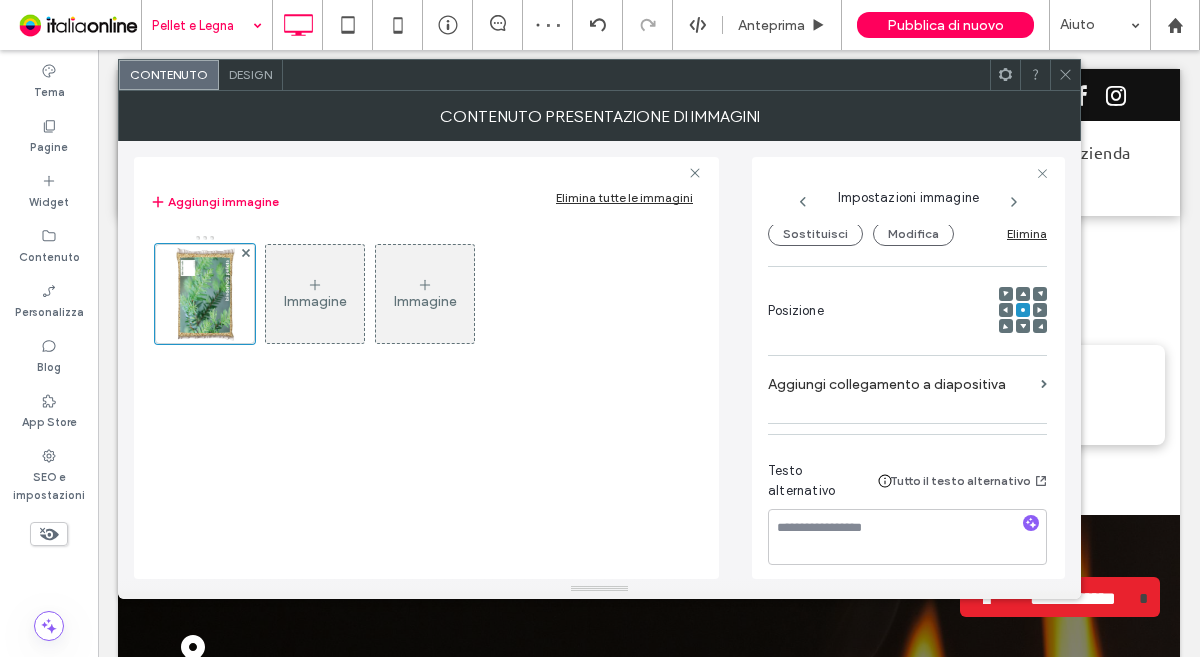 scroll, scrollTop: 232, scrollLeft: 0, axis: vertical 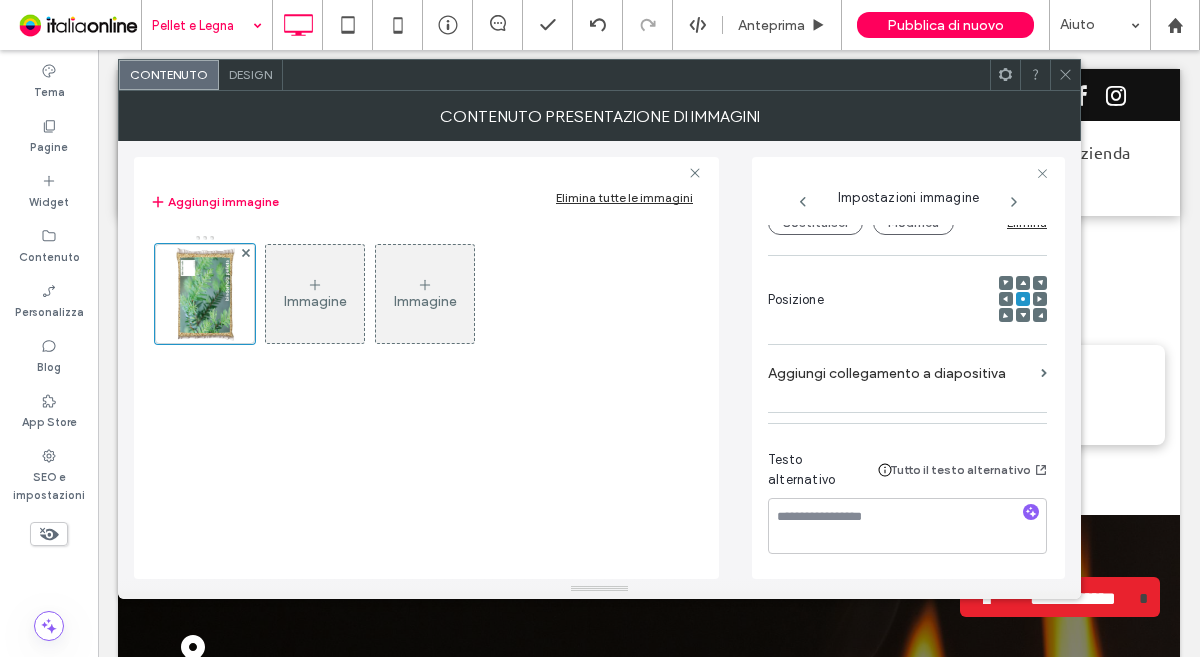click 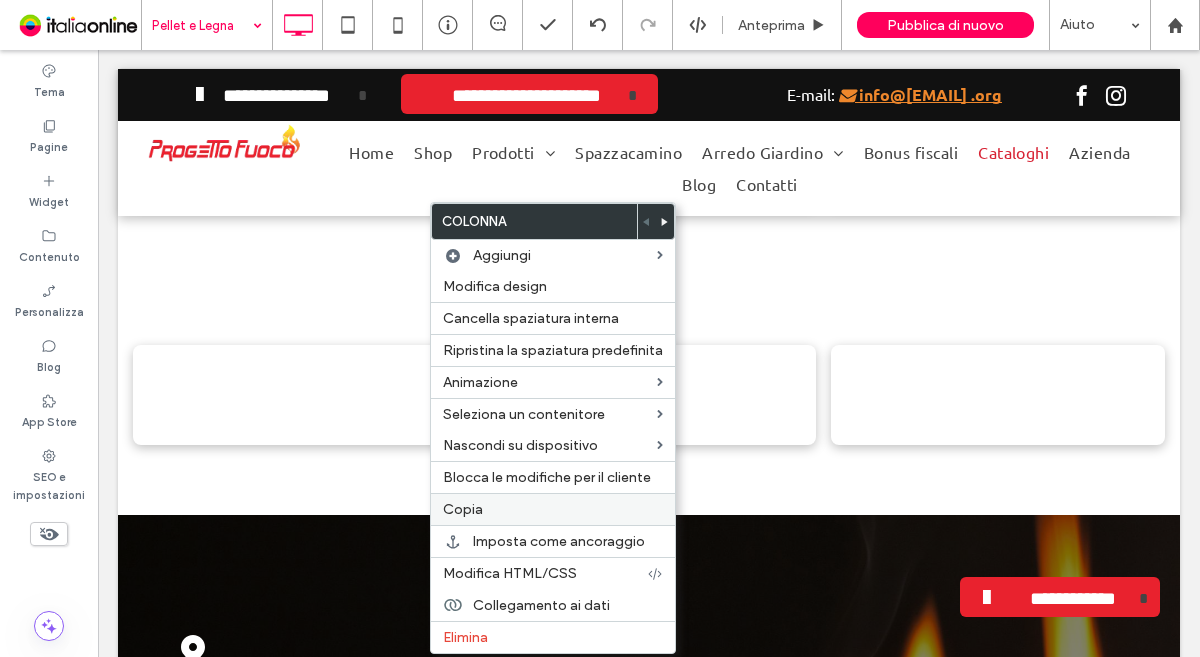 click on "Copia" at bounding box center [553, 509] 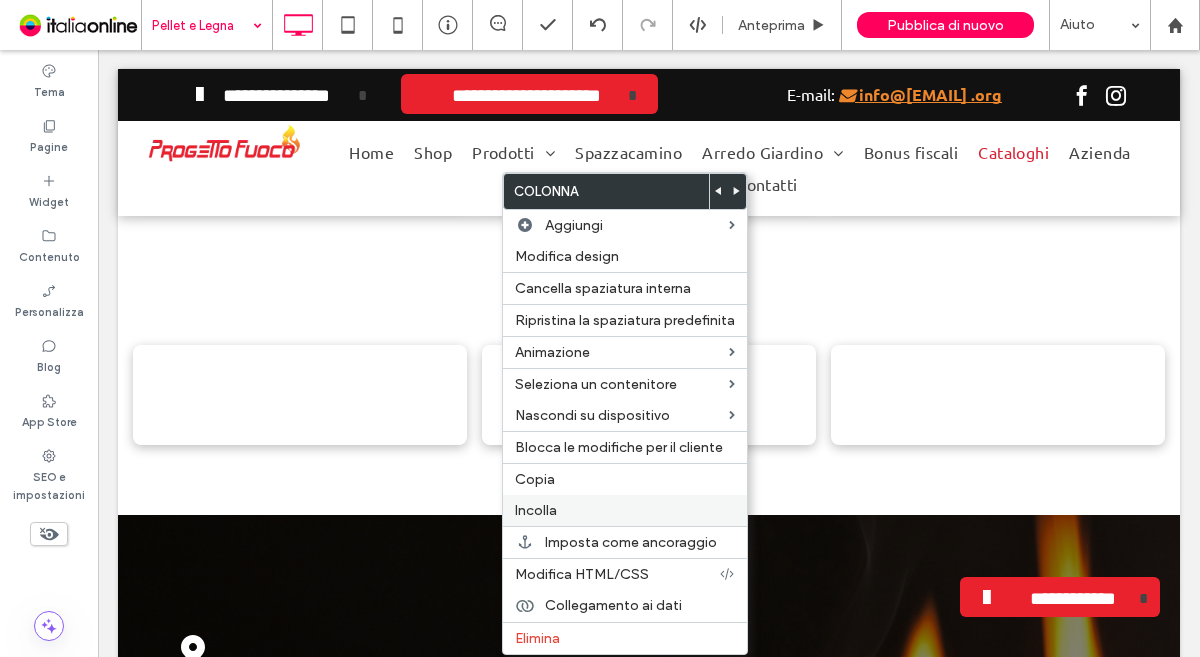 click on "Incolla" at bounding box center (625, 510) 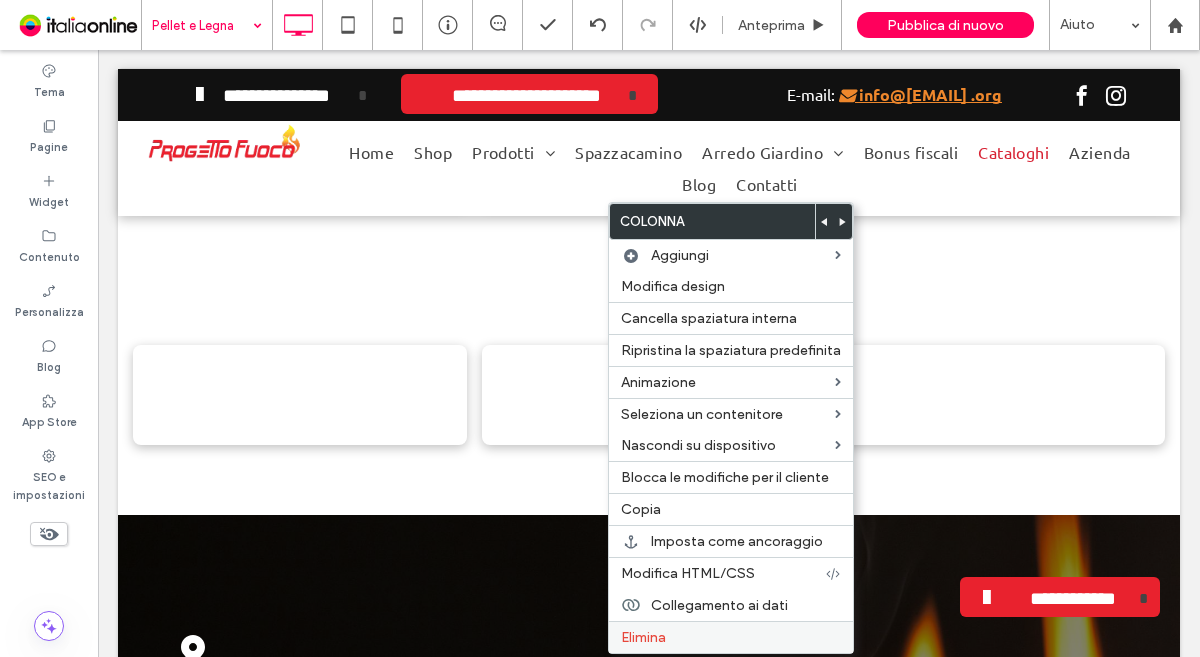 click on "Elimina" at bounding box center (731, 637) 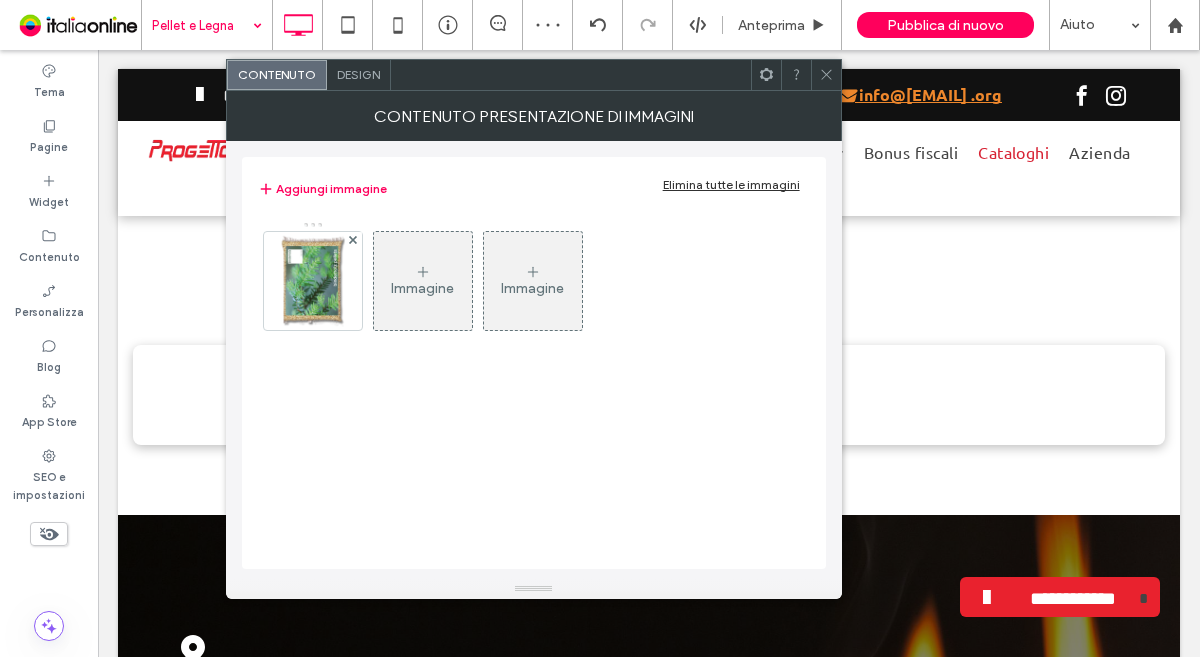 click on "Immagine Immagine" at bounding box center (534, 385) 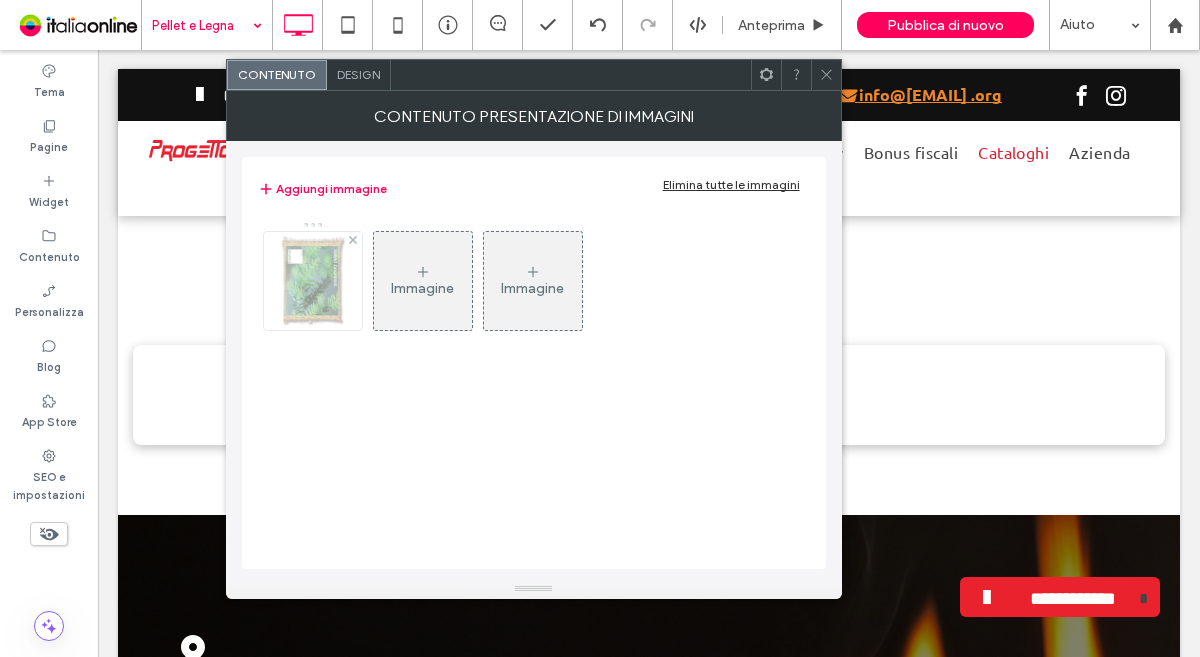 click at bounding box center [313, 281] 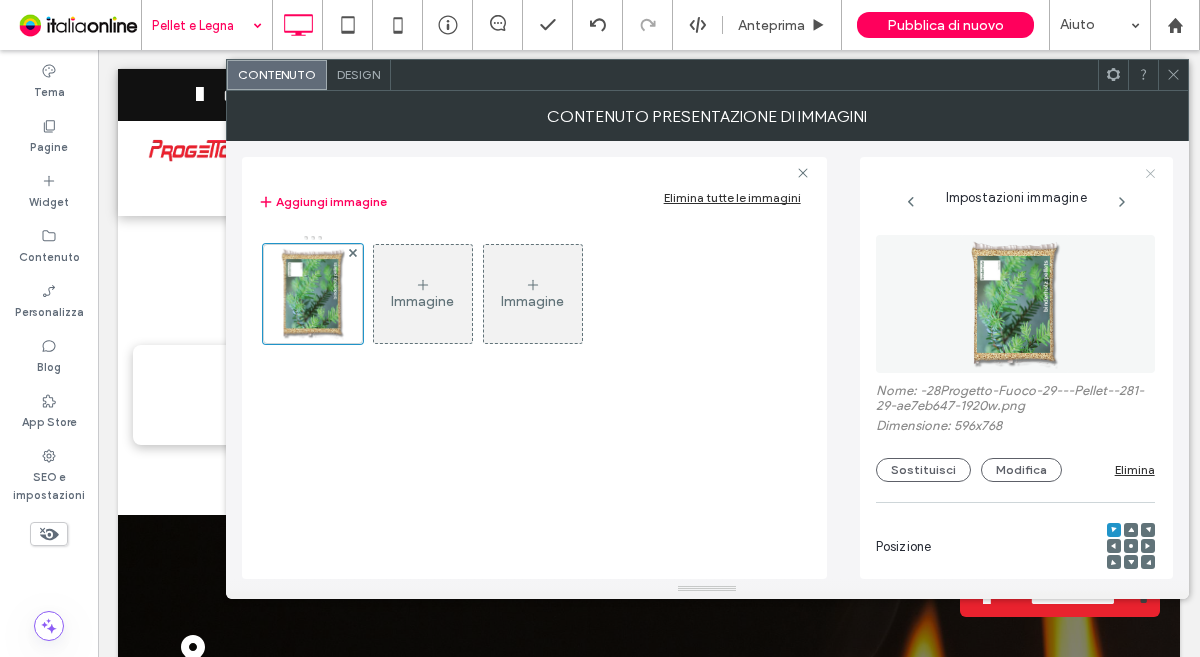 click 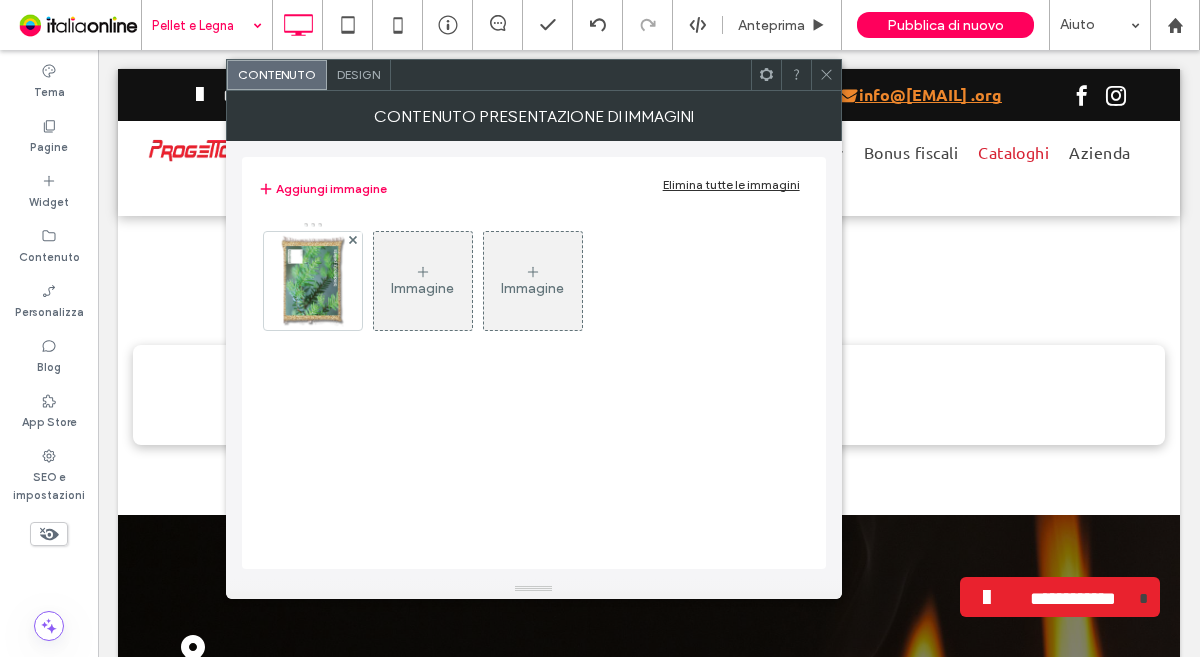 click 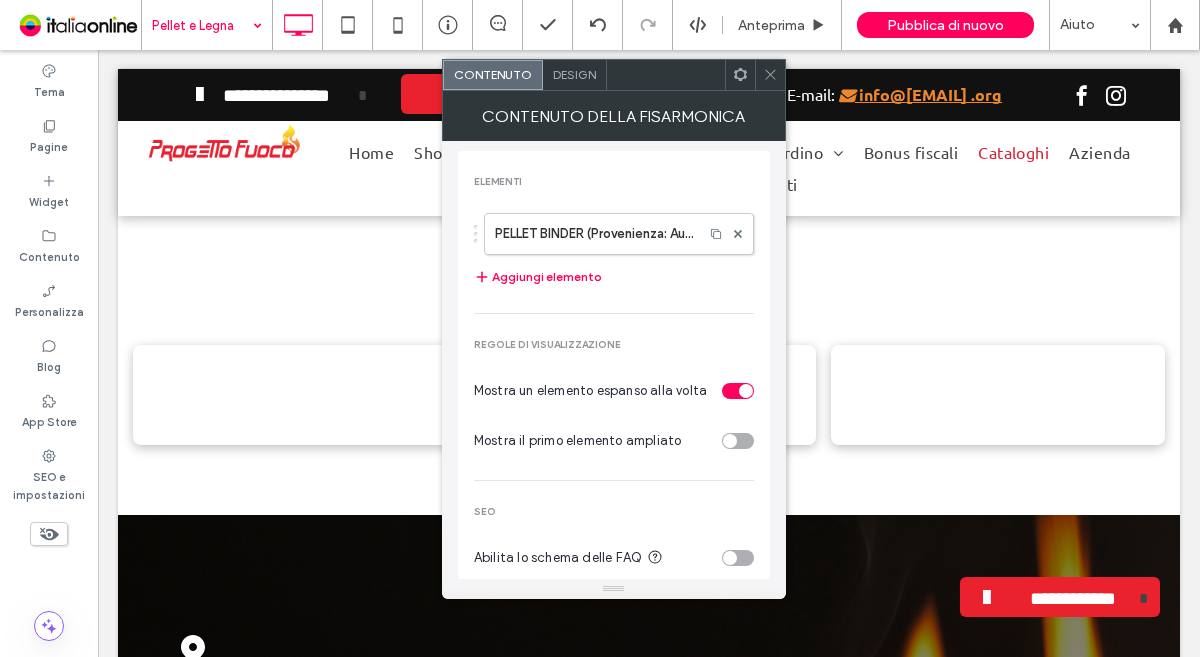 click 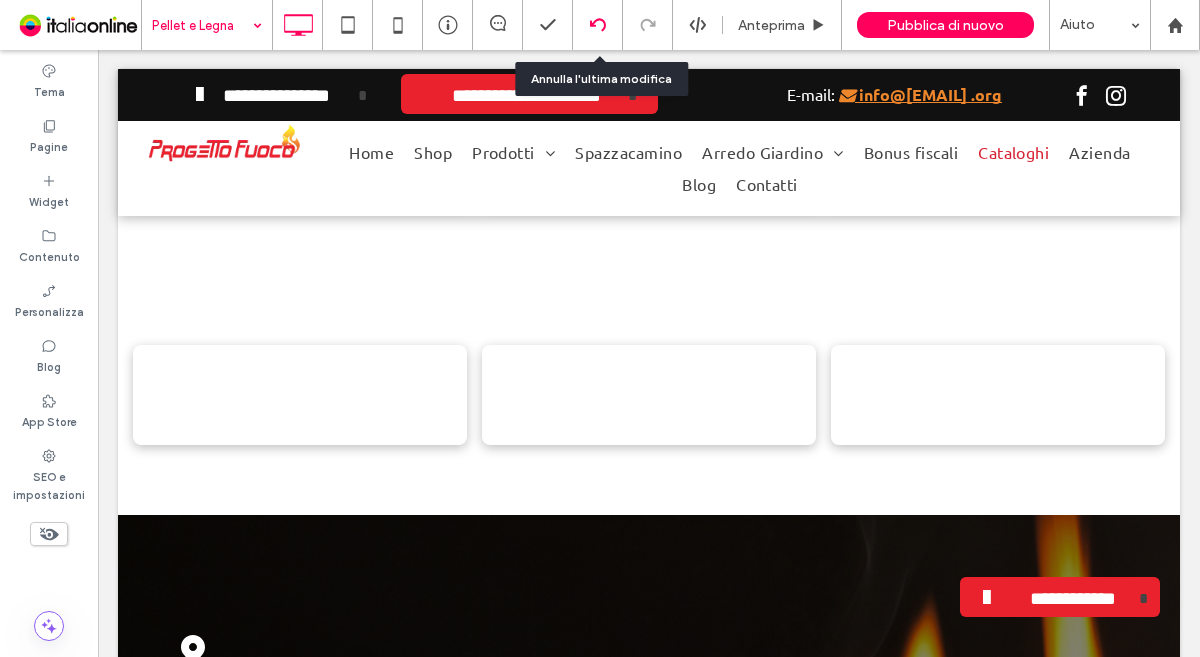 click at bounding box center [597, 25] 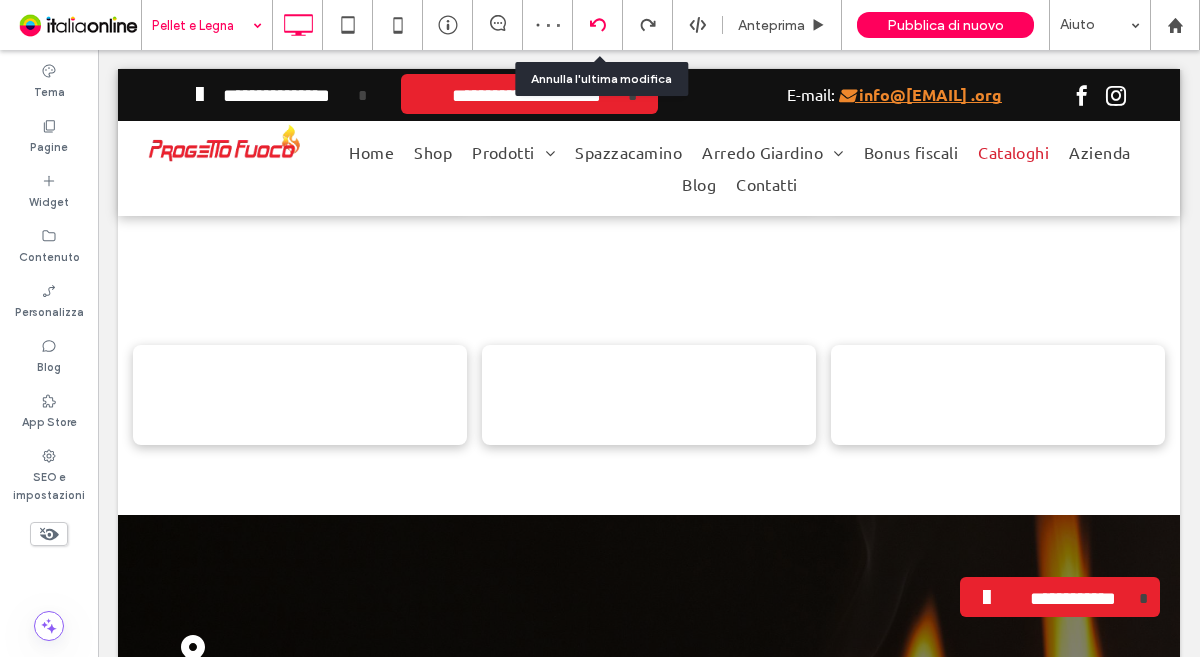 click 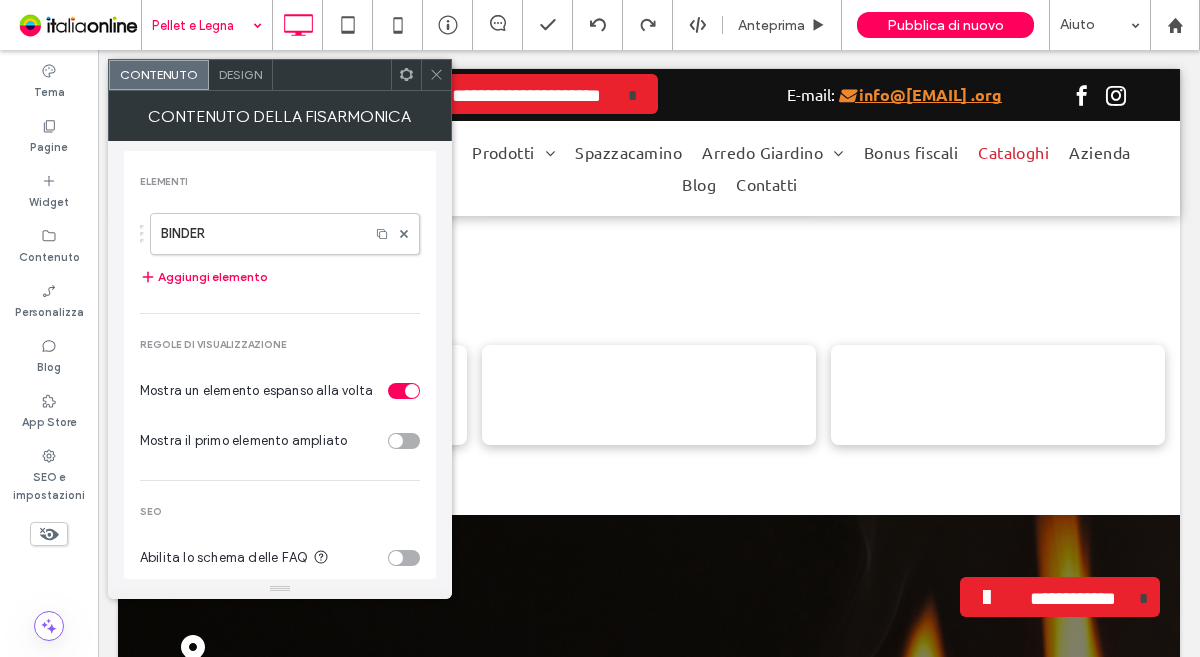 click 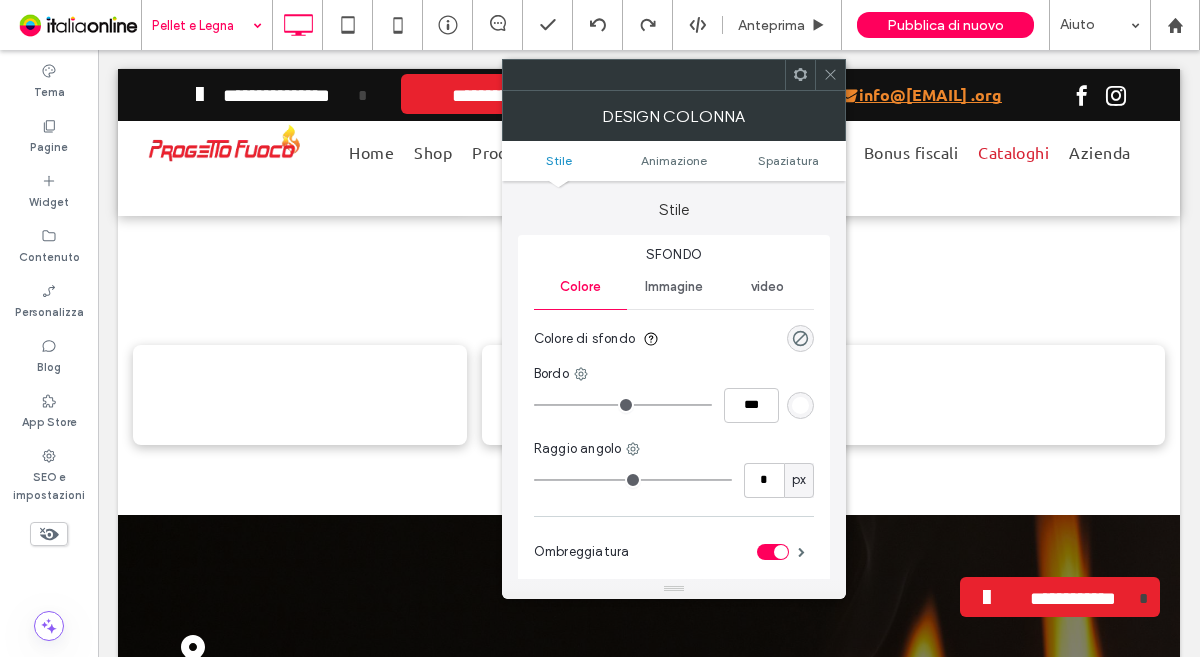 click 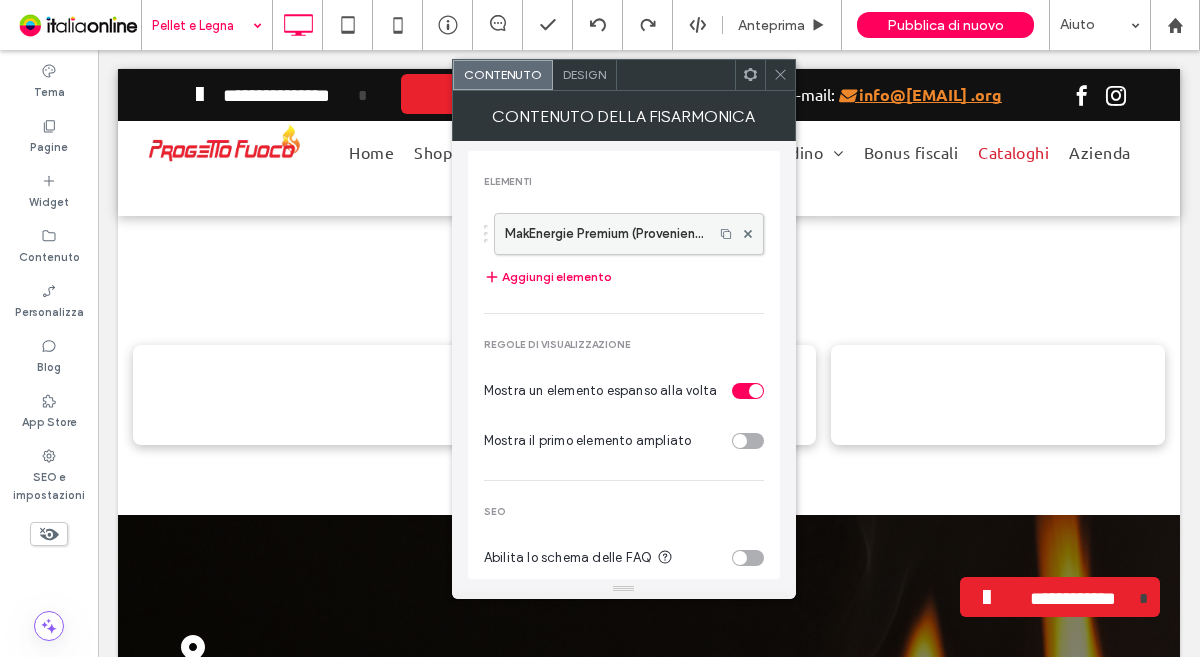 click on "MakEnergie Premium (Provenienza: Austria)" at bounding box center (604, 234) 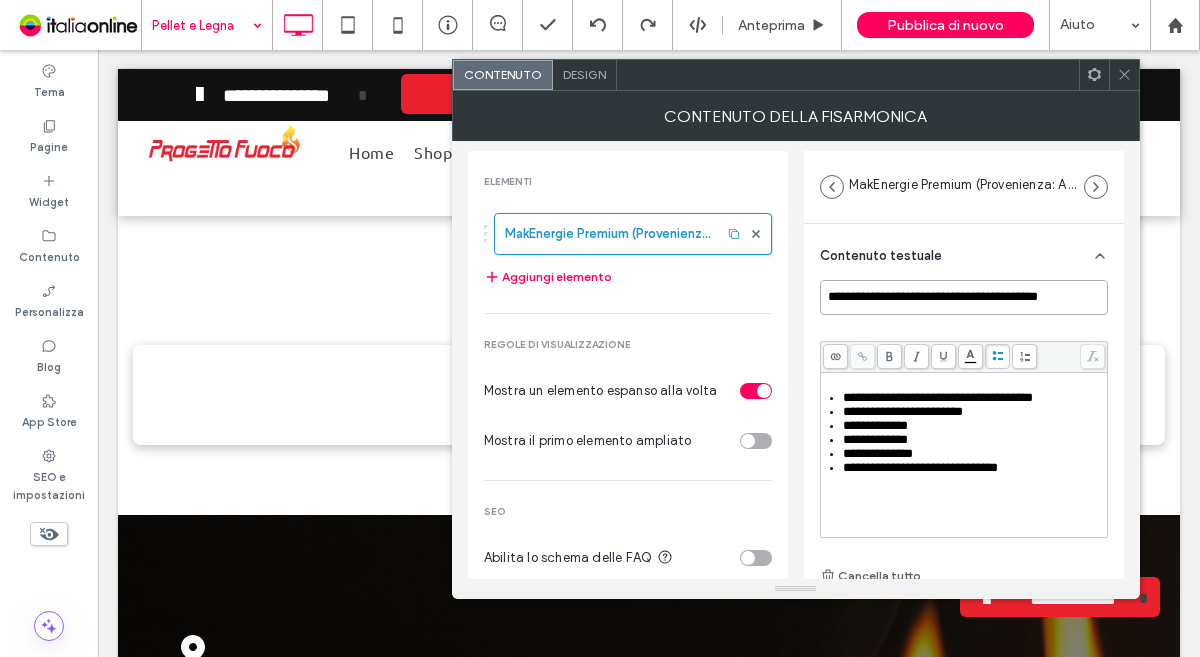 click on "**********" at bounding box center (964, 297) 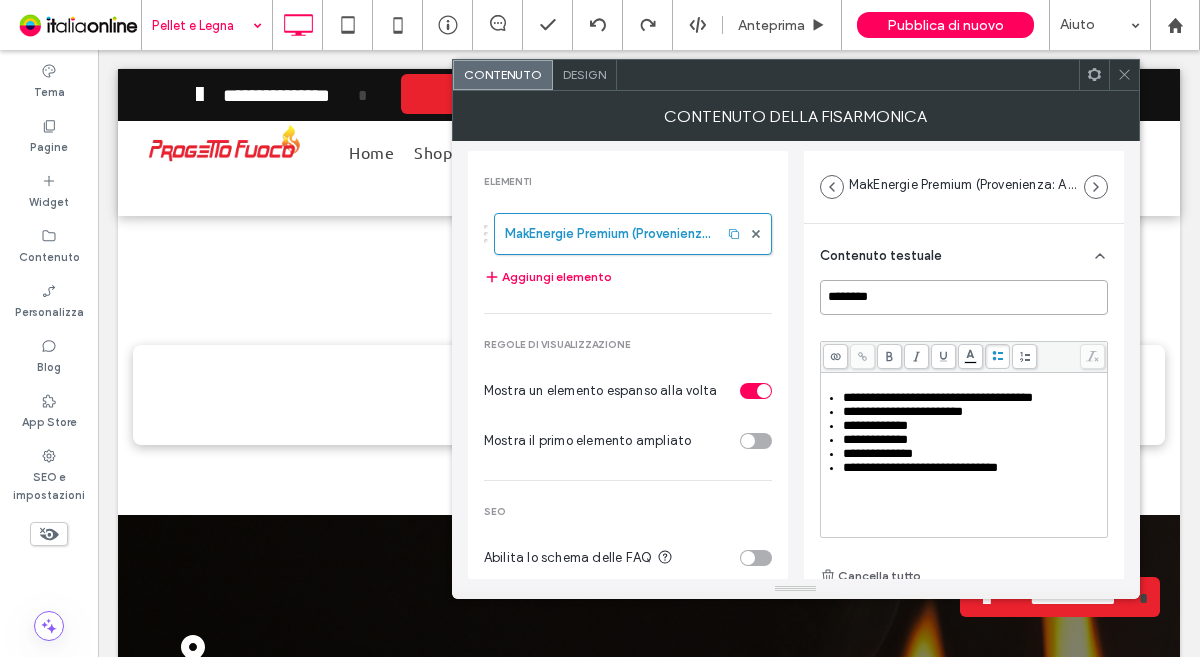 type on "********" 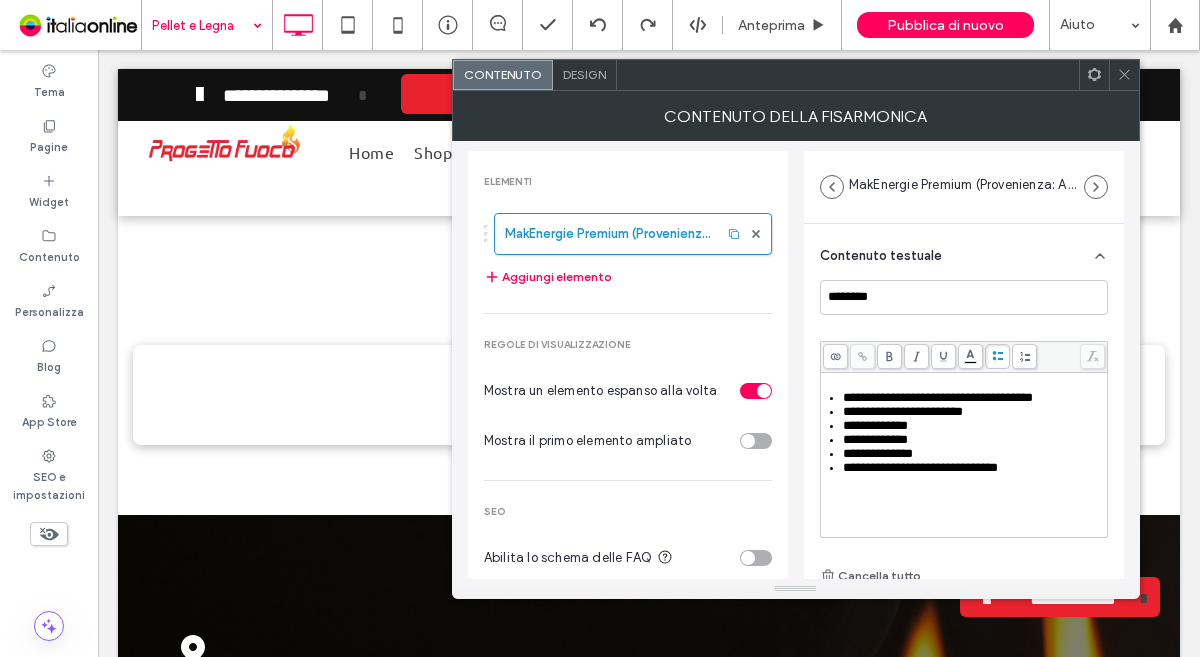 click on "**********" at bounding box center [875, 425] 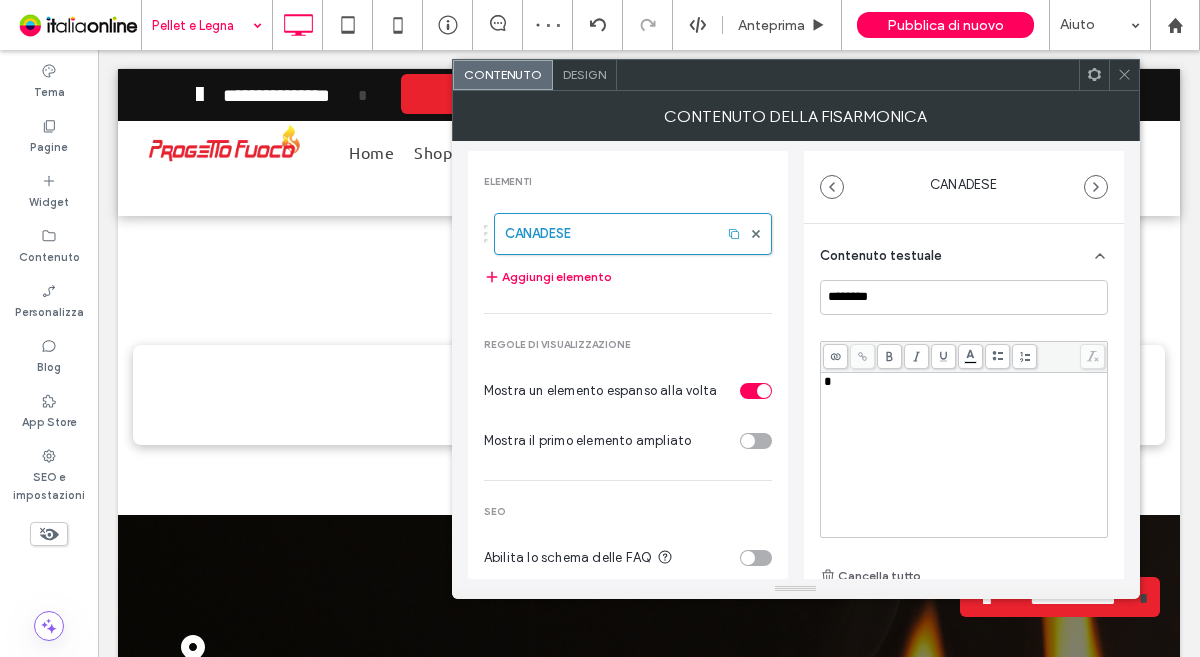 type 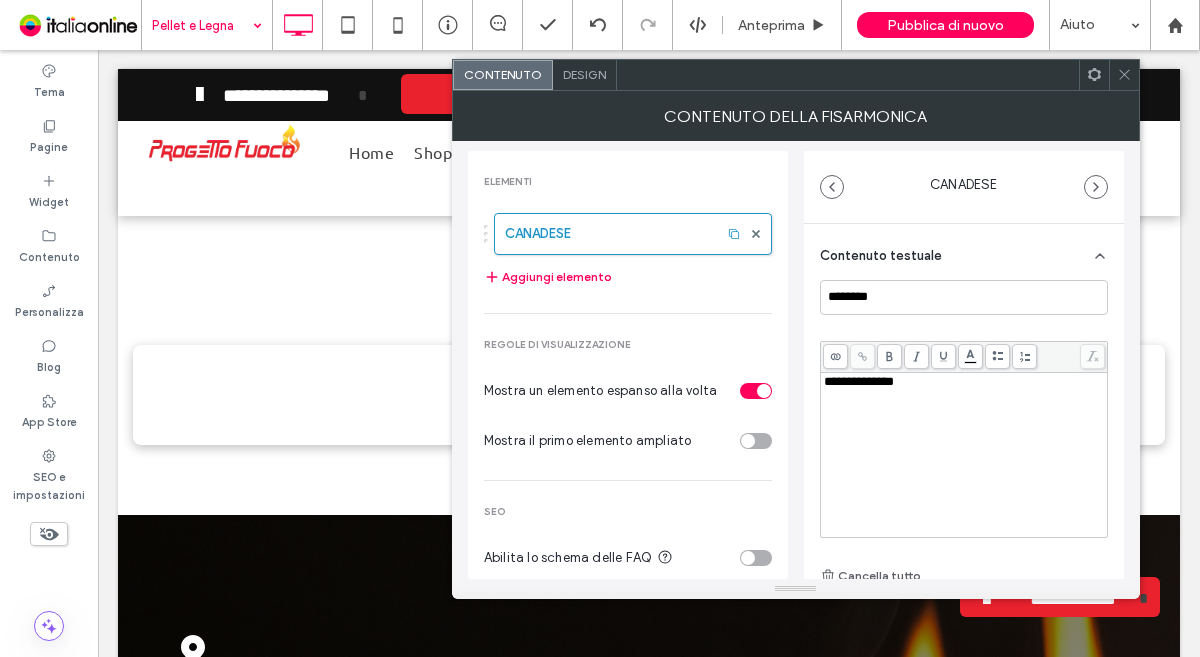 click on "**********" at bounding box center (964, 455) 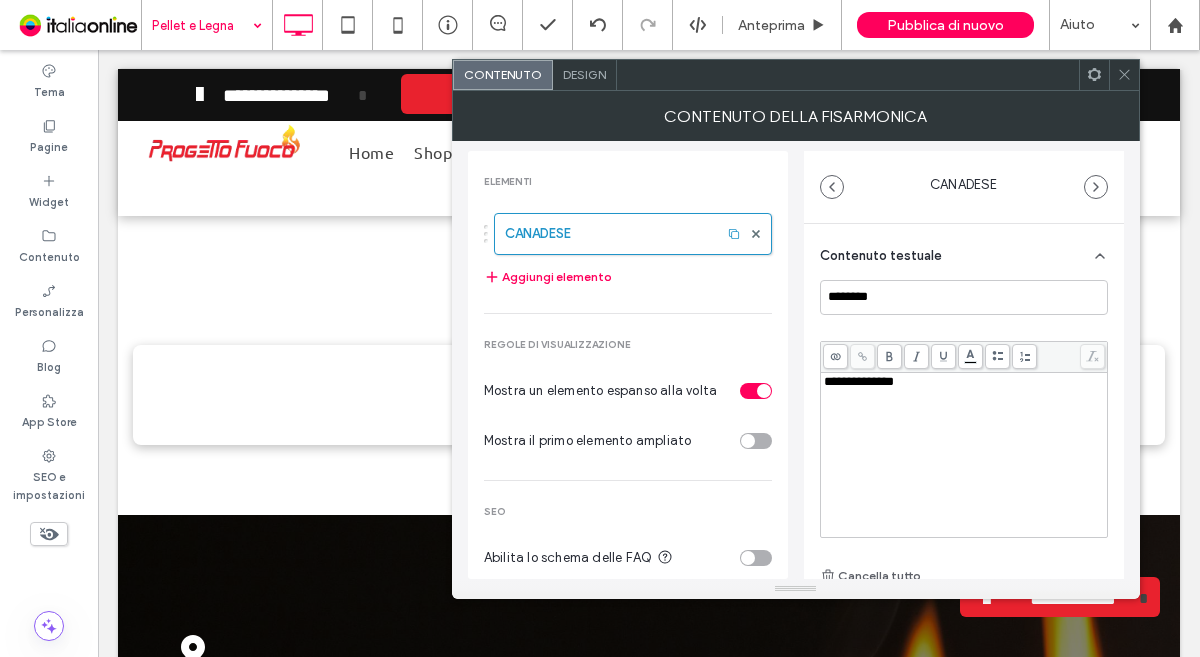 click 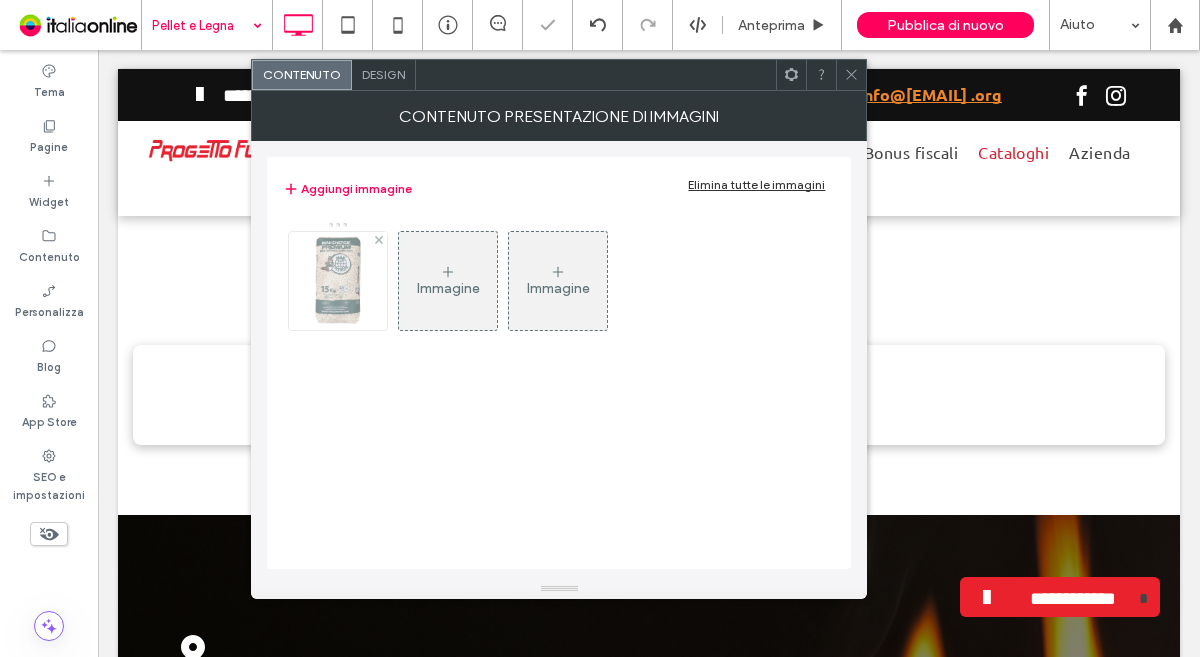 click at bounding box center [338, 281] 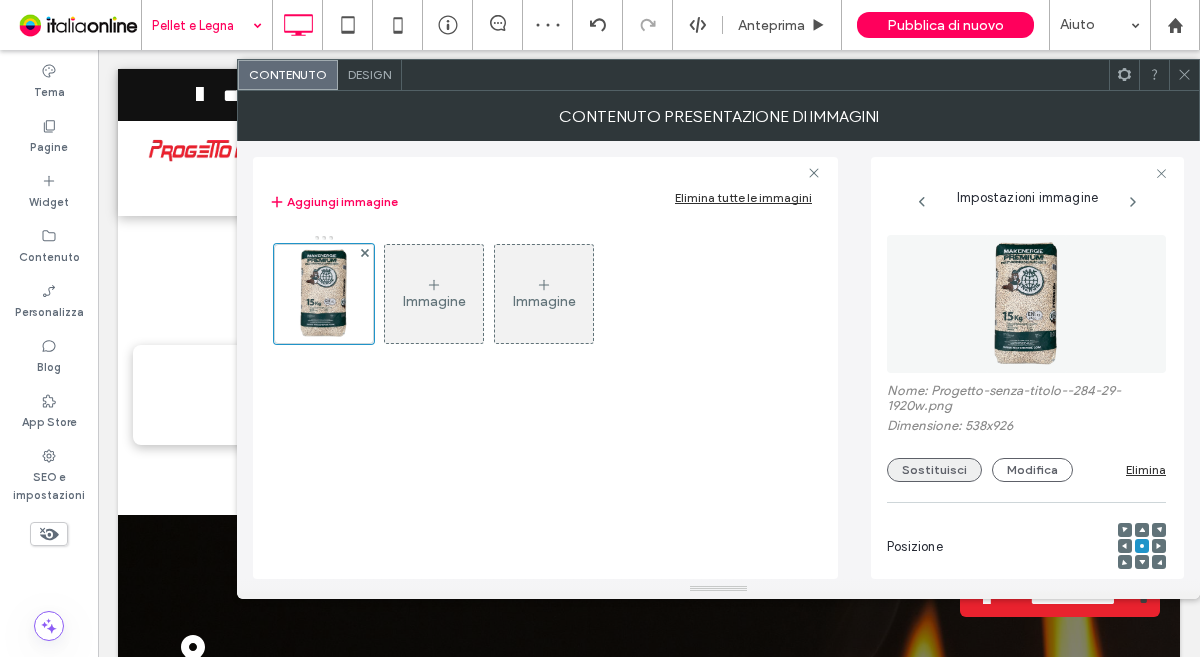 click on "Sostituisci" at bounding box center (934, 470) 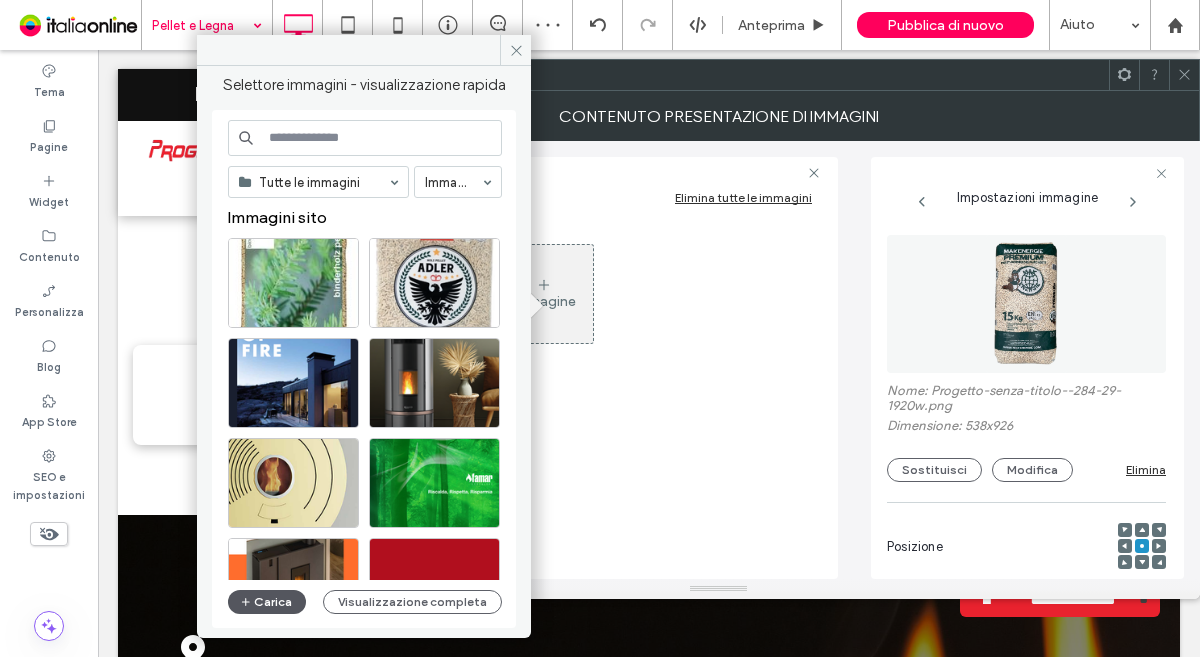 click at bounding box center (247, 602) 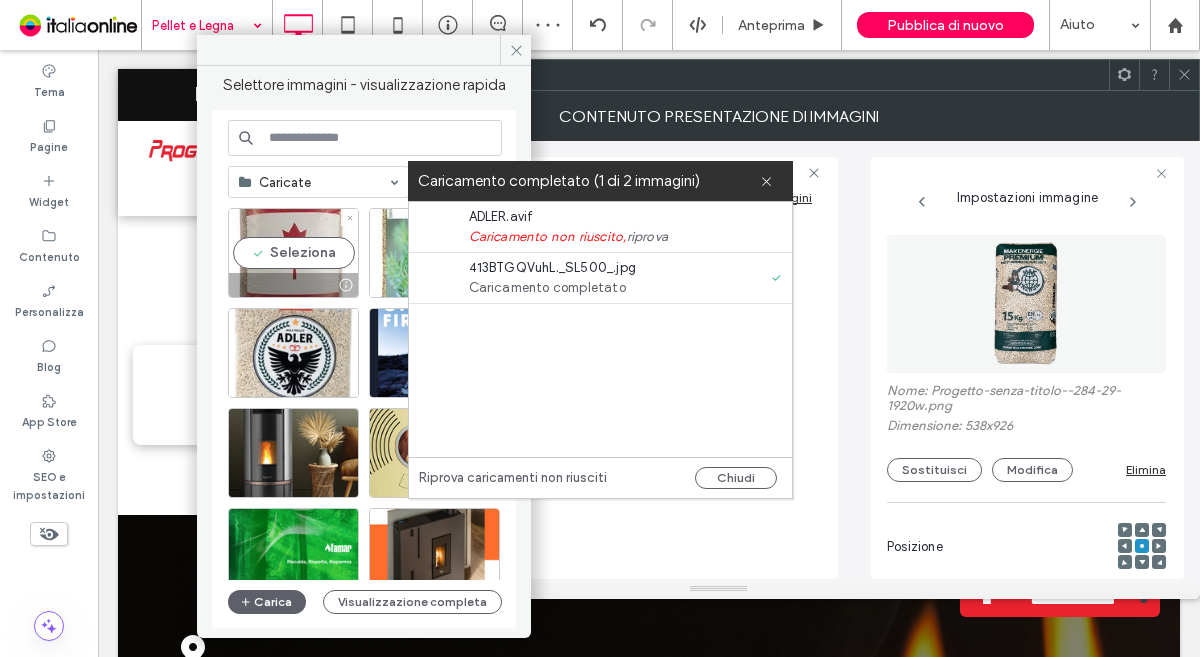 click on "Seleziona" at bounding box center (293, 253) 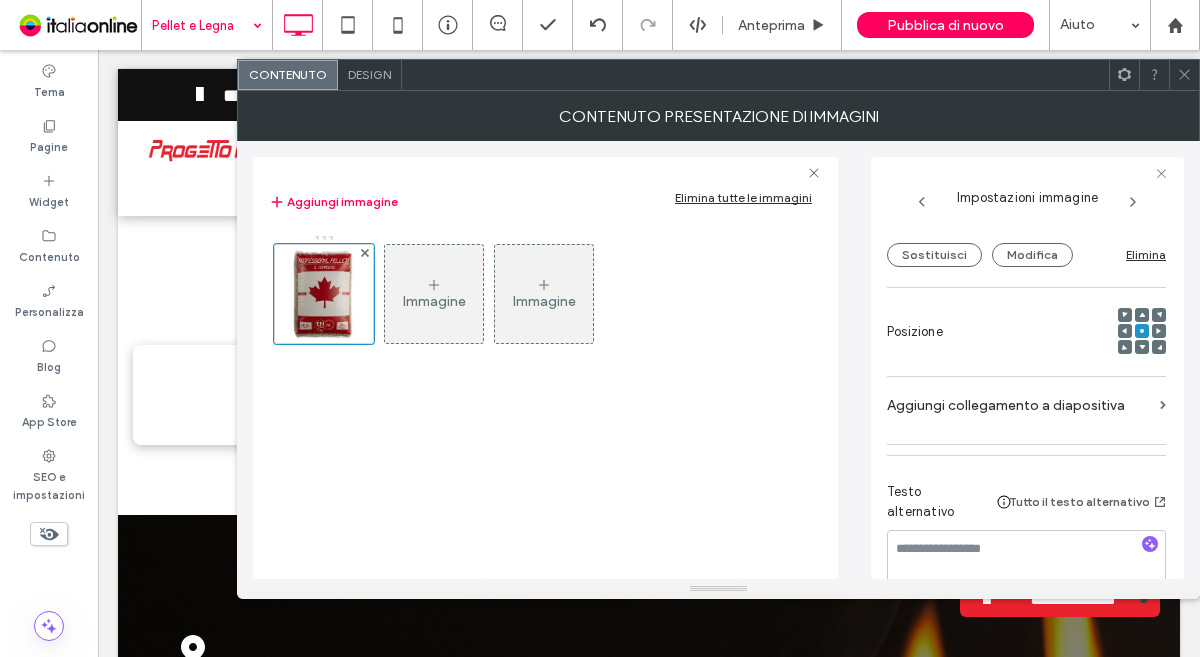scroll, scrollTop: 248, scrollLeft: 0, axis: vertical 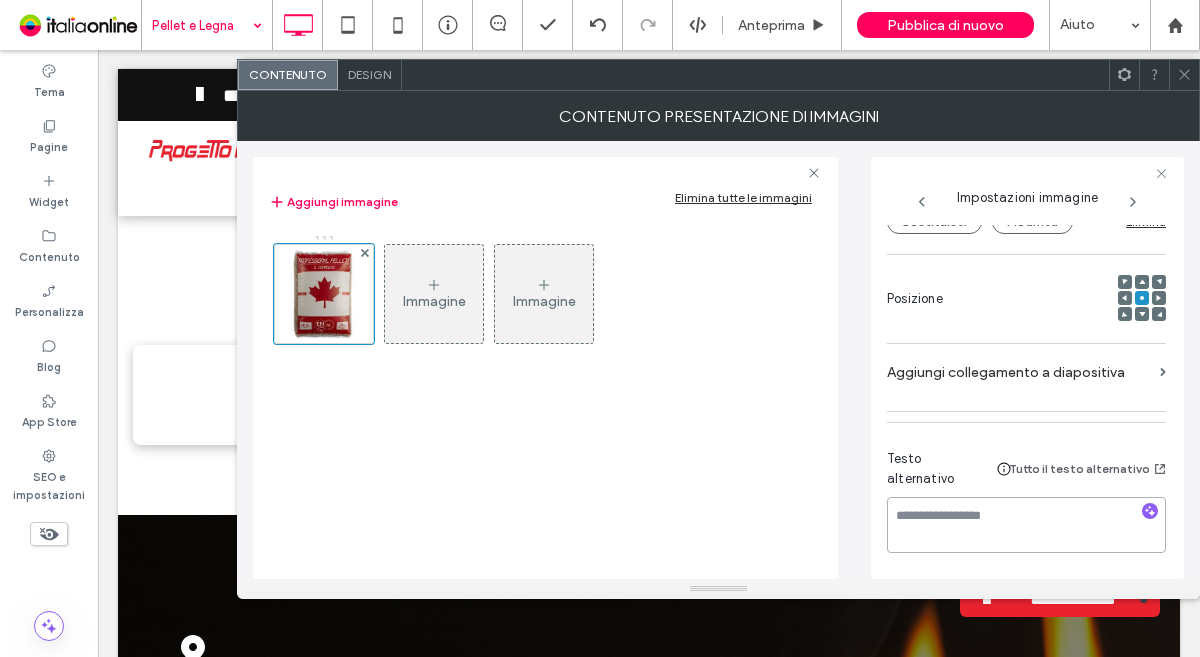 click at bounding box center (1026, 525) 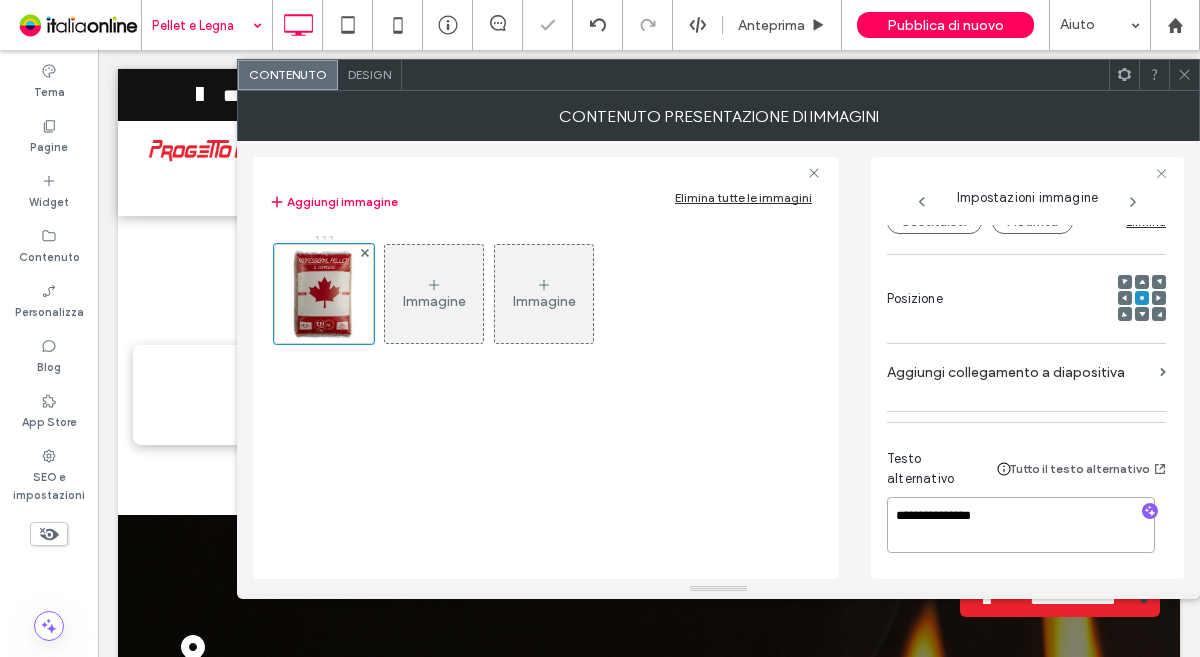 type on "**********" 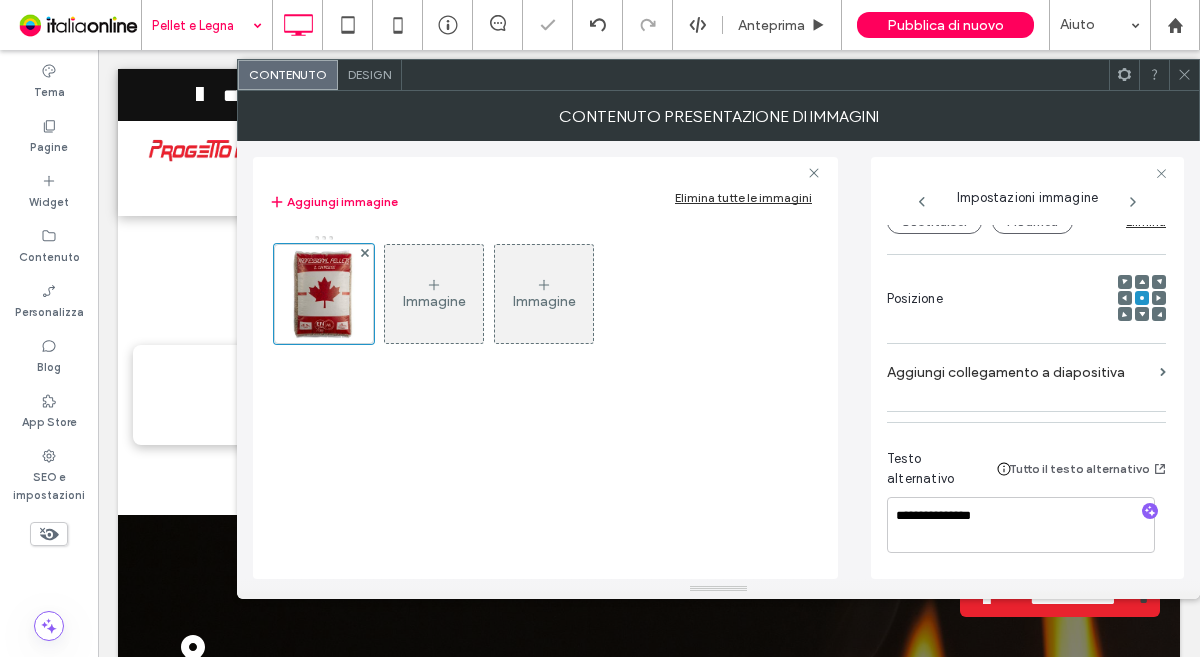 click 